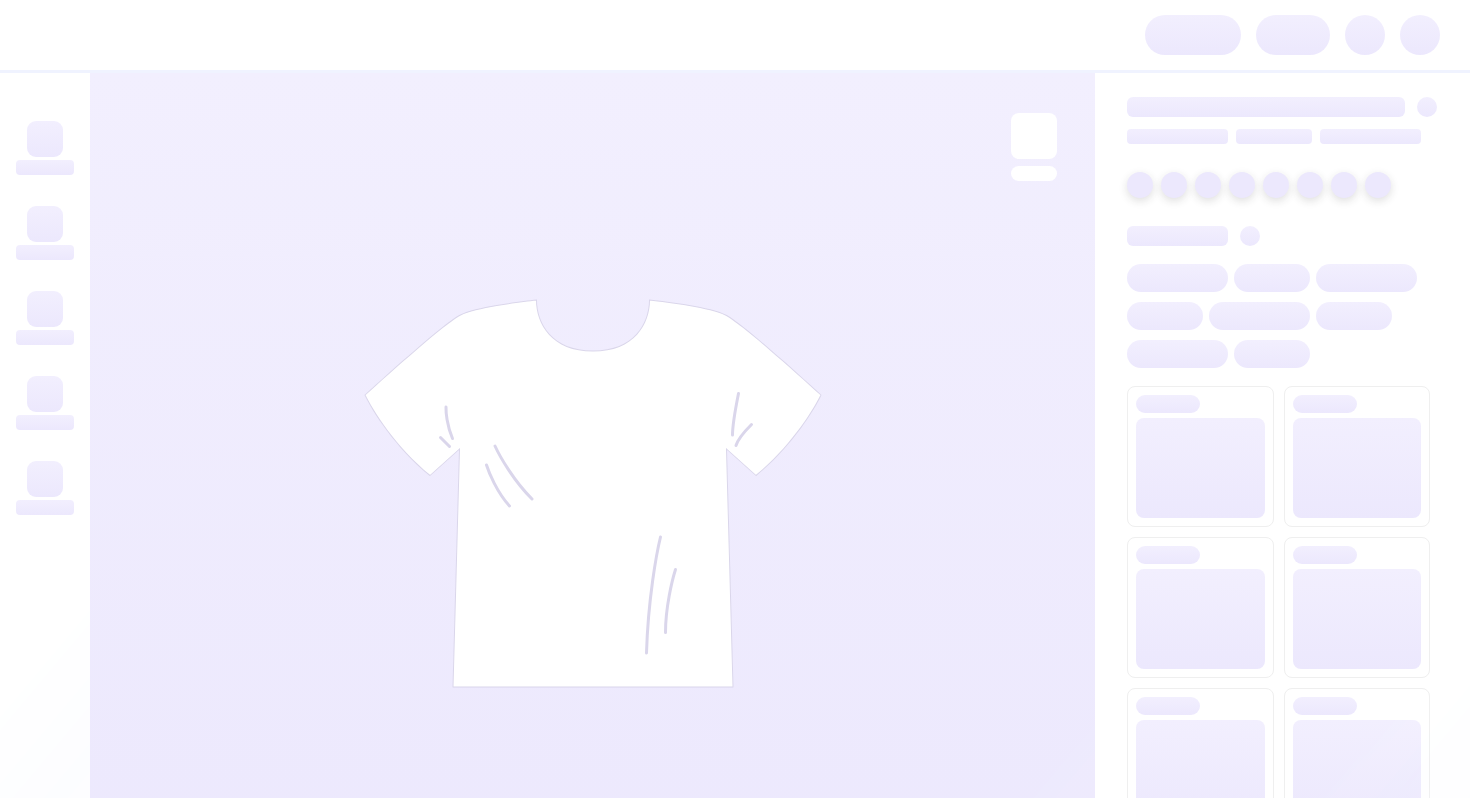scroll, scrollTop: 0, scrollLeft: 0, axis: both 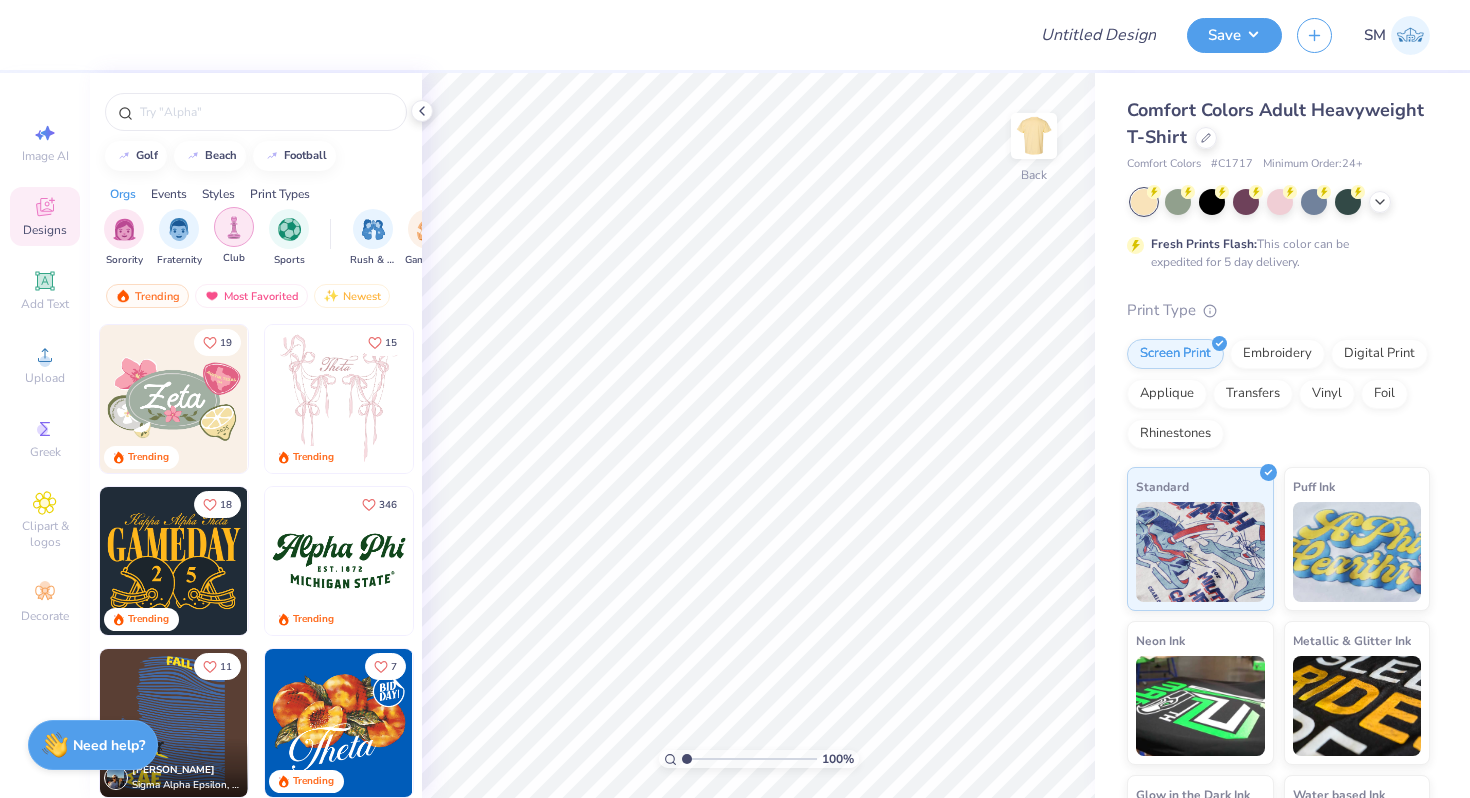 click at bounding box center (234, 227) 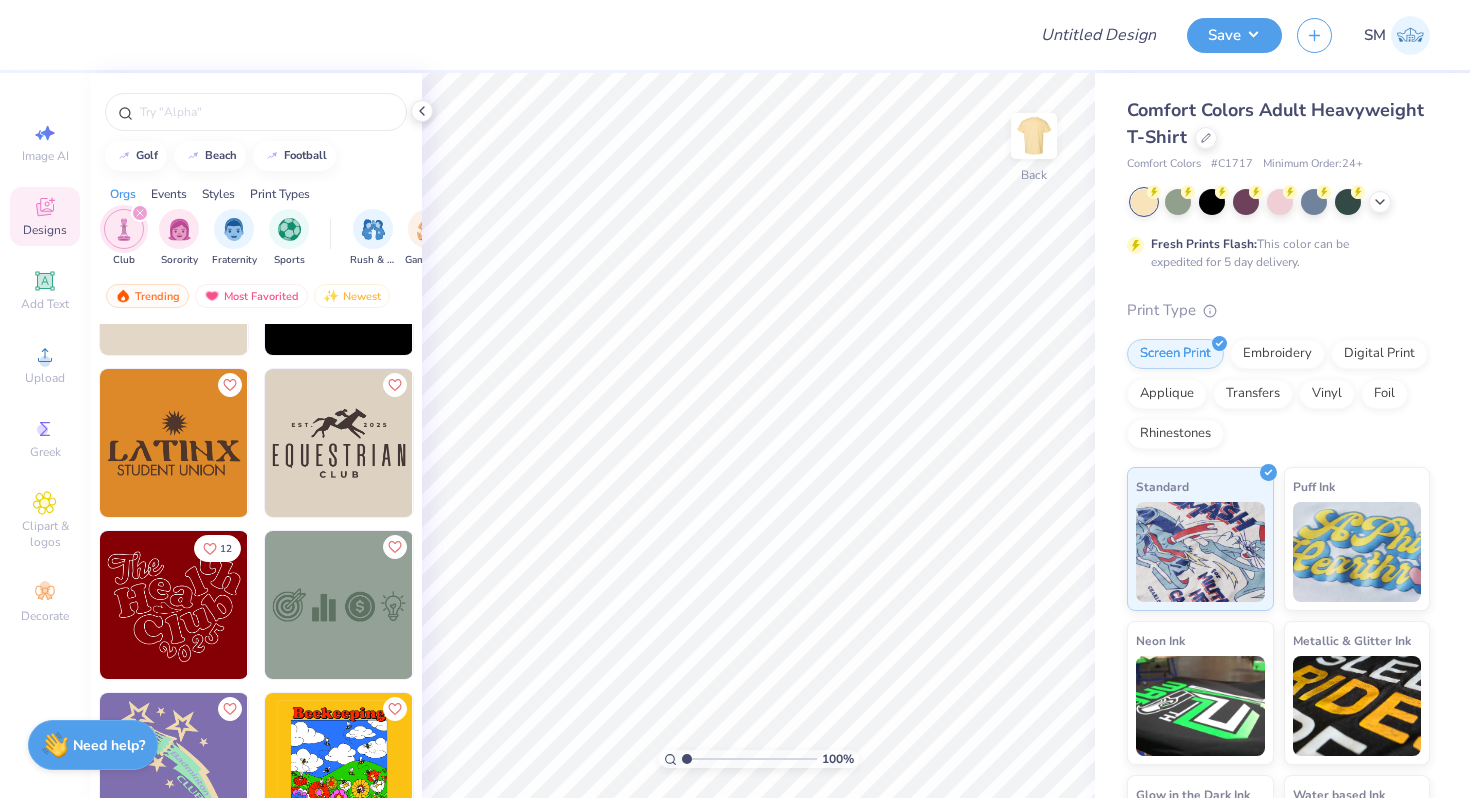 scroll, scrollTop: 951, scrollLeft: 0, axis: vertical 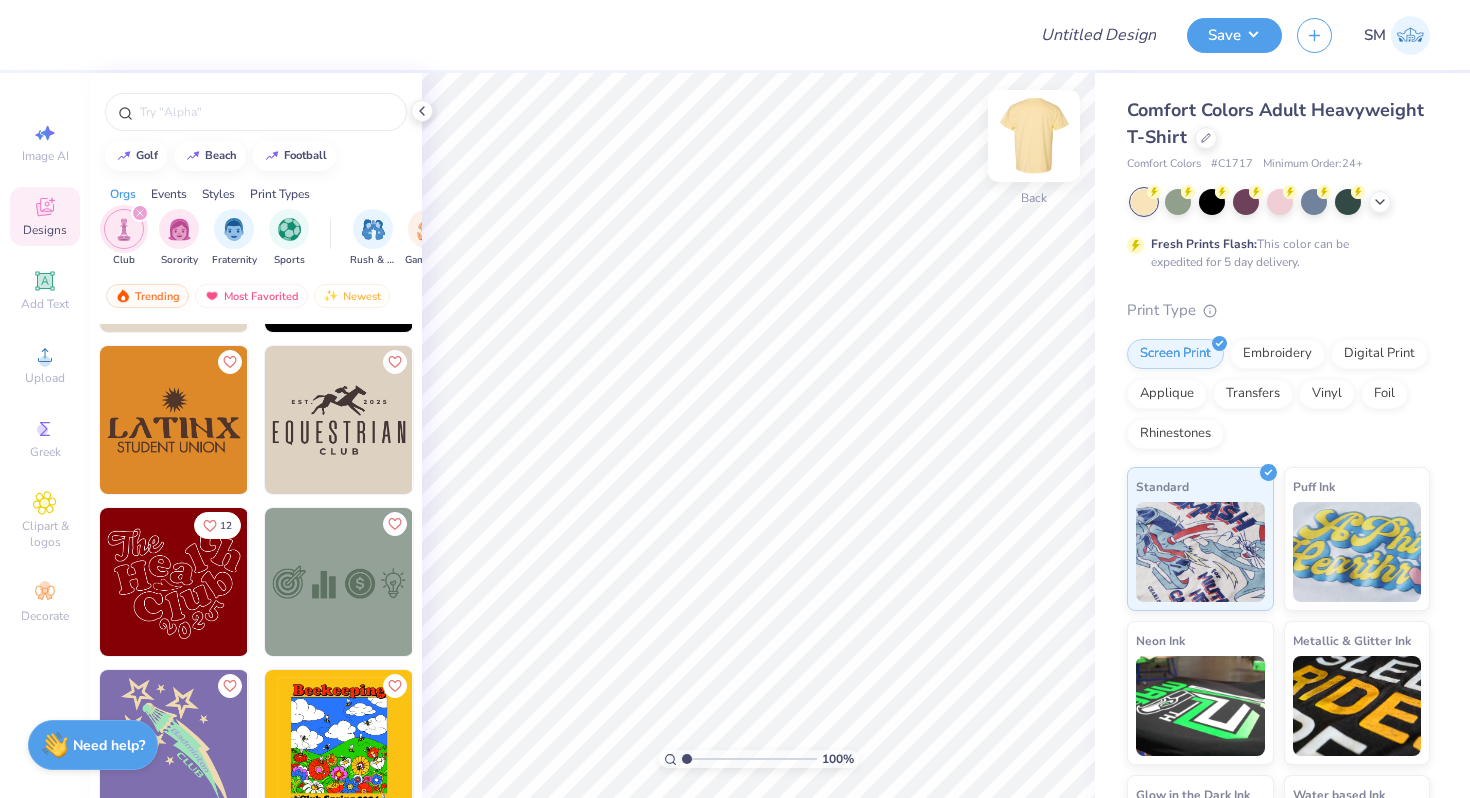 click at bounding box center [1034, 136] 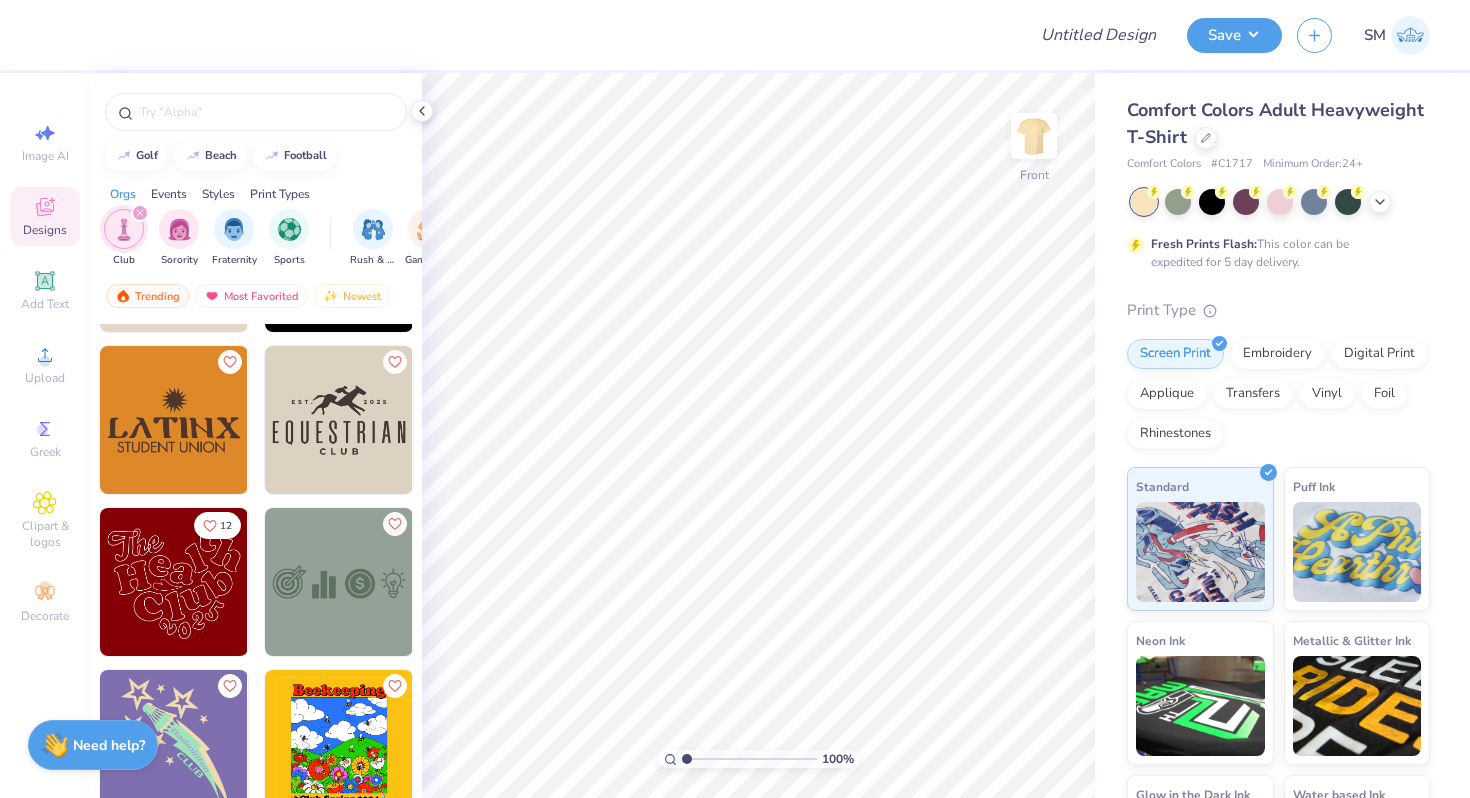 click at bounding box center (174, 582) 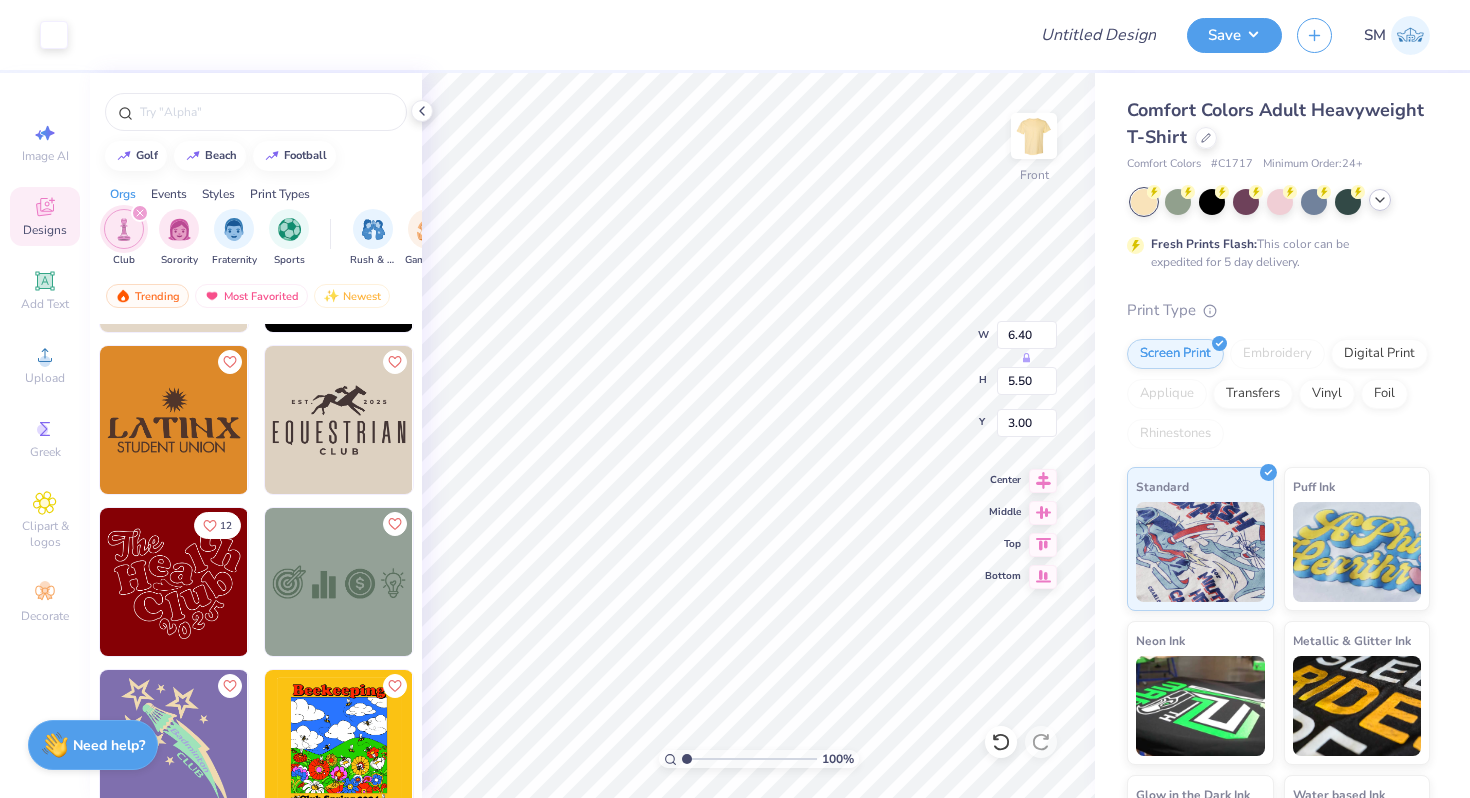 click at bounding box center [1380, 200] 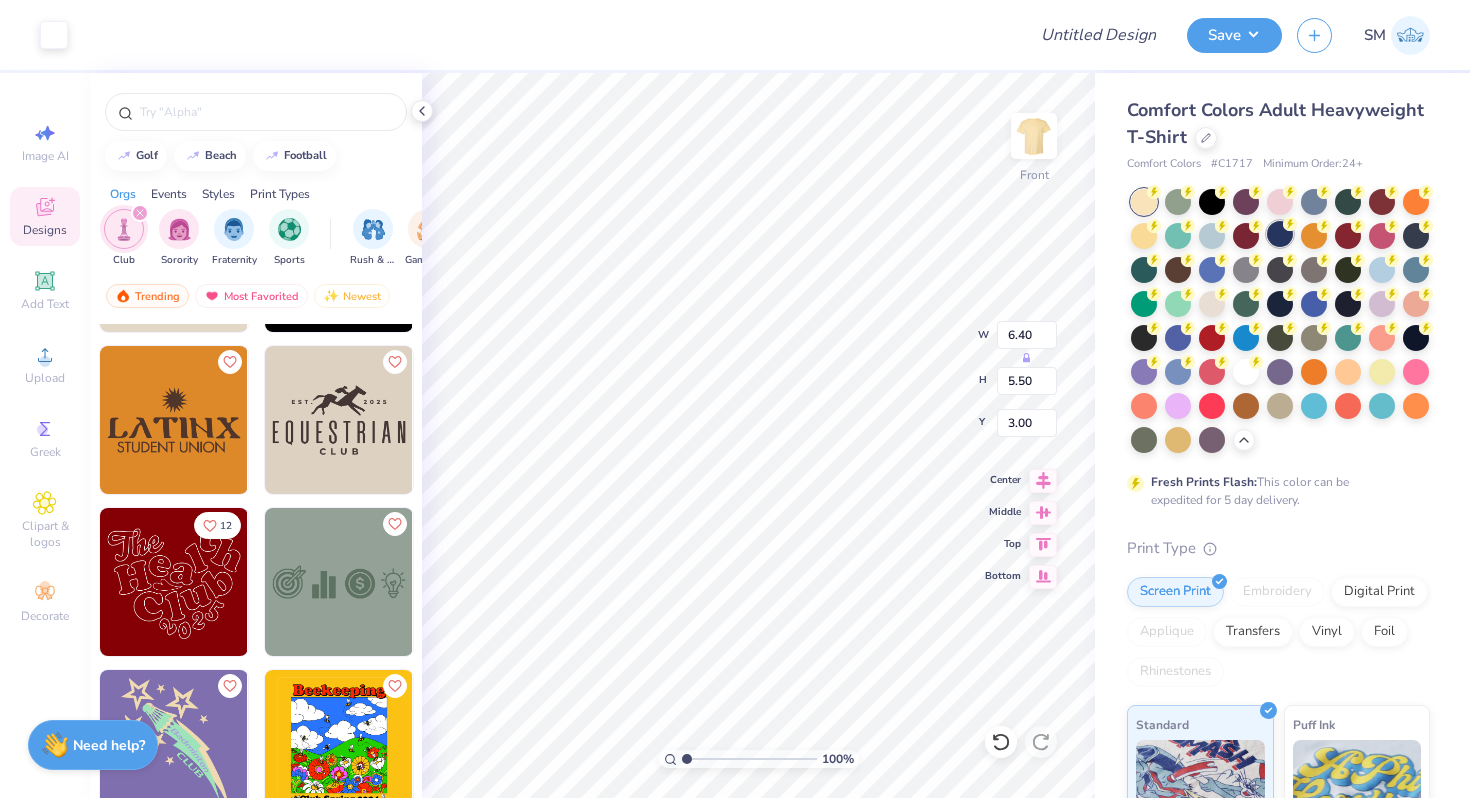 click at bounding box center (1280, 234) 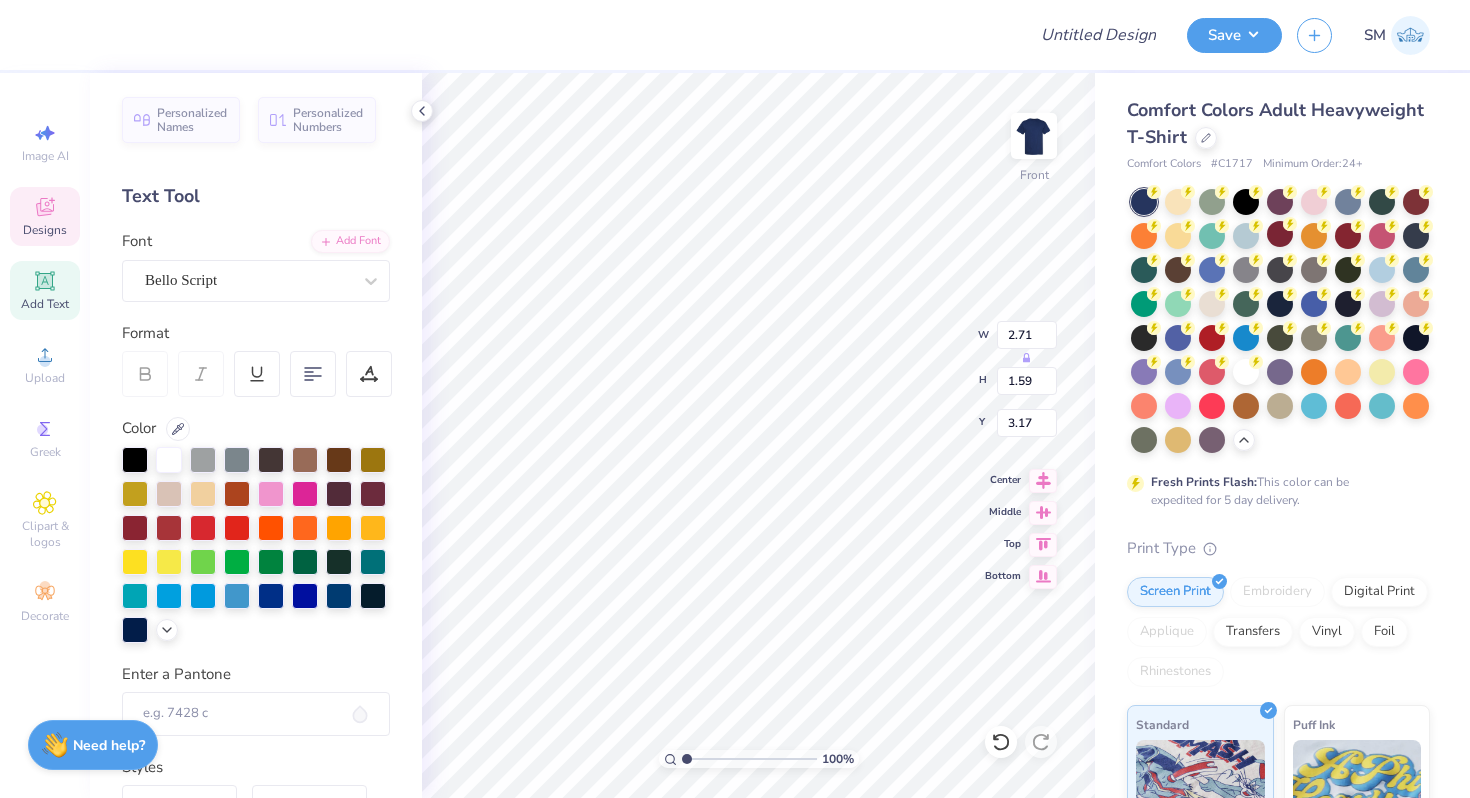 type on "e" 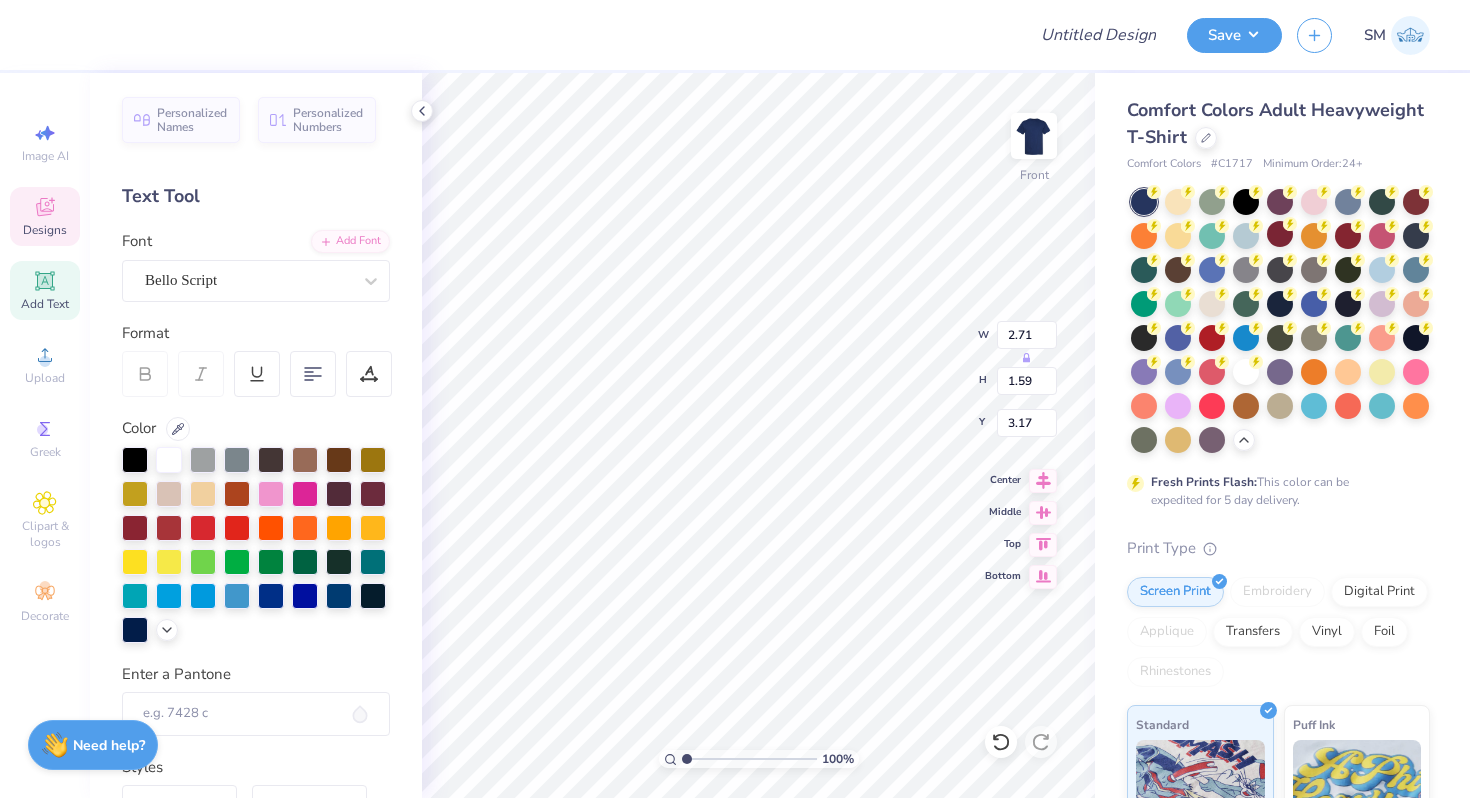 scroll, scrollTop: 0, scrollLeft: 1, axis: horizontal 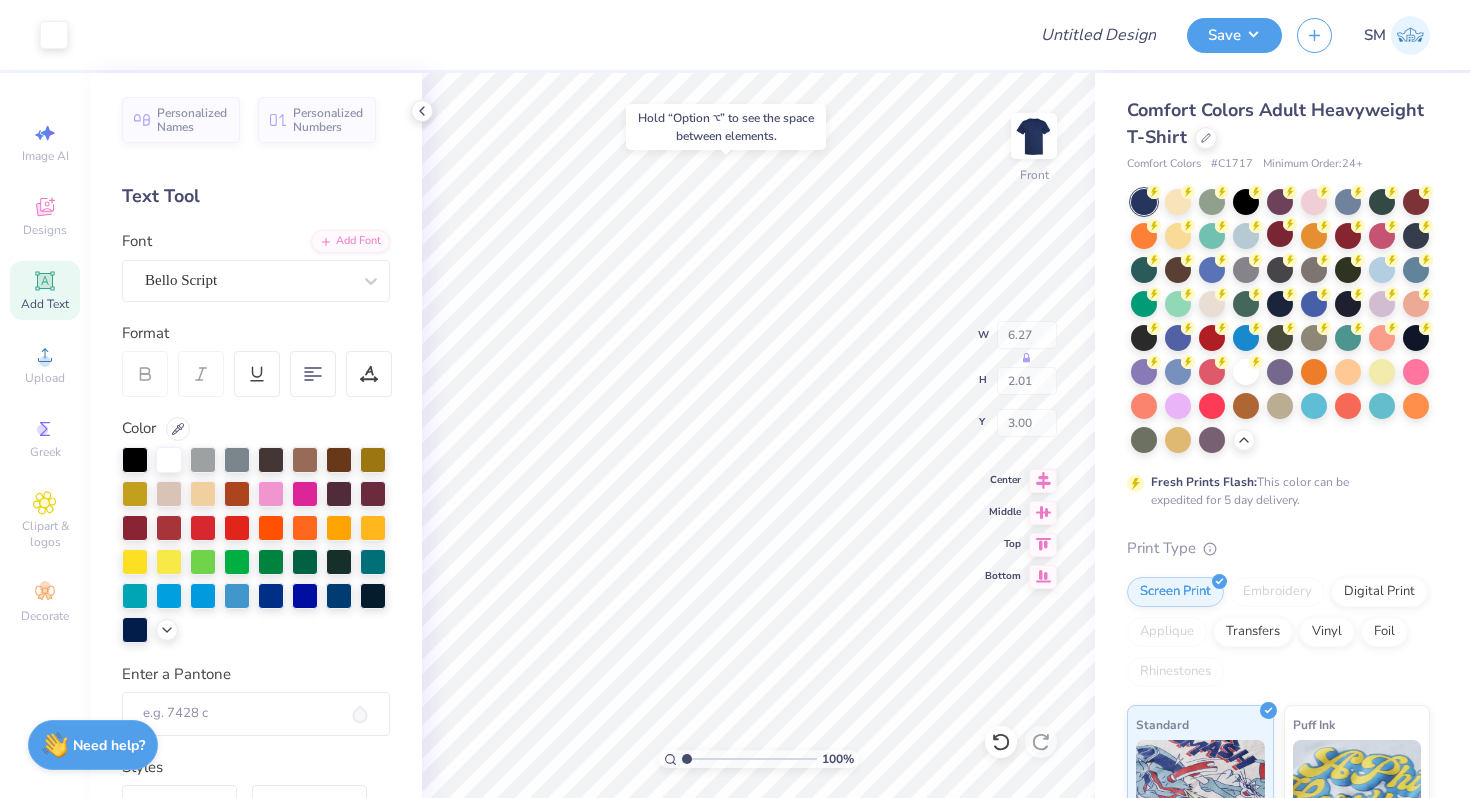 type on "3.00" 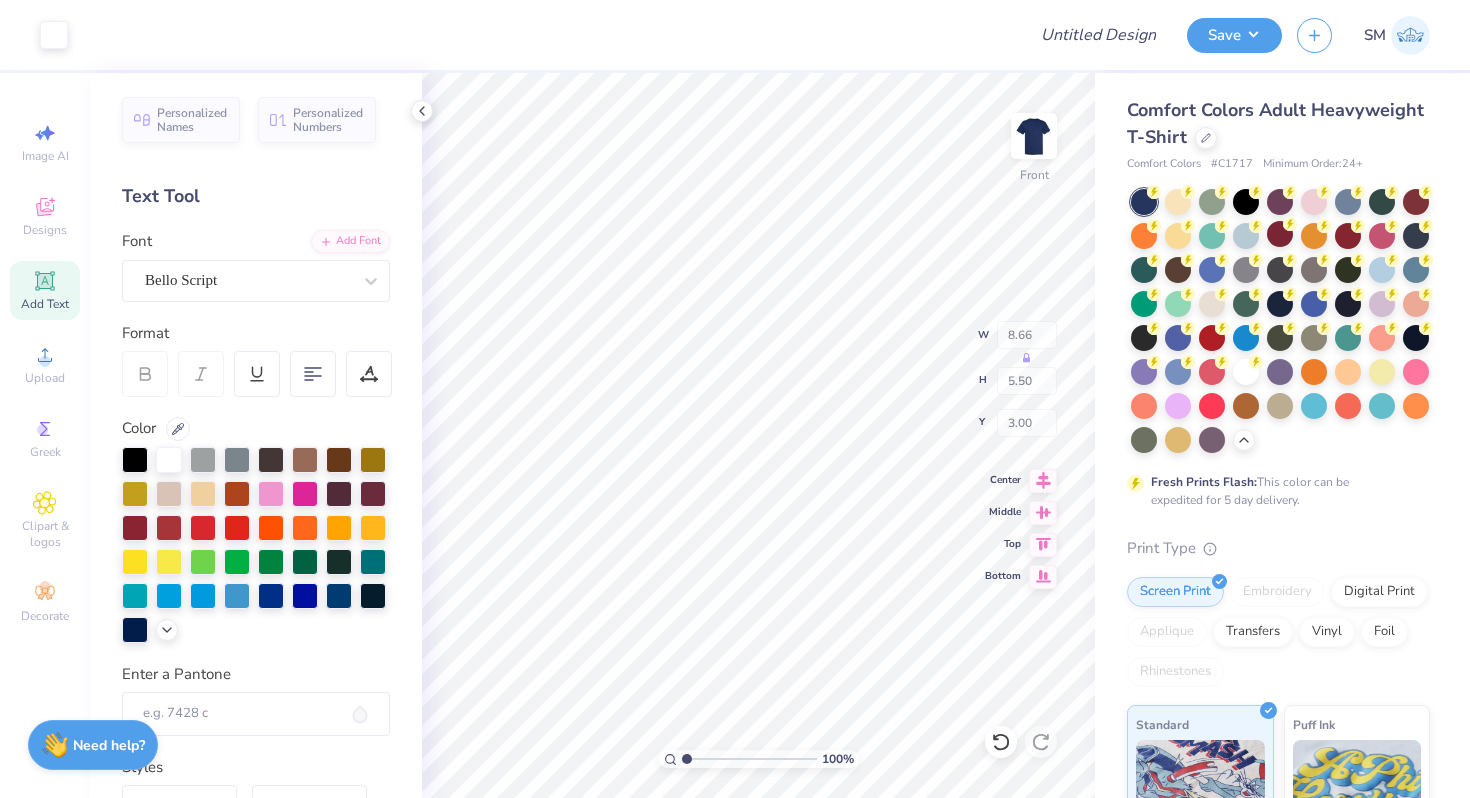 type on "5.50" 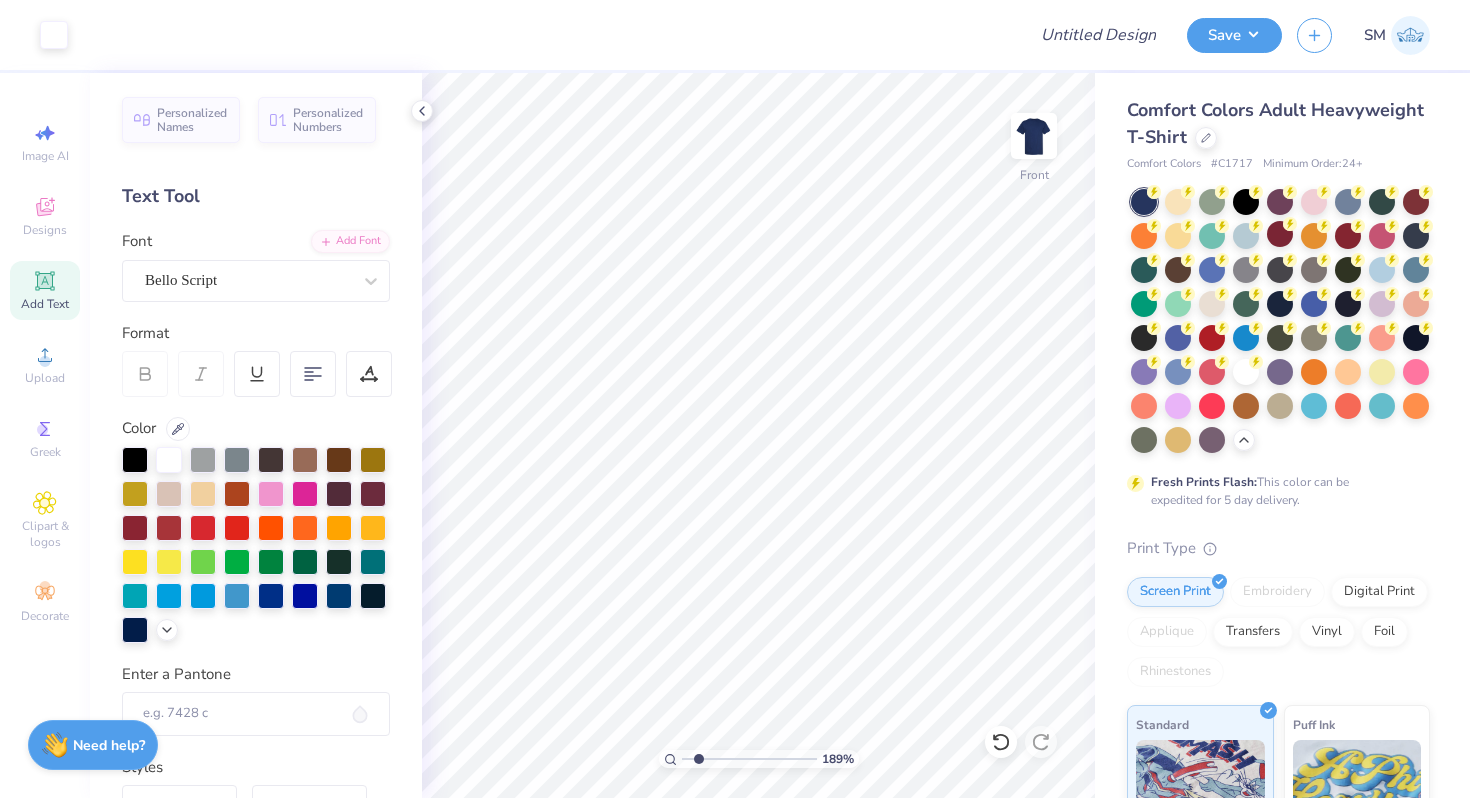 drag, startPoint x: 688, startPoint y: 759, endPoint x: 698, endPoint y: 758, distance: 10.049875 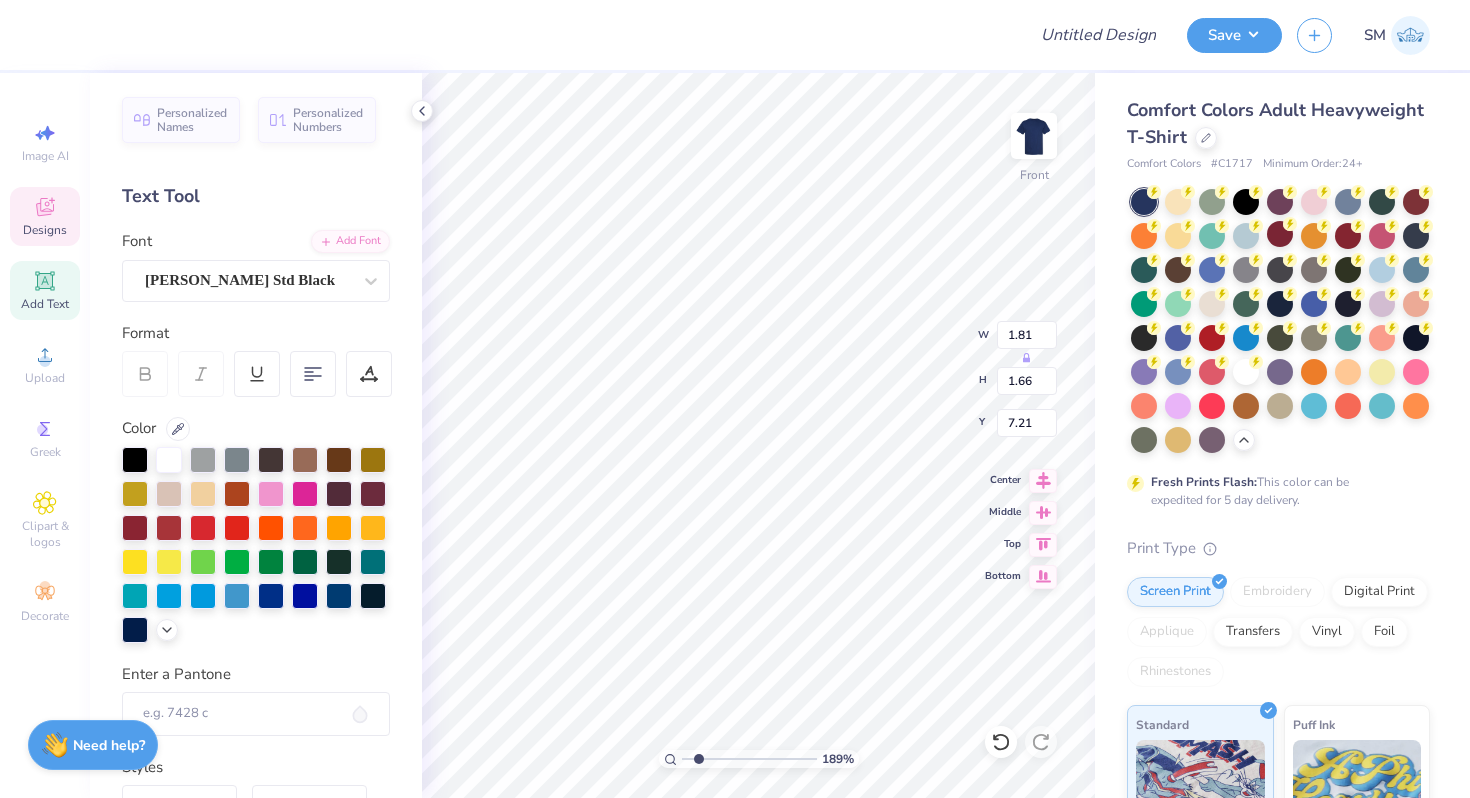 type on "1.44" 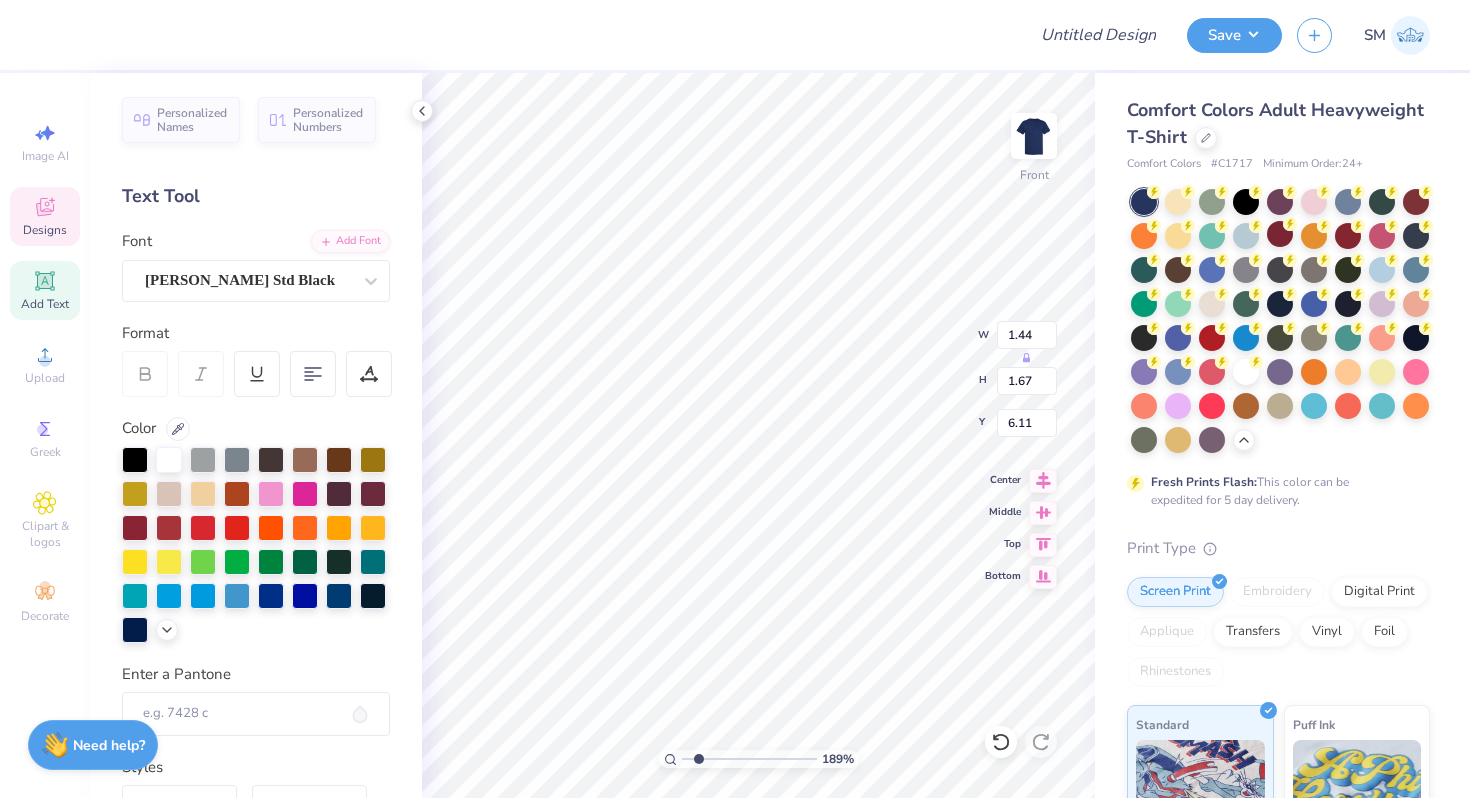 type on "6.71" 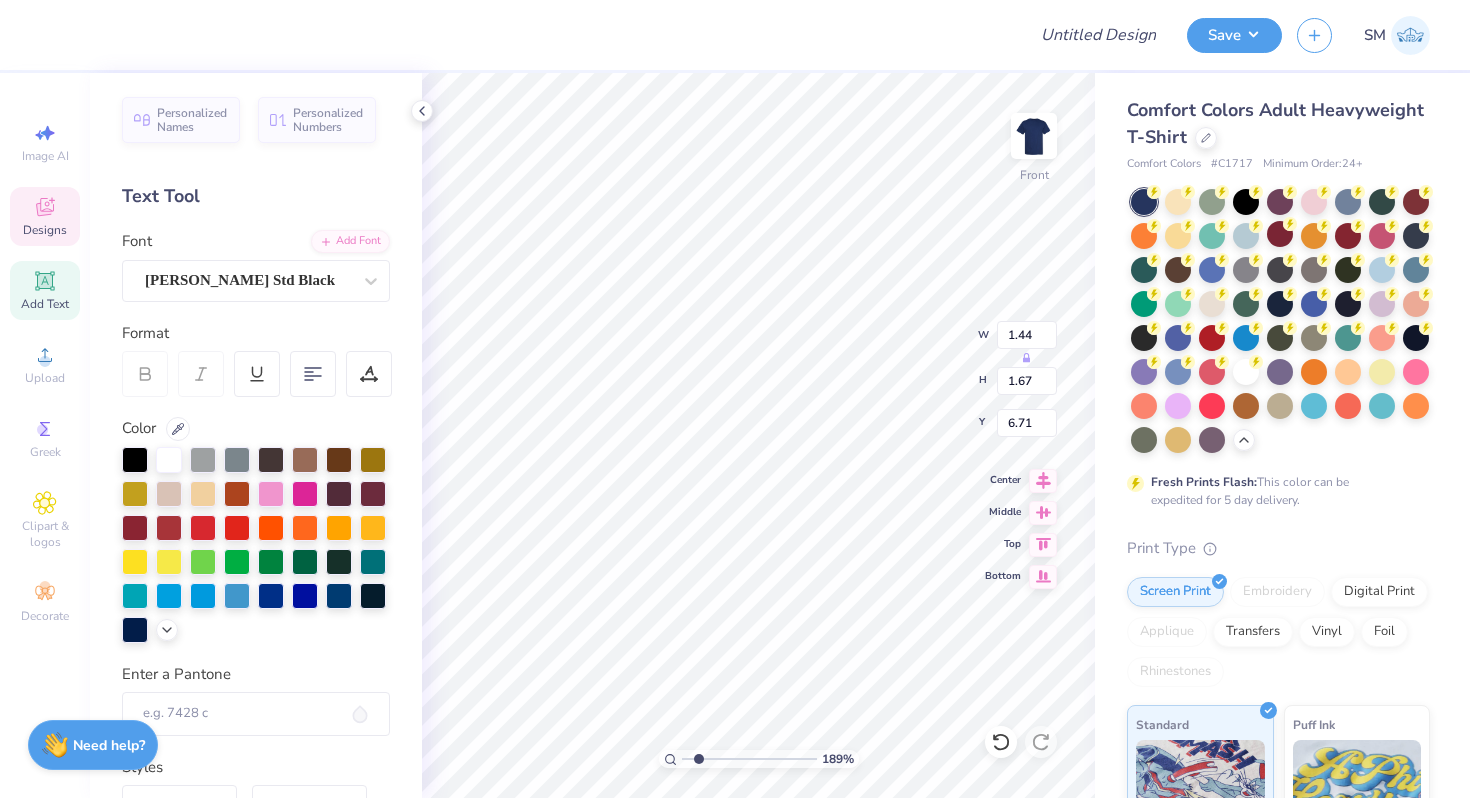 type 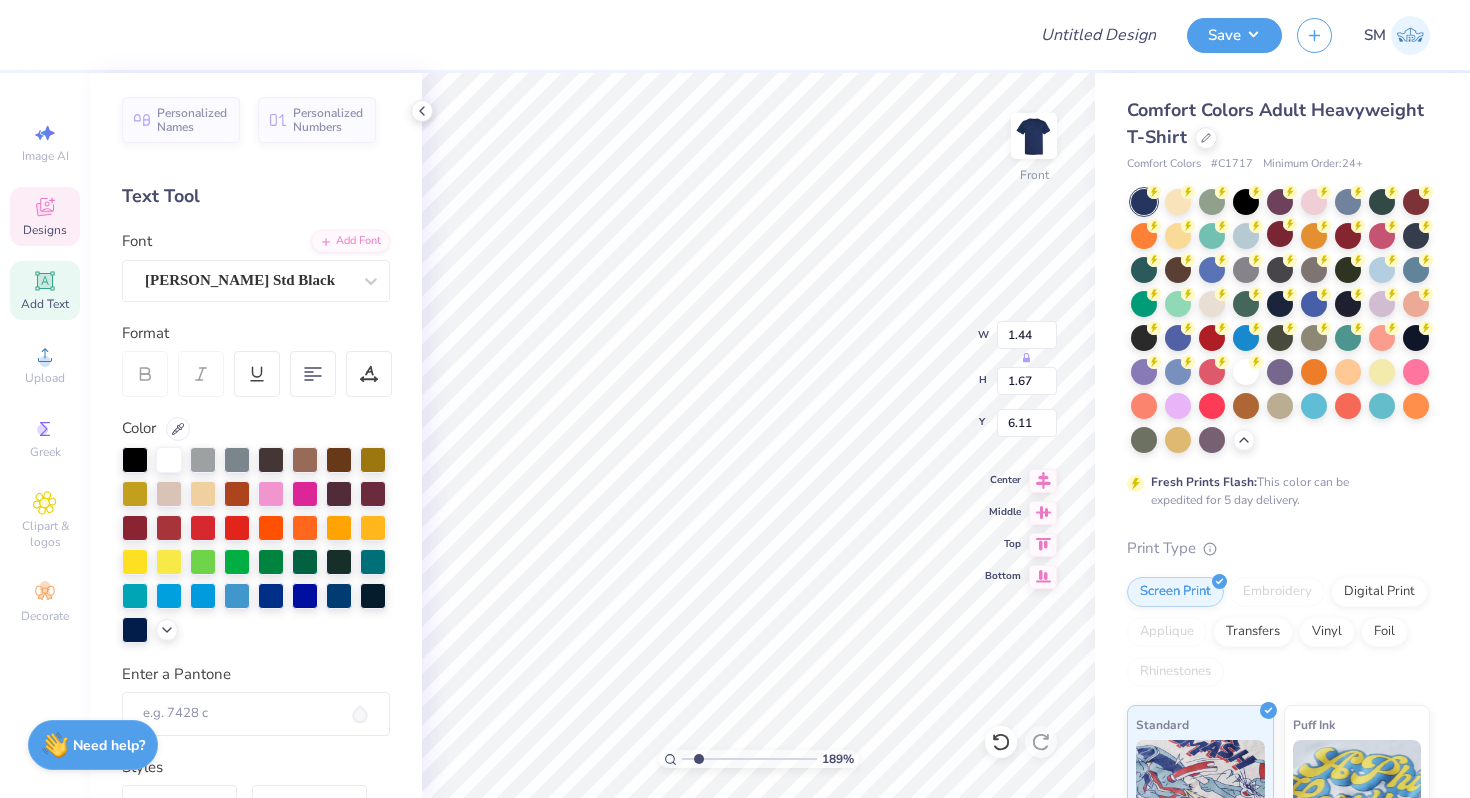 type on "6.79" 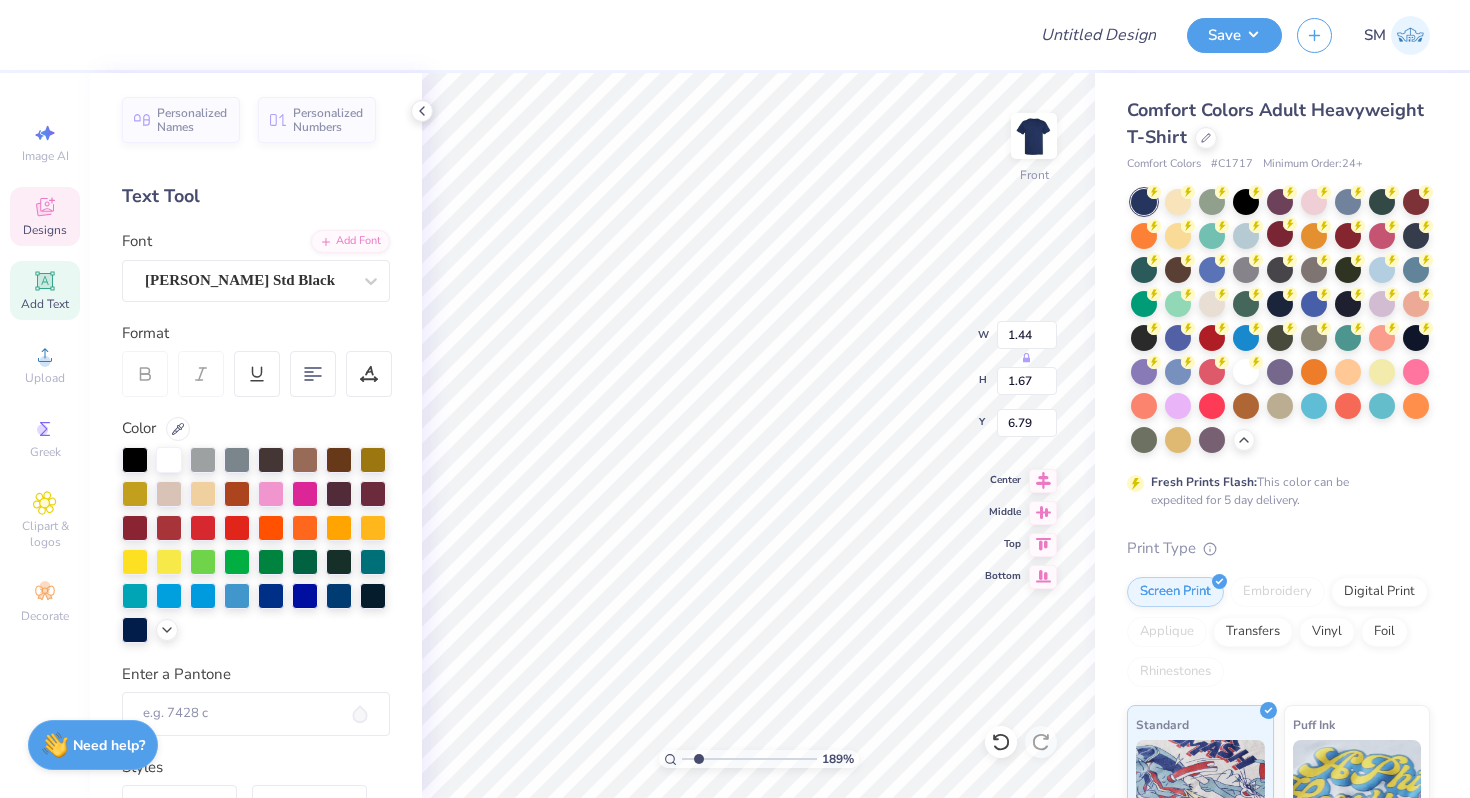 type on "e" 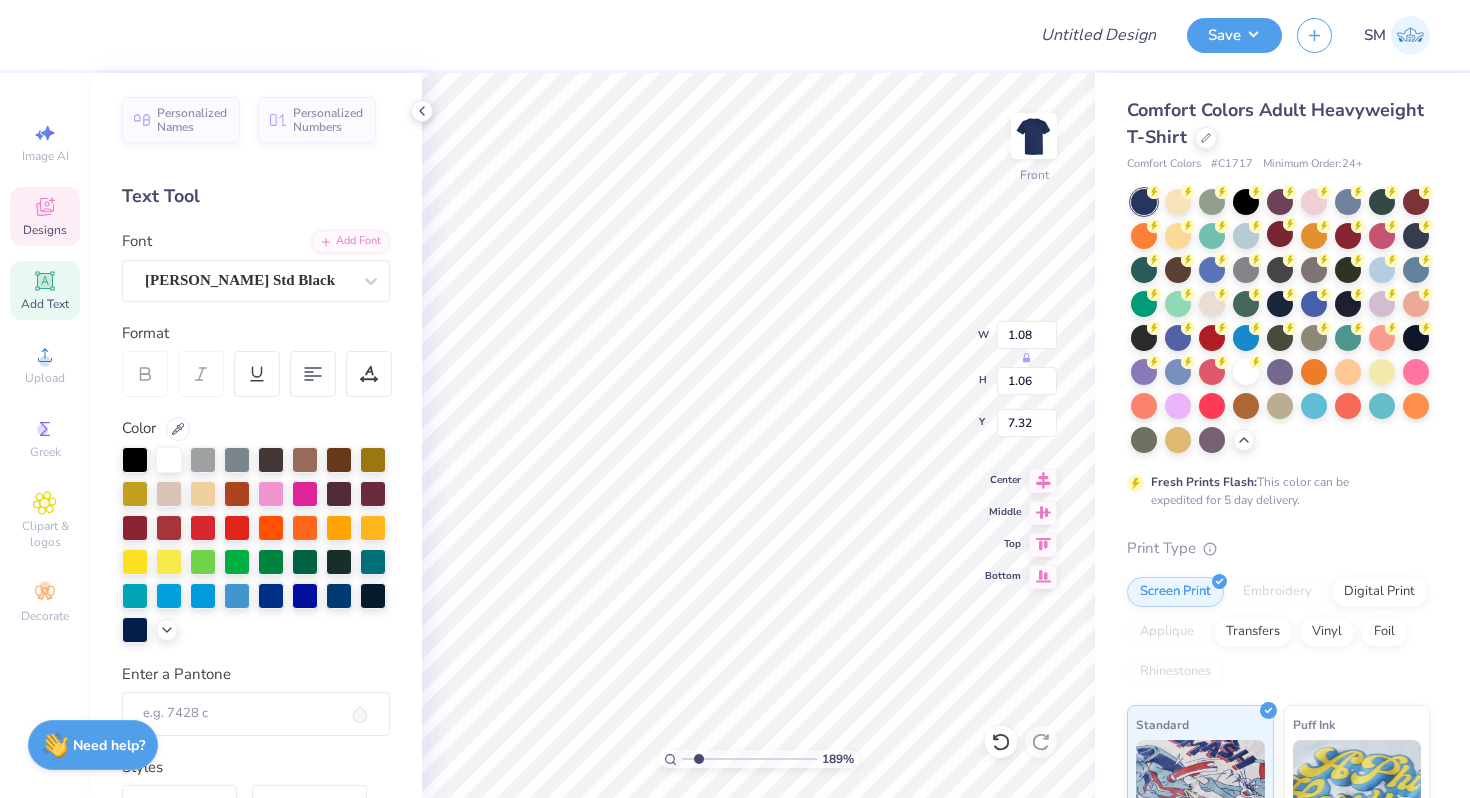 type on "7.32" 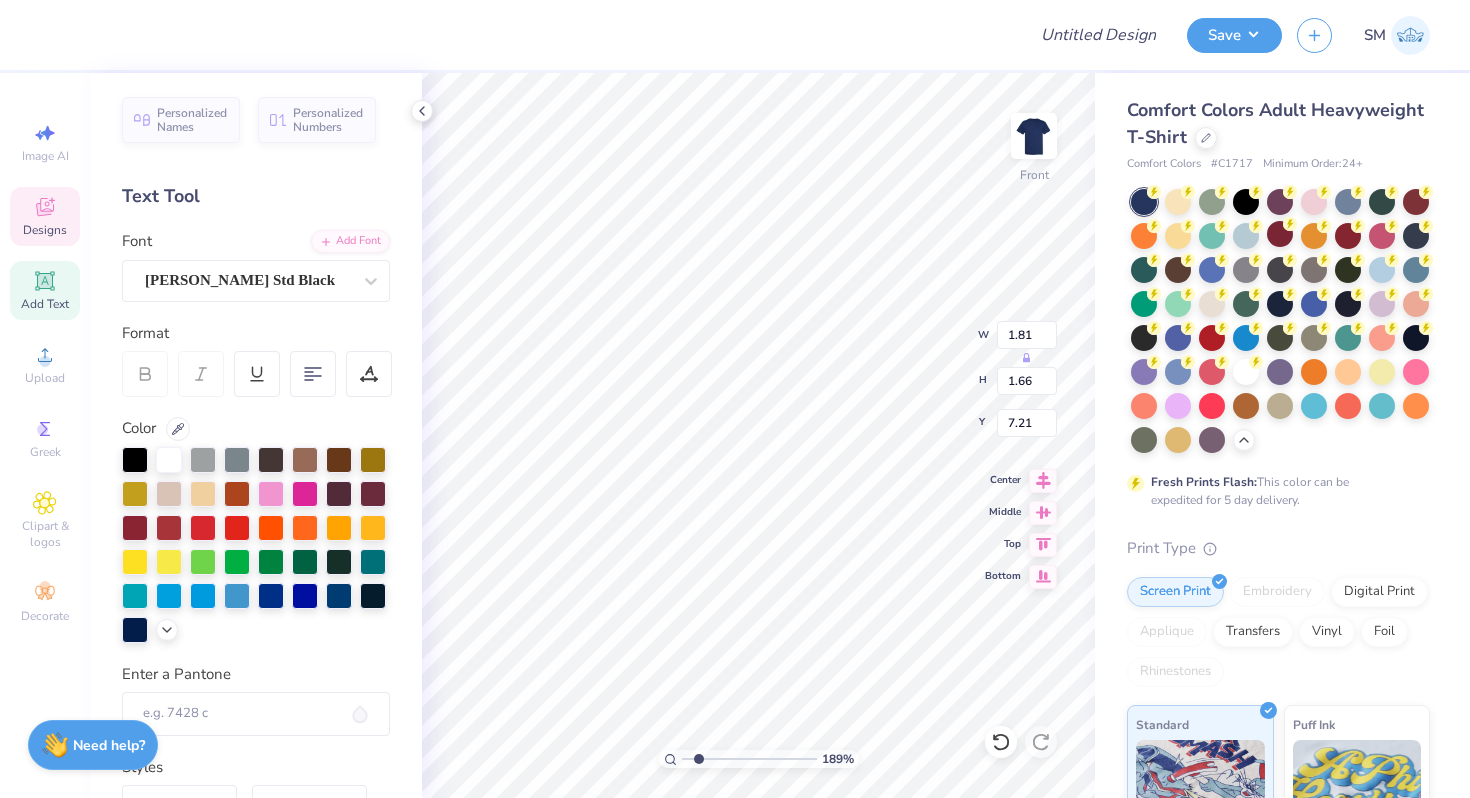 type on "H" 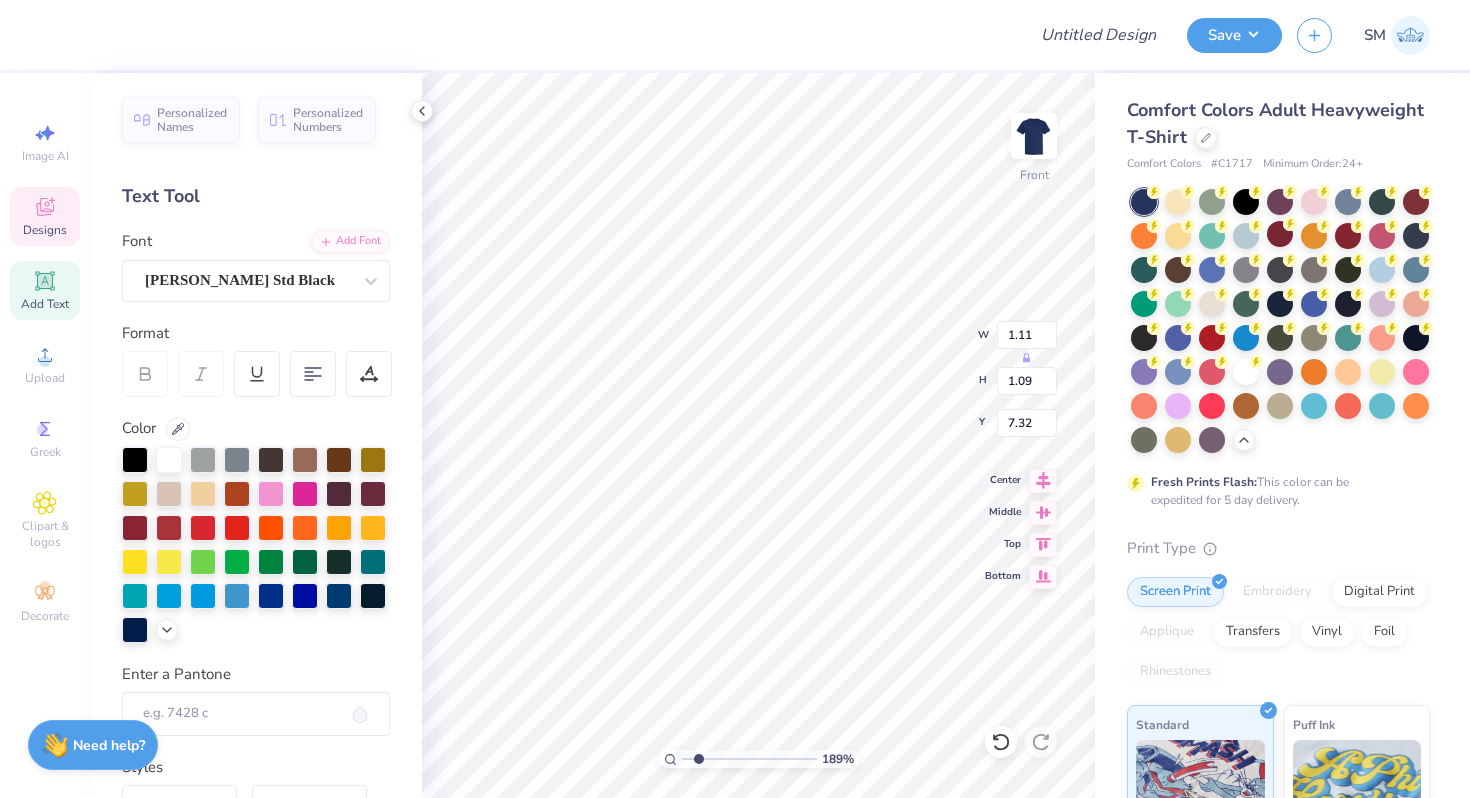 type on "1.11" 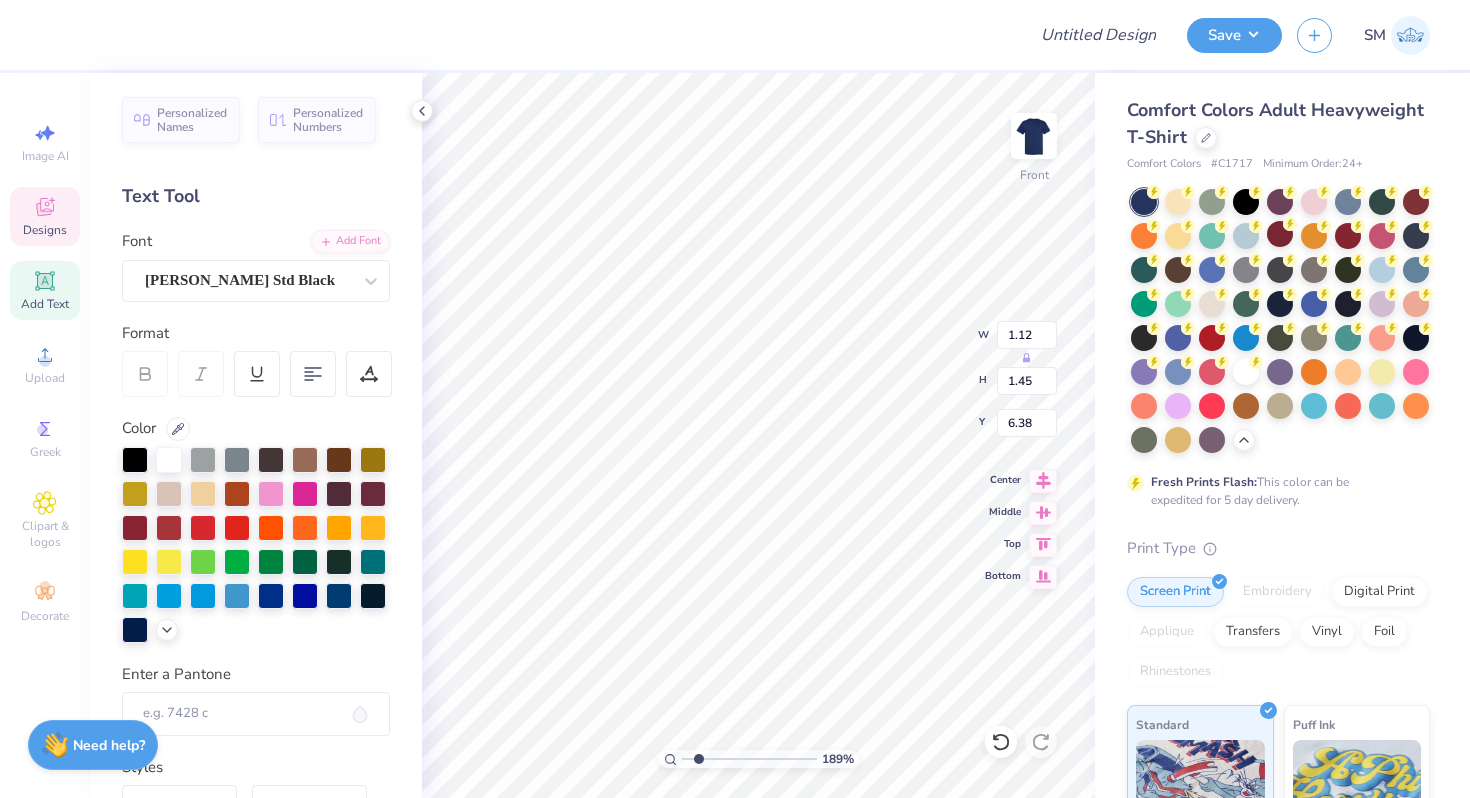 type on "T" 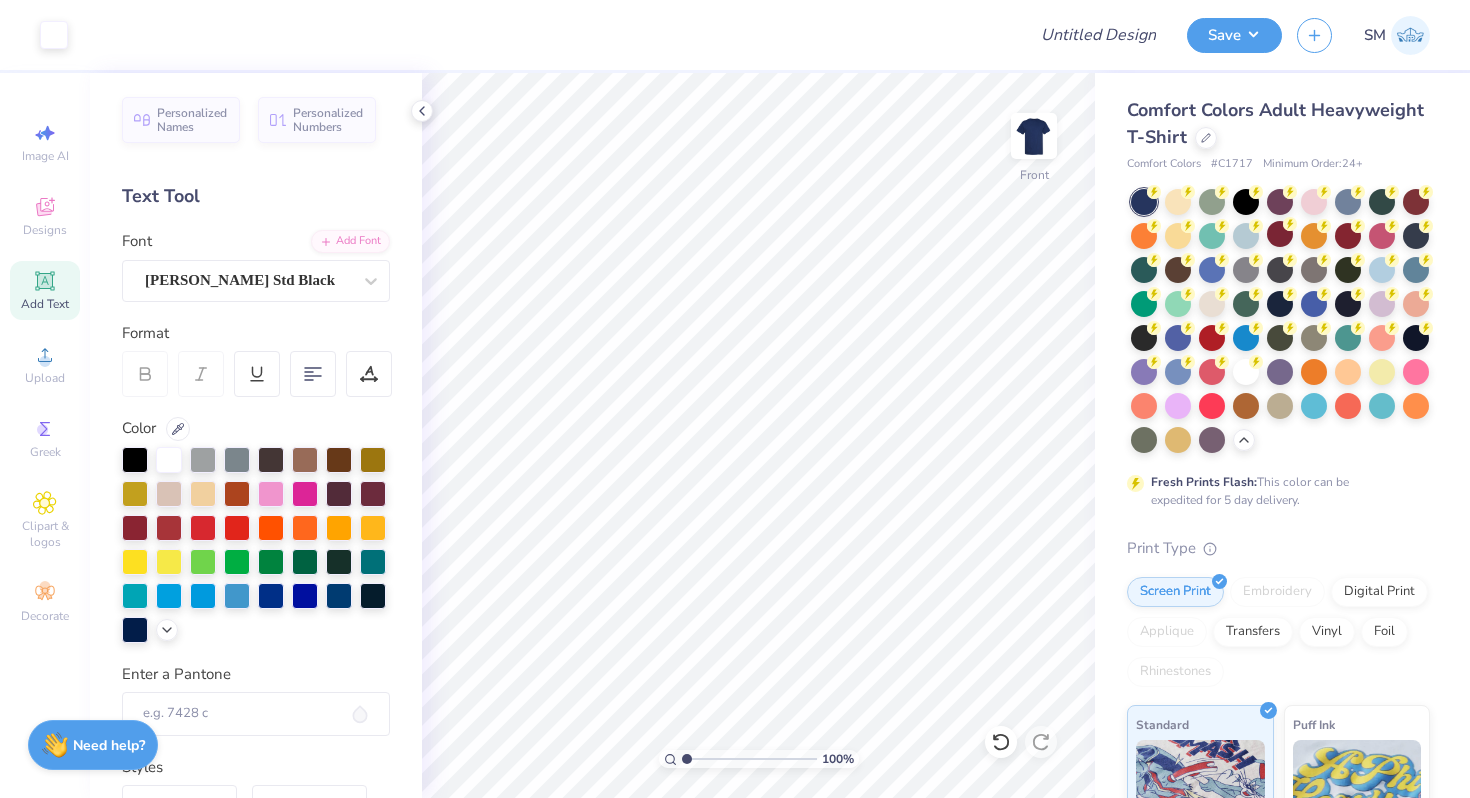 drag, startPoint x: 699, startPoint y: 759, endPoint x: 681, endPoint y: 758, distance: 18.027756 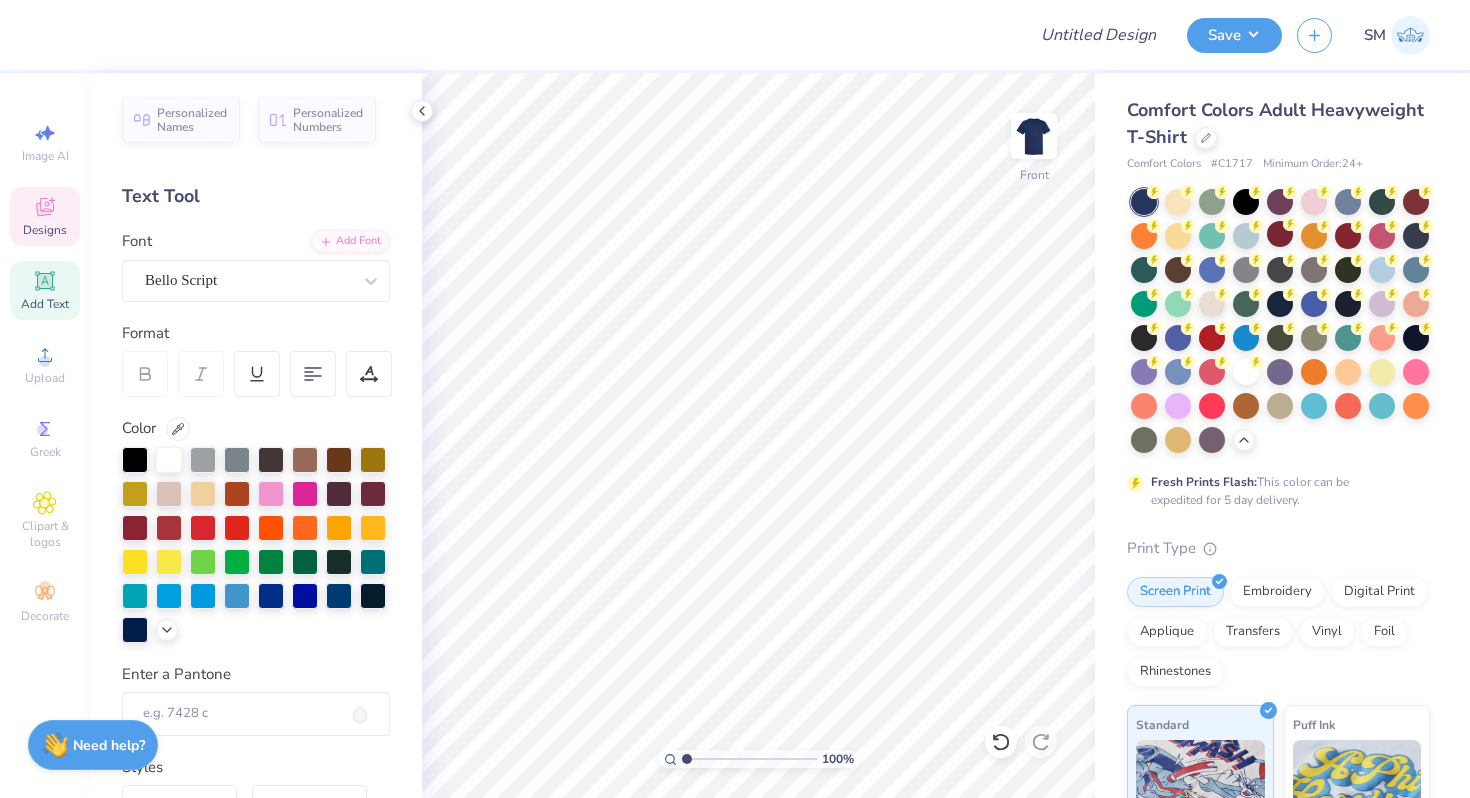 click on "Designs" at bounding box center (45, 216) 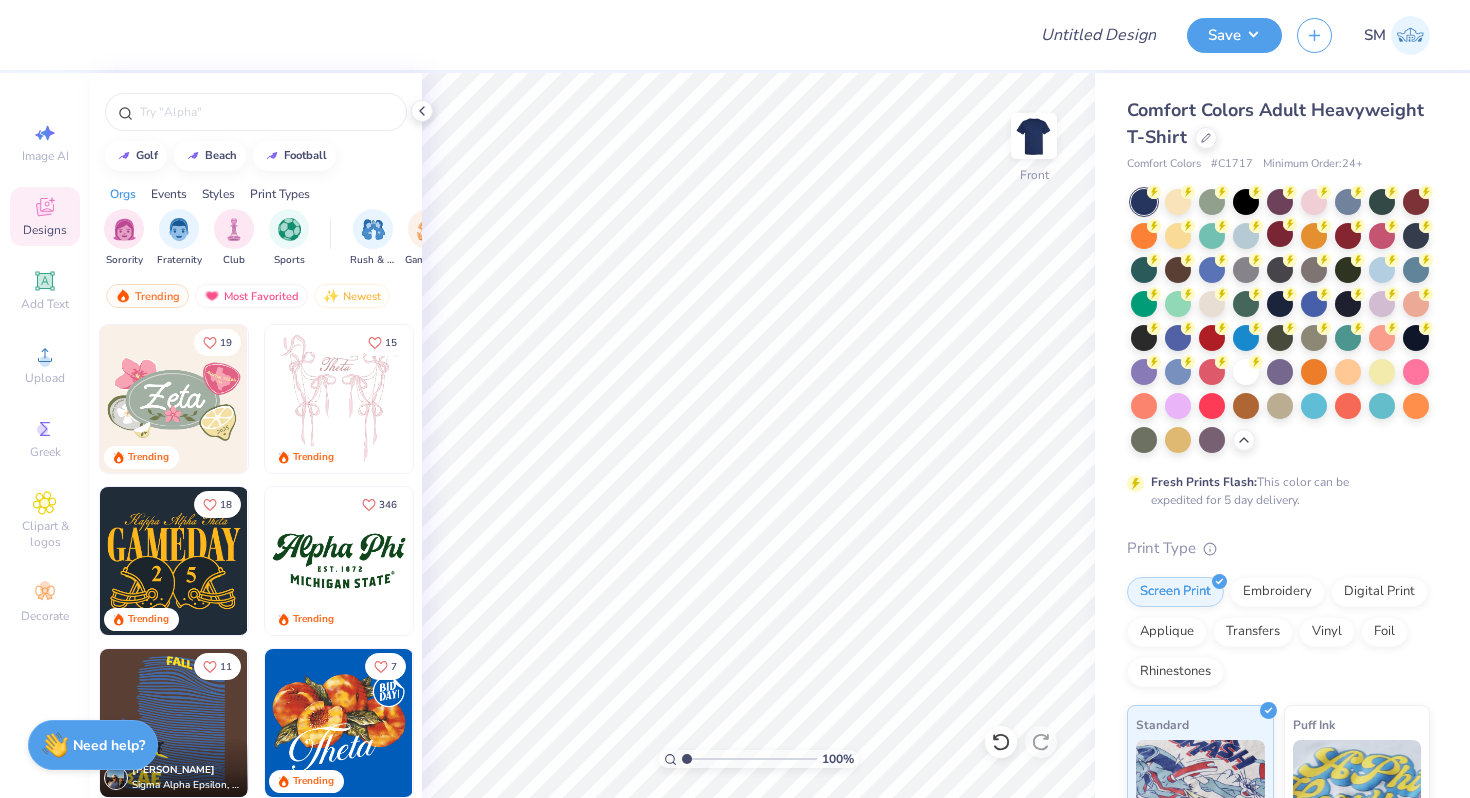 scroll, scrollTop: 378, scrollLeft: 0, axis: vertical 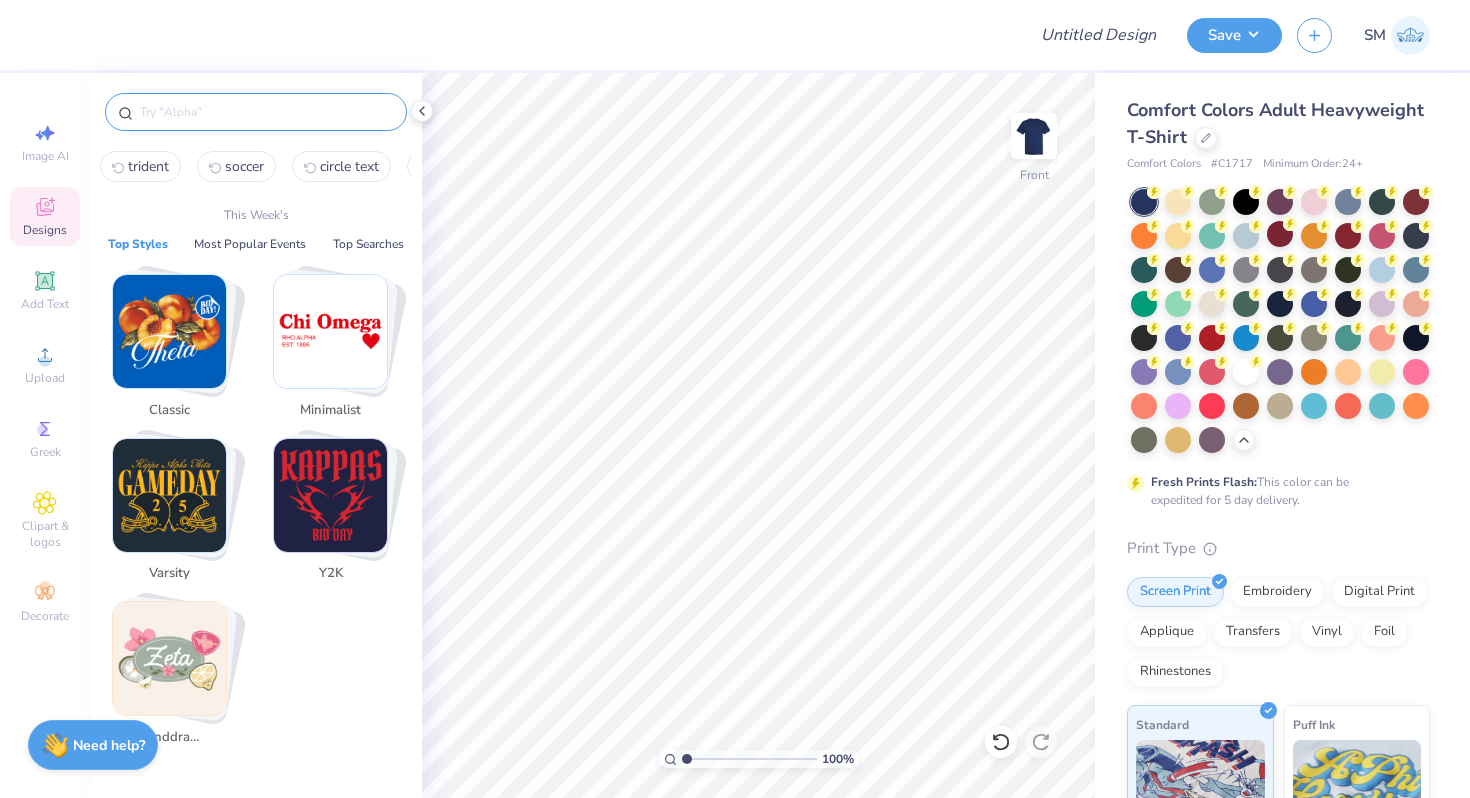 click at bounding box center [266, 112] 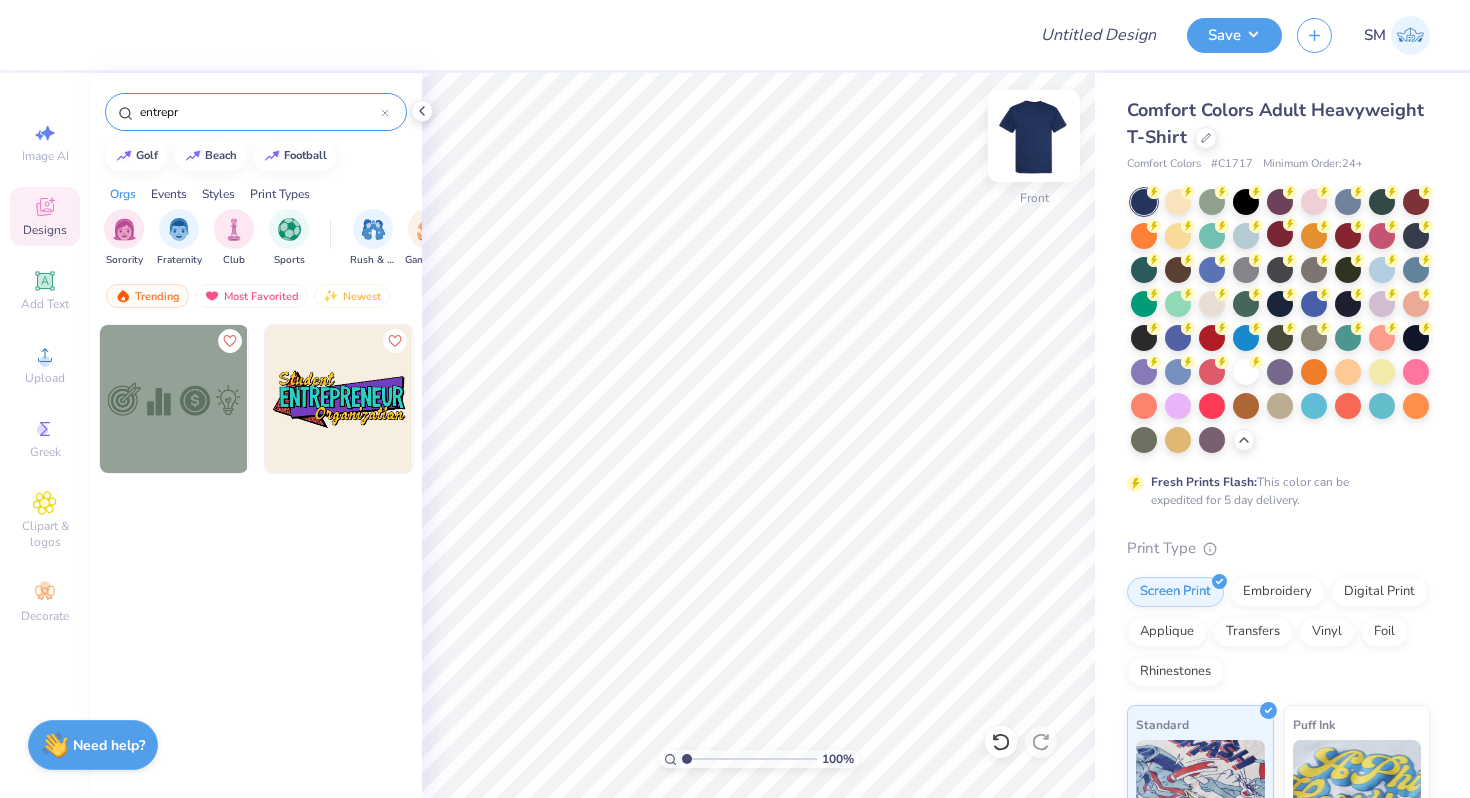 type on "entrepr" 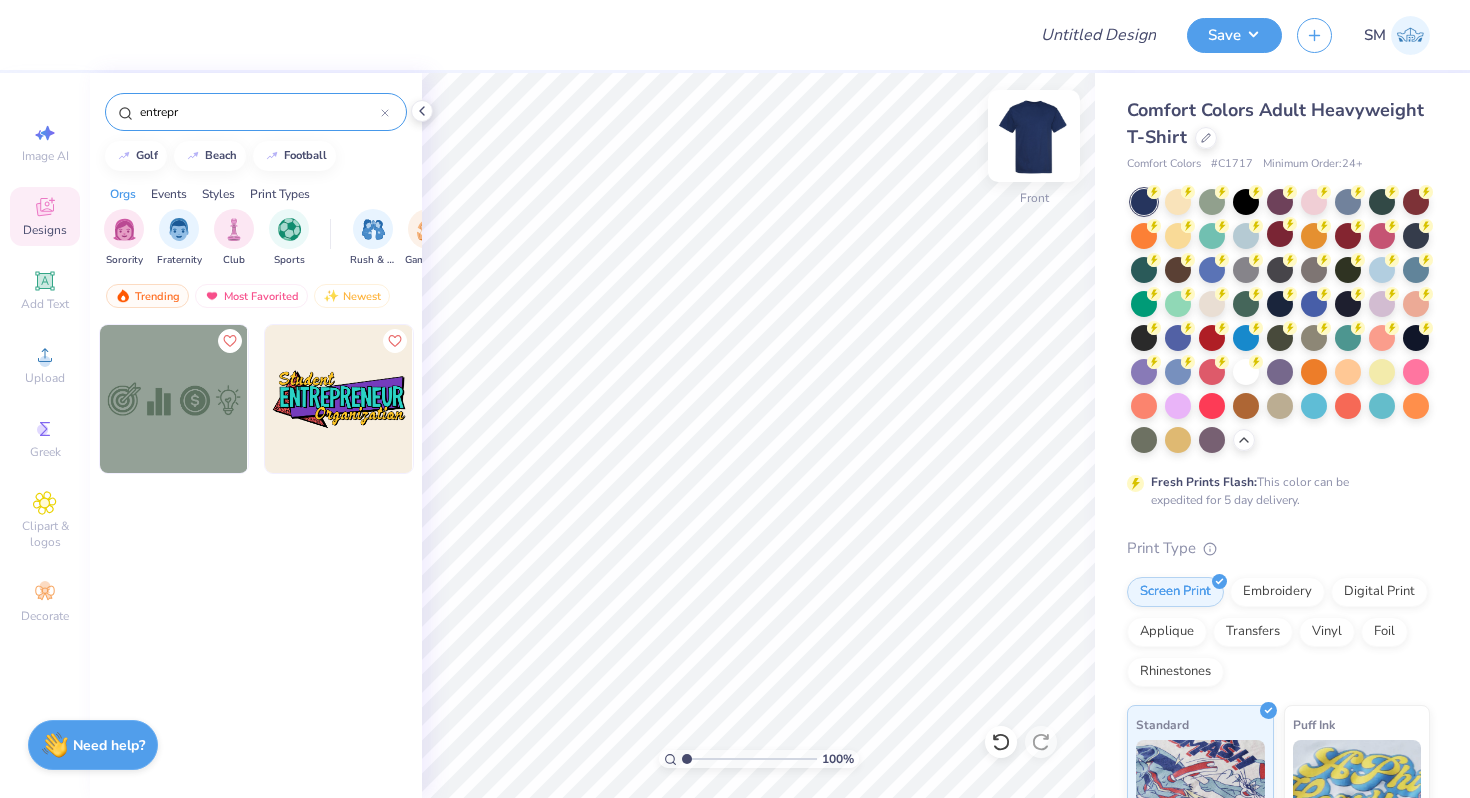 click at bounding box center (1034, 136) 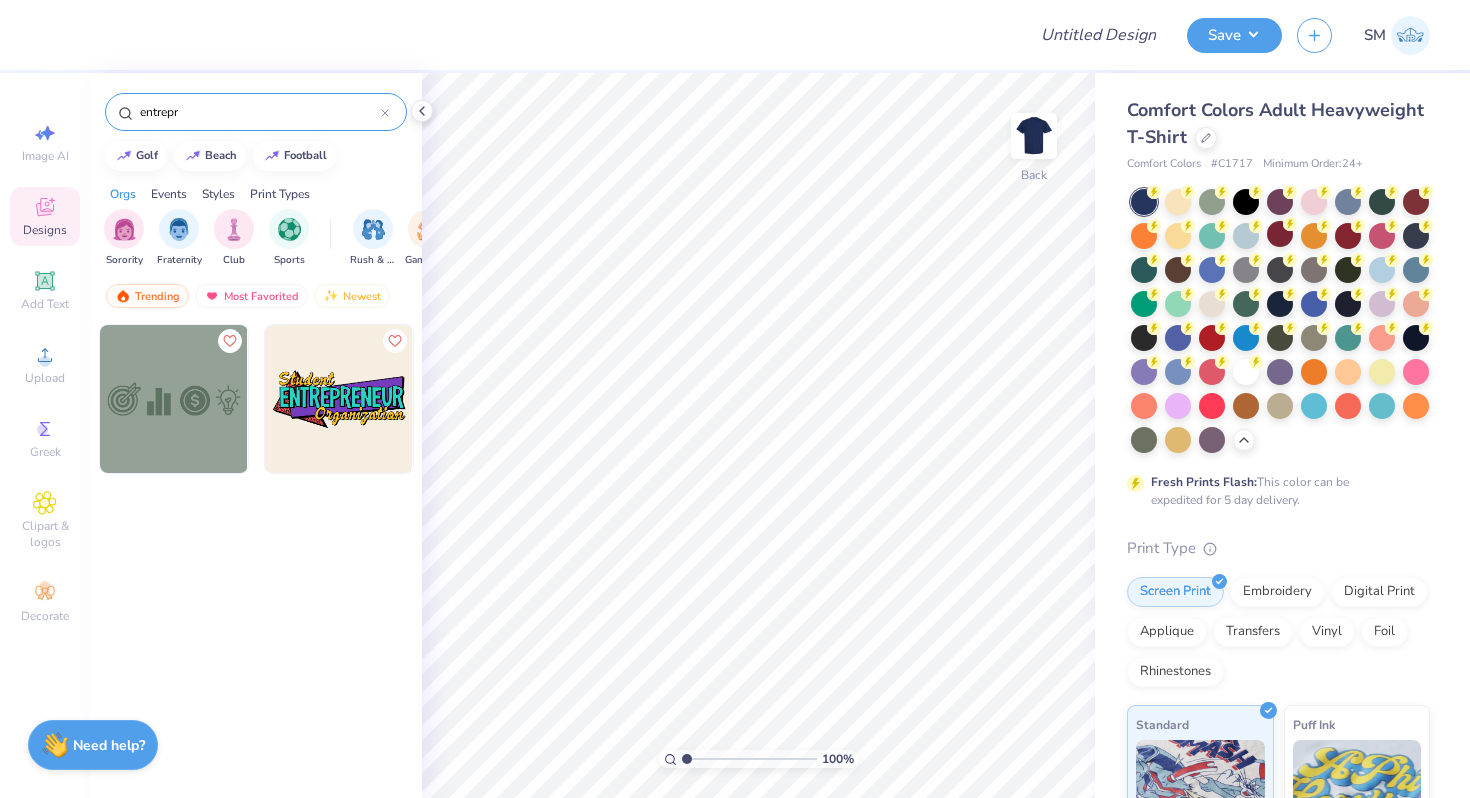 click at bounding box center [385, 112] 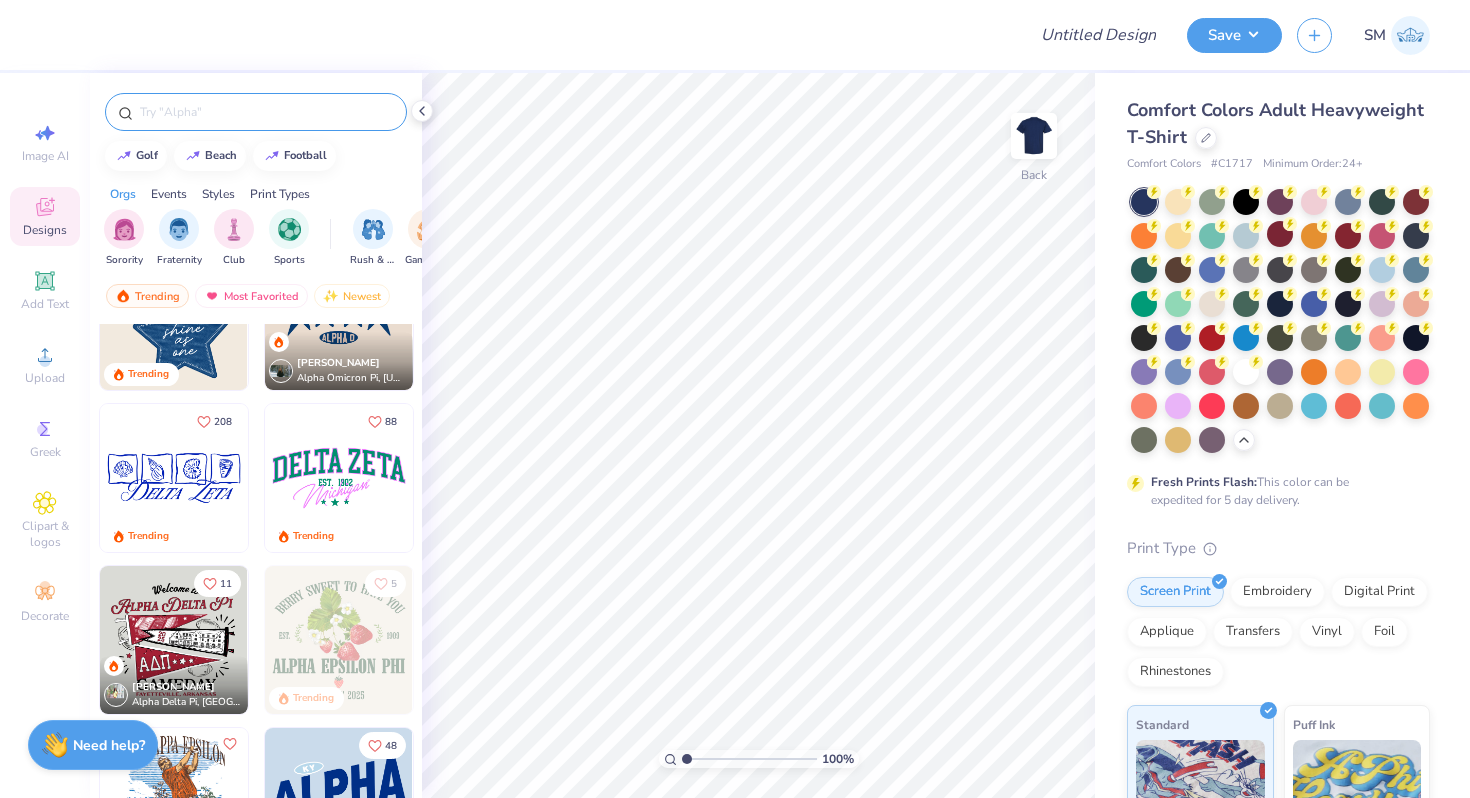 scroll, scrollTop: 1421, scrollLeft: 0, axis: vertical 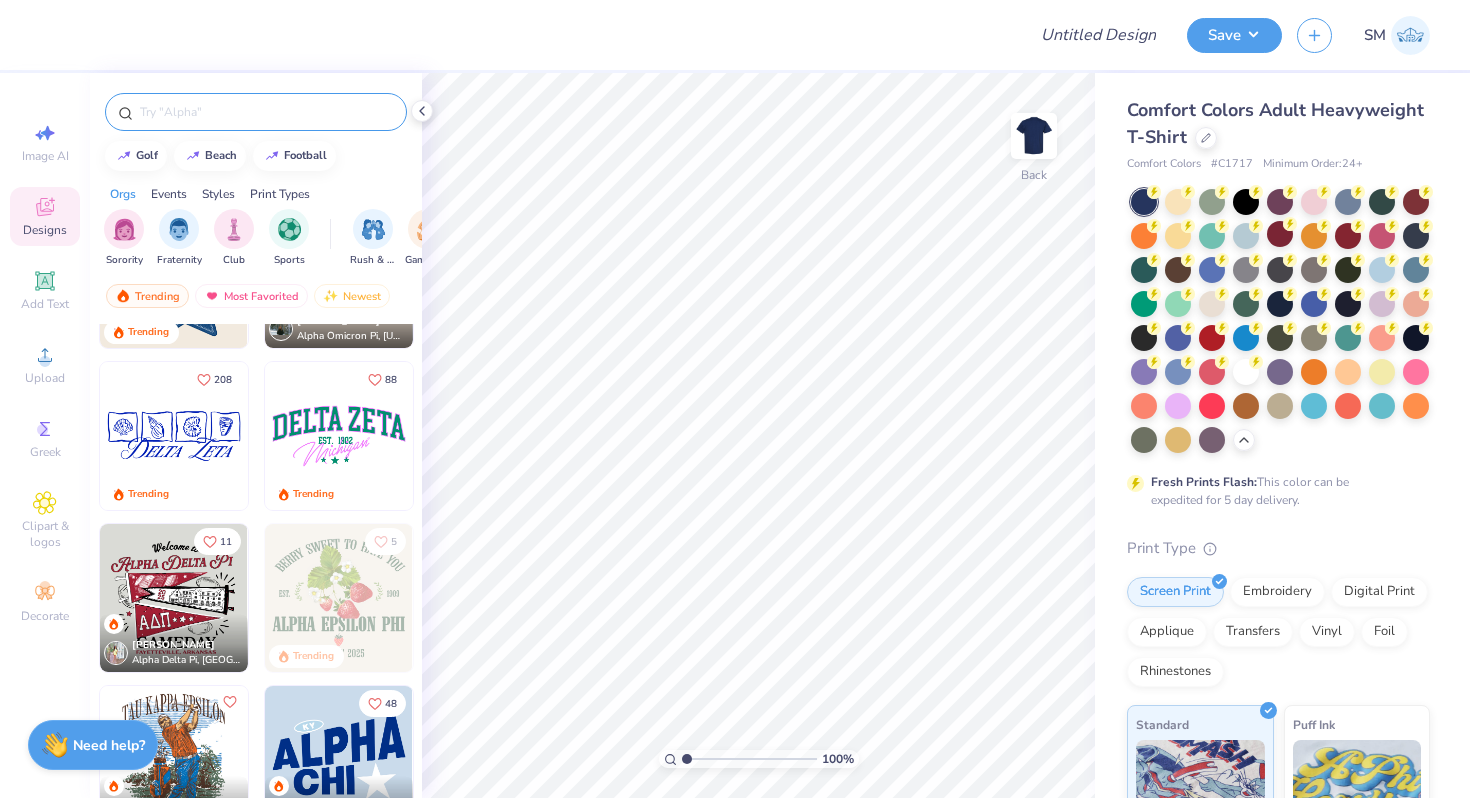 click at bounding box center (256, 112) 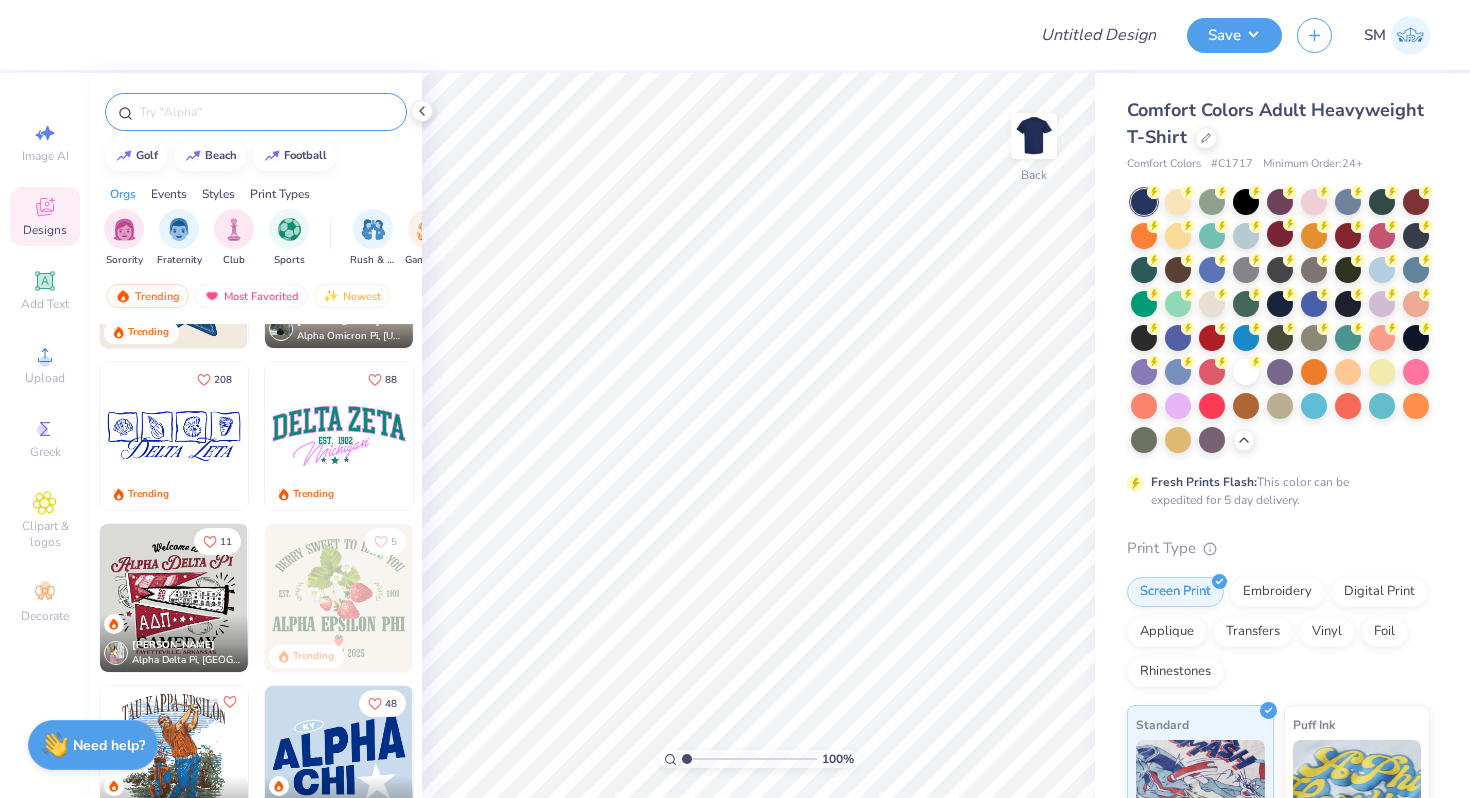 click at bounding box center [266, 112] 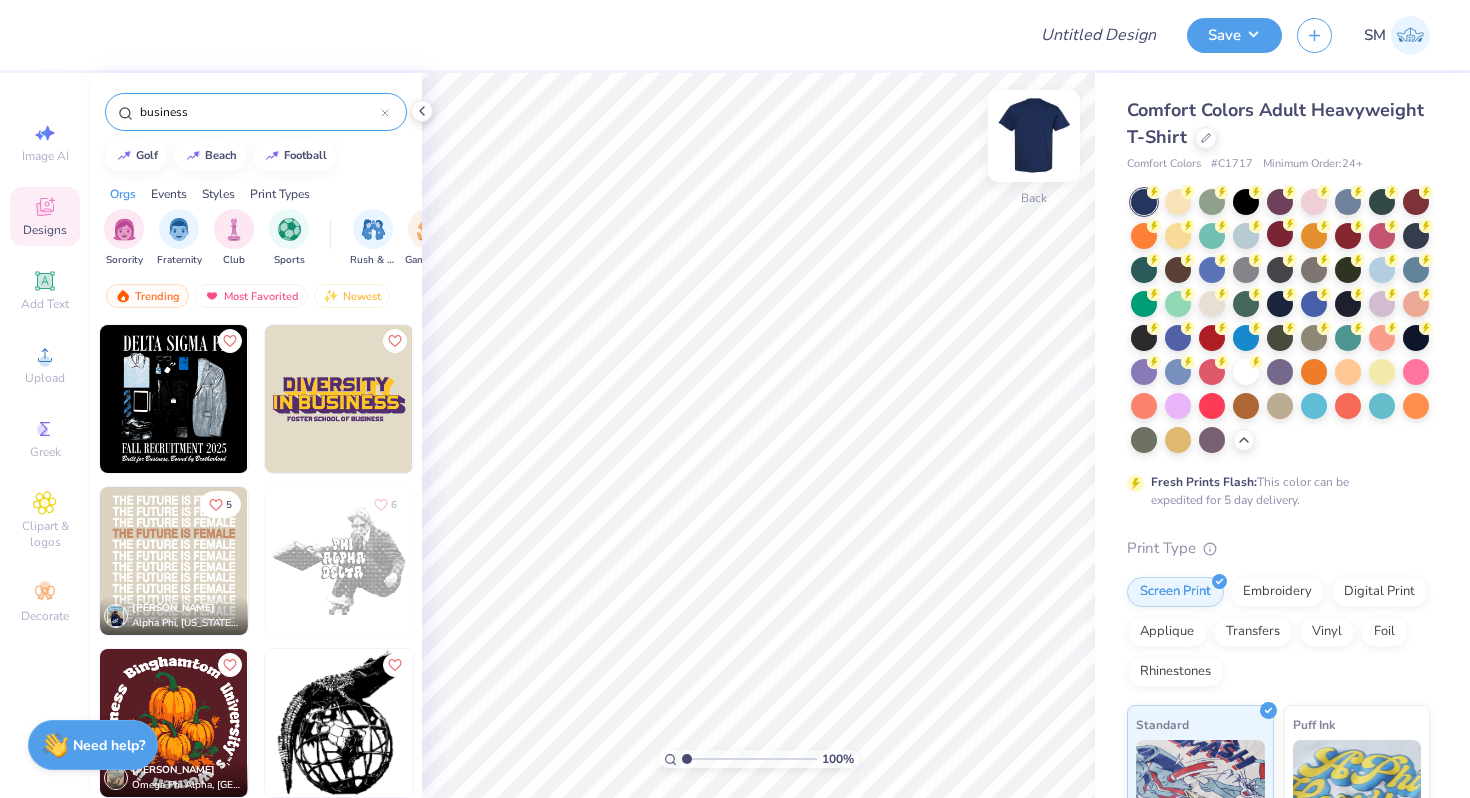 type on "business" 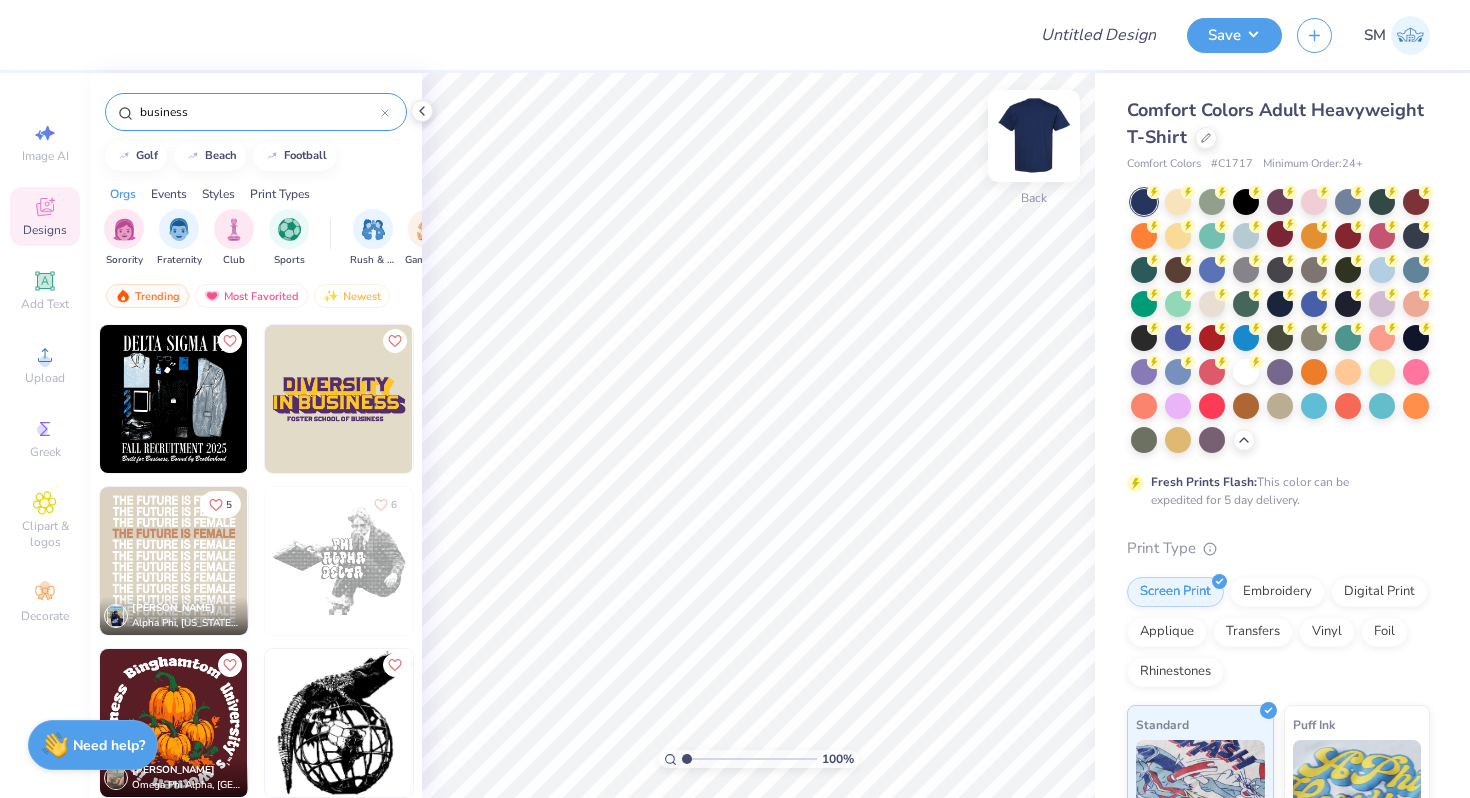 click at bounding box center (1034, 136) 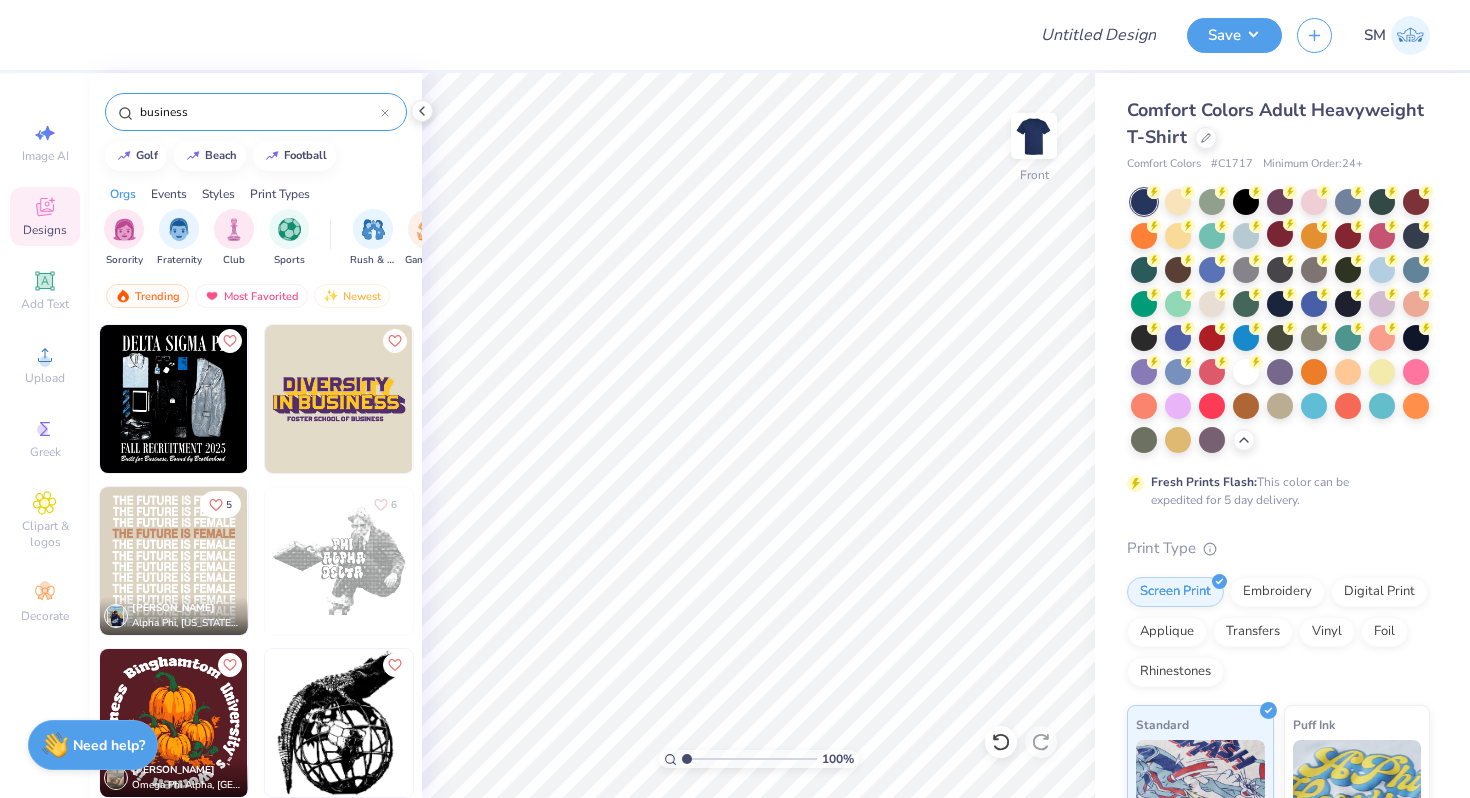click at bounding box center [25, 399] 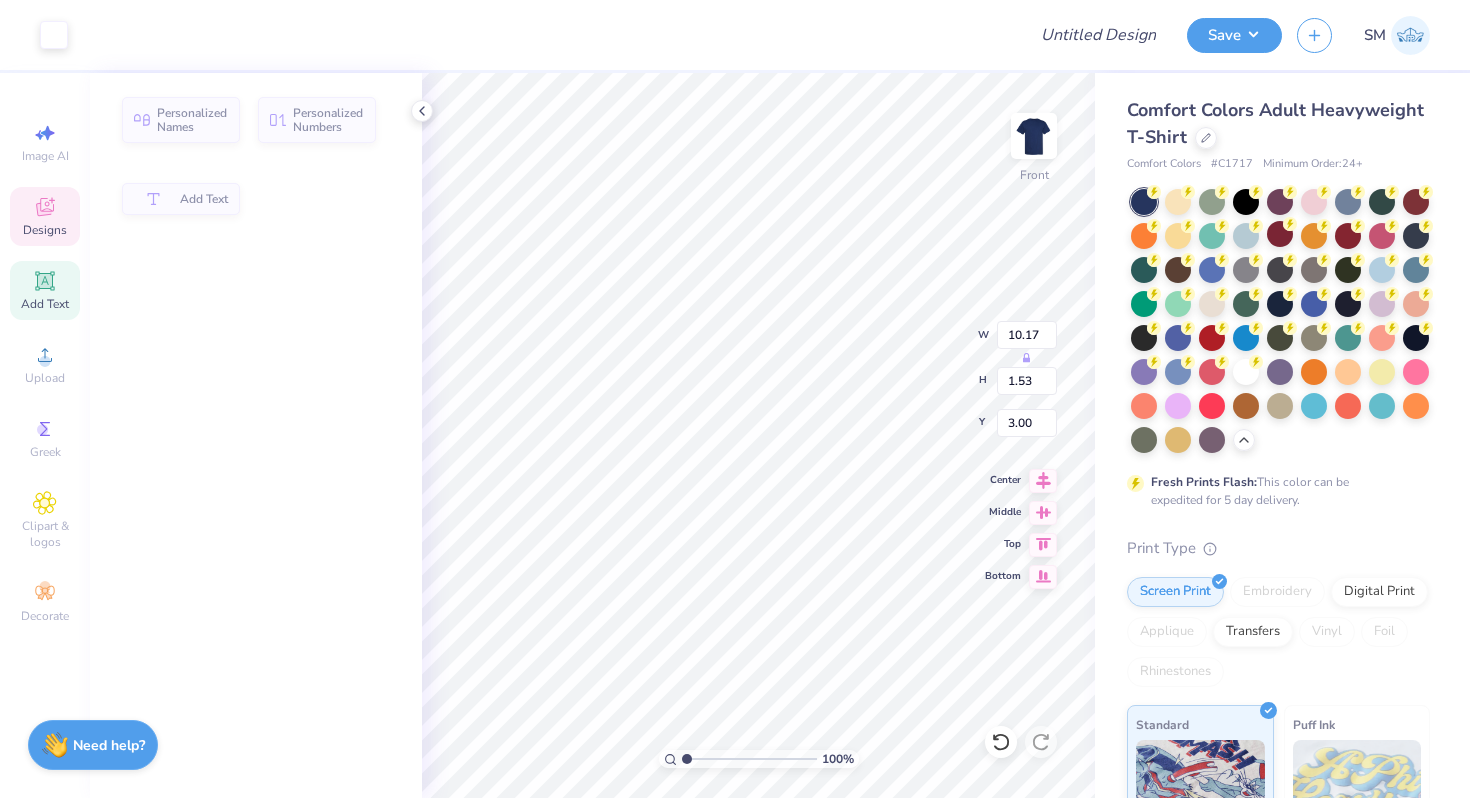 type on "10.17" 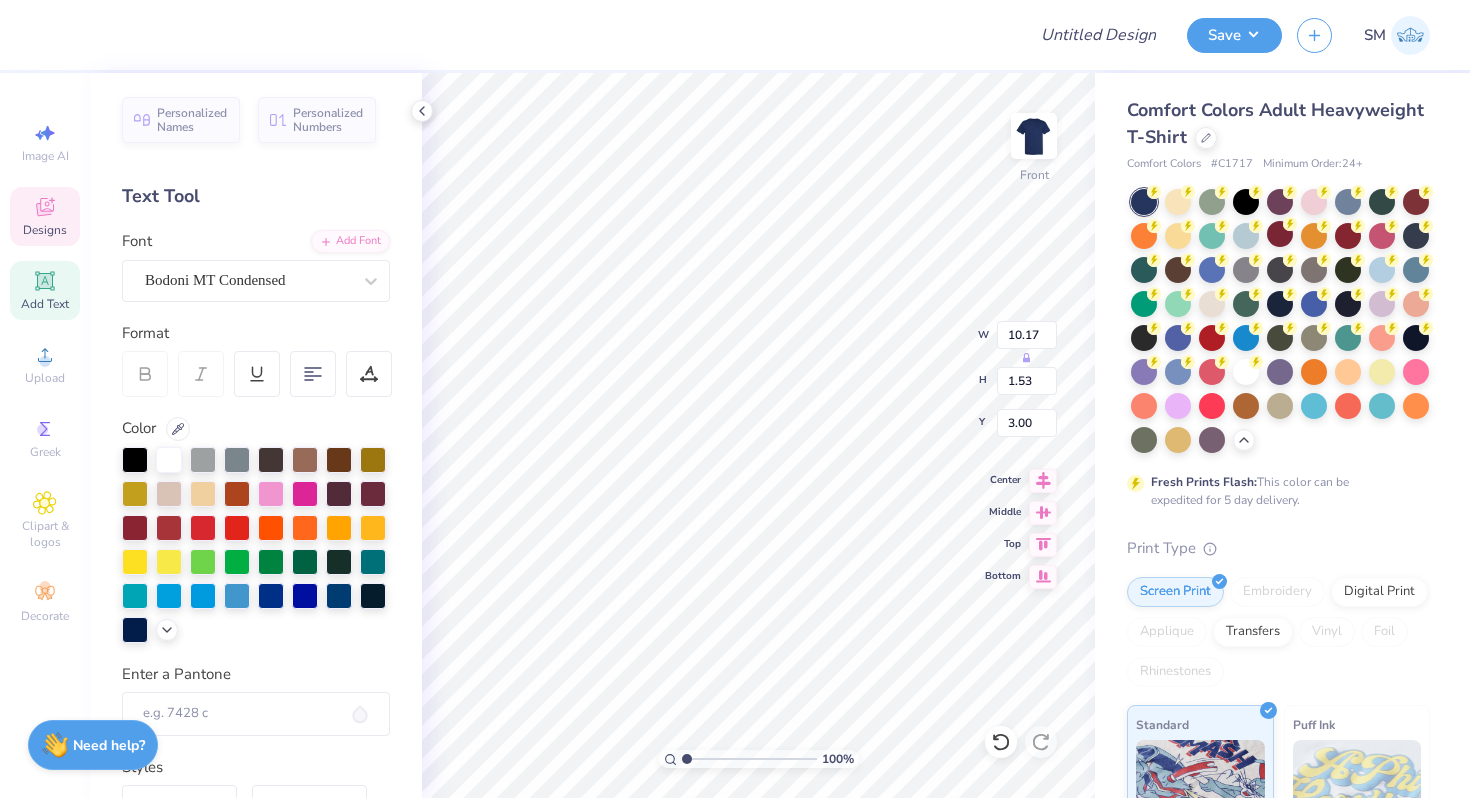 scroll, scrollTop: 0, scrollLeft: 0, axis: both 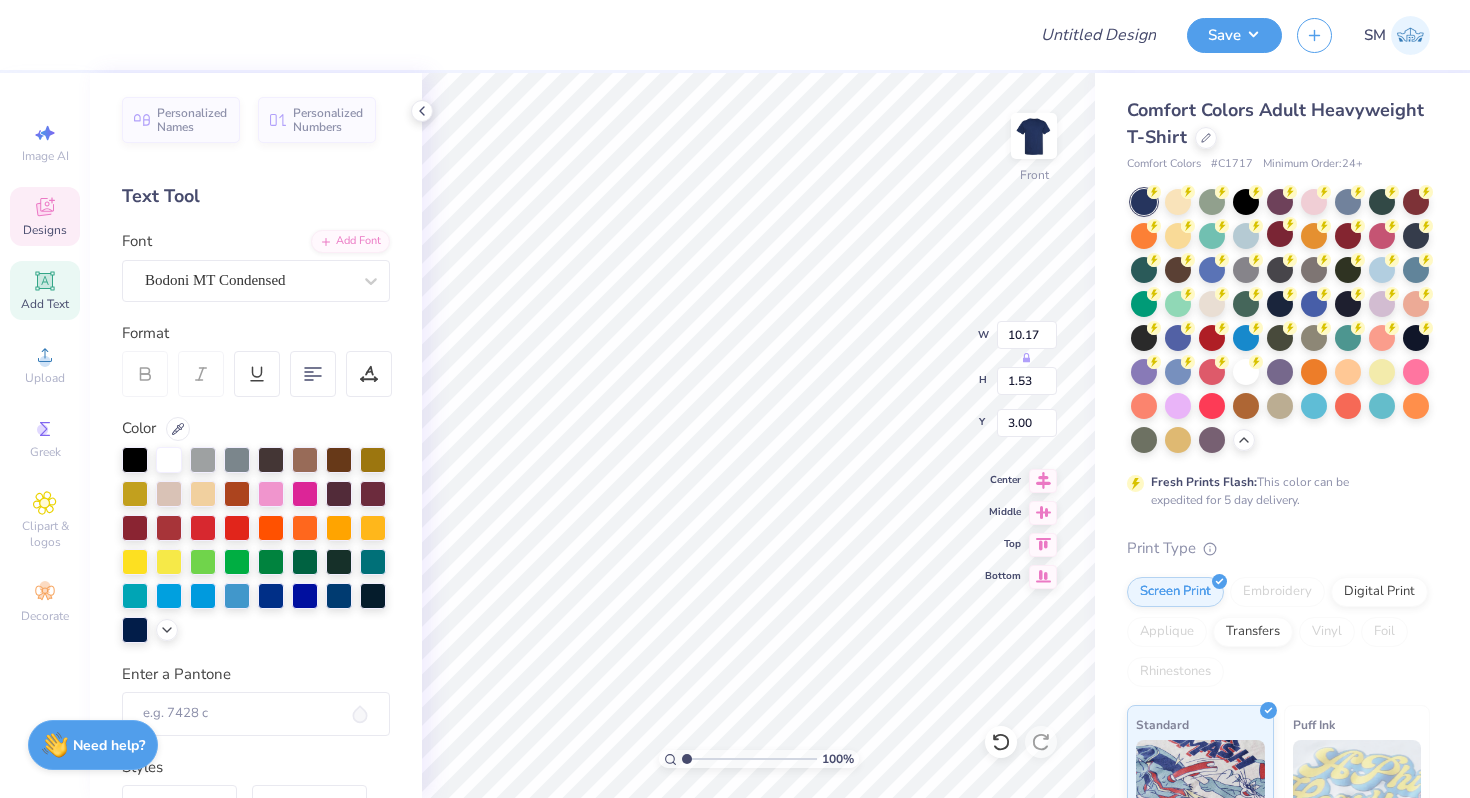 type on "CP ENTREPRENEURS" 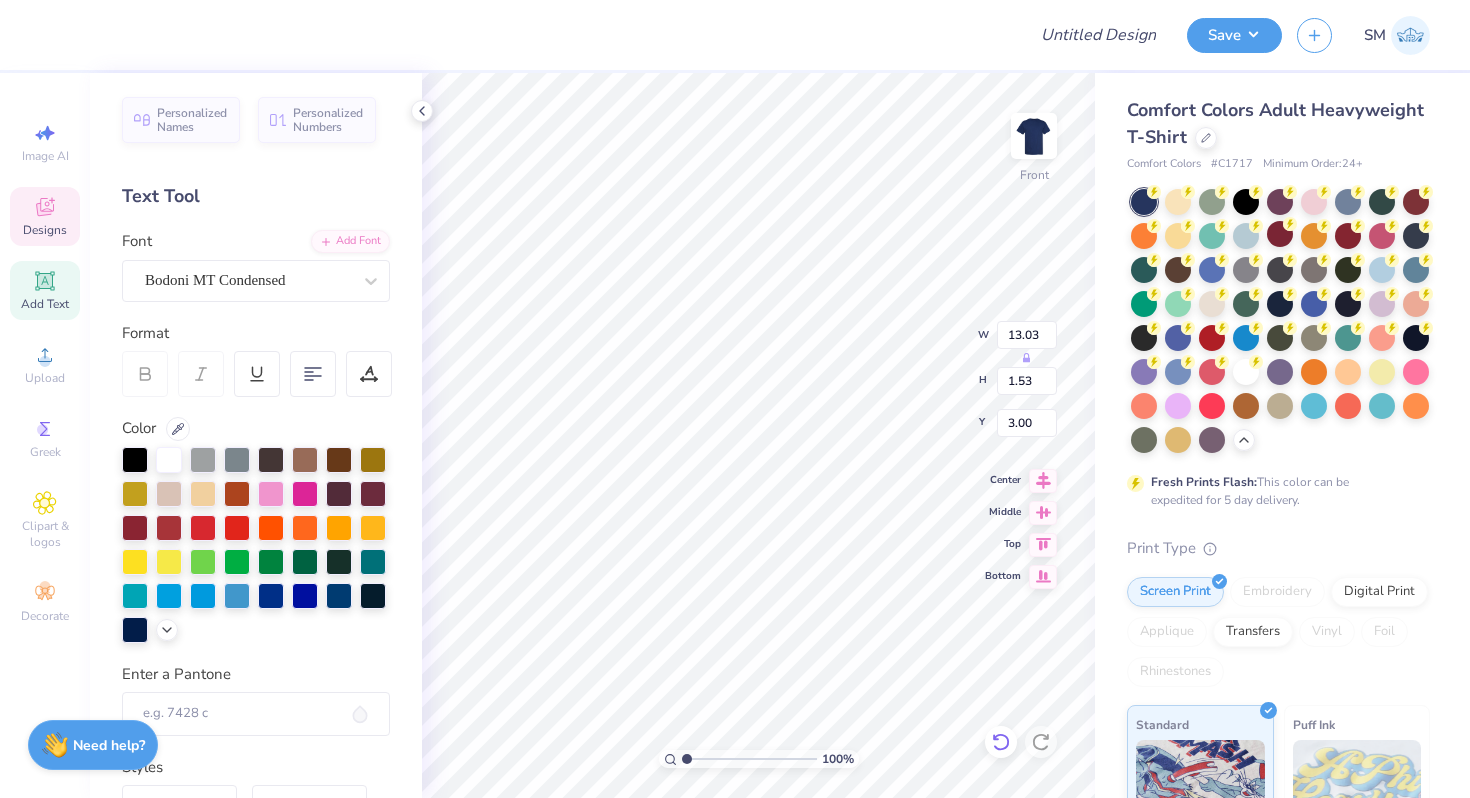 click 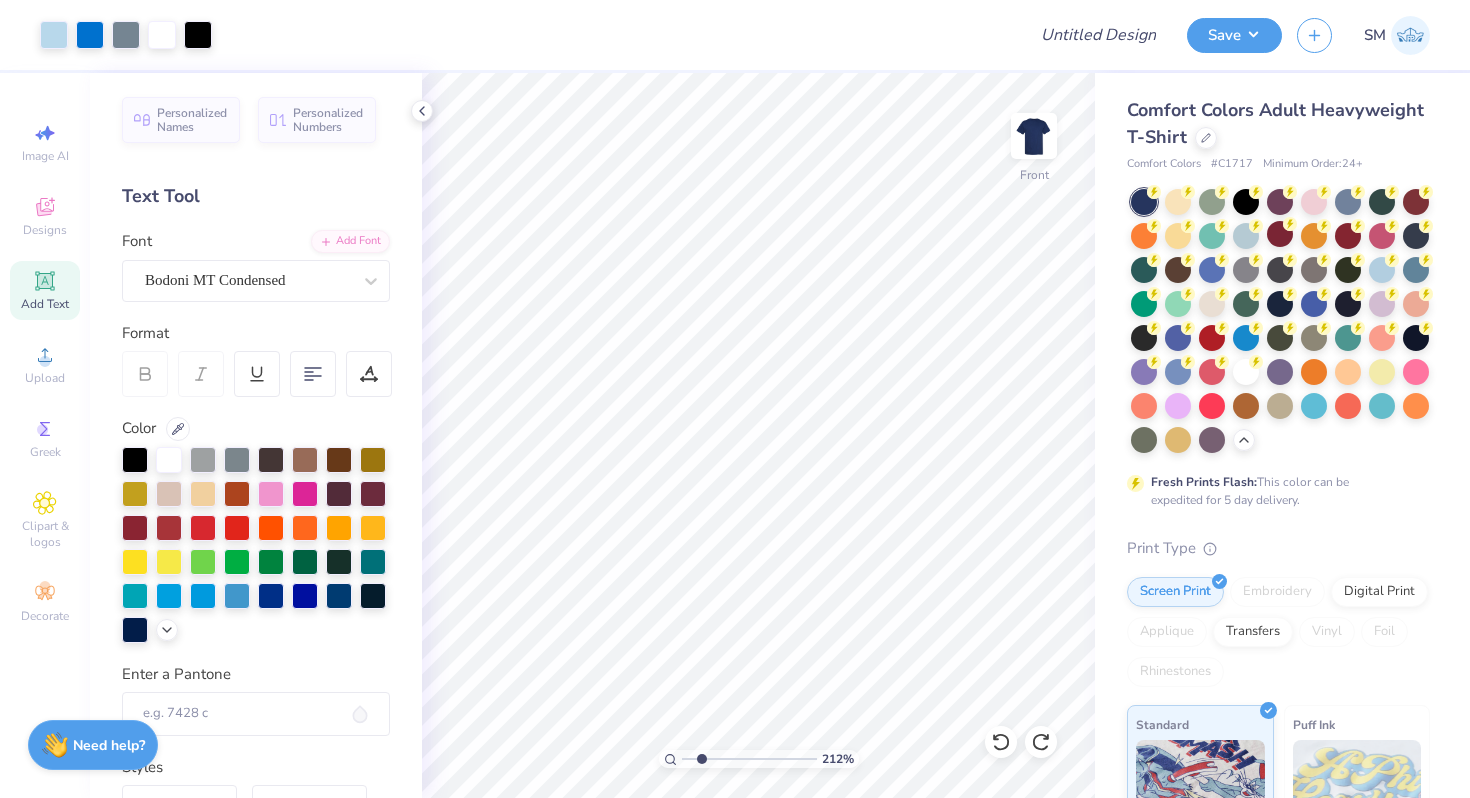 drag, startPoint x: 689, startPoint y: 757, endPoint x: 701, endPoint y: 757, distance: 12 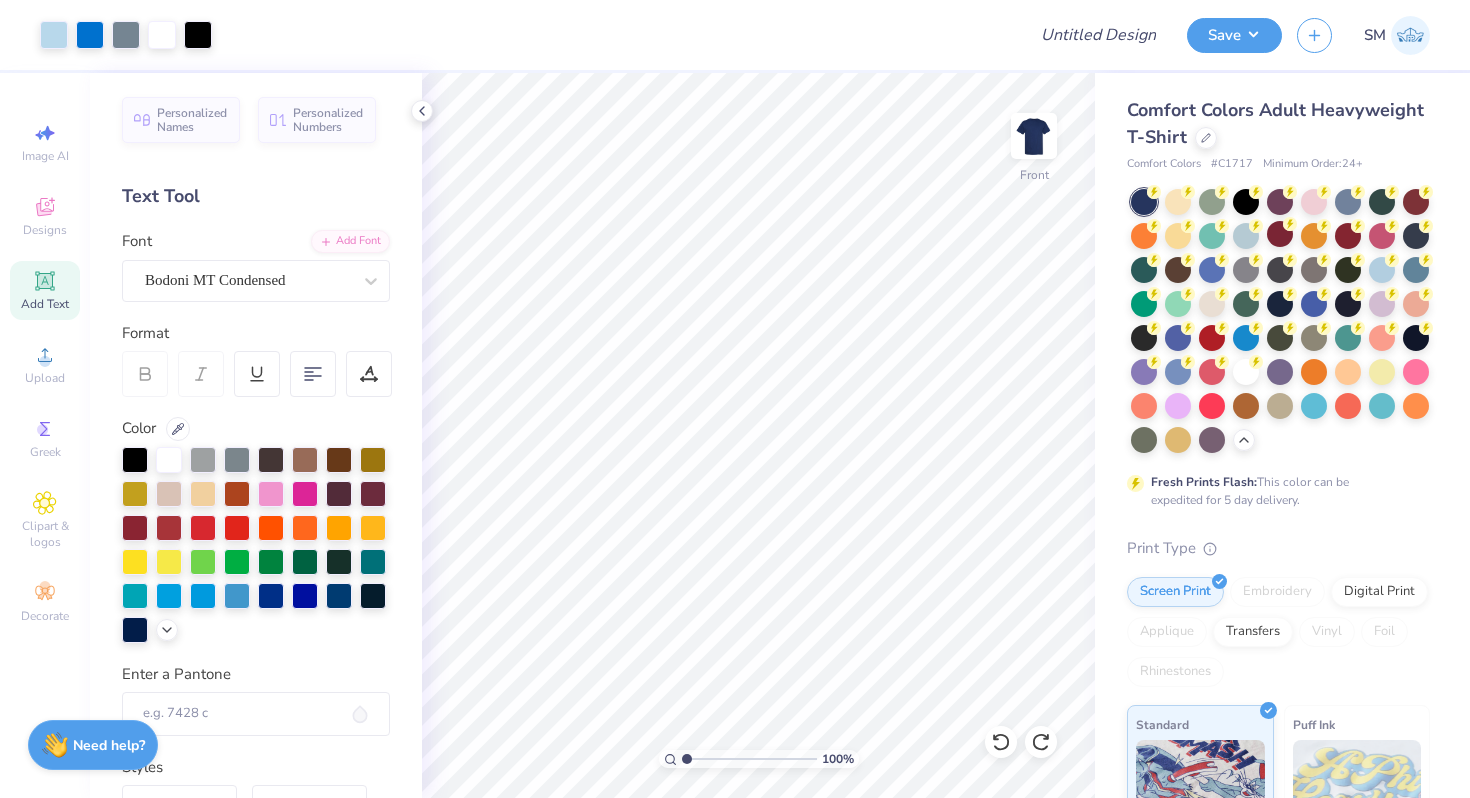 type on "1" 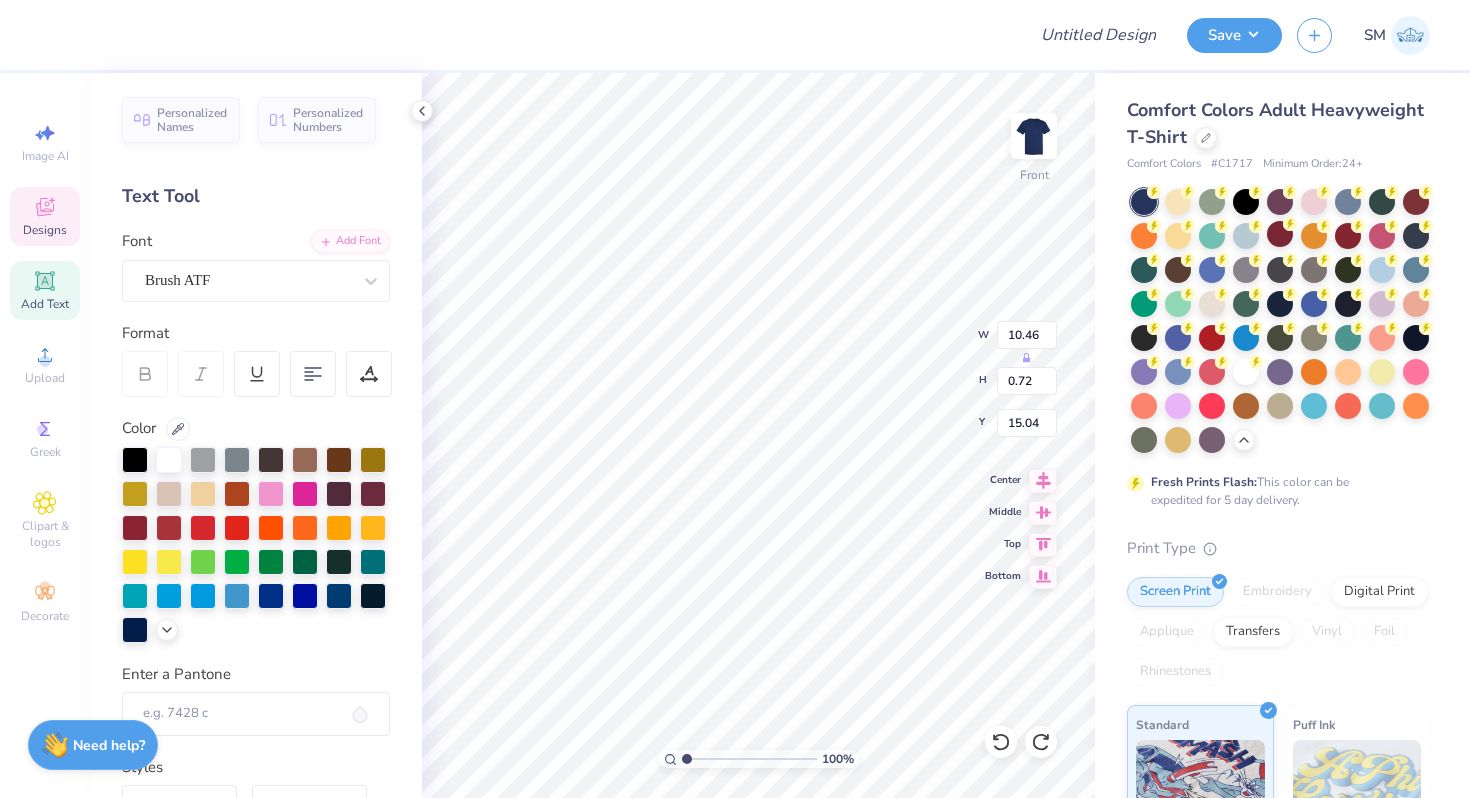 scroll, scrollTop: 0, scrollLeft: 16, axis: horizontal 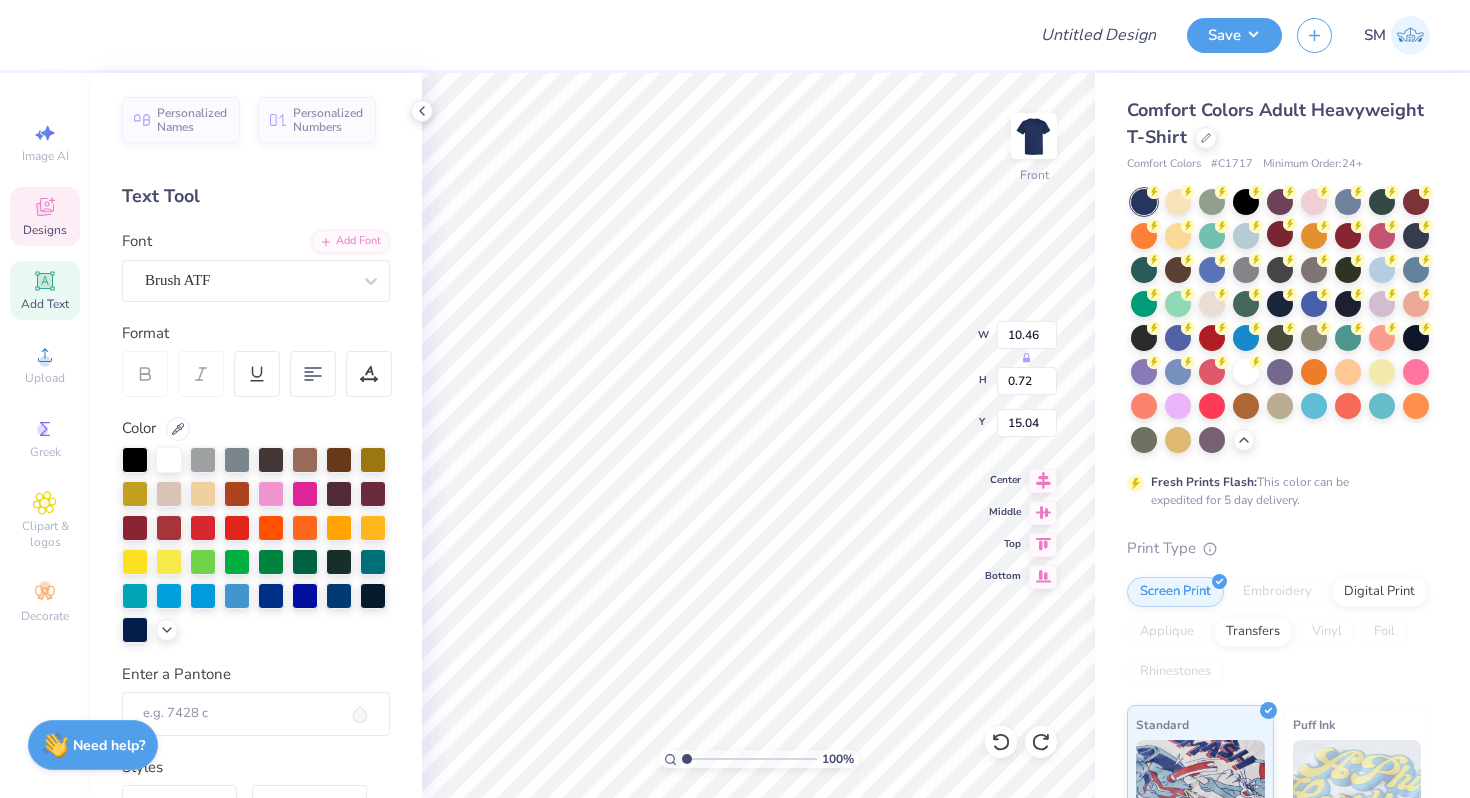 type on "B" 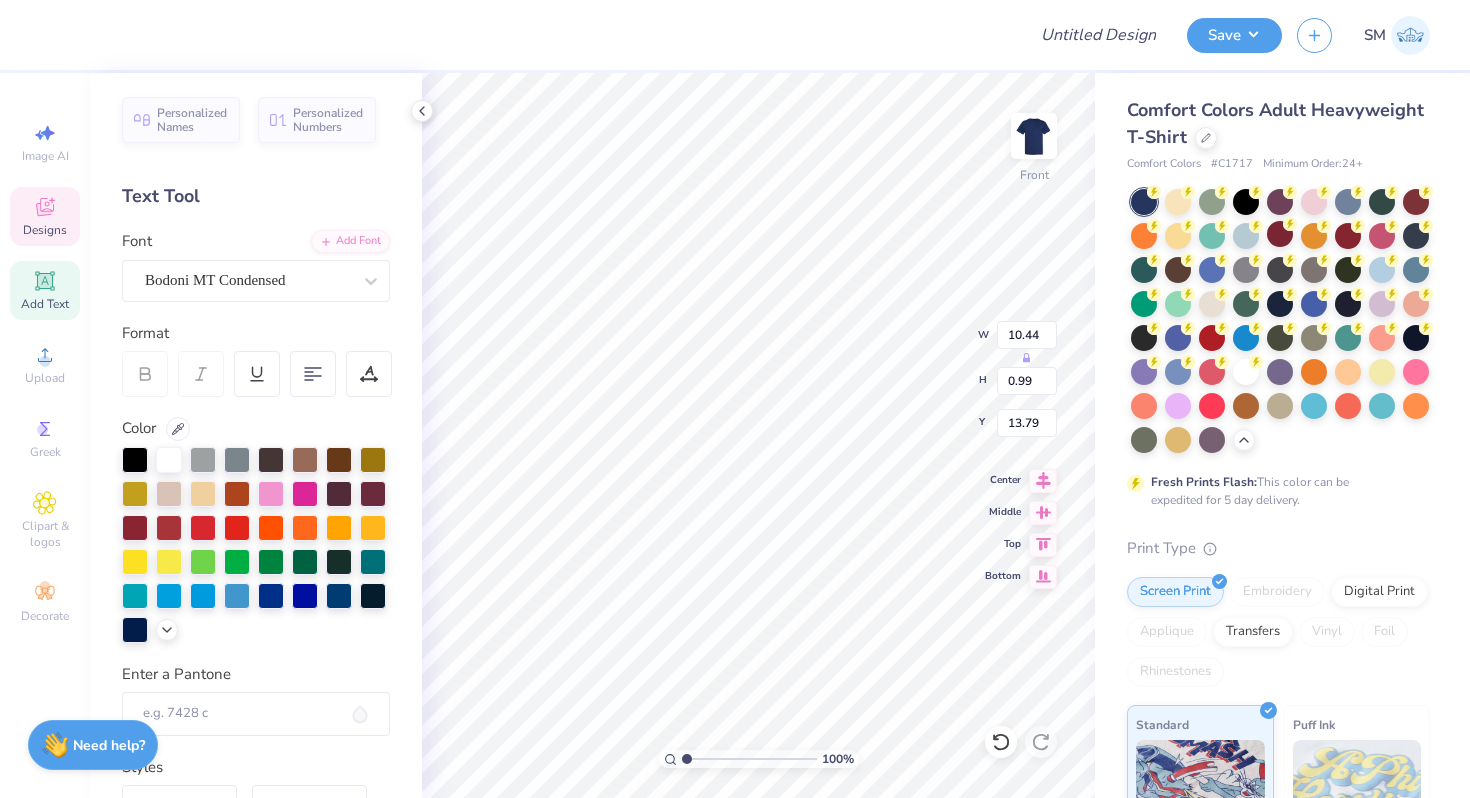 scroll, scrollTop: 0, scrollLeft: 1, axis: horizontal 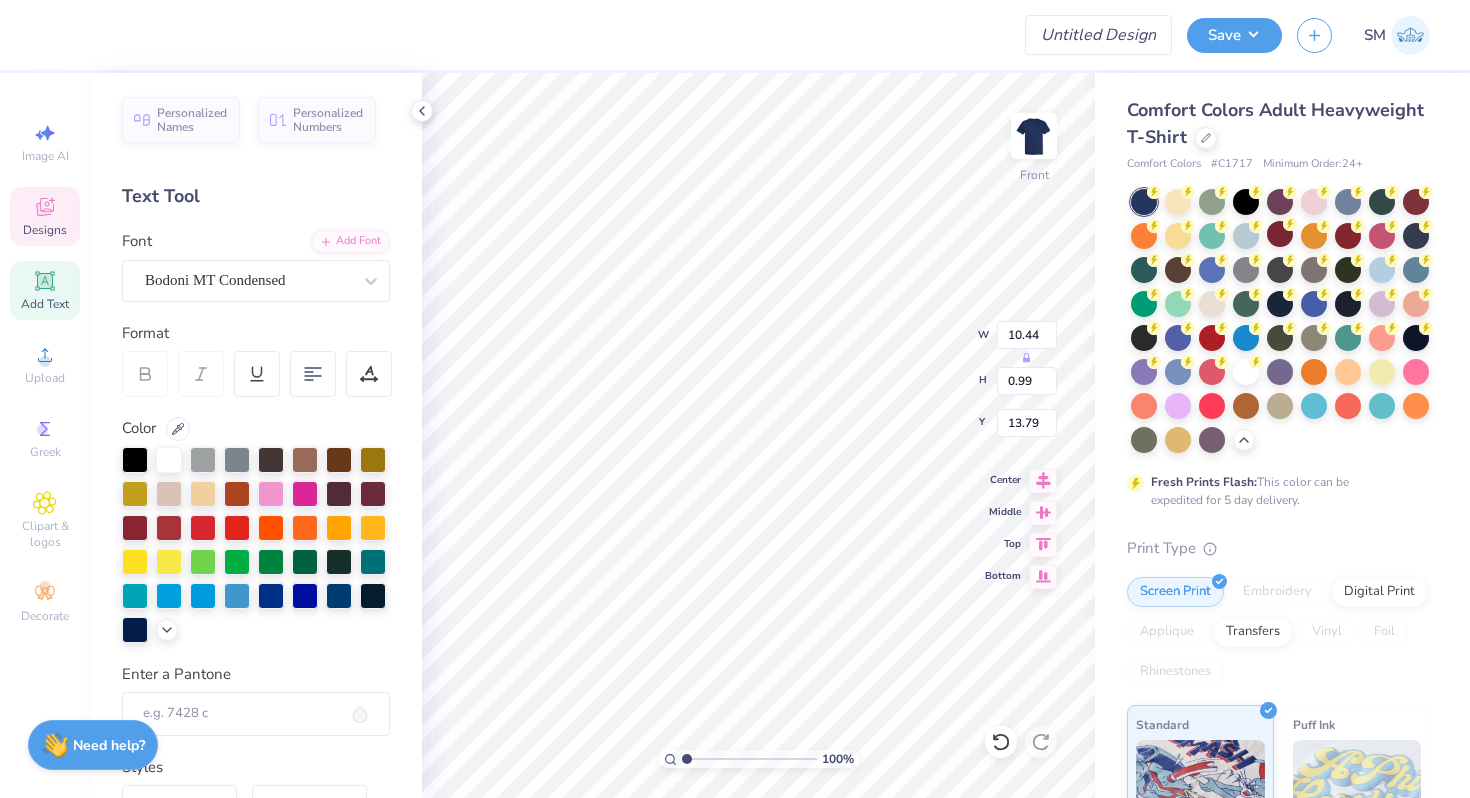 type on "2025-2026" 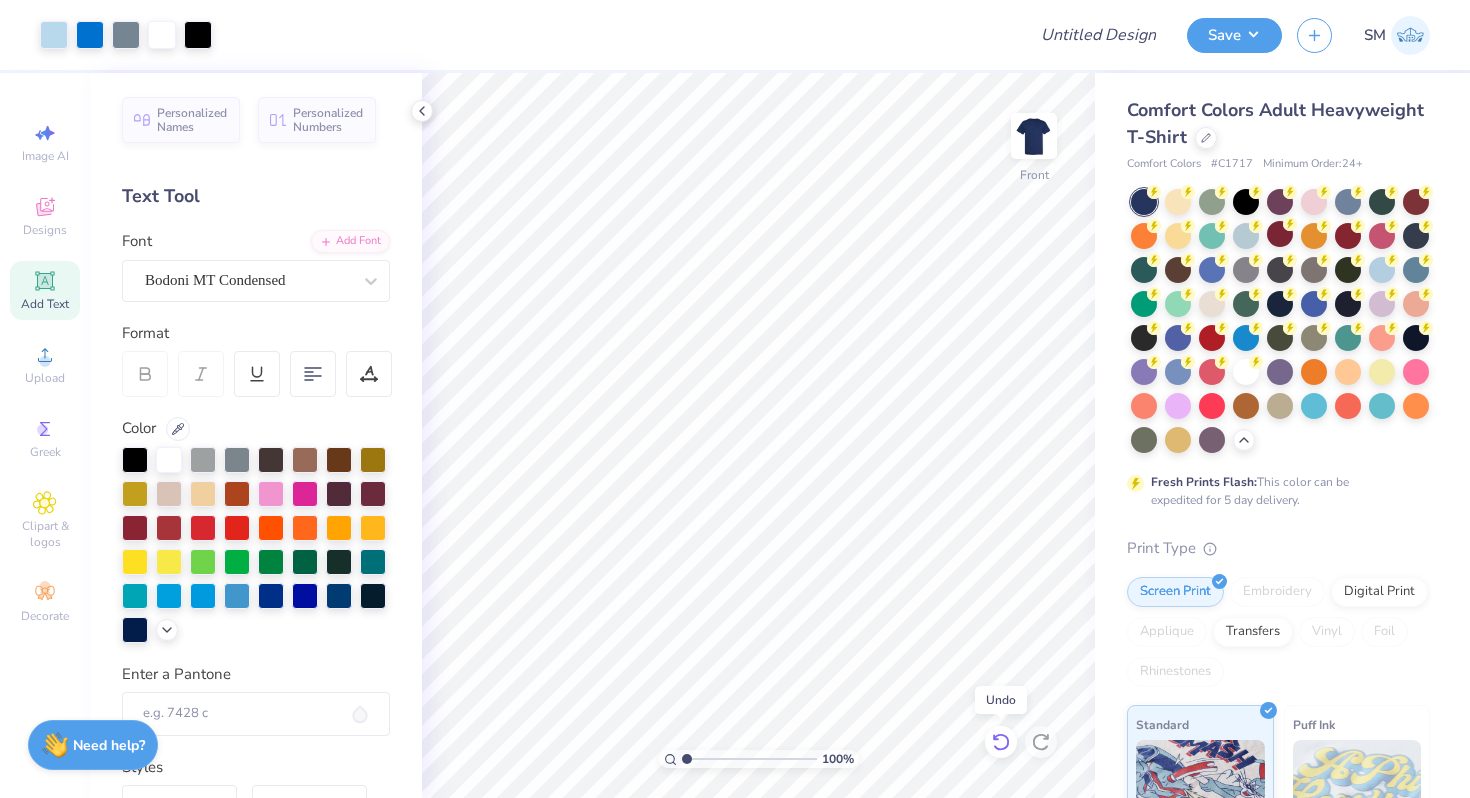 click 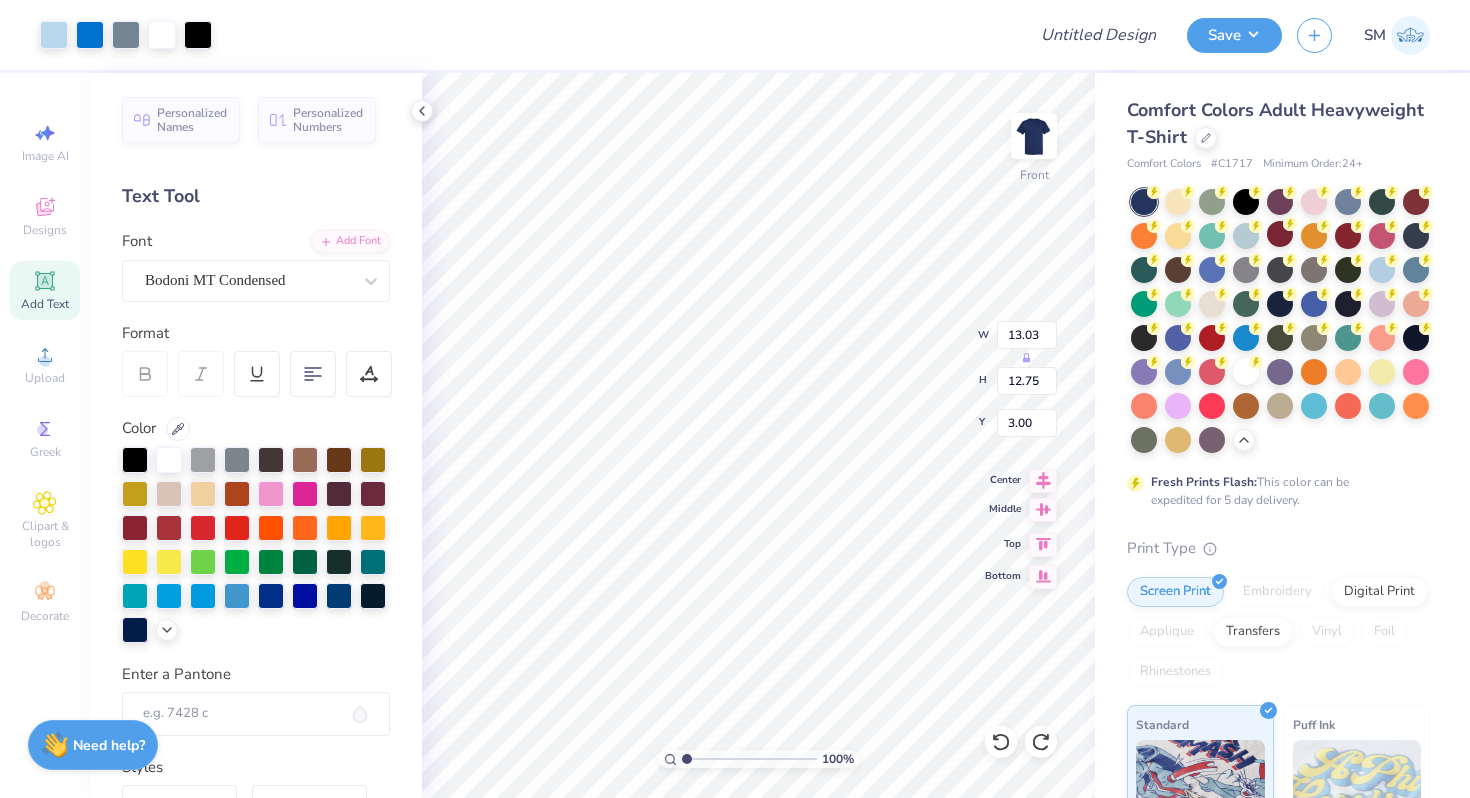 click 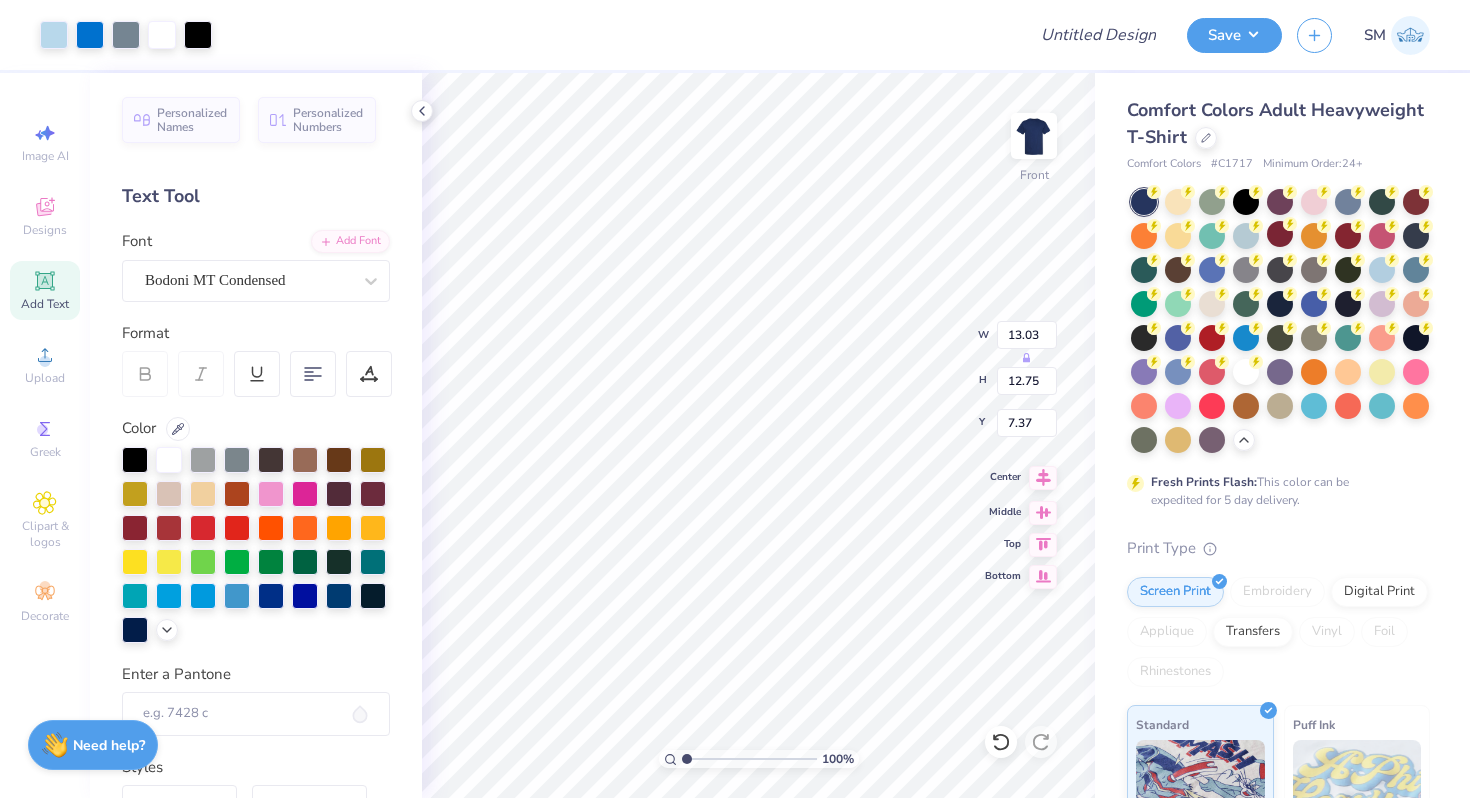 click 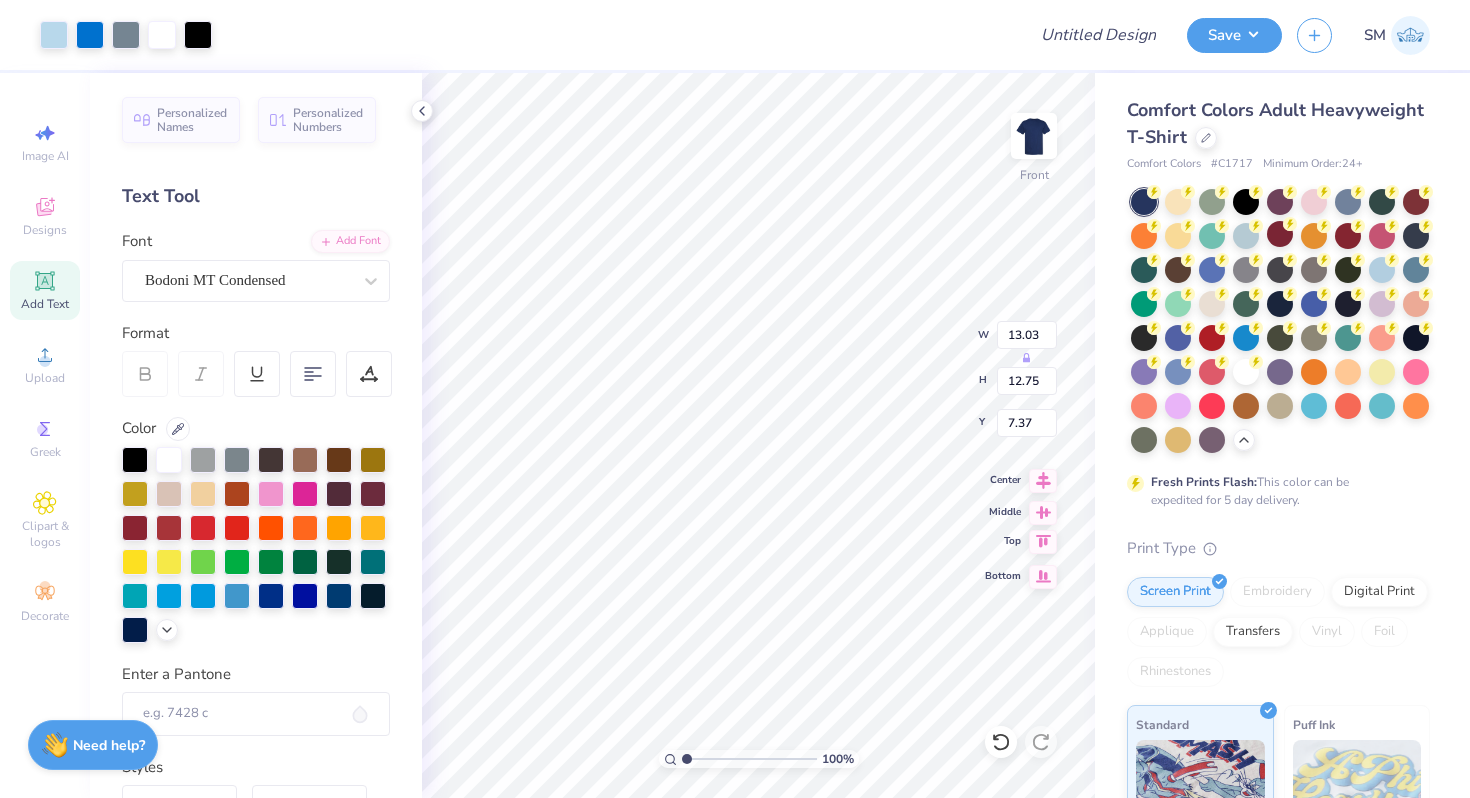 click at bounding box center (1043, 542) 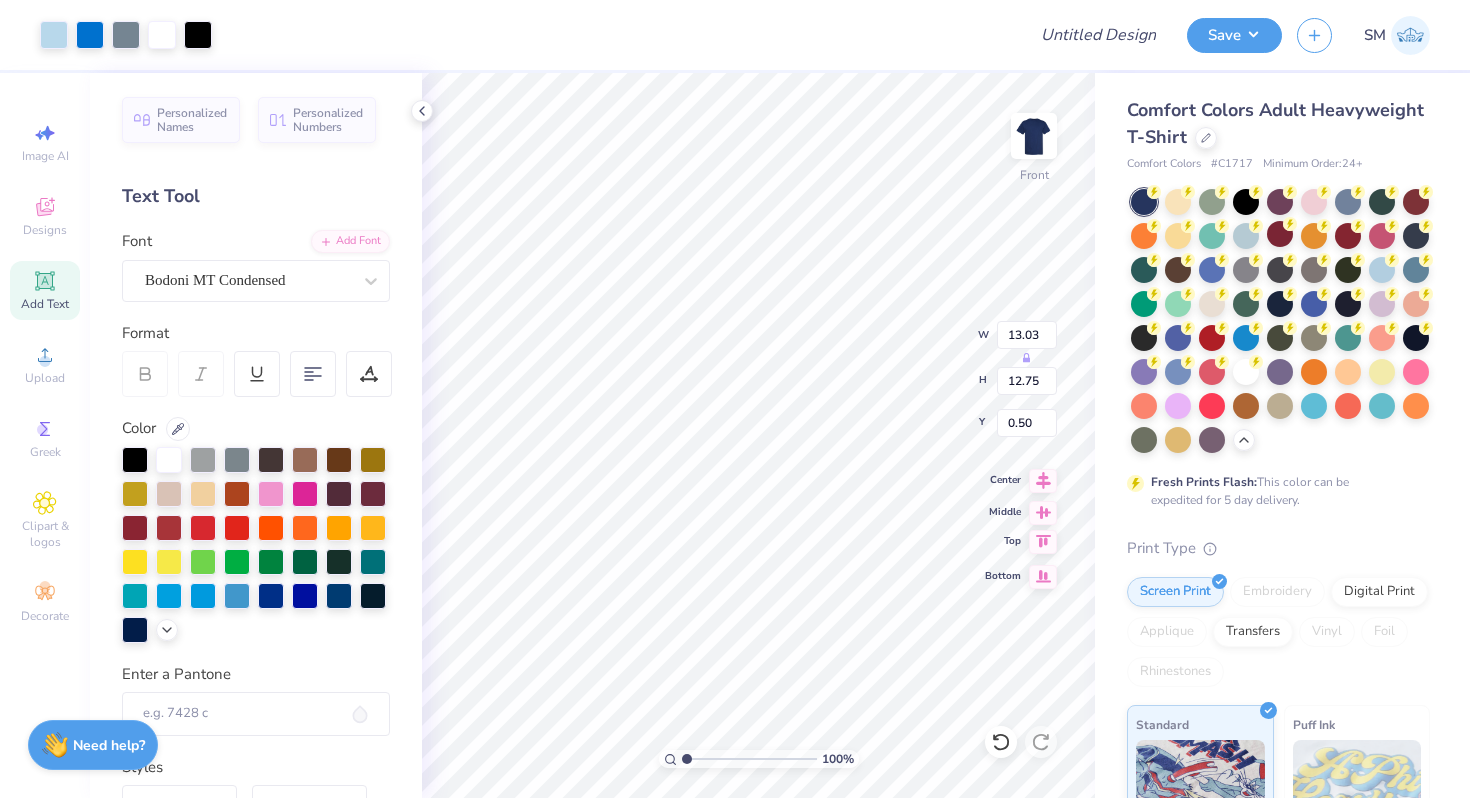 type on "4.90" 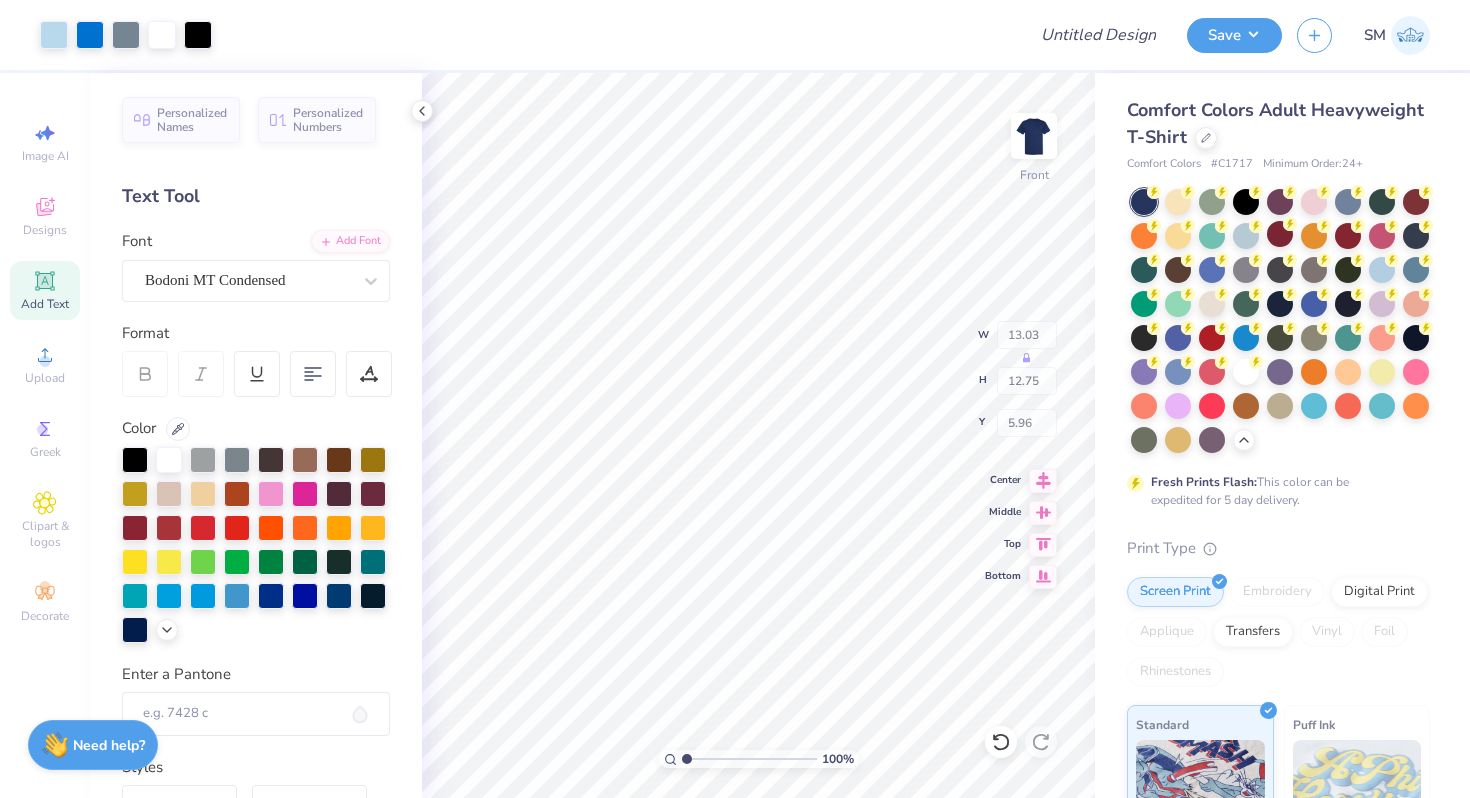 type on "5.96" 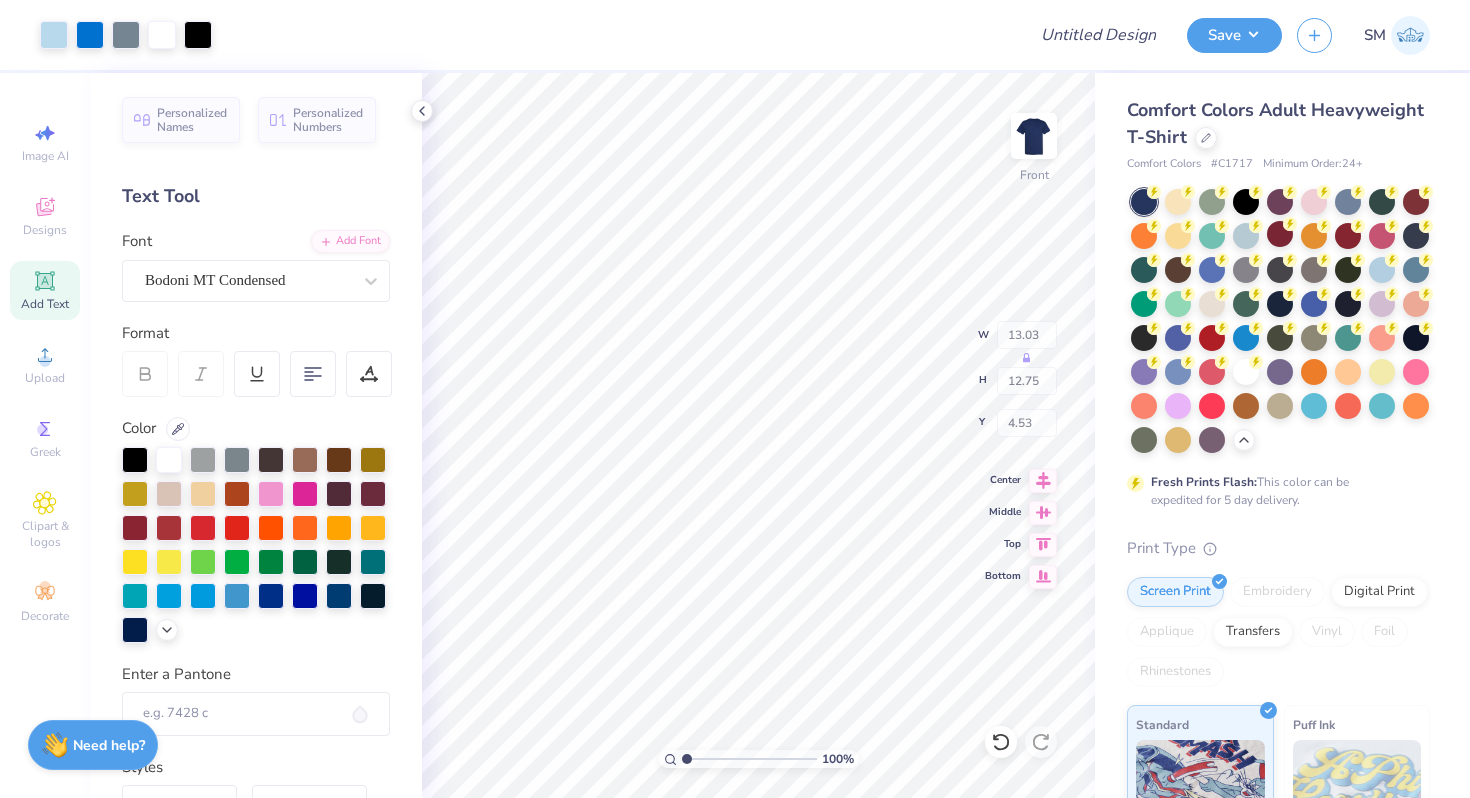 type on "4.53" 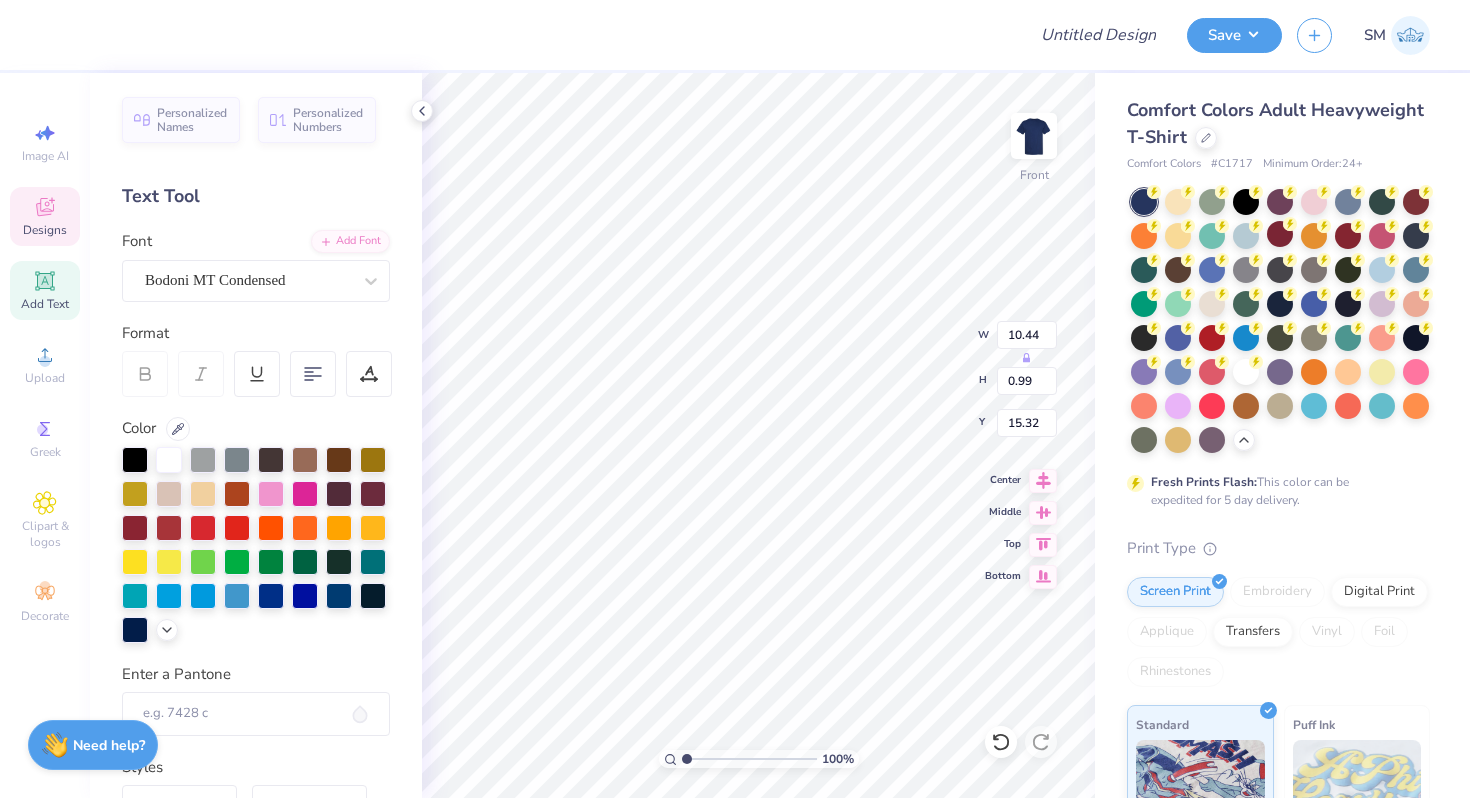 scroll, scrollTop: 0, scrollLeft: 0, axis: both 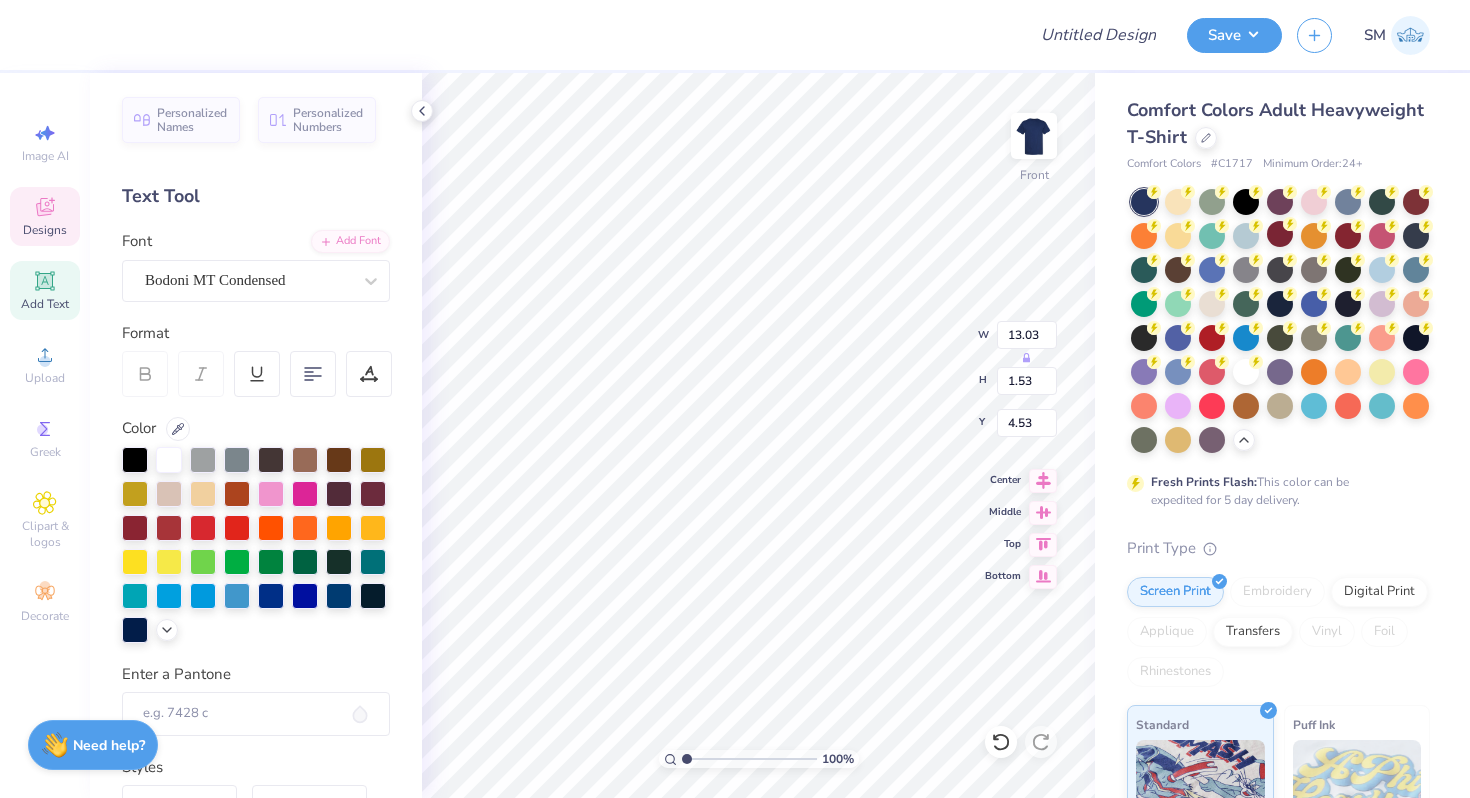 type on "13.03" 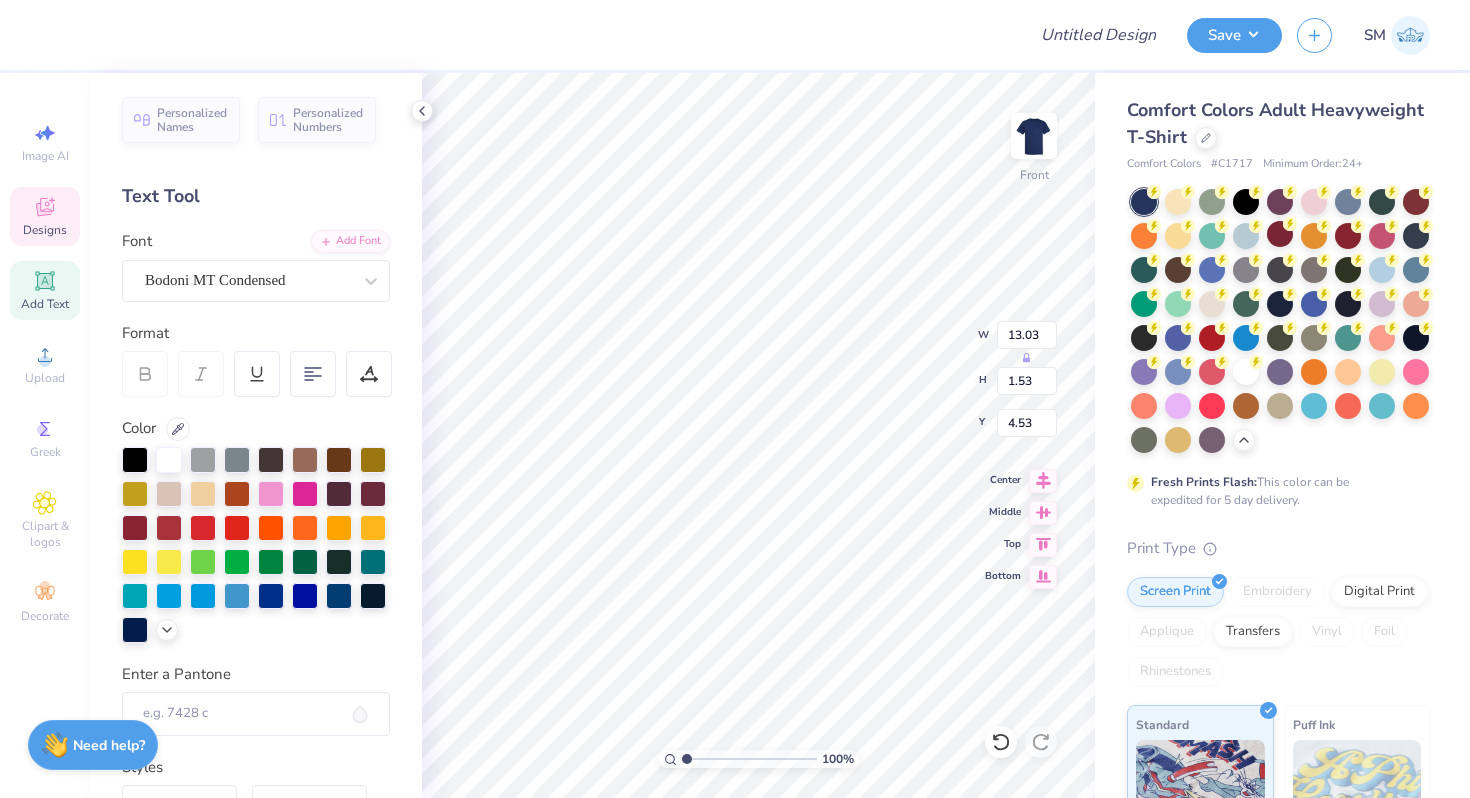scroll, scrollTop: 0, scrollLeft: 3, axis: horizontal 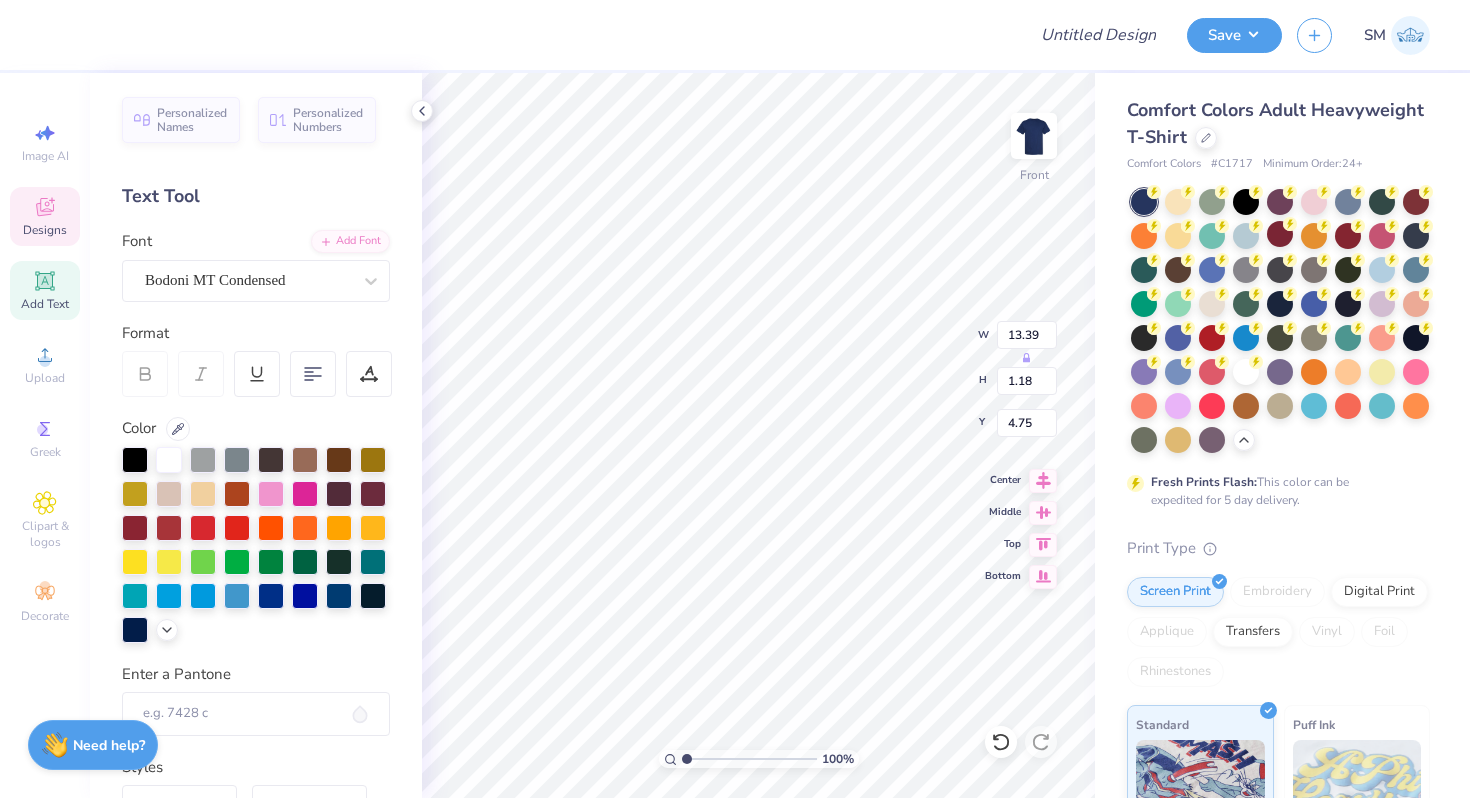 type on "13.39" 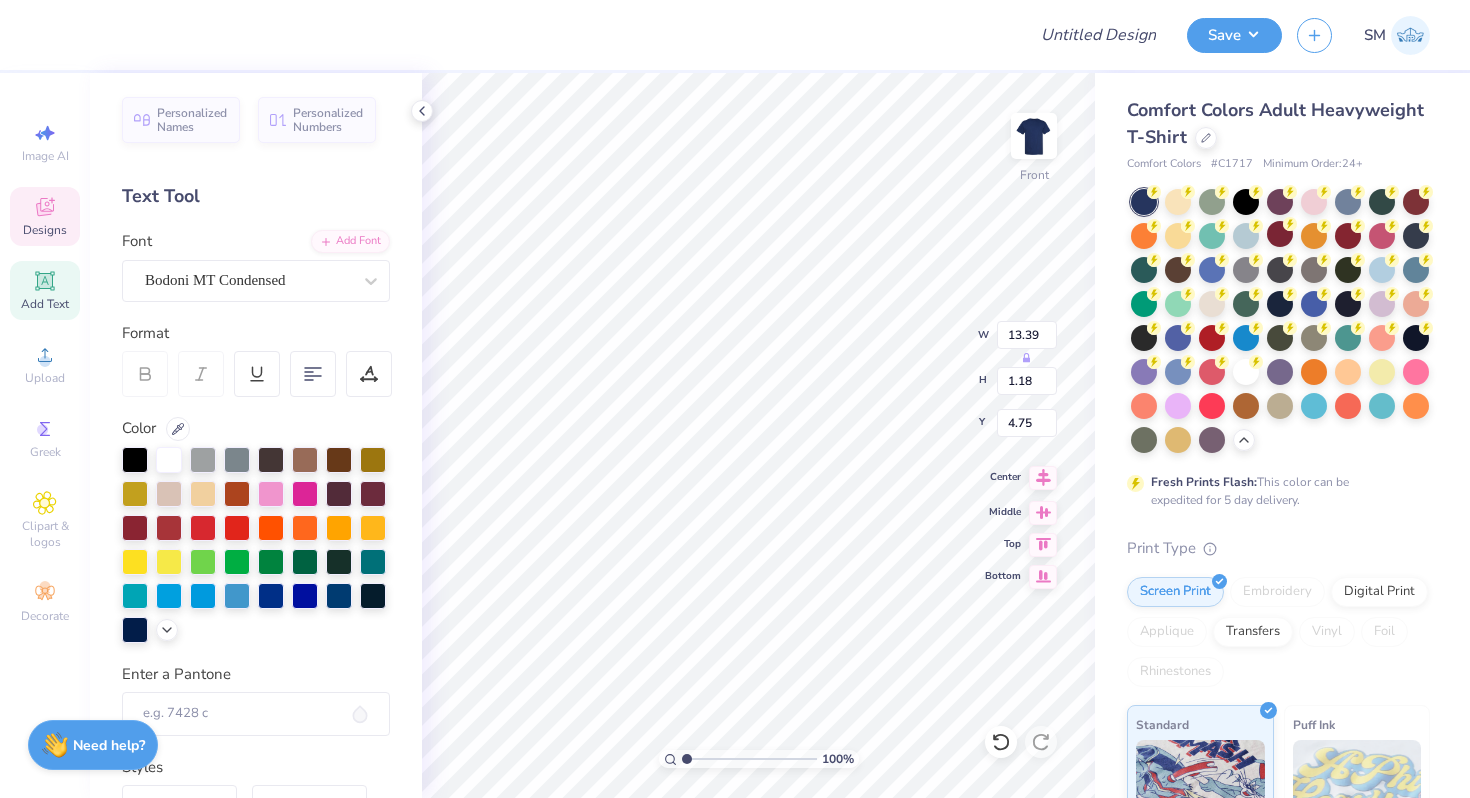click 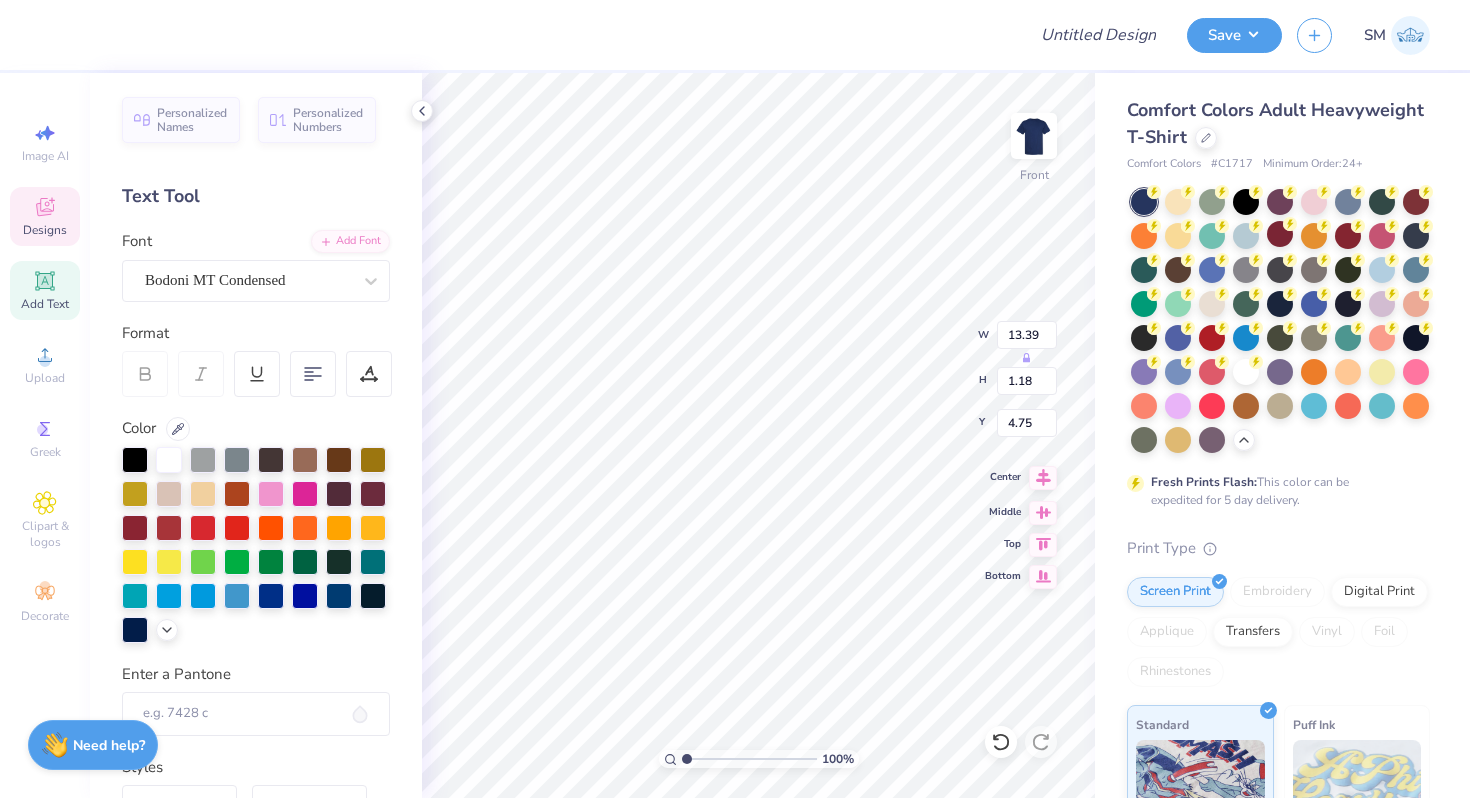 click 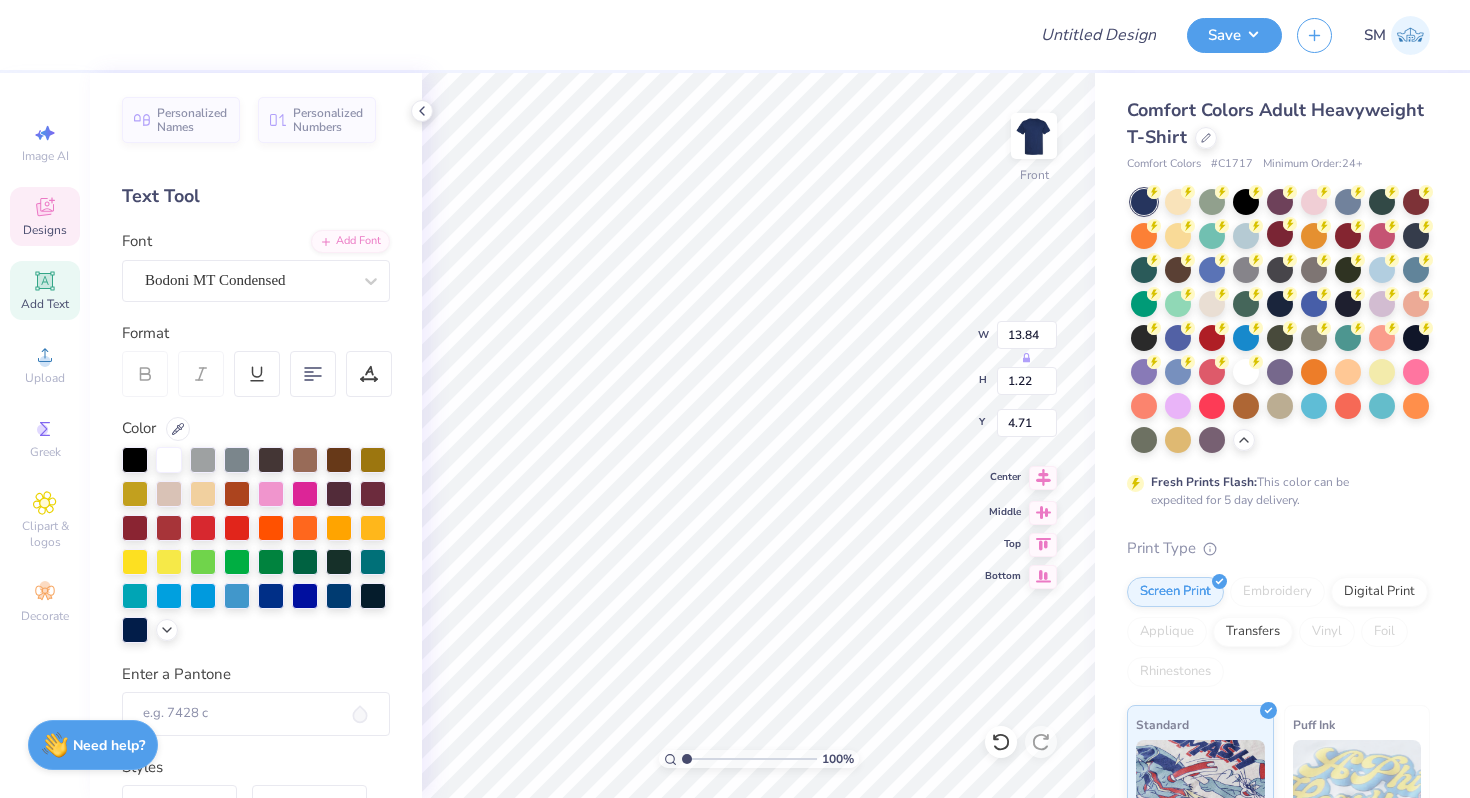 type on "13.84" 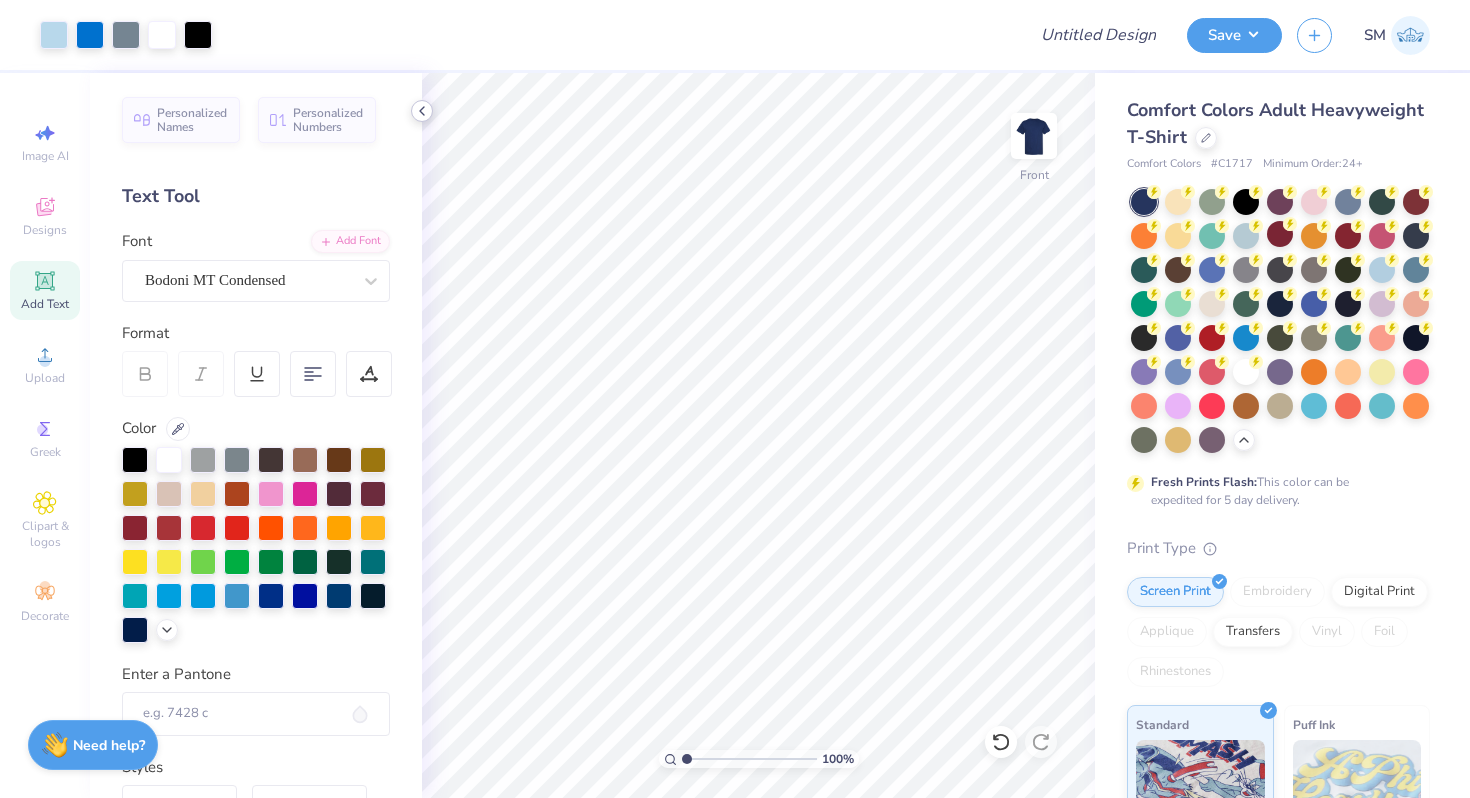 click 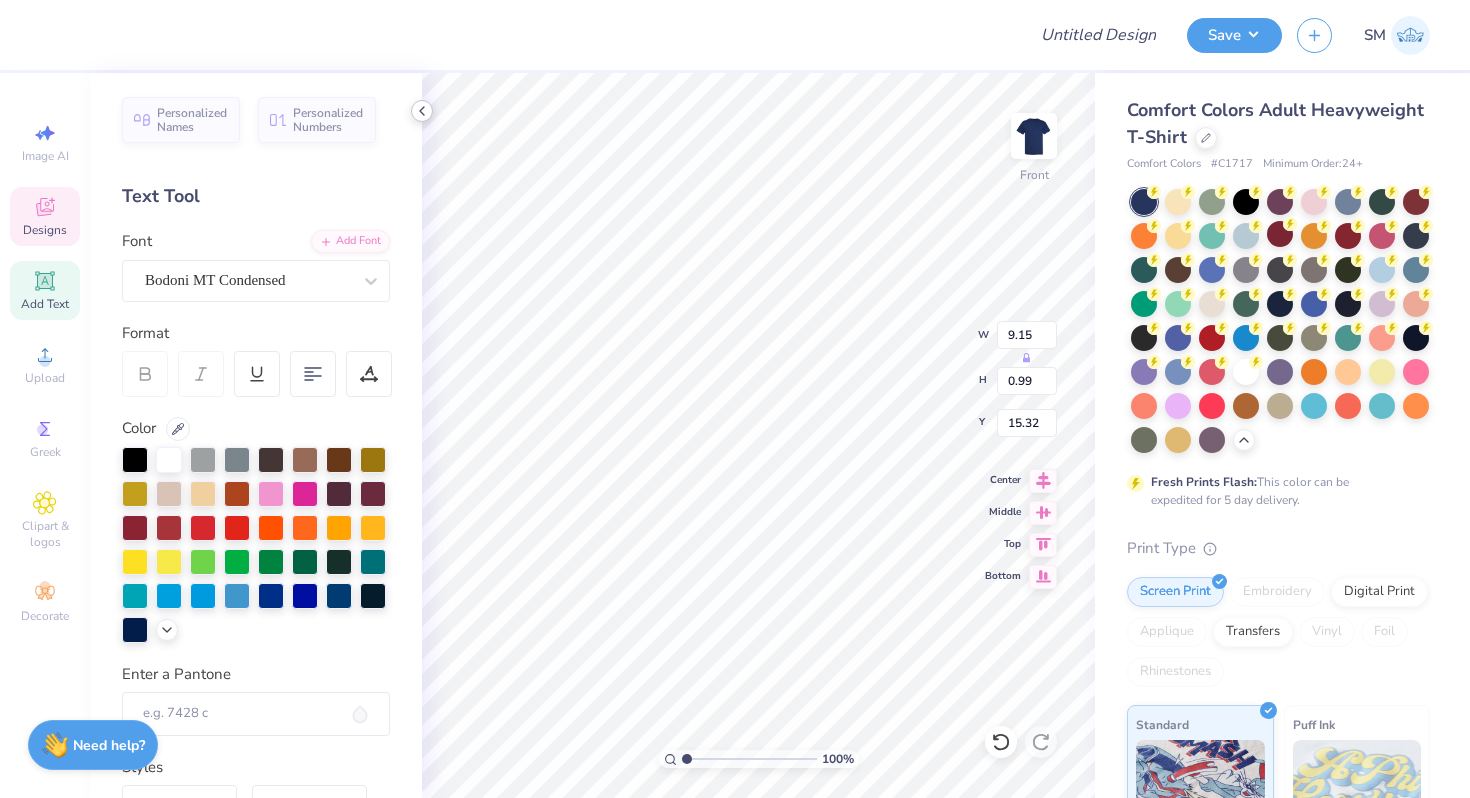 scroll, scrollTop: 0, scrollLeft: 0, axis: both 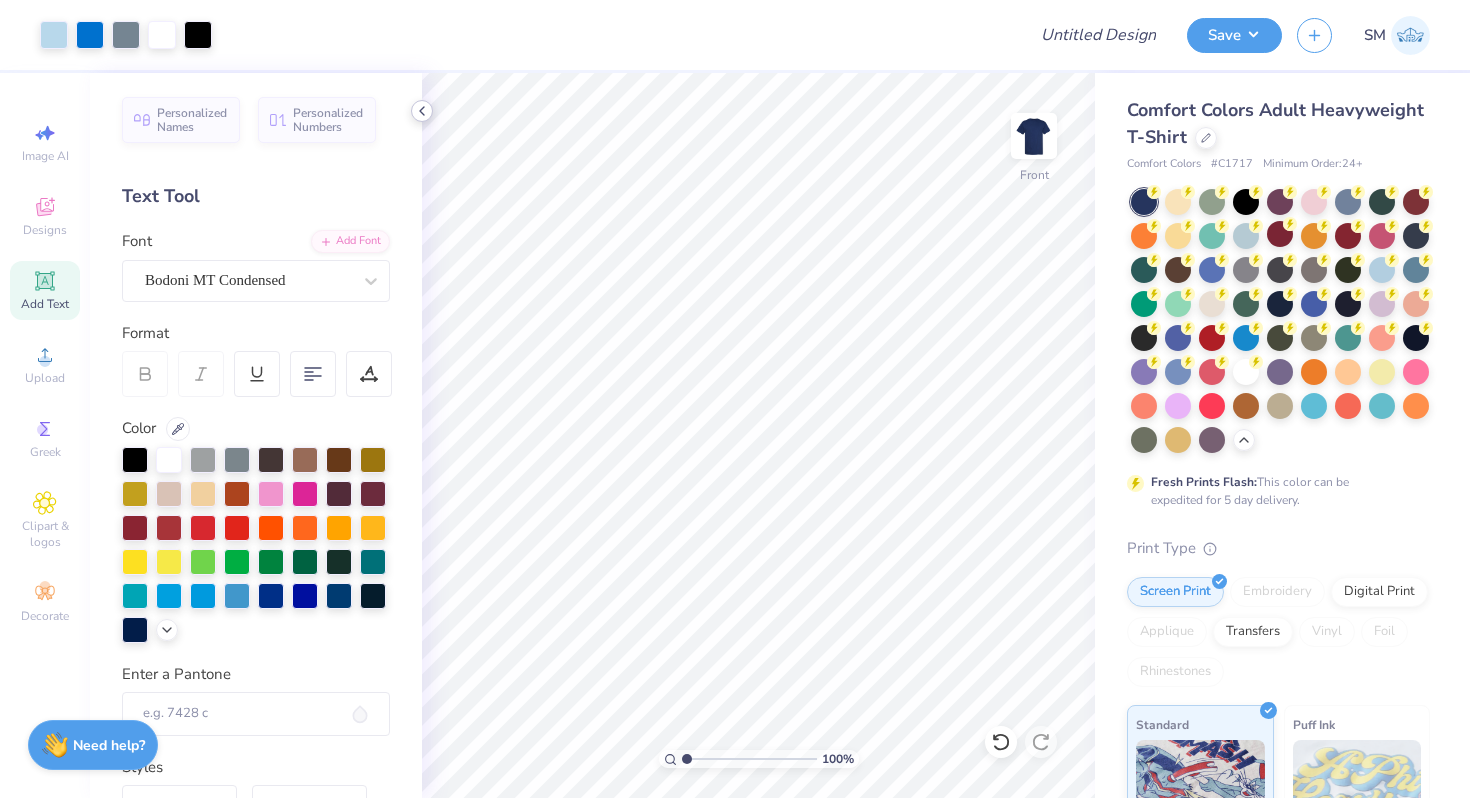 click 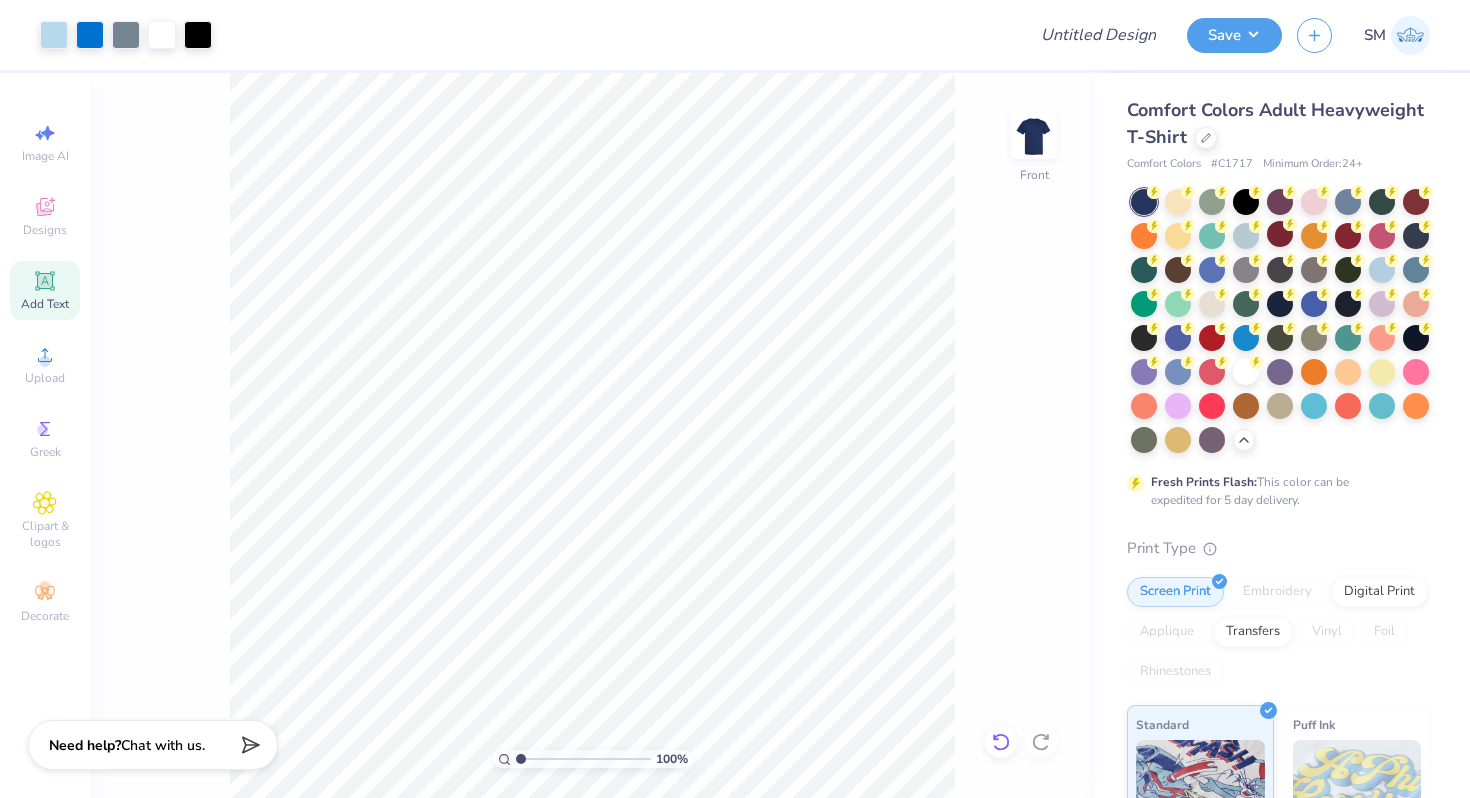 click 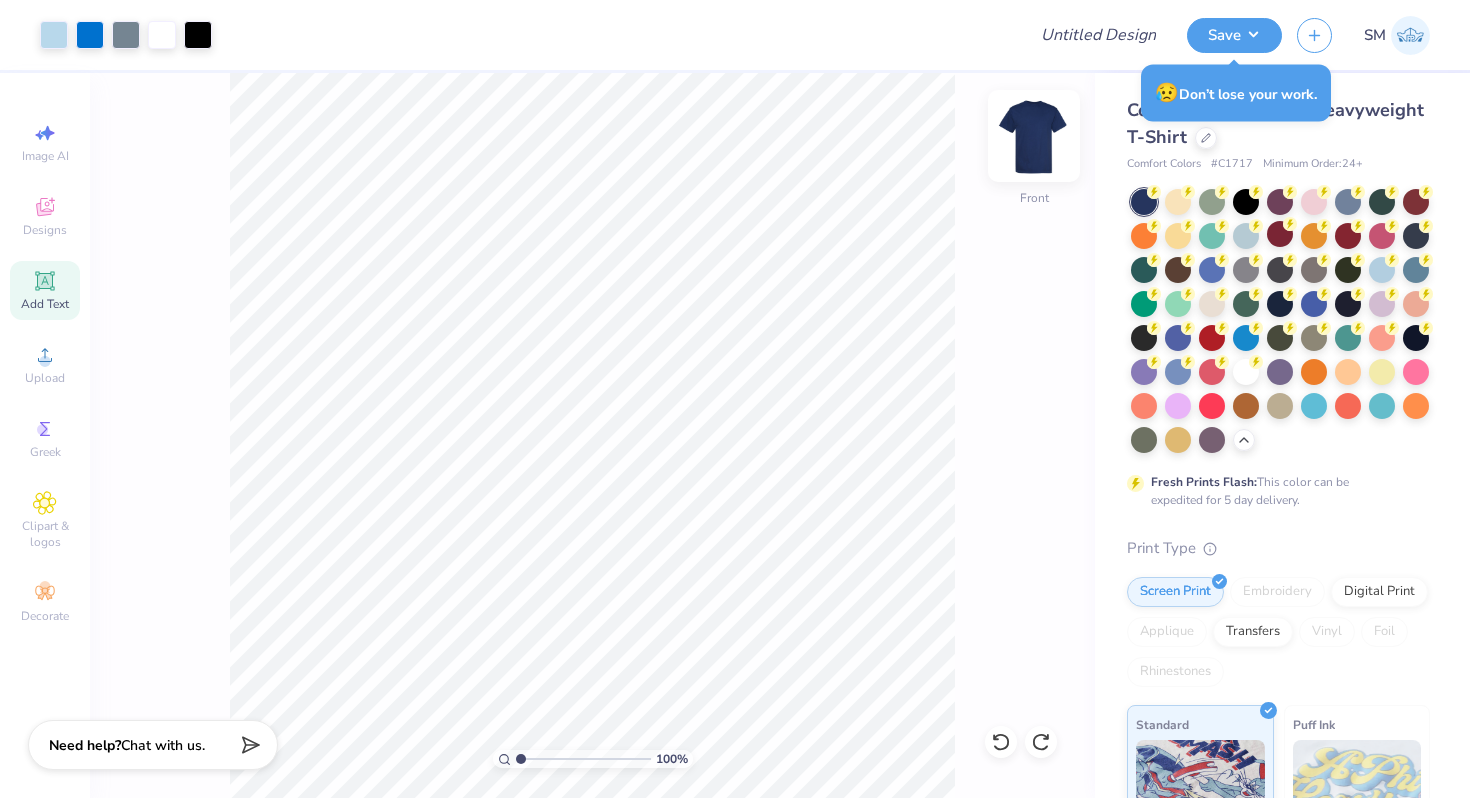 click at bounding box center [1034, 136] 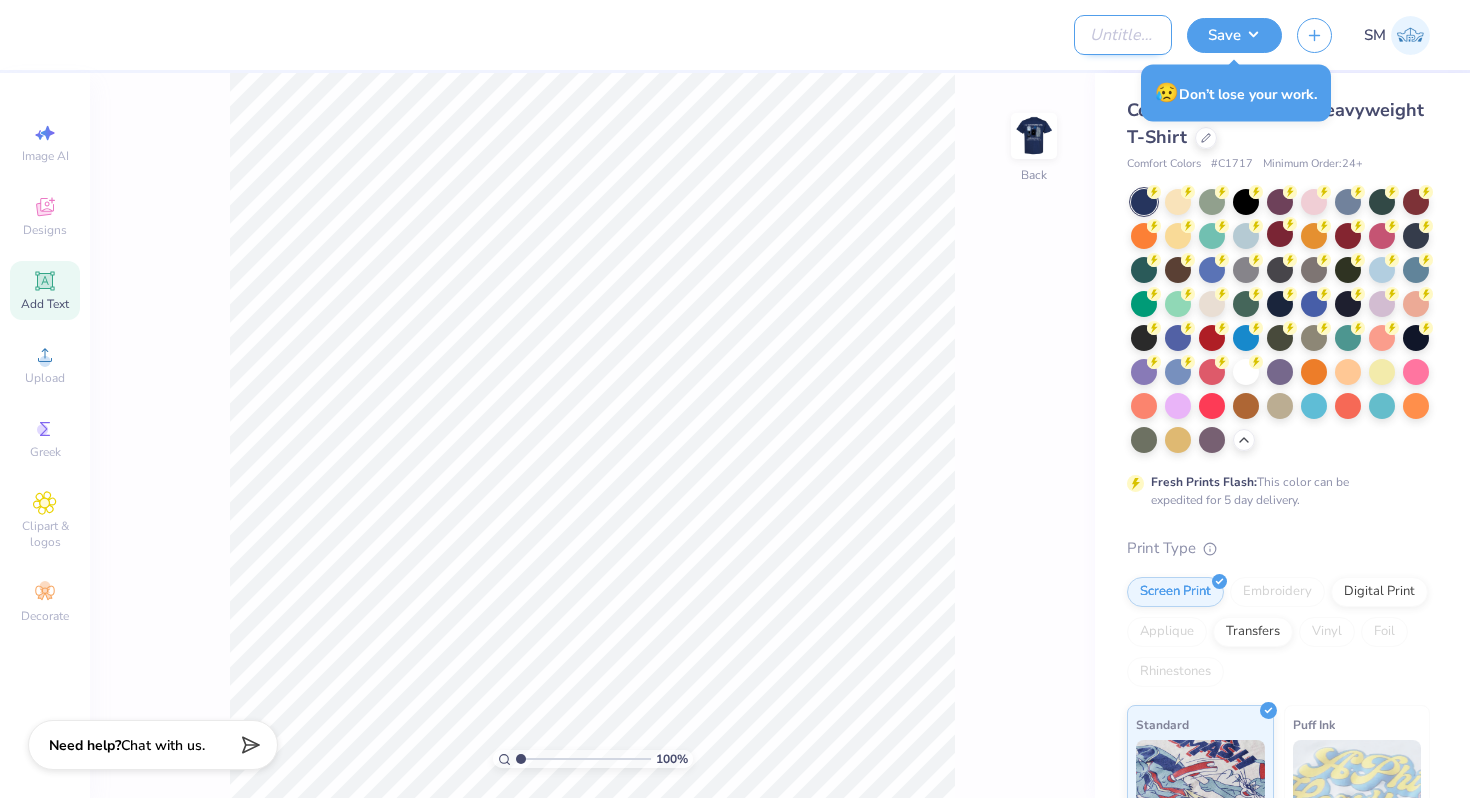 click on "Design Title" at bounding box center (1123, 35) 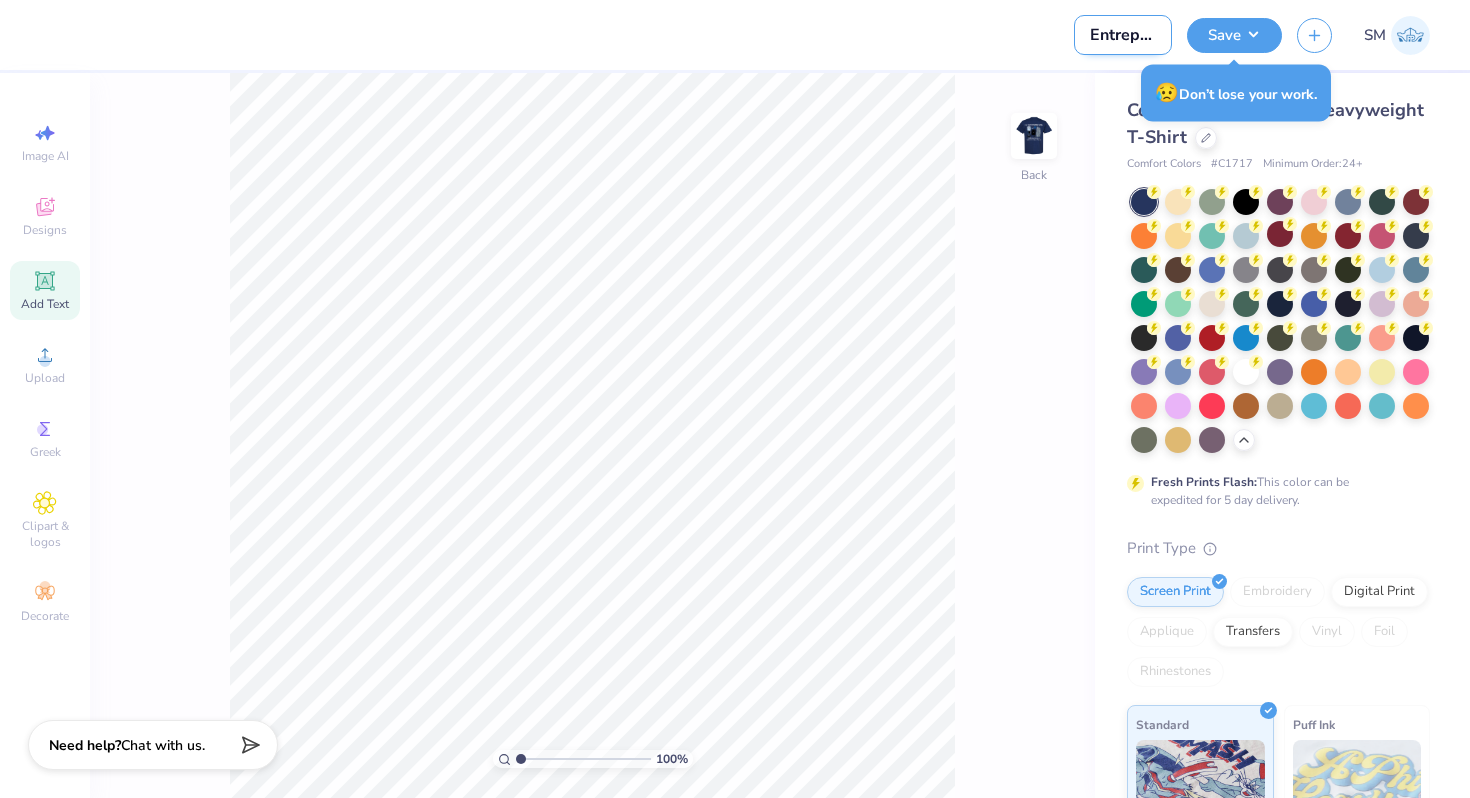 click on "Entreprenur" at bounding box center [1123, 35] 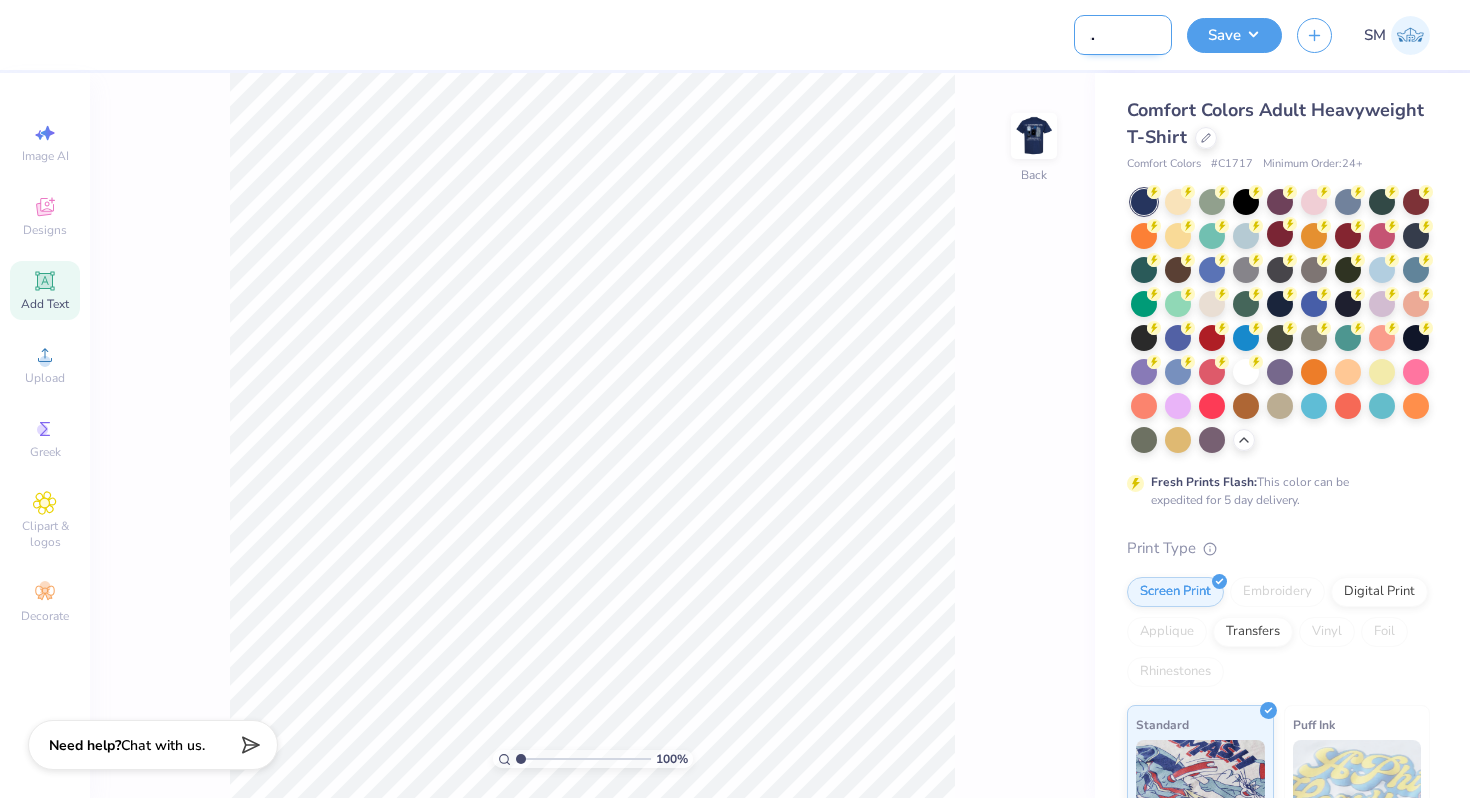scroll, scrollTop: 0, scrollLeft: 64, axis: horizontal 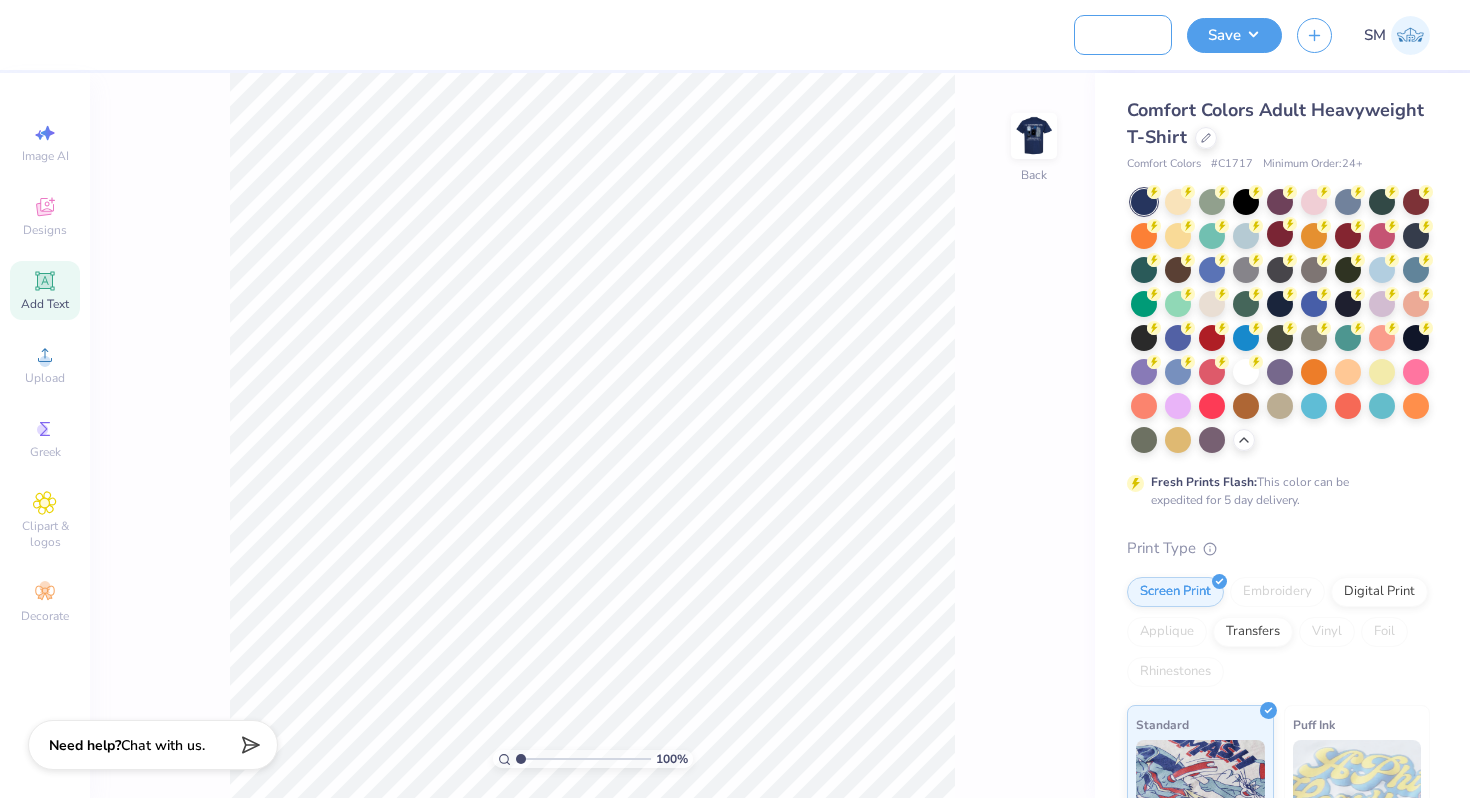 type on "Entreprenur Shirt" 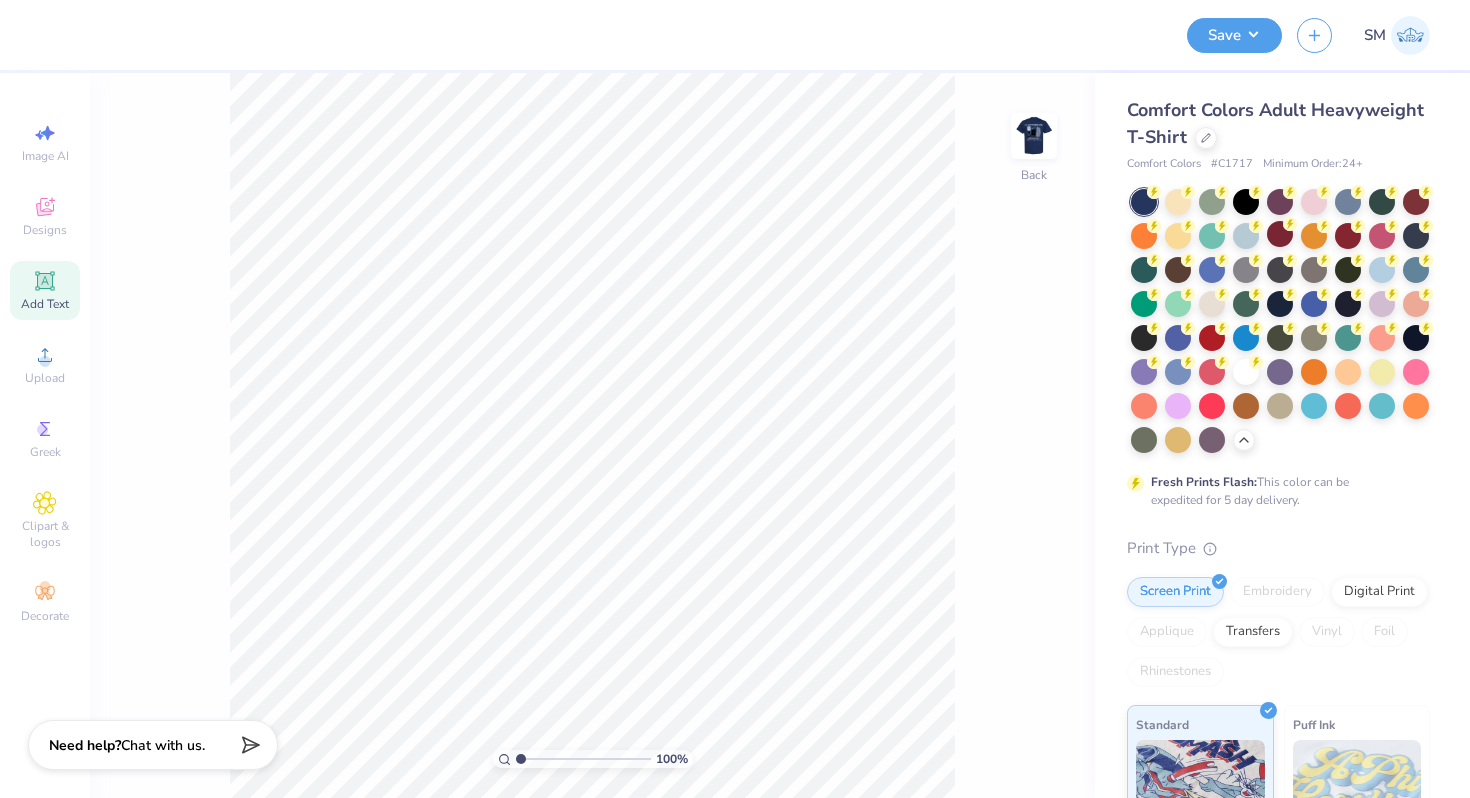 click at bounding box center [557, 35] 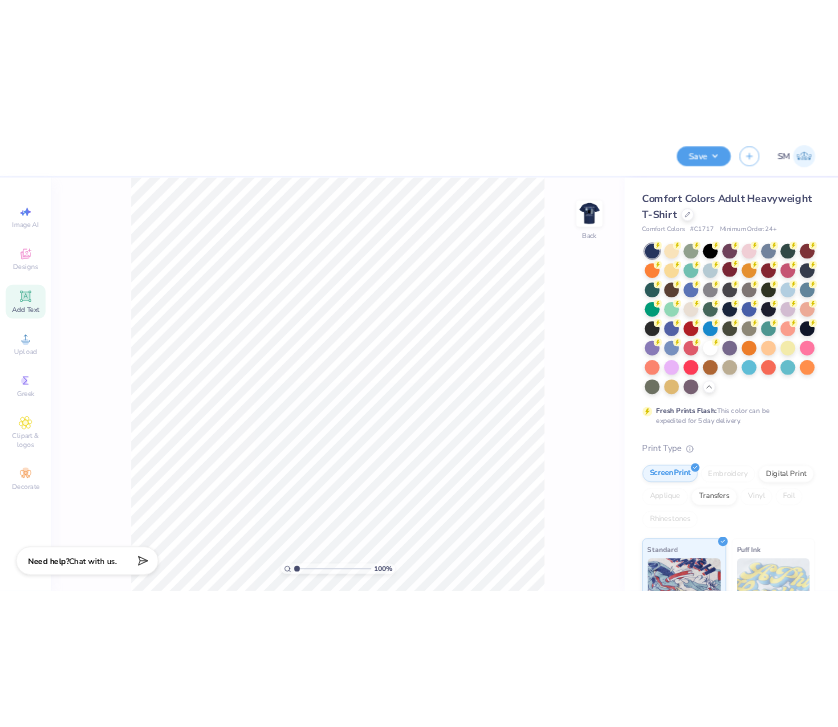 scroll, scrollTop: 0, scrollLeft: 0, axis: both 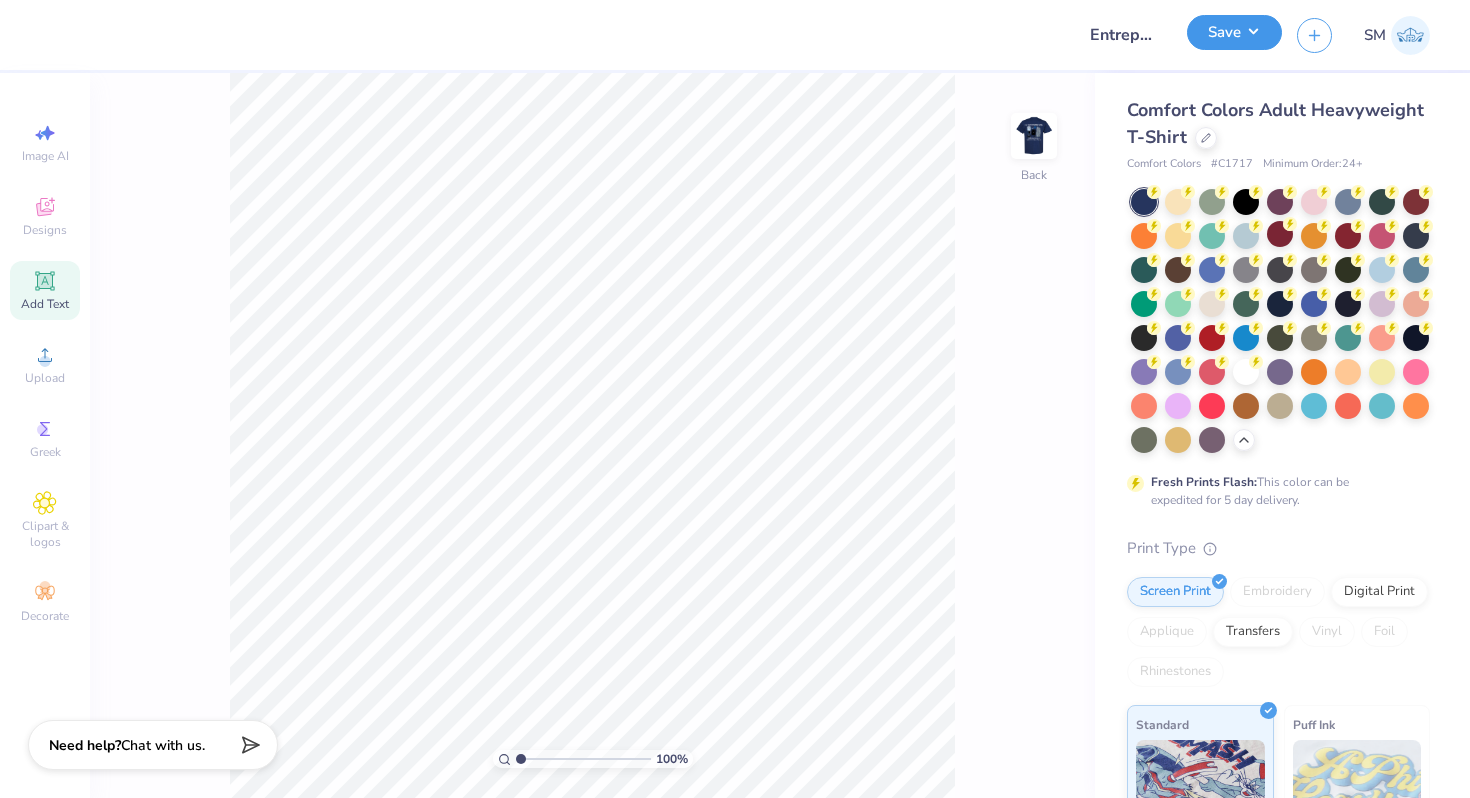 click on "Save" at bounding box center (1234, 32) 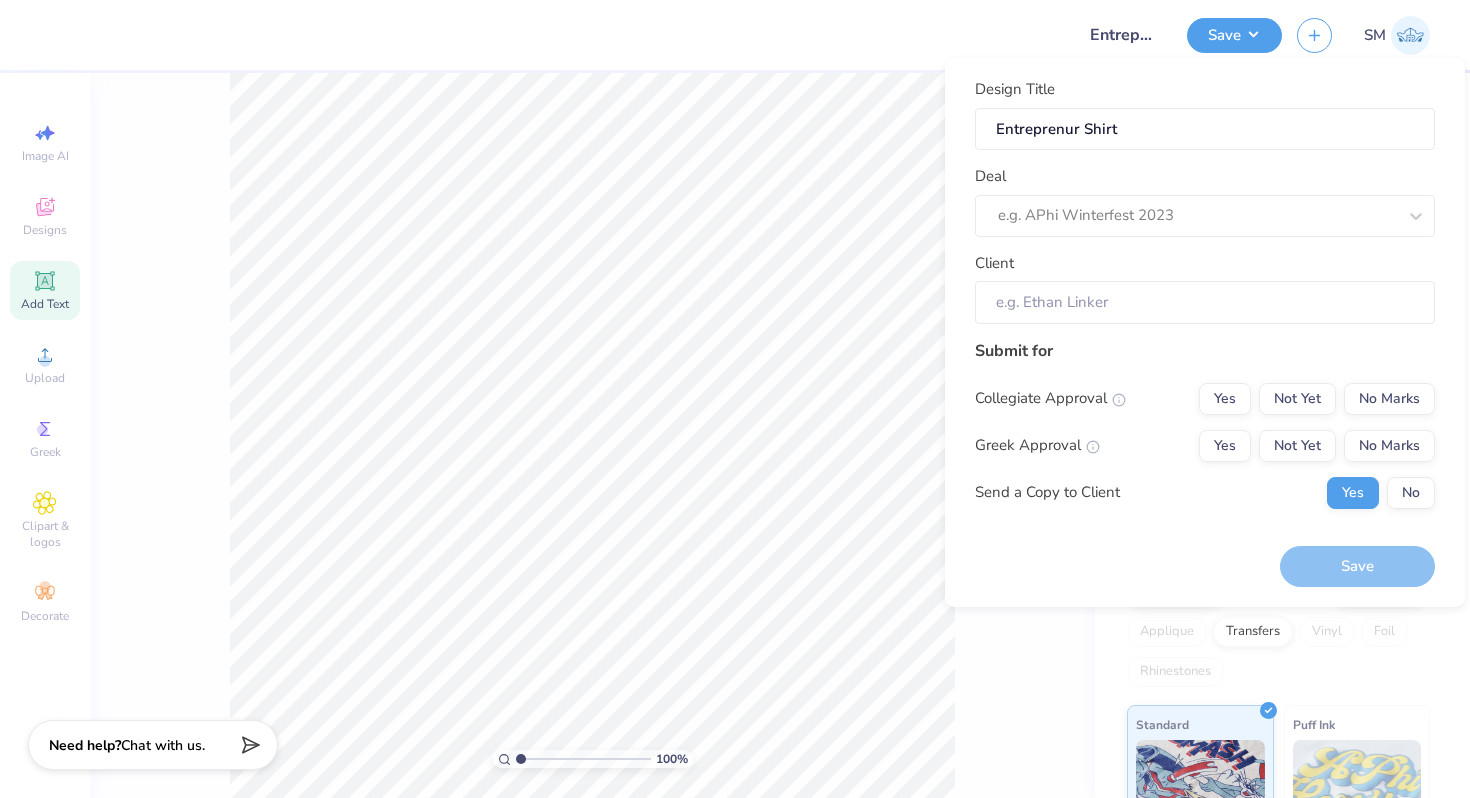 click at bounding box center (557, 35) 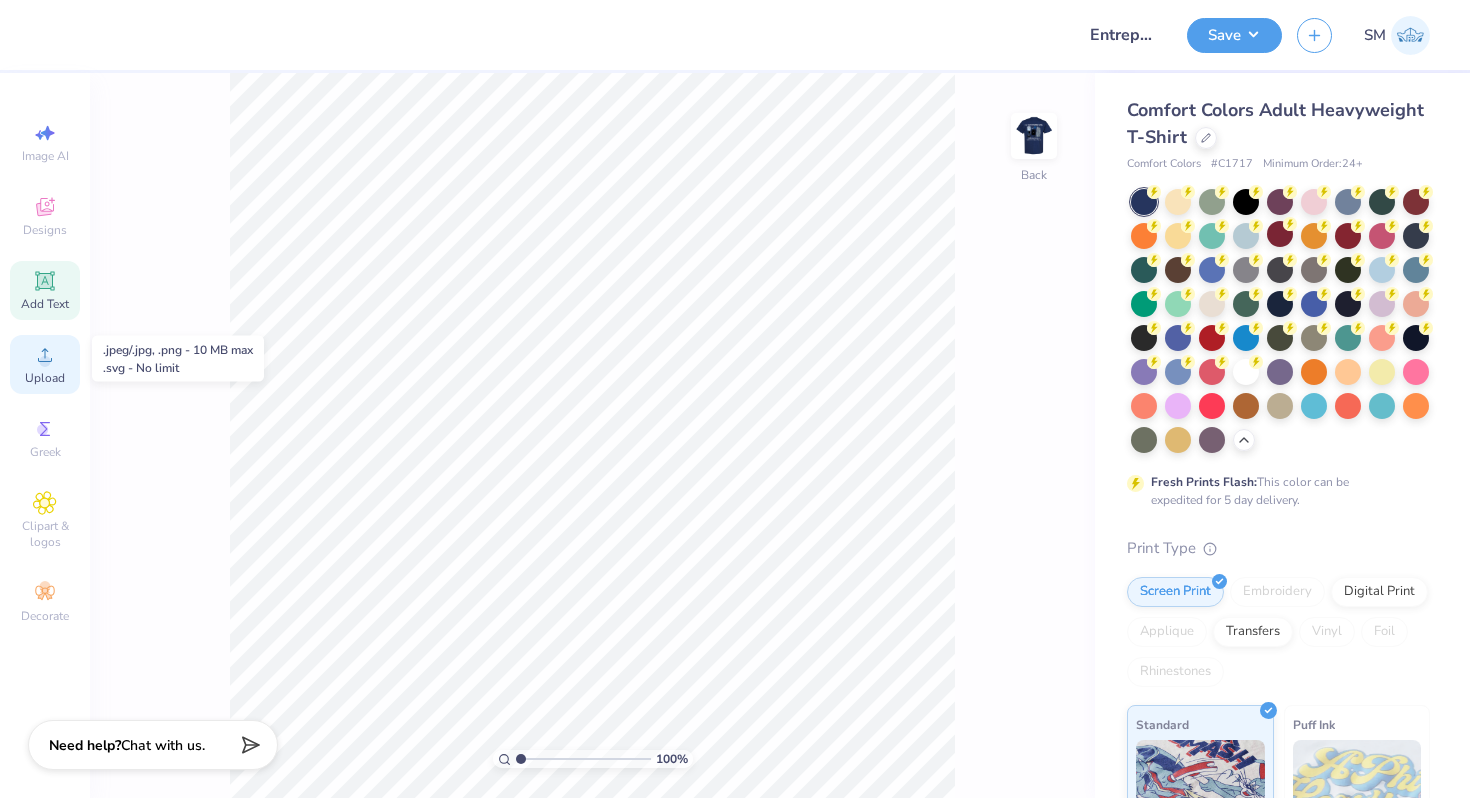 click 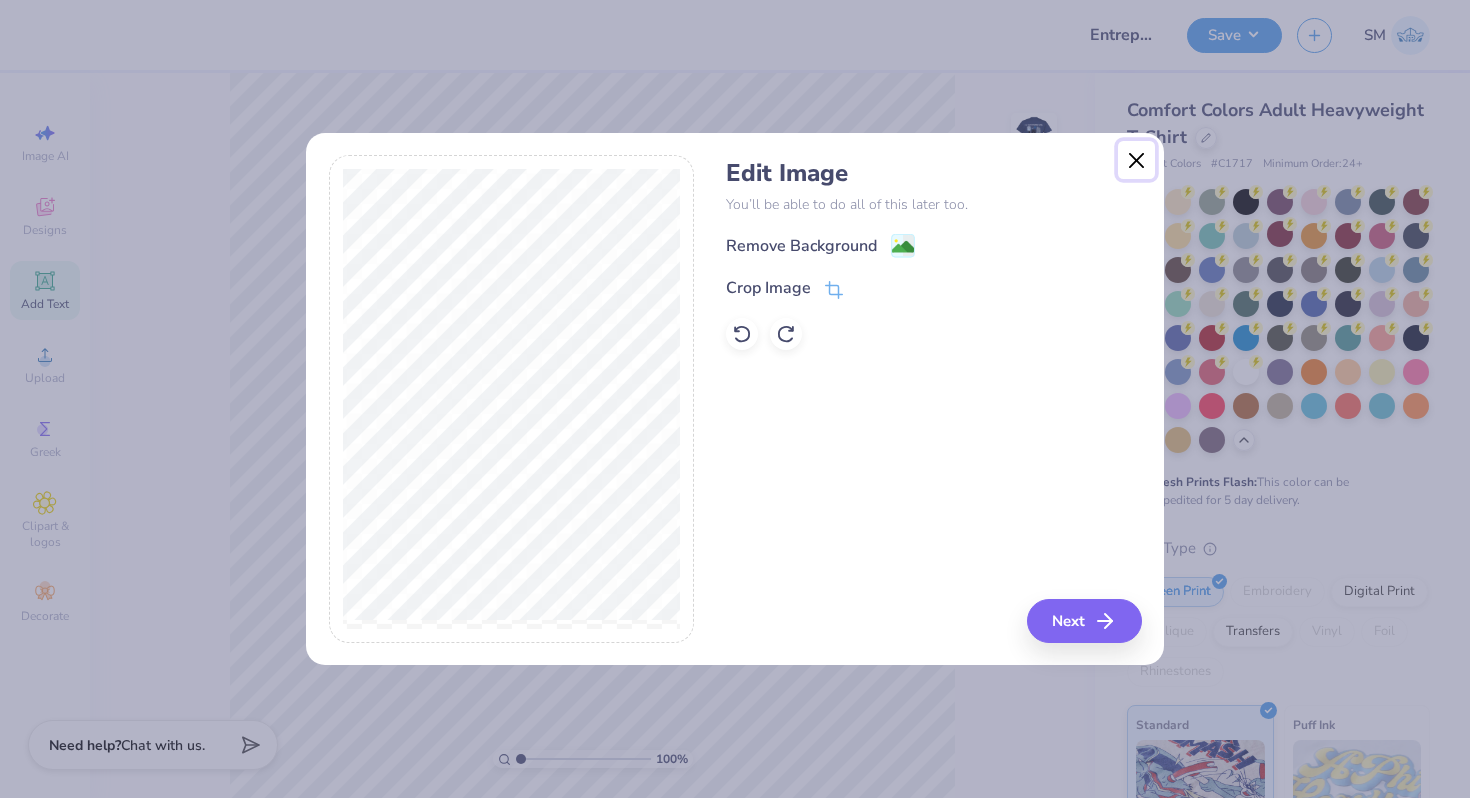 click at bounding box center (1137, 160) 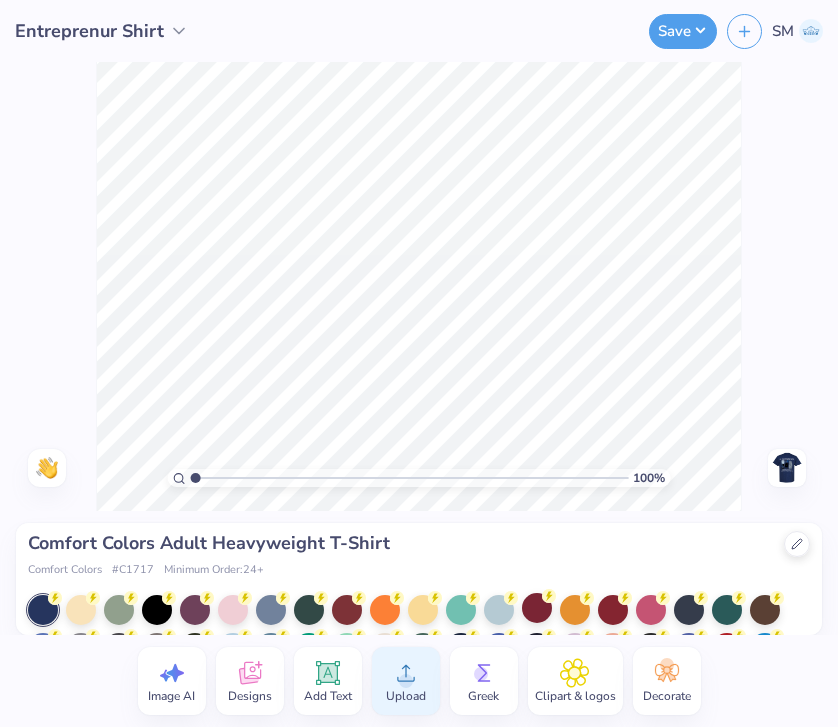 click on "Upload" at bounding box center (406, 681) 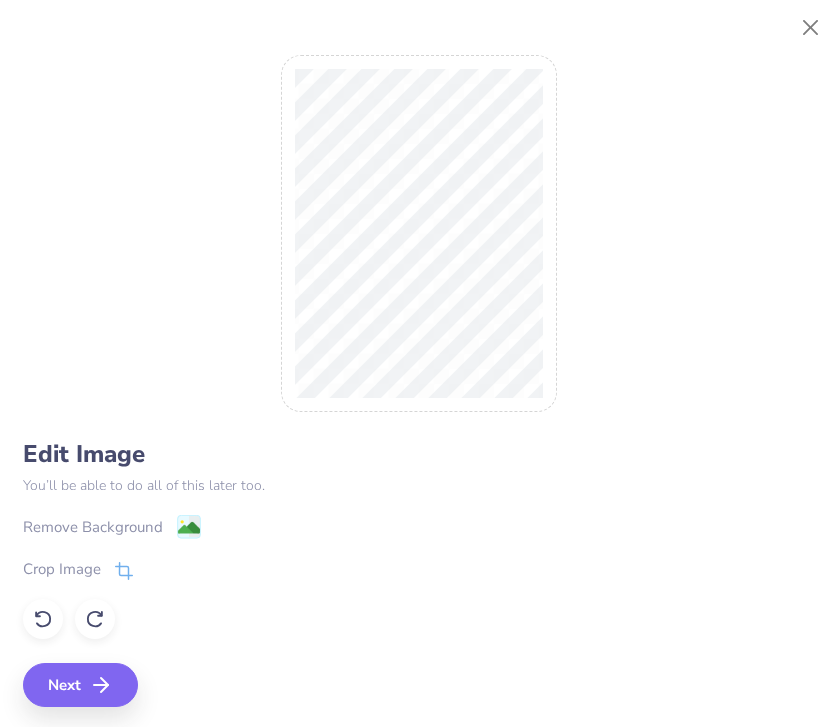 click on "Edit Image You’ll be able to do all of this later too. Remove Background Crop Image Next" at bounding box center [419, 363] 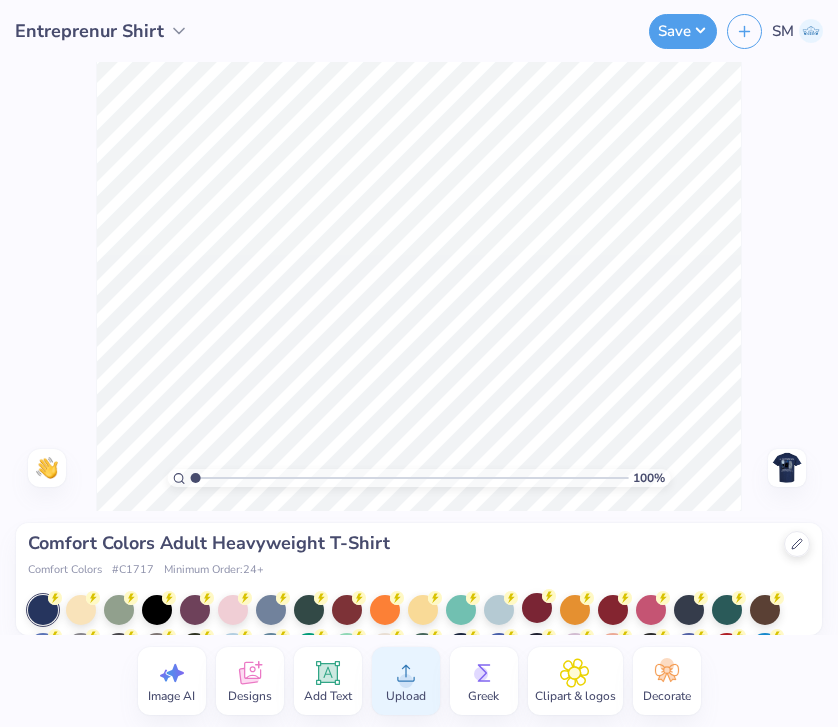 click 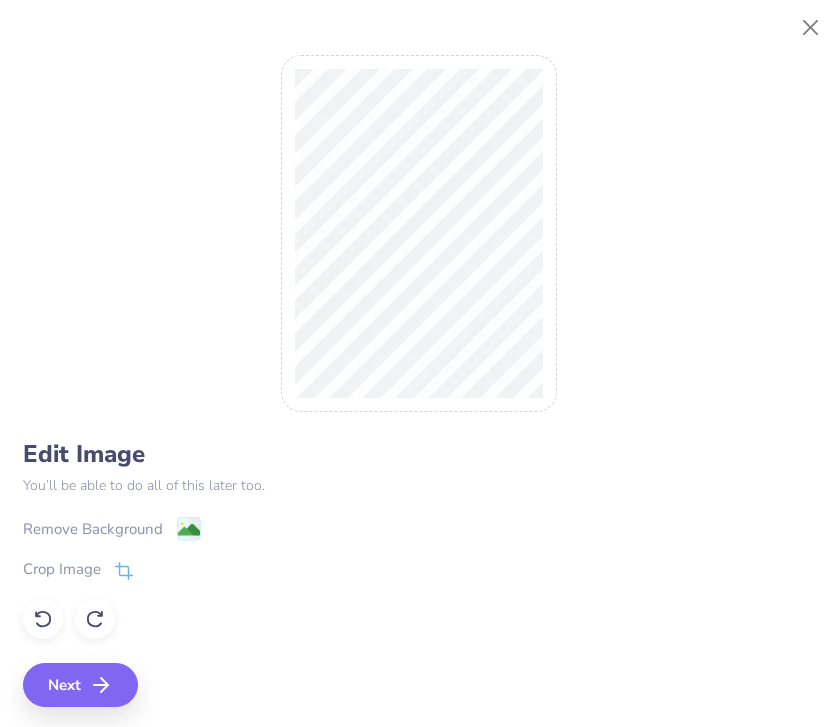 click 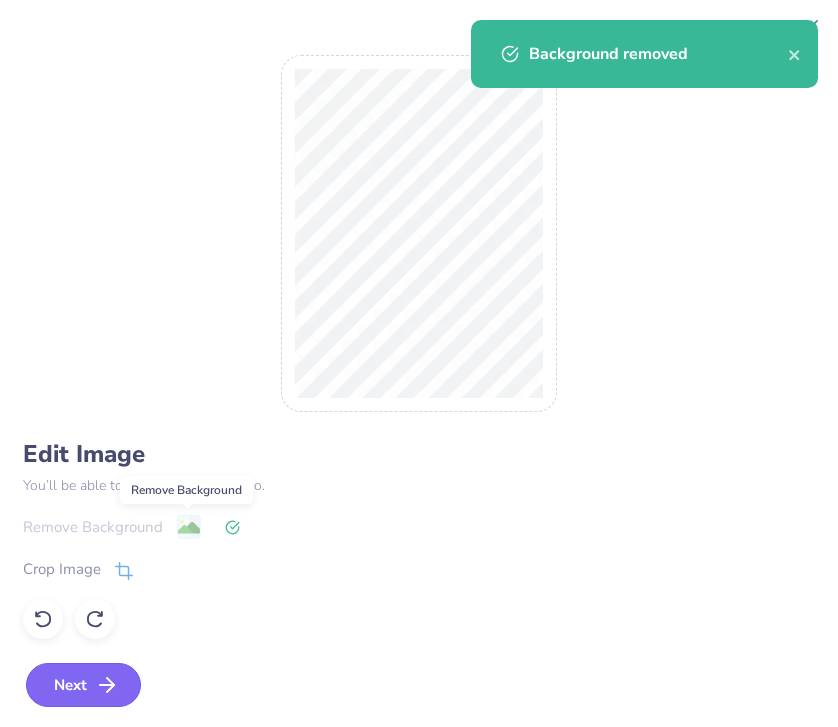 click on "Next" at bounding box center [83, 685] 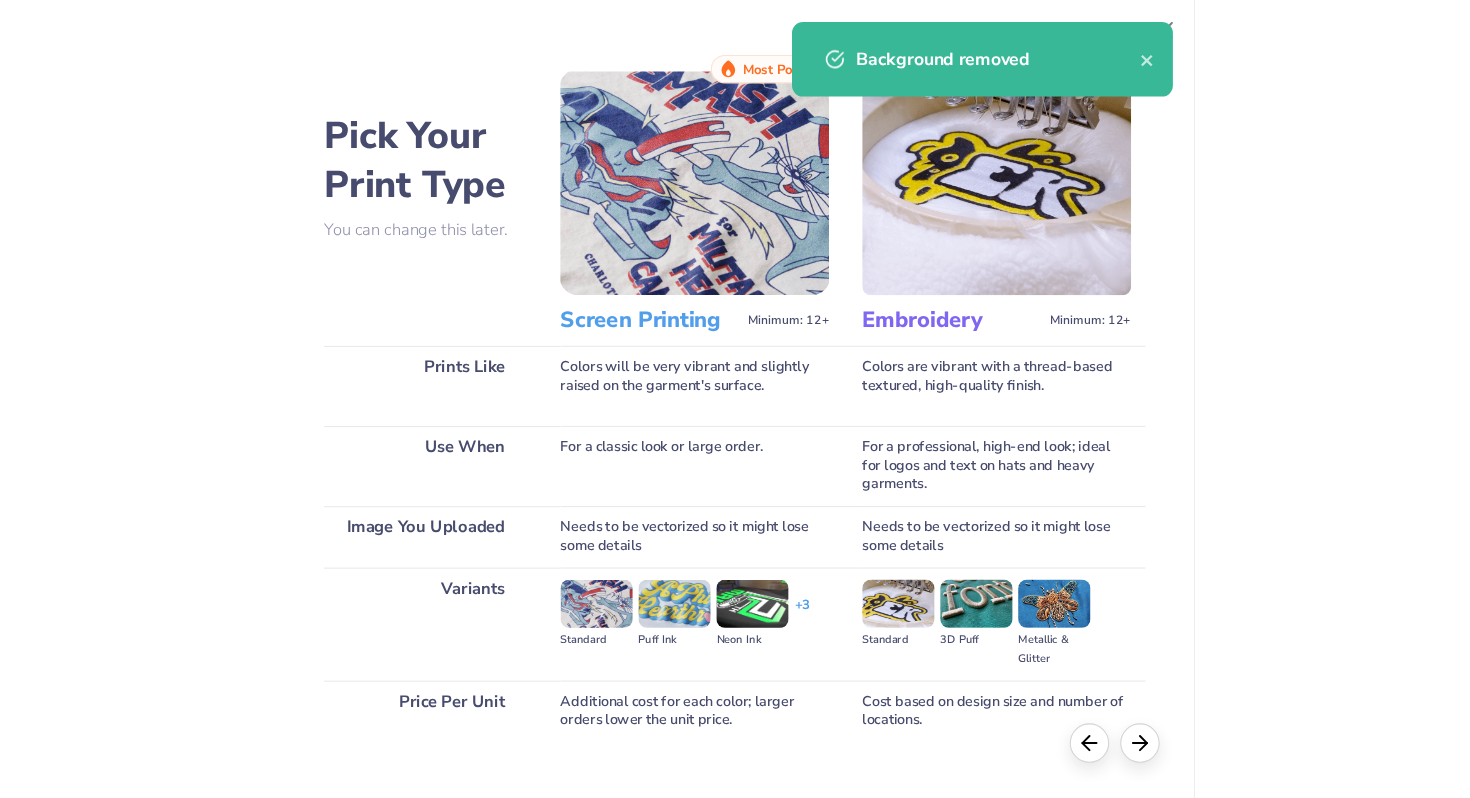scroll, scrollTop: 116, scrollLeft: 0, axis: vertical 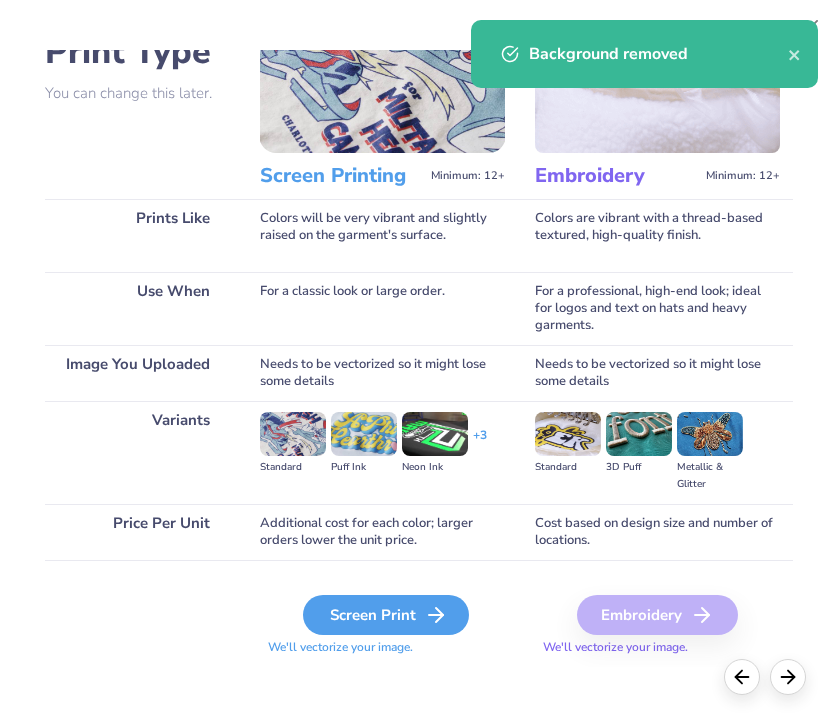 click on "Screen Print" at bounding box center [386, 615] 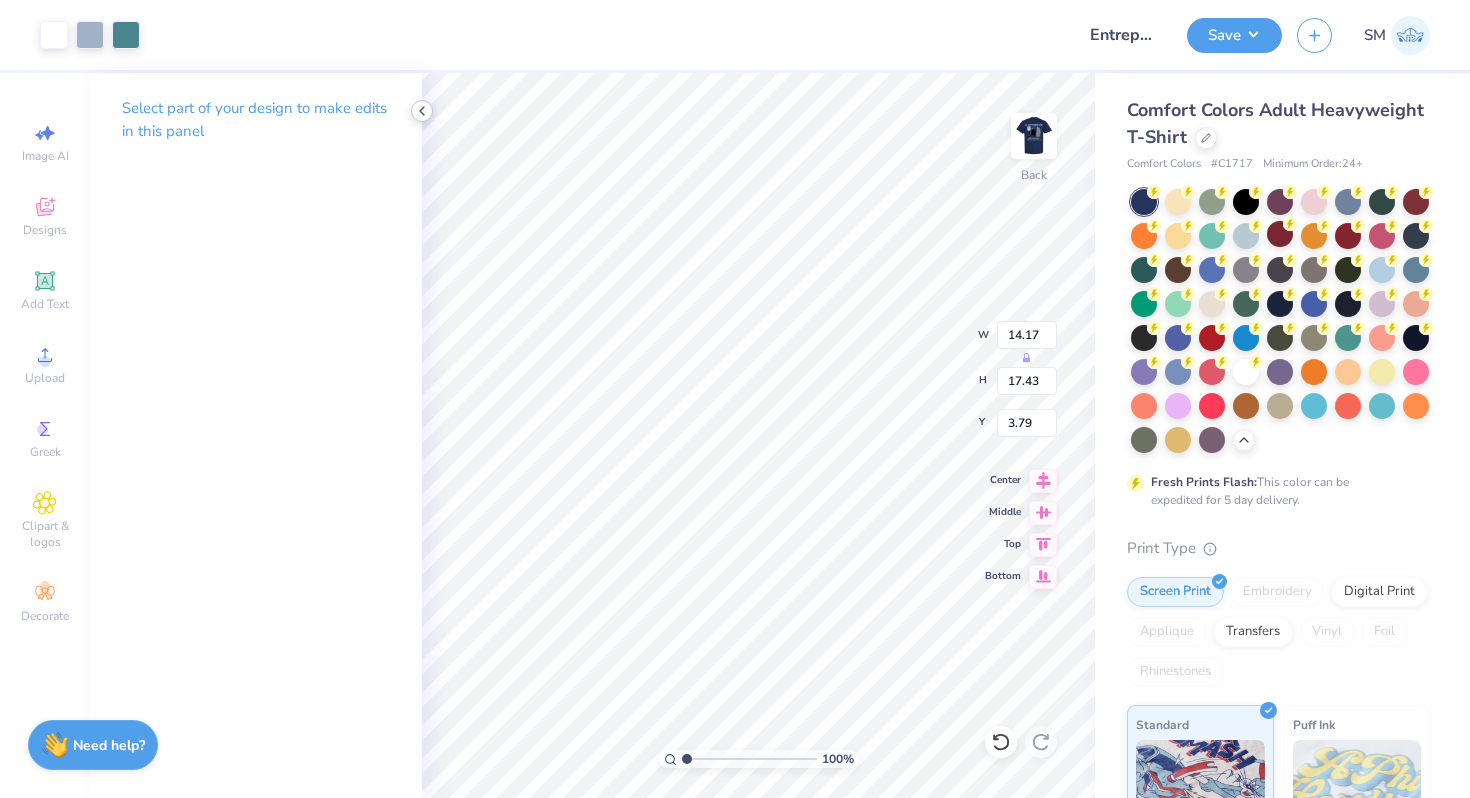 click 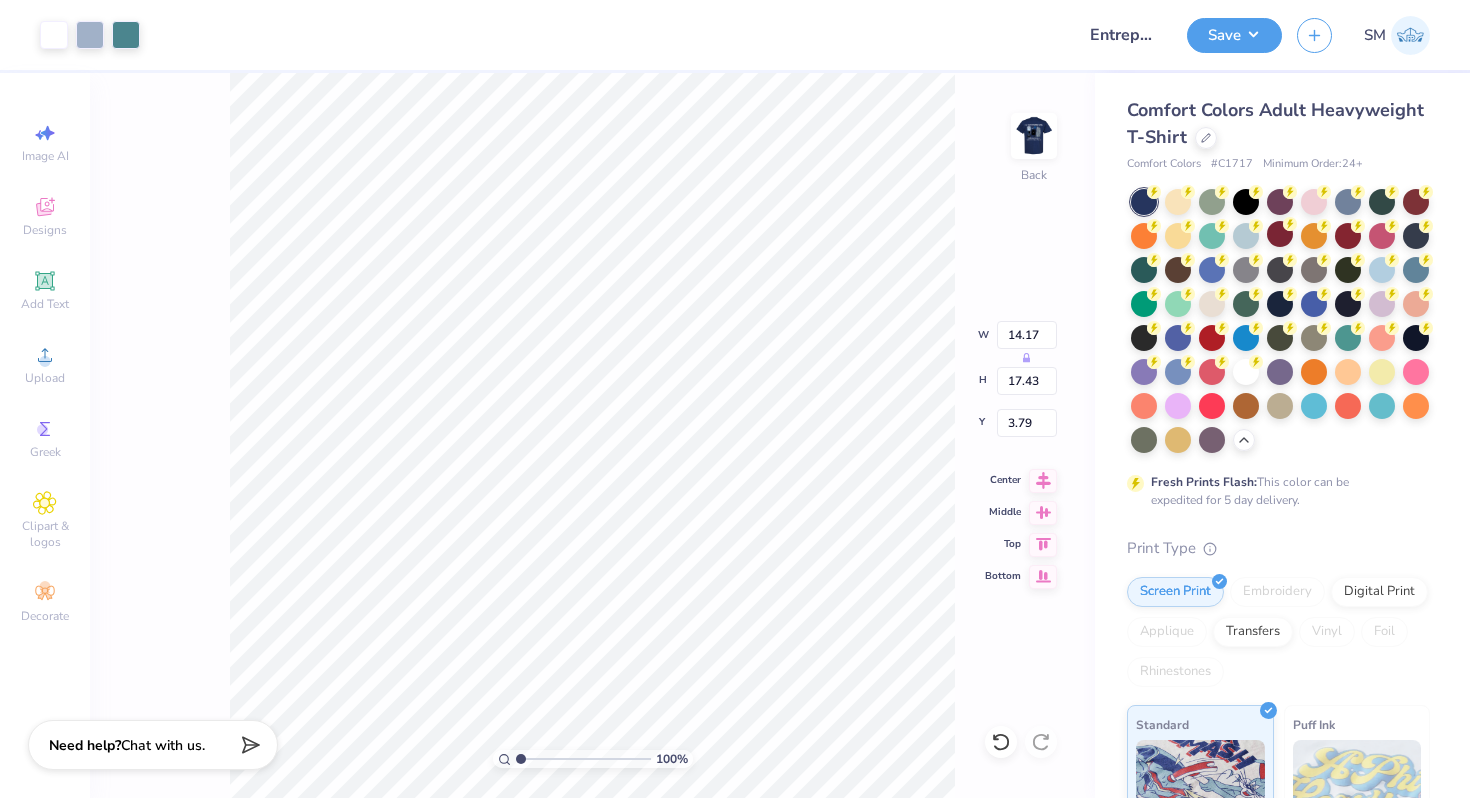 type on "2.65" 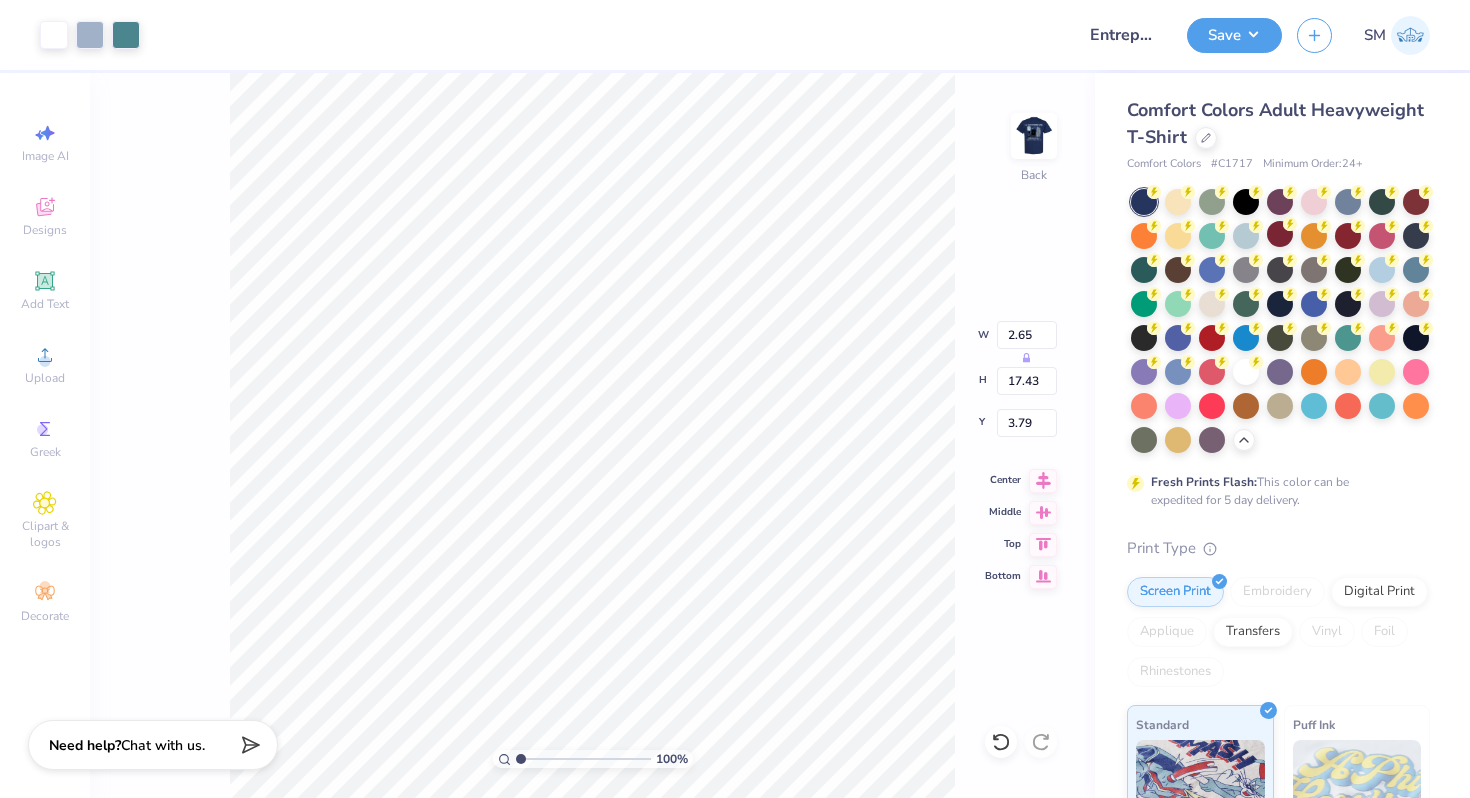 type on "3.26" 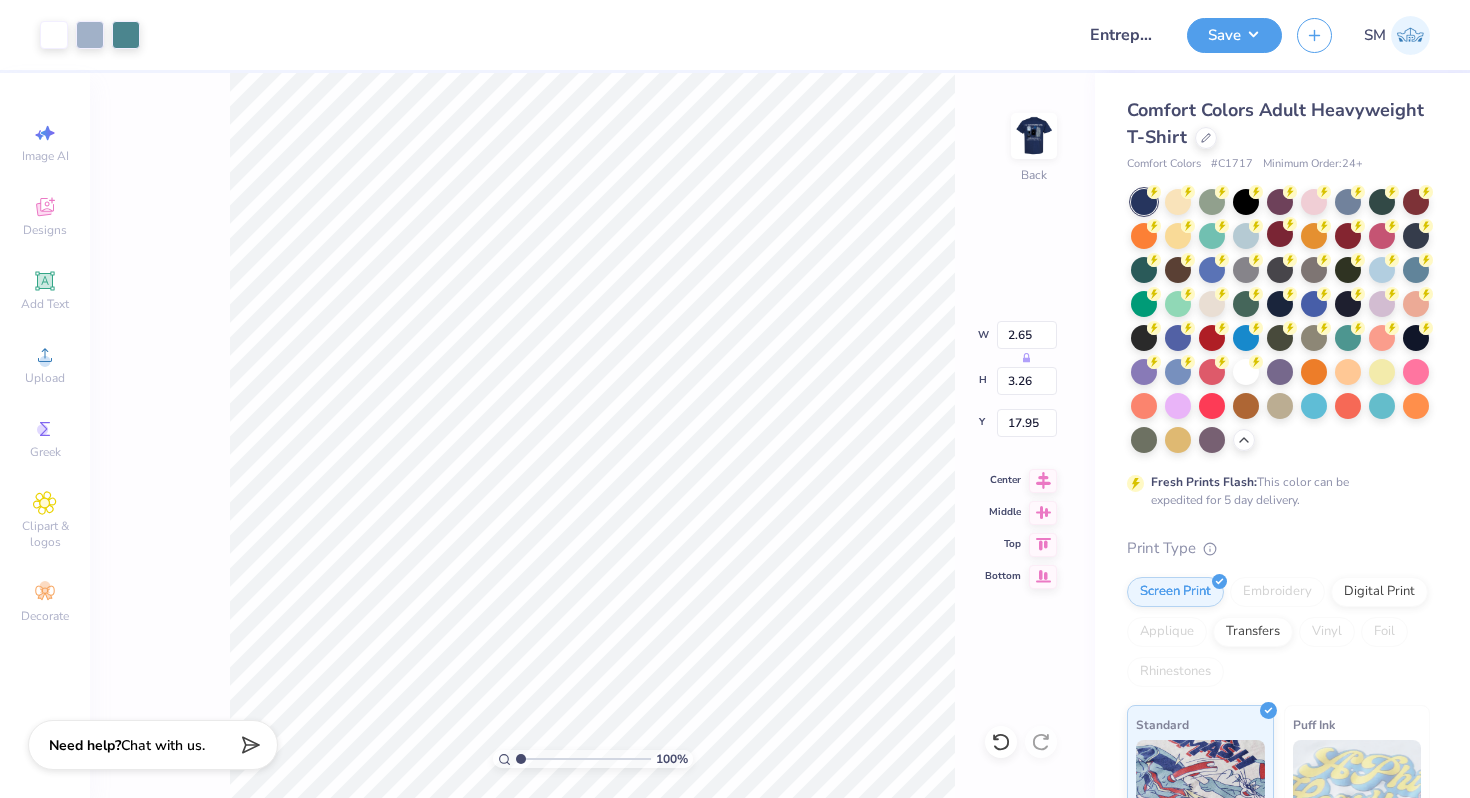 type on "4.09" 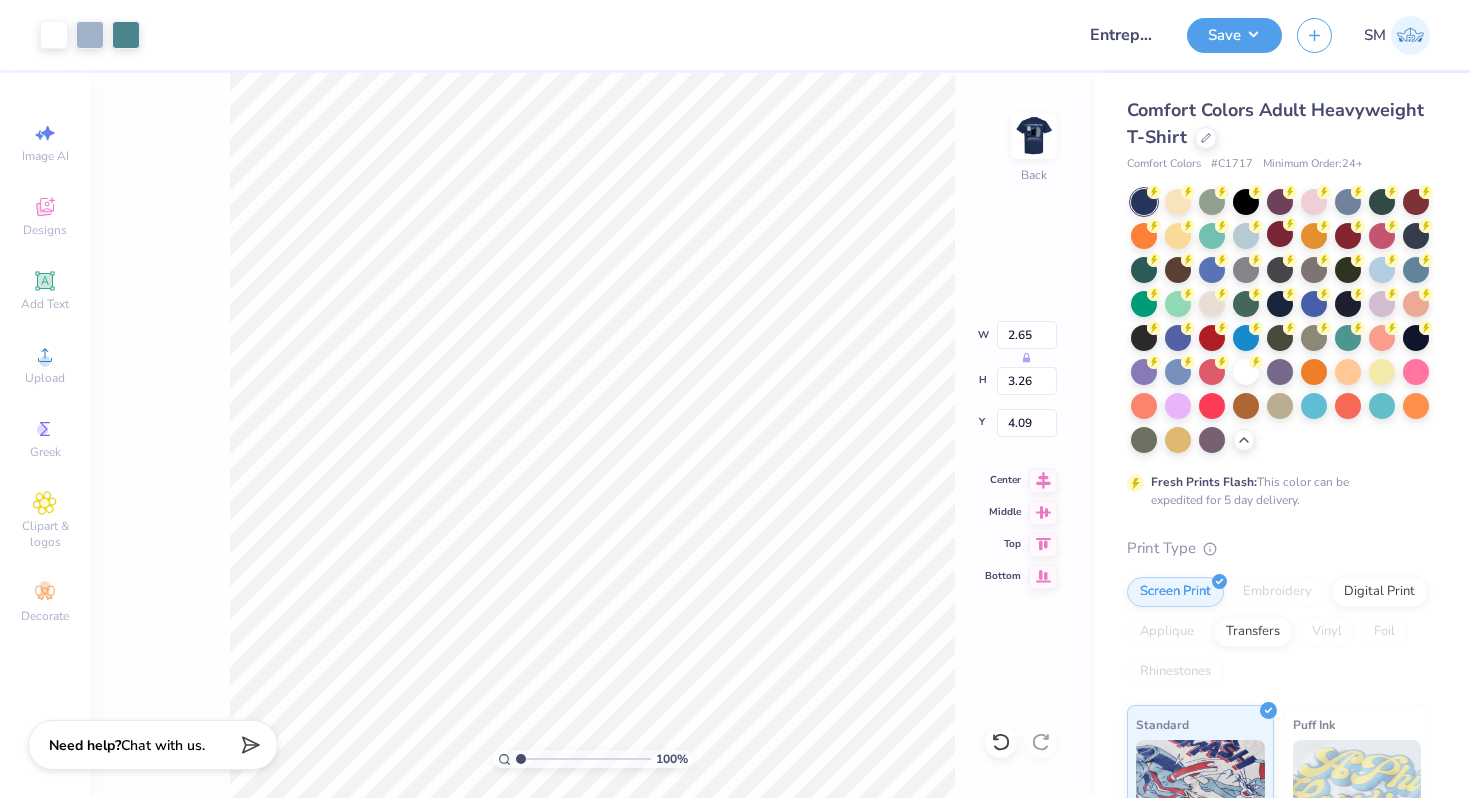type on "2.21" 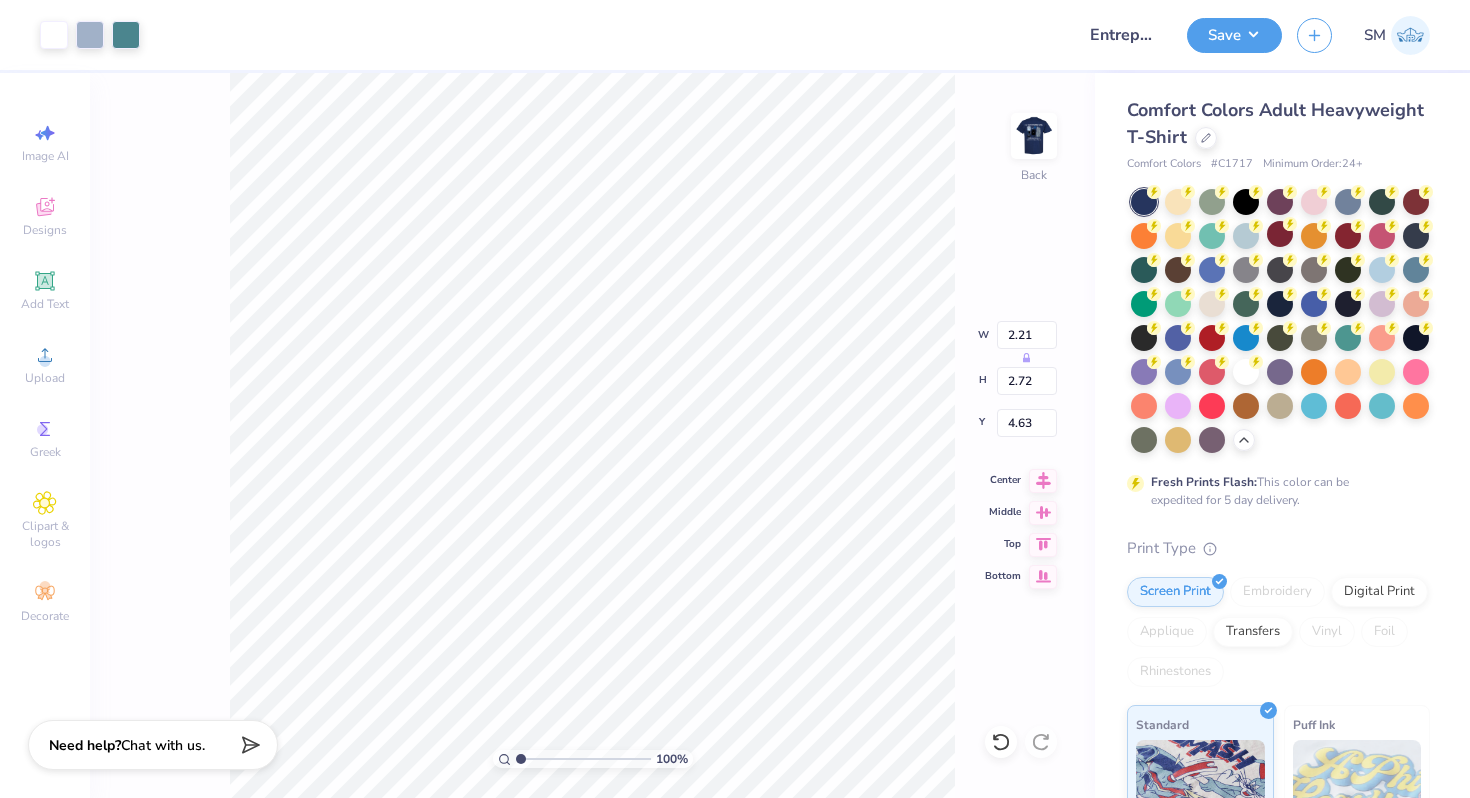type on "4.13" 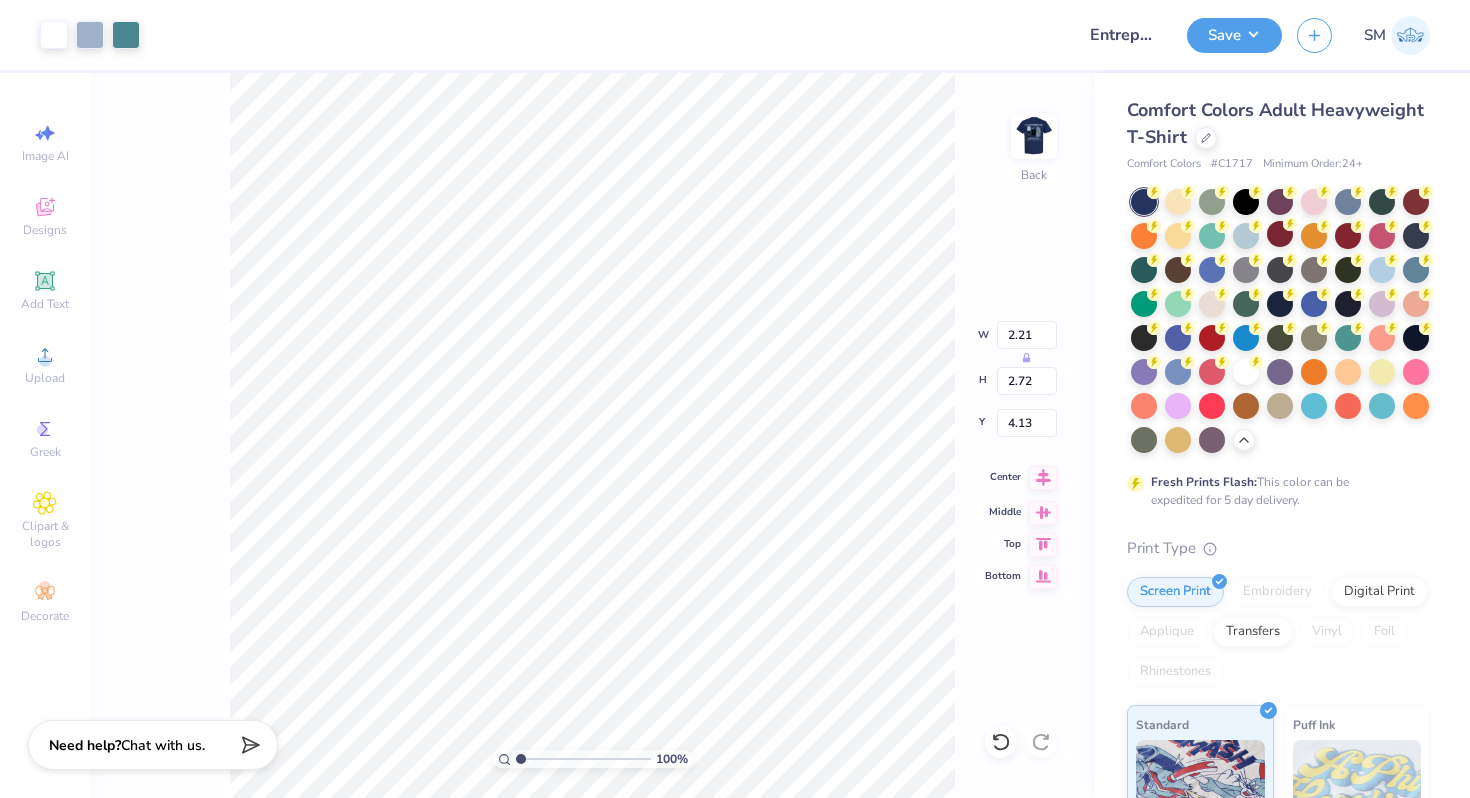 click 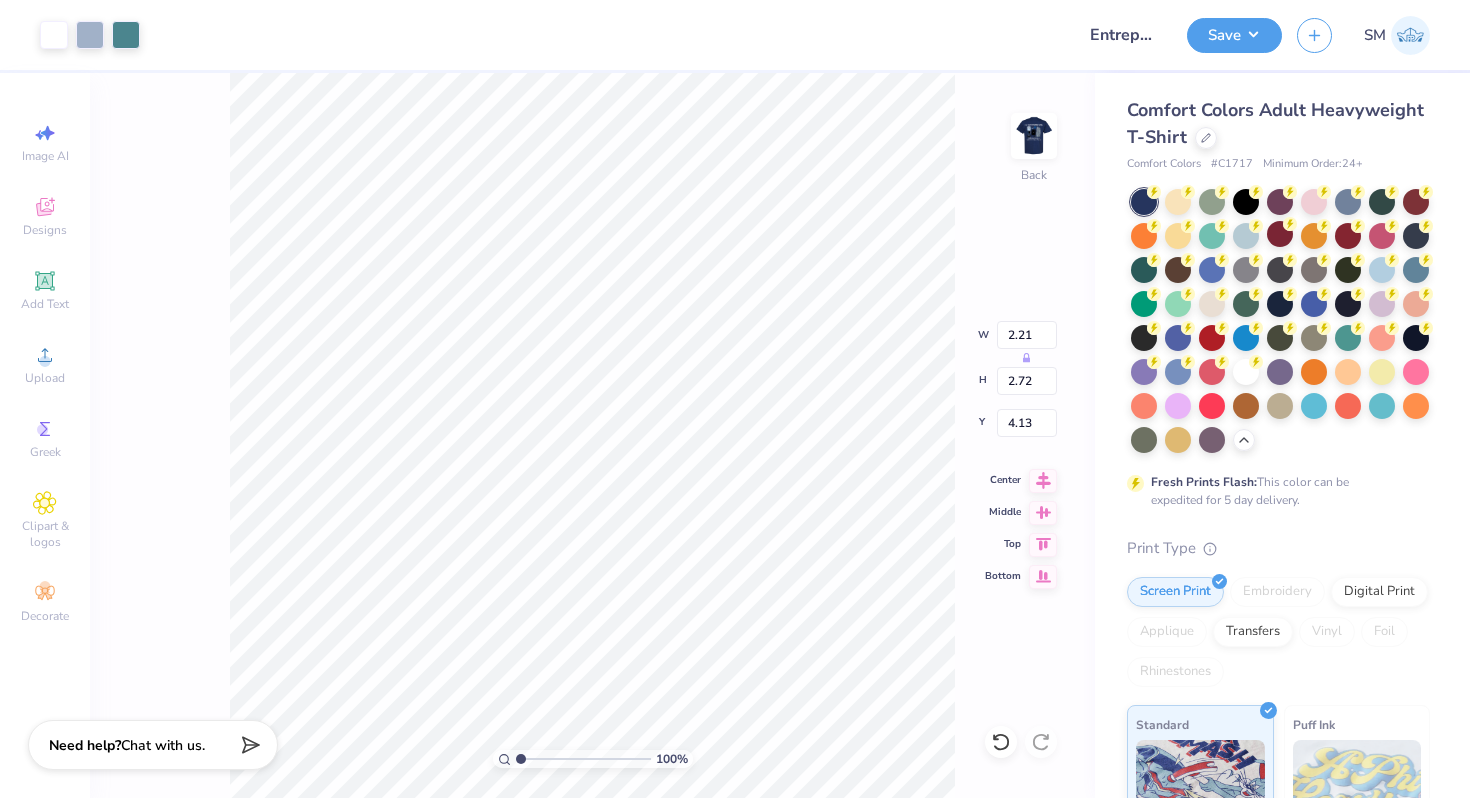 type on "3.99" 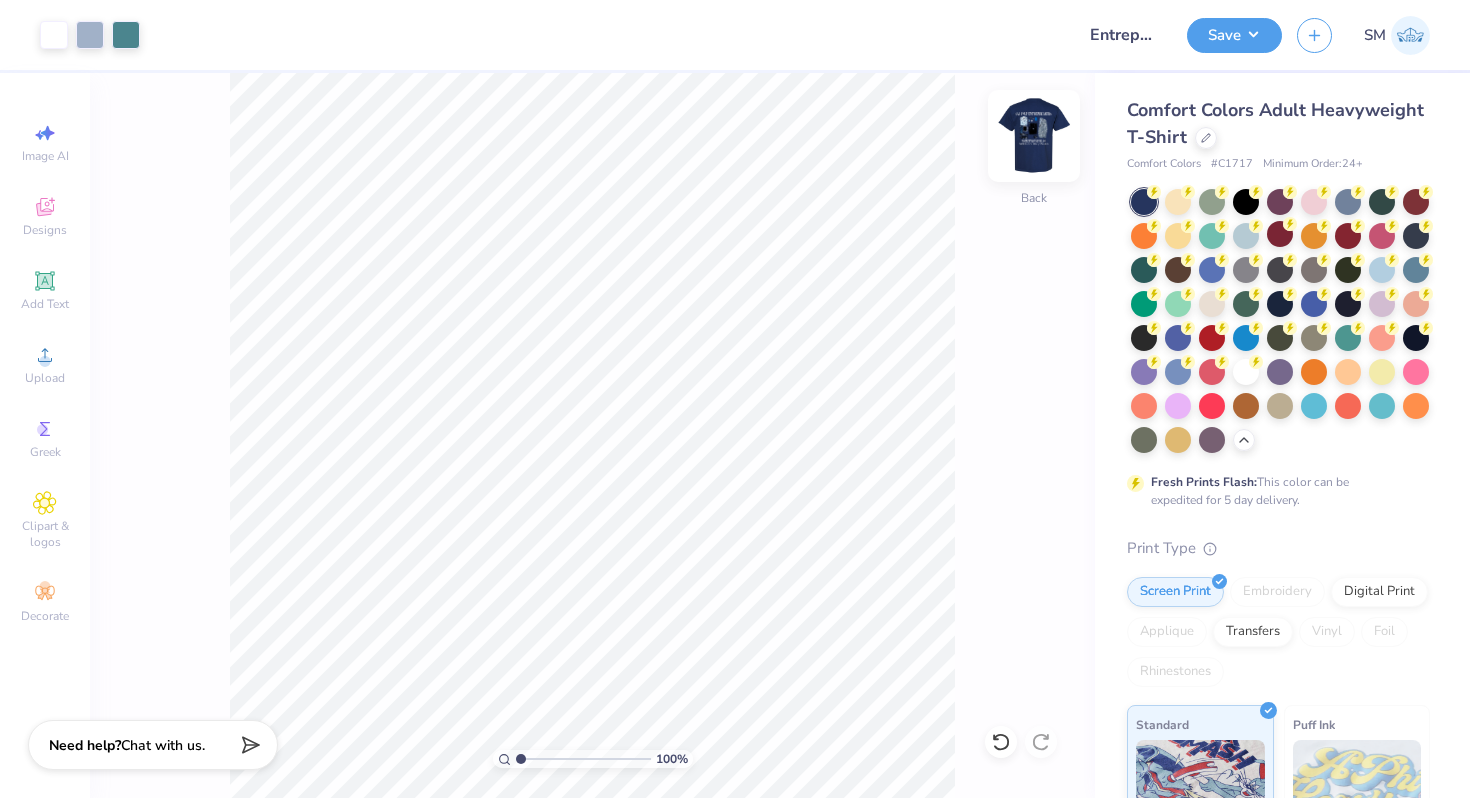 click at bounding box center [1034, 136] 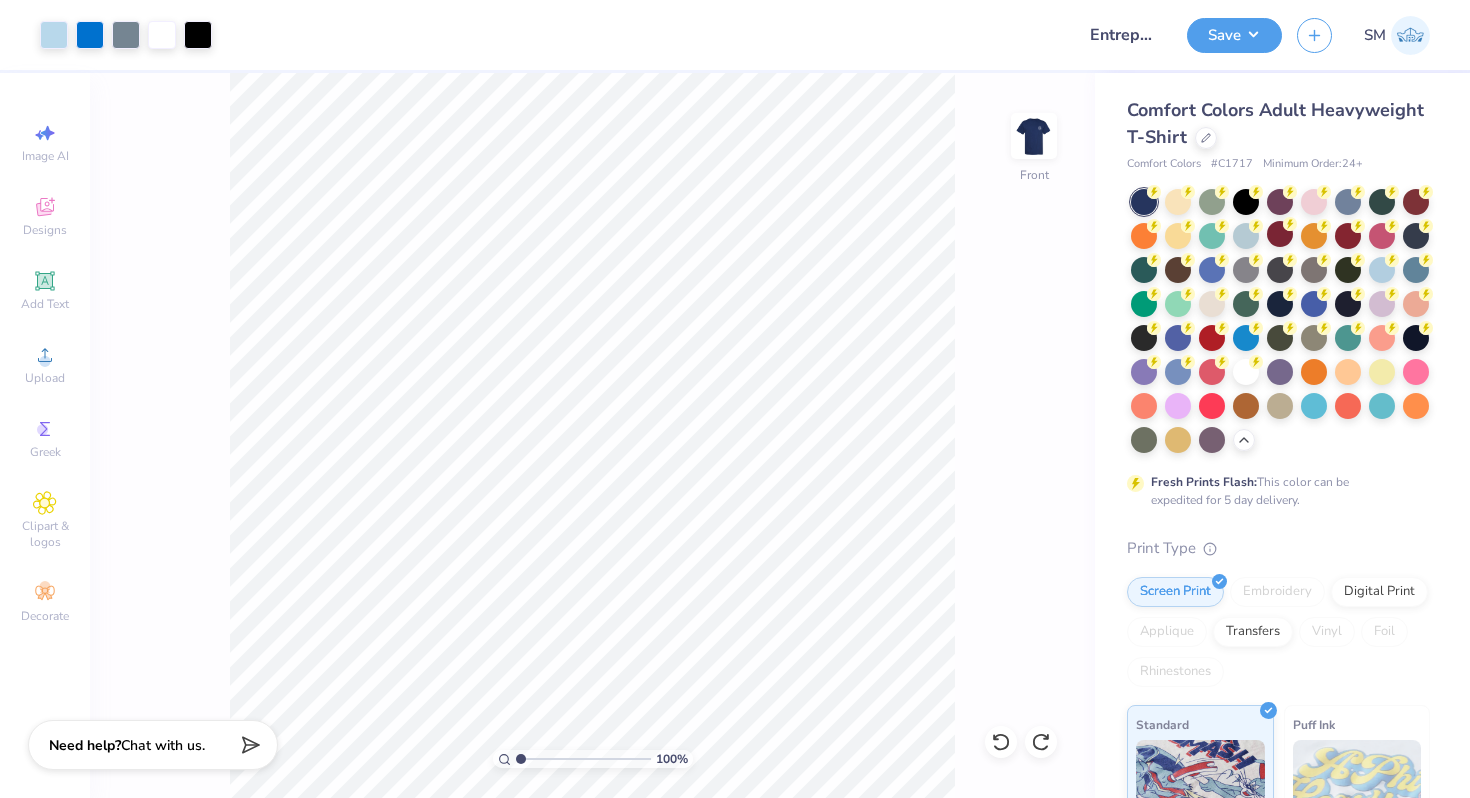 click at bounding box center [1034, 136] 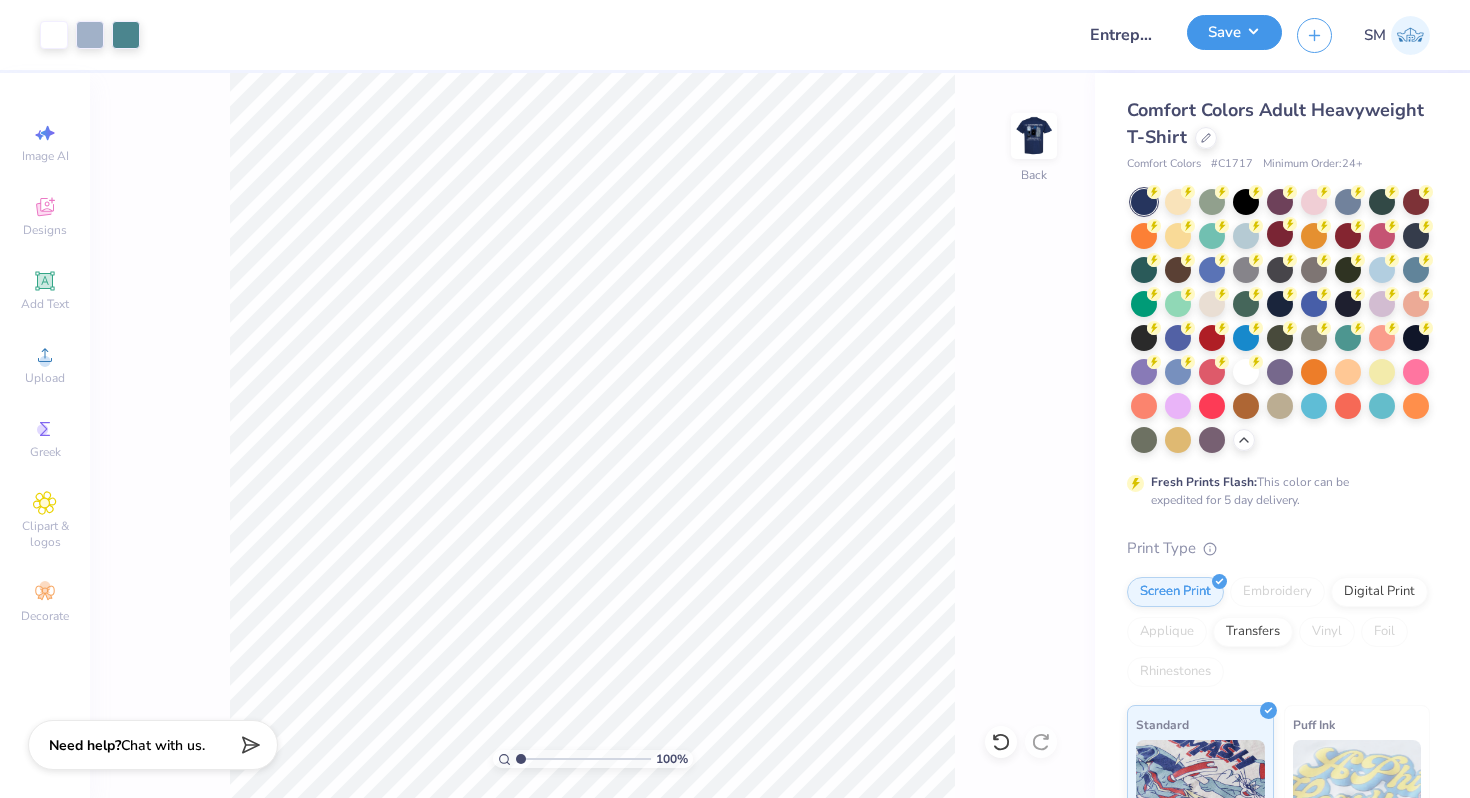click on "Save" at bounding box center (1234, 32) 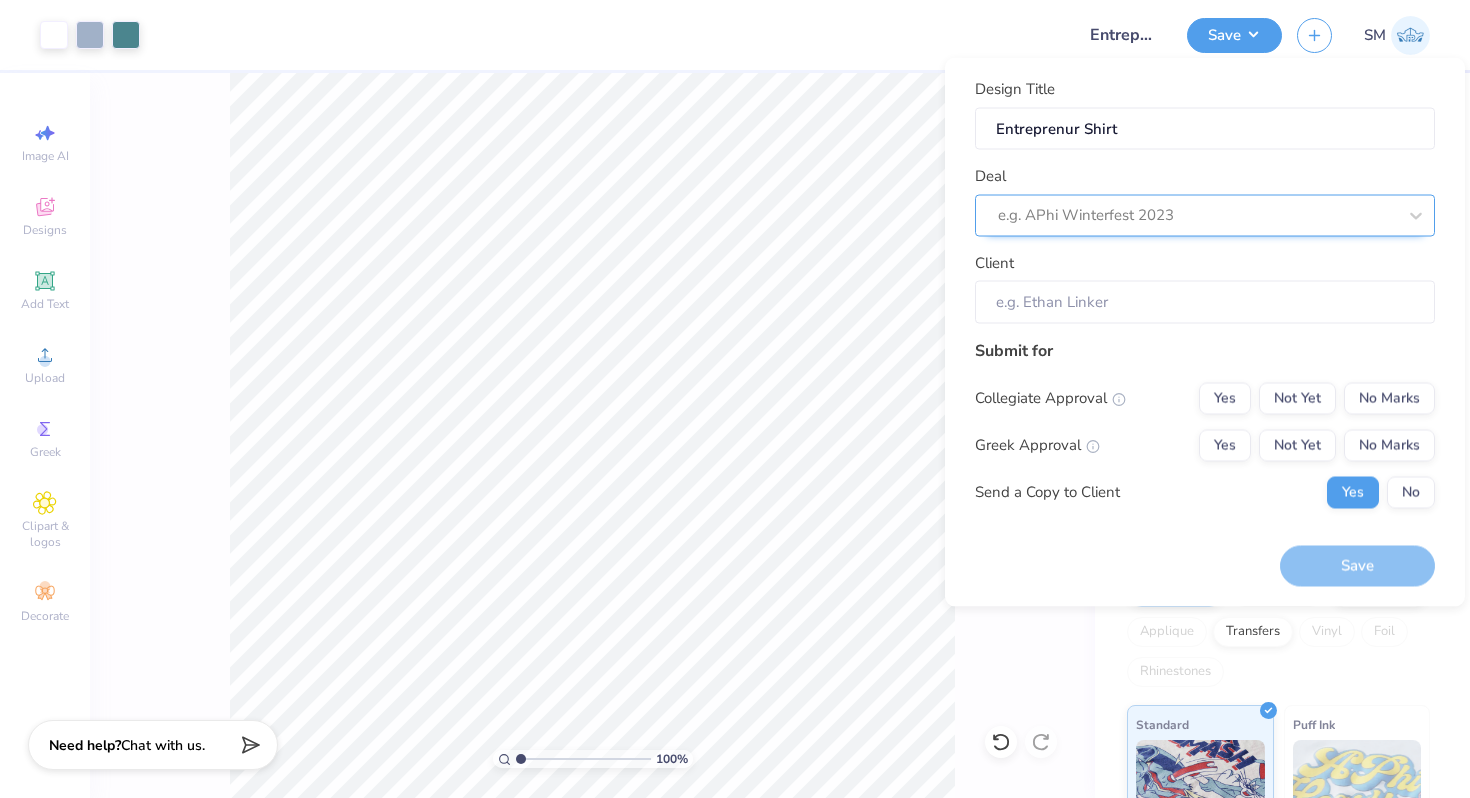 click at bounding box center (1197, 215) 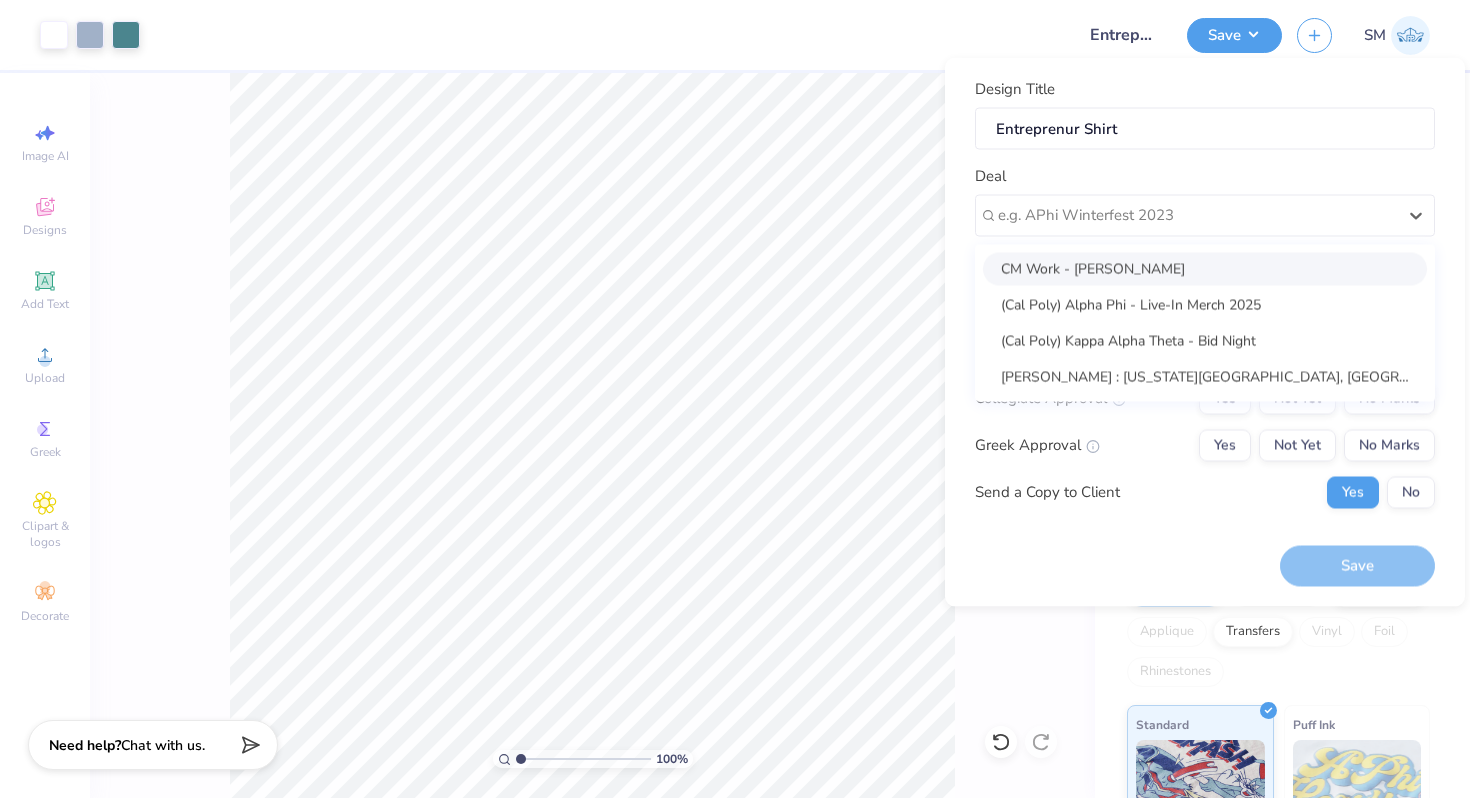 click on "CM Work - Sharlize Moayedi" at bounding box center (1205, 268) 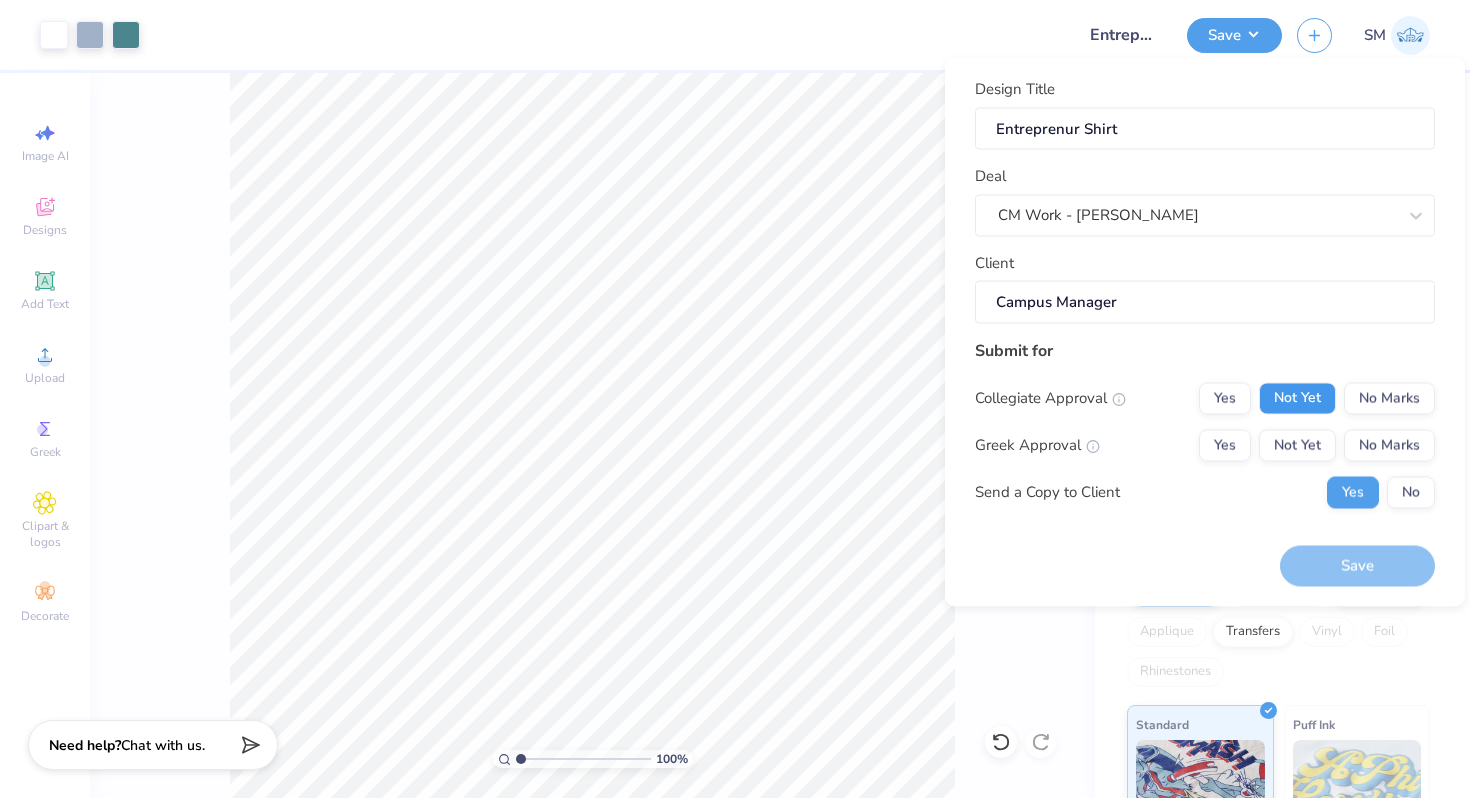 click on "Not Yet" at bounding box center [1297, 398] 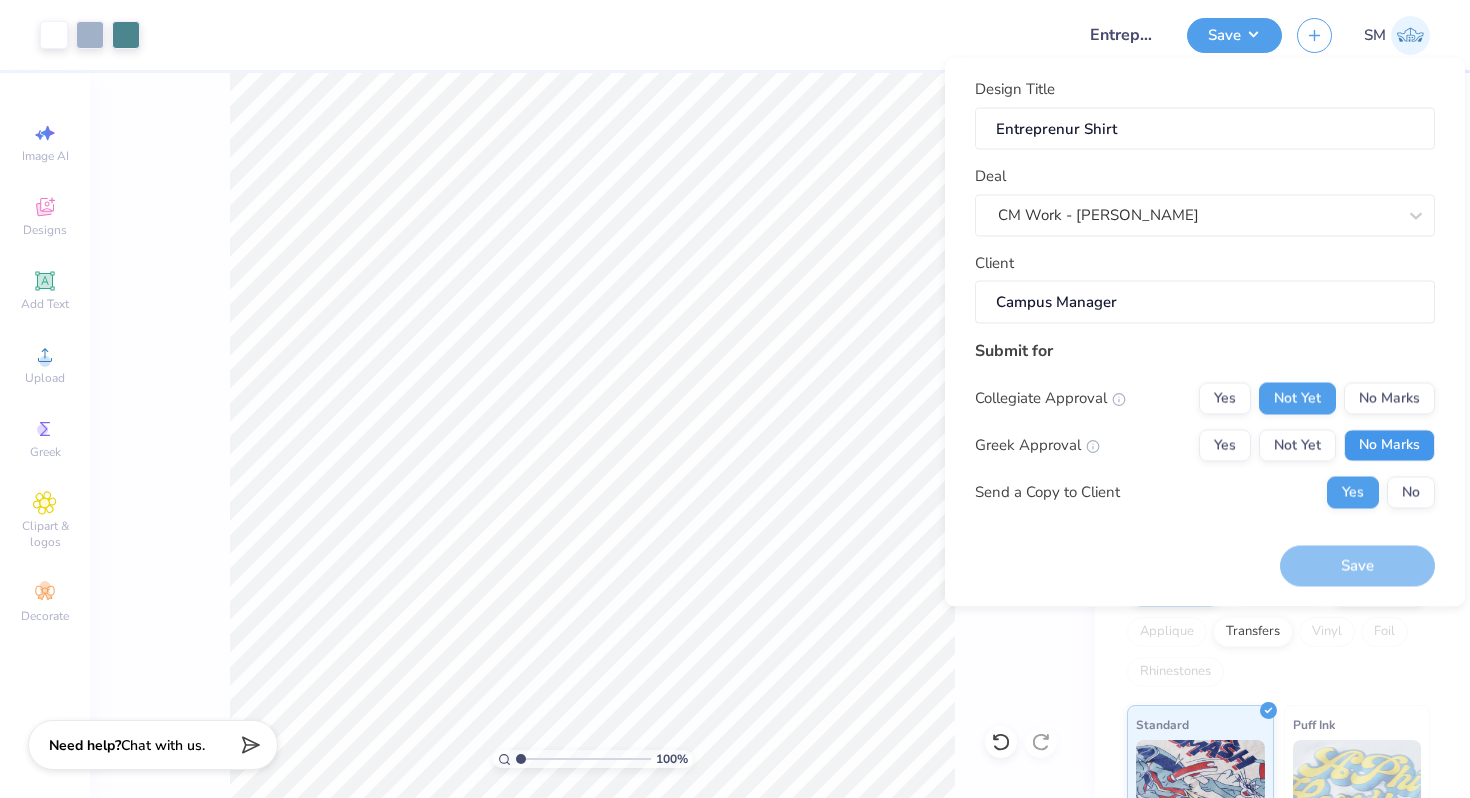 click on "No Marks" at bounding box center (1389, 445) 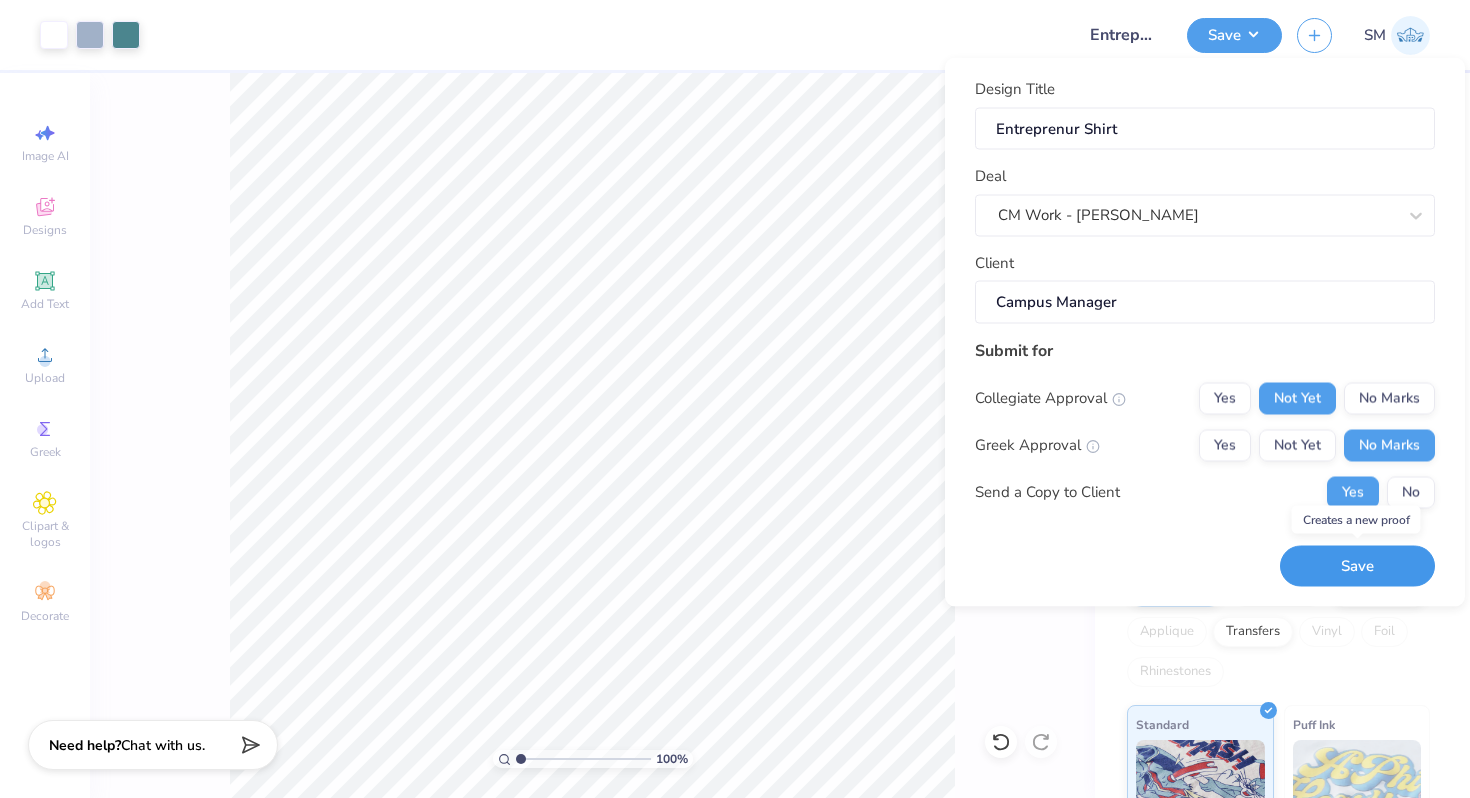 click on "Save" at bounding box center [1357, 566] 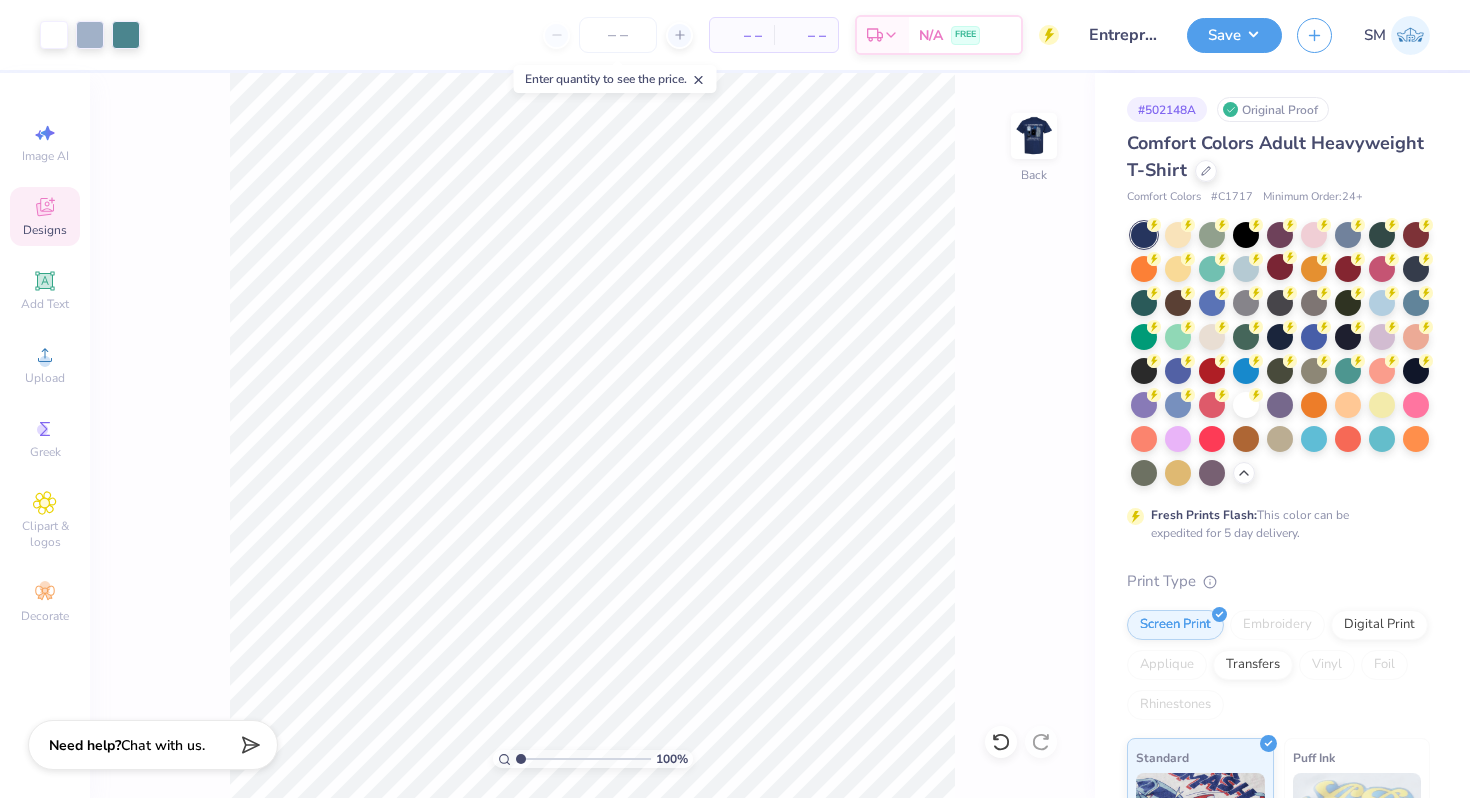 click on "Designs" at bounding box center [45, 230] 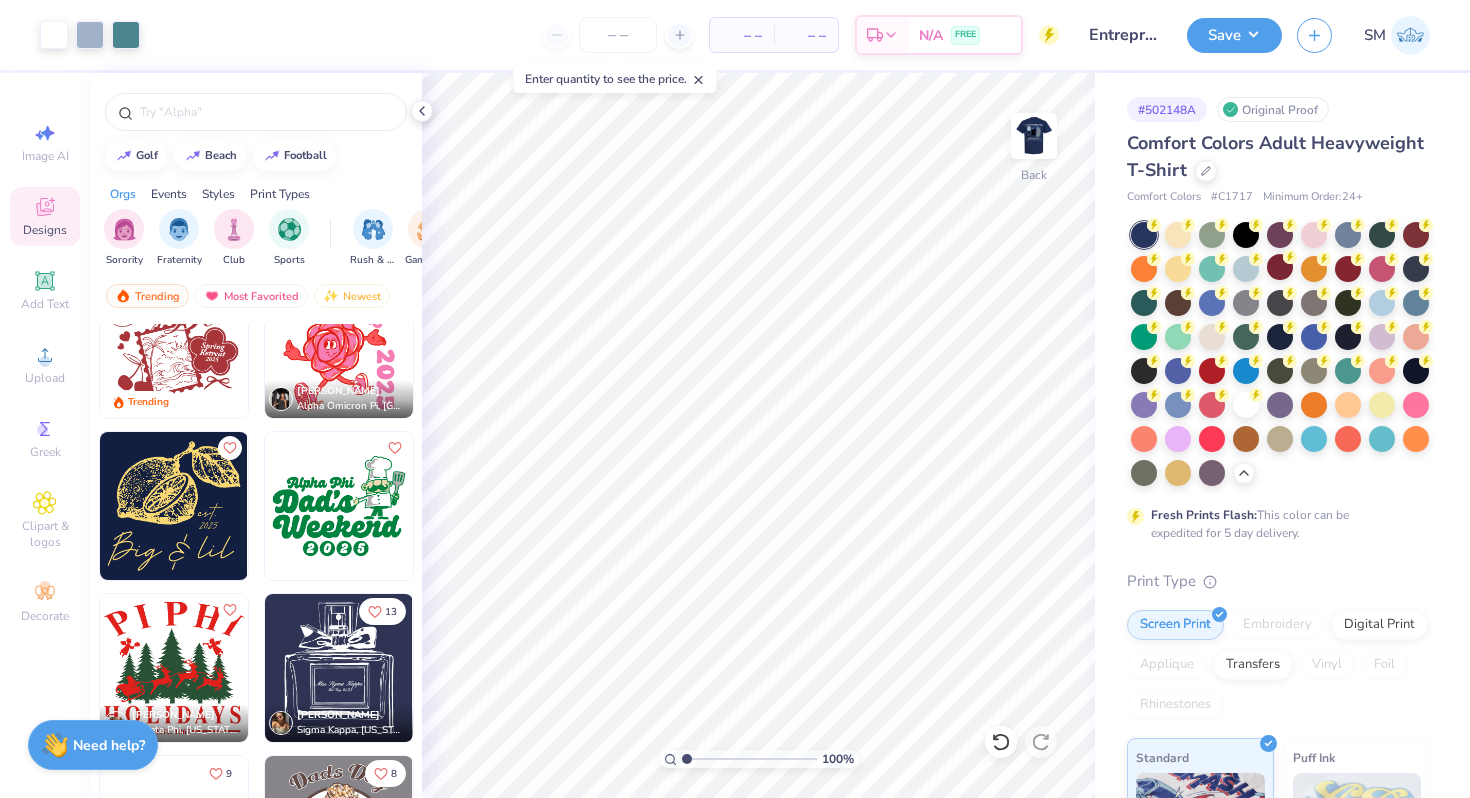 scroll, scrollTop: 6166, scrollLeft: 0, axis: vertical 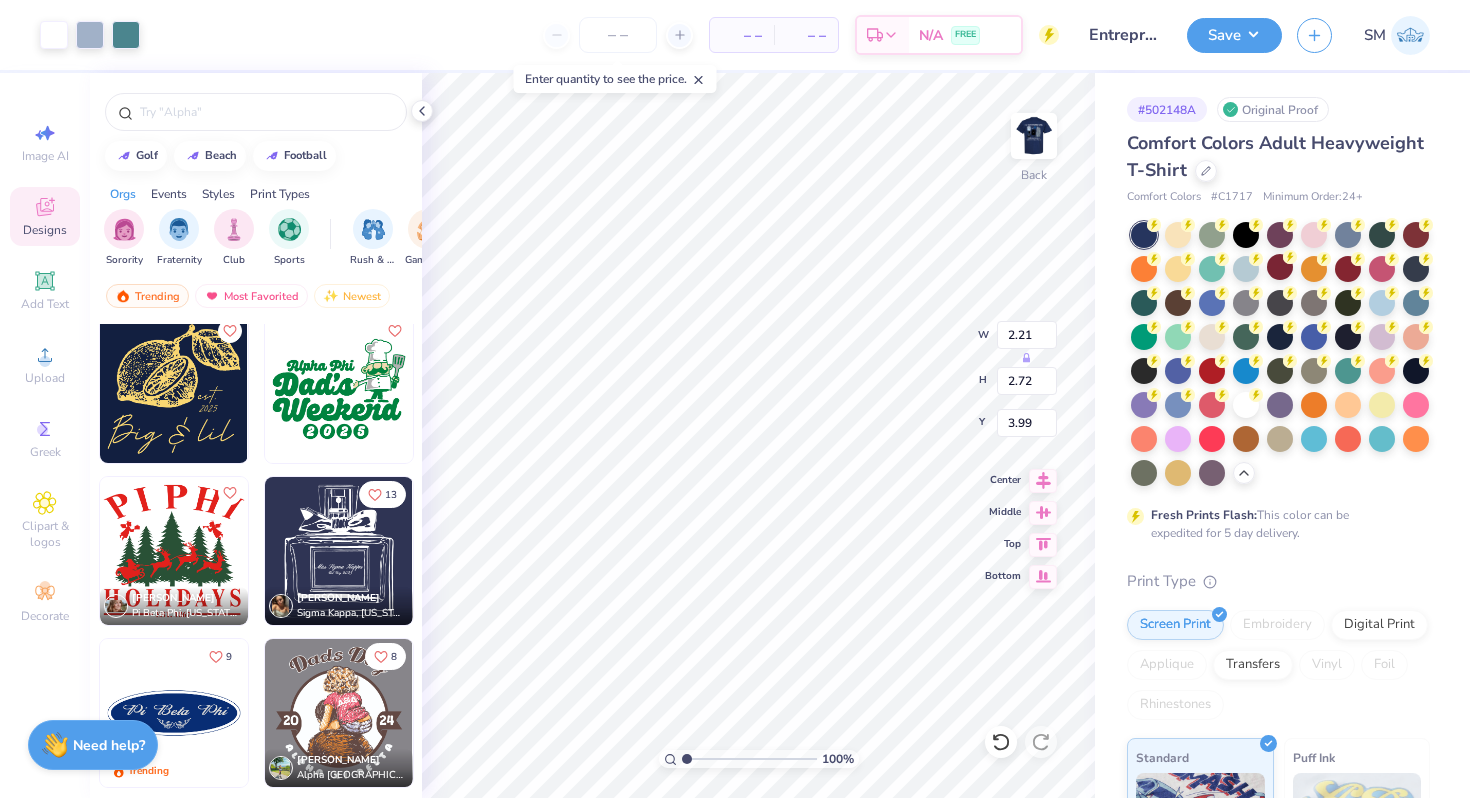 type on "4.21" 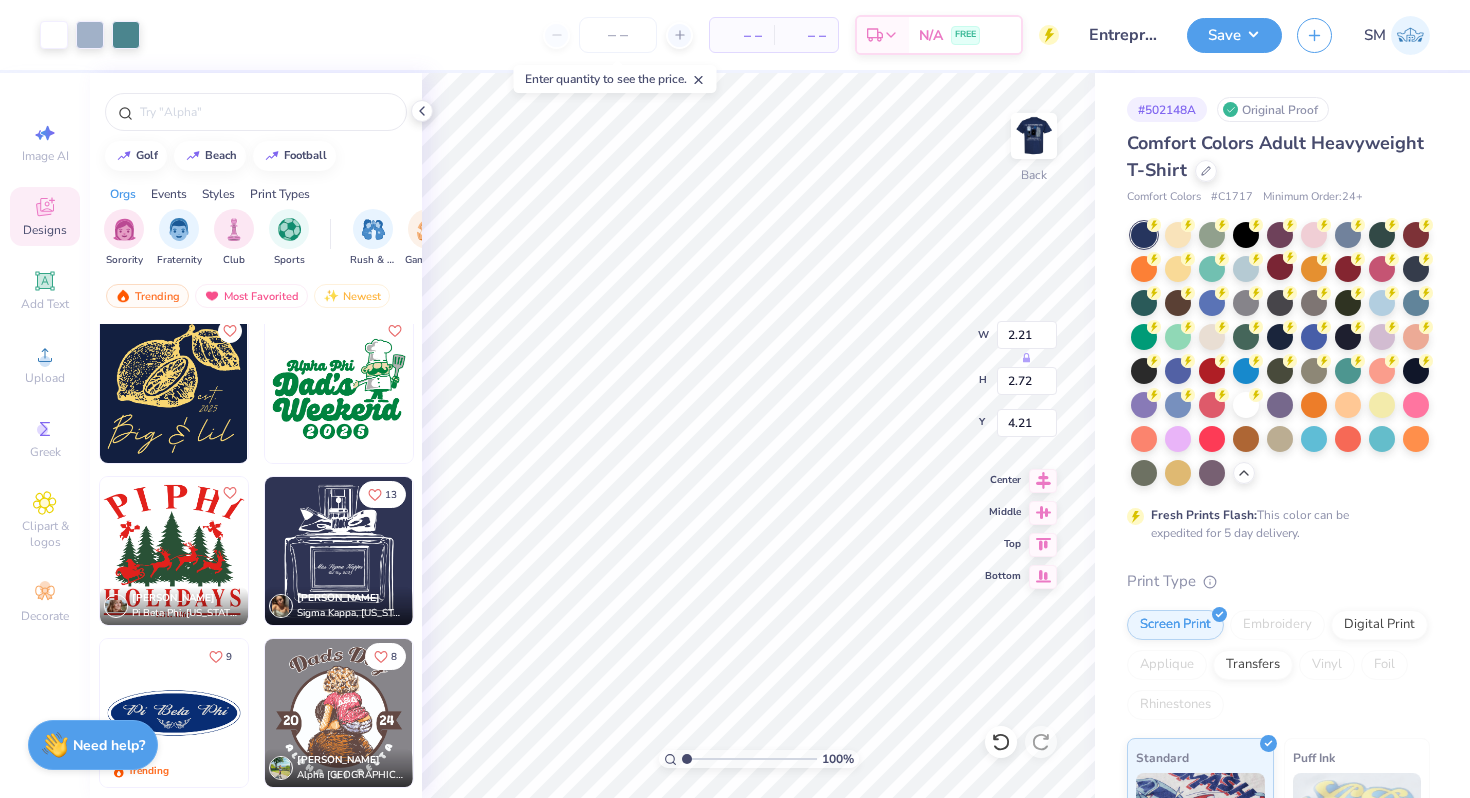 type on "1.69" 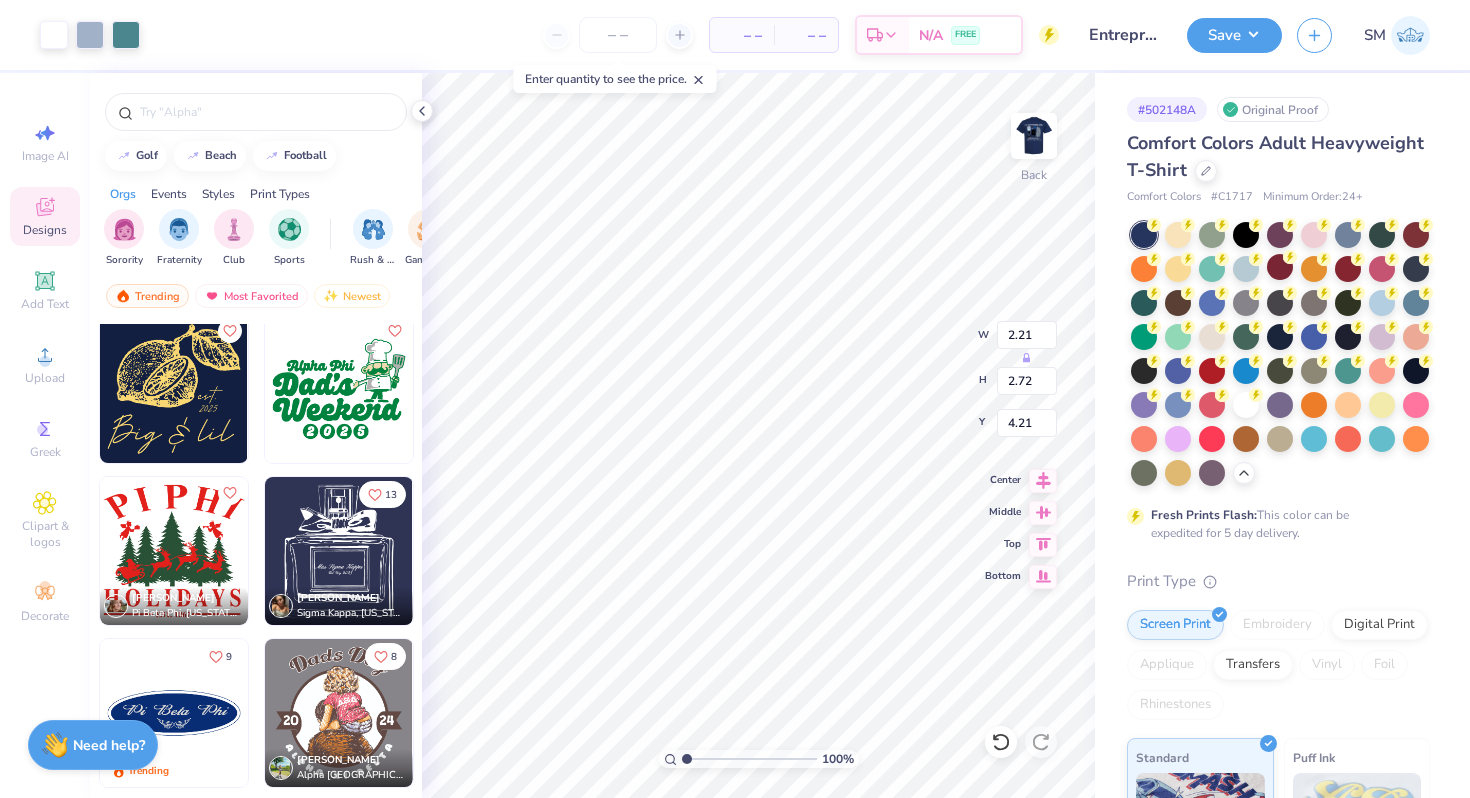 type on "2.08" 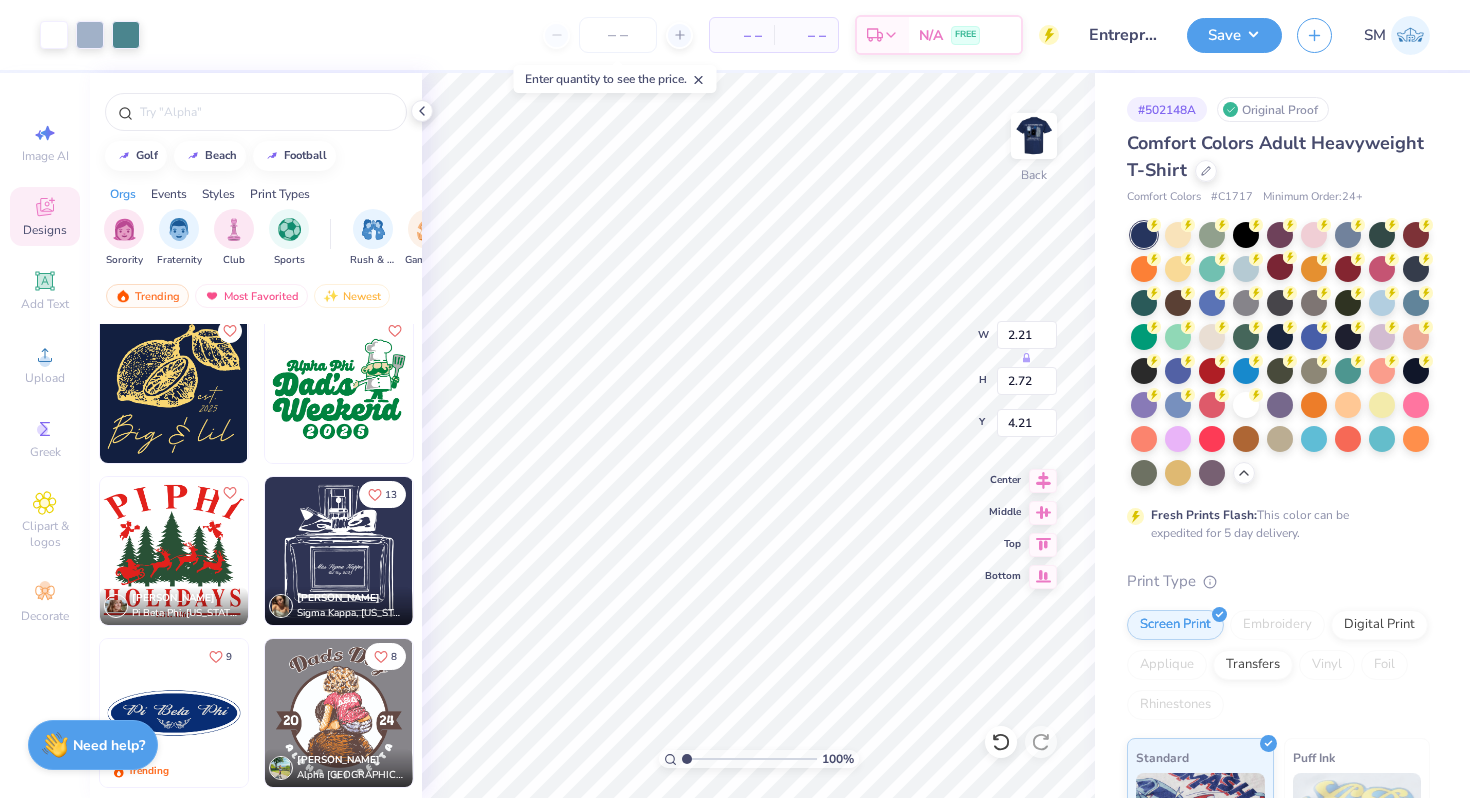 type on "4.85" 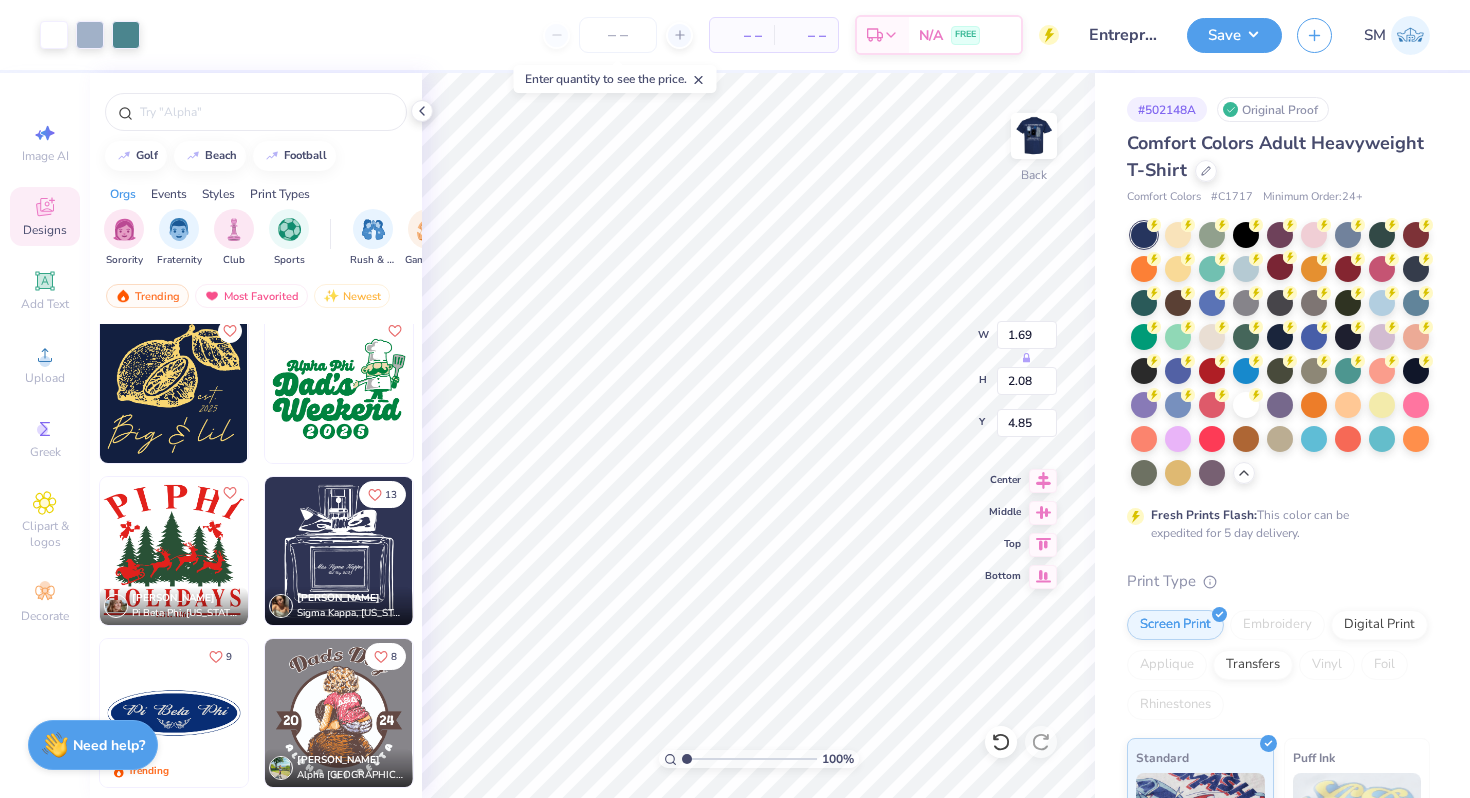 type on "4.81" 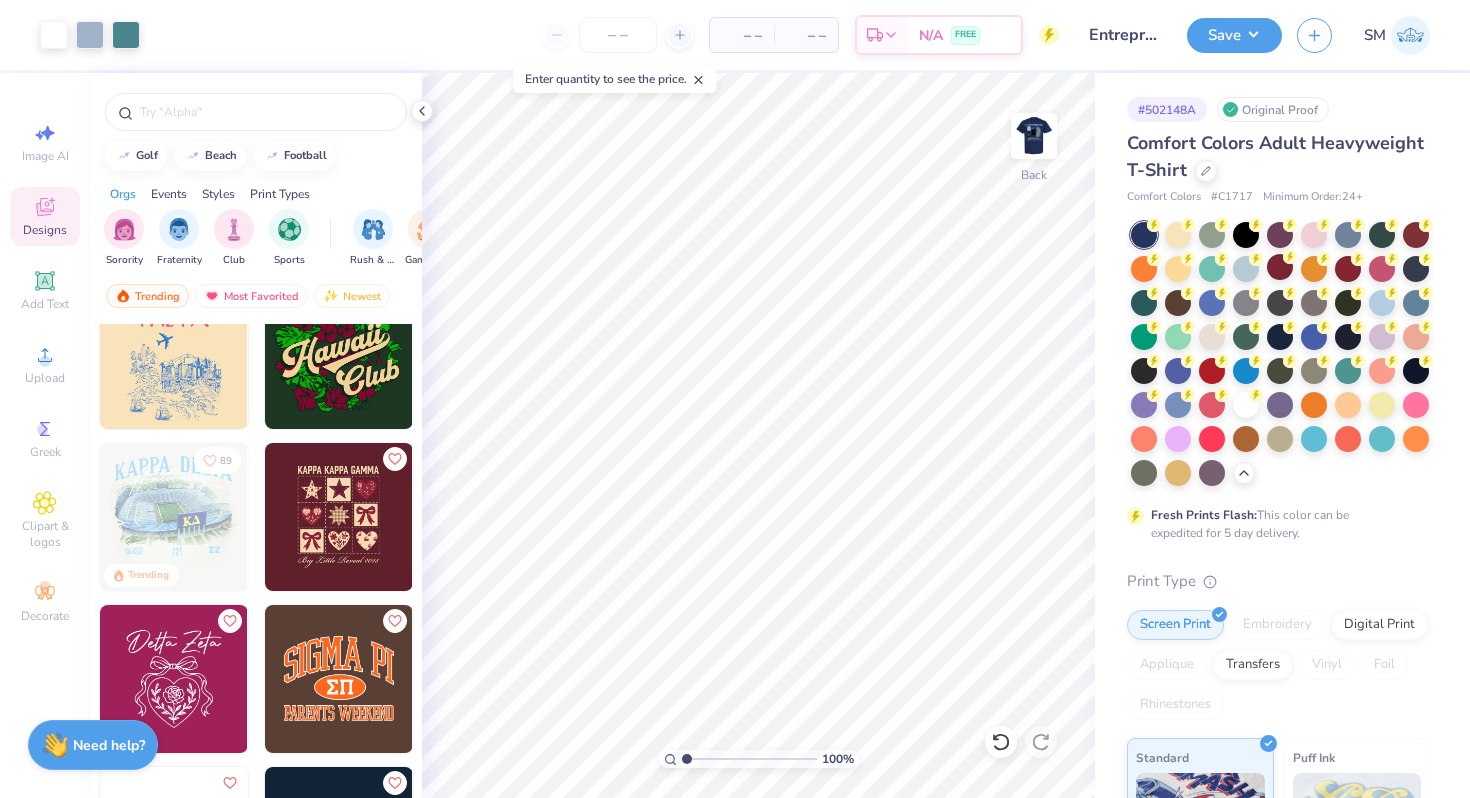 scroll, scrollTop: 7004, scrollLeft: 0, axis: vertical 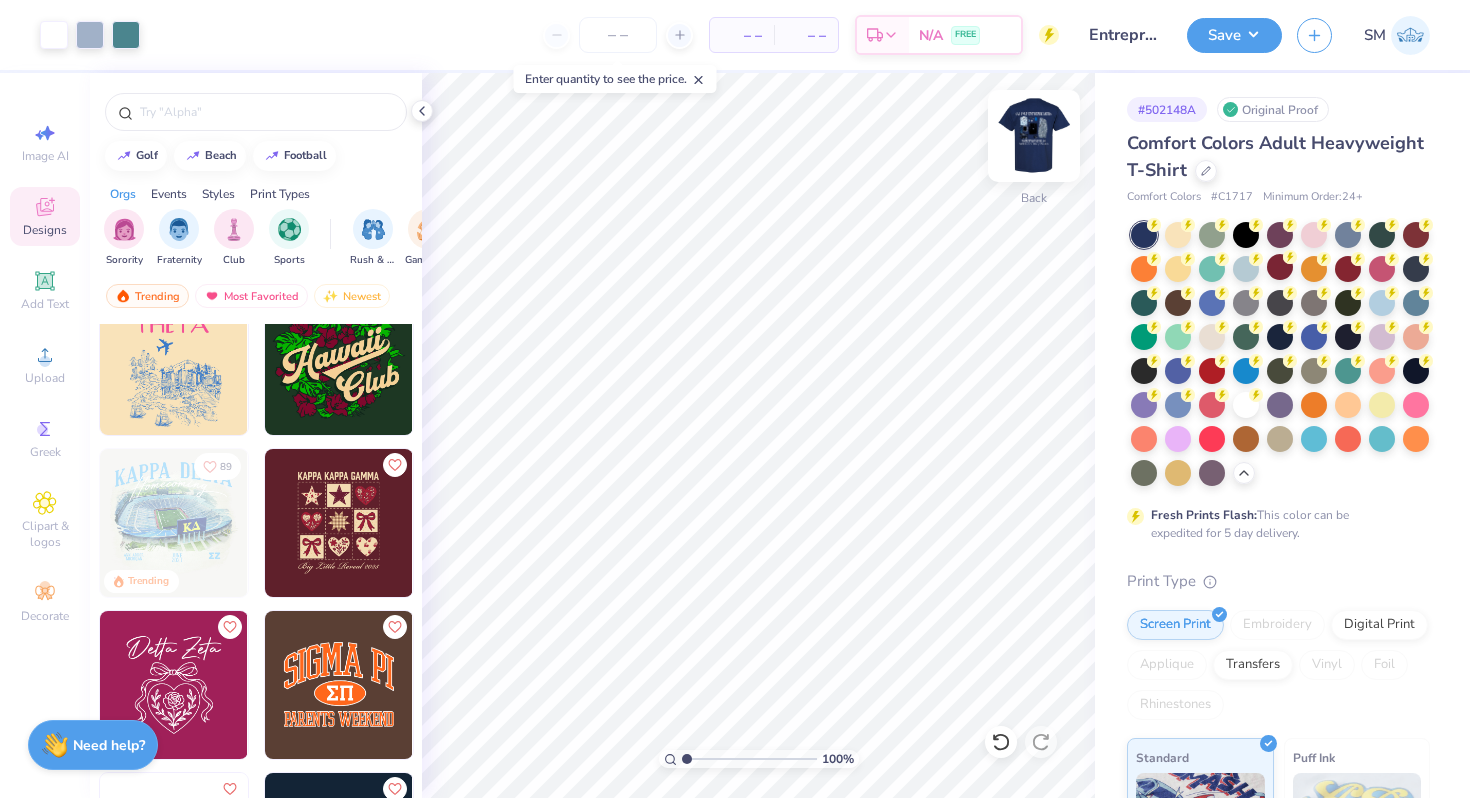 click at bounding box center (1034, 136) 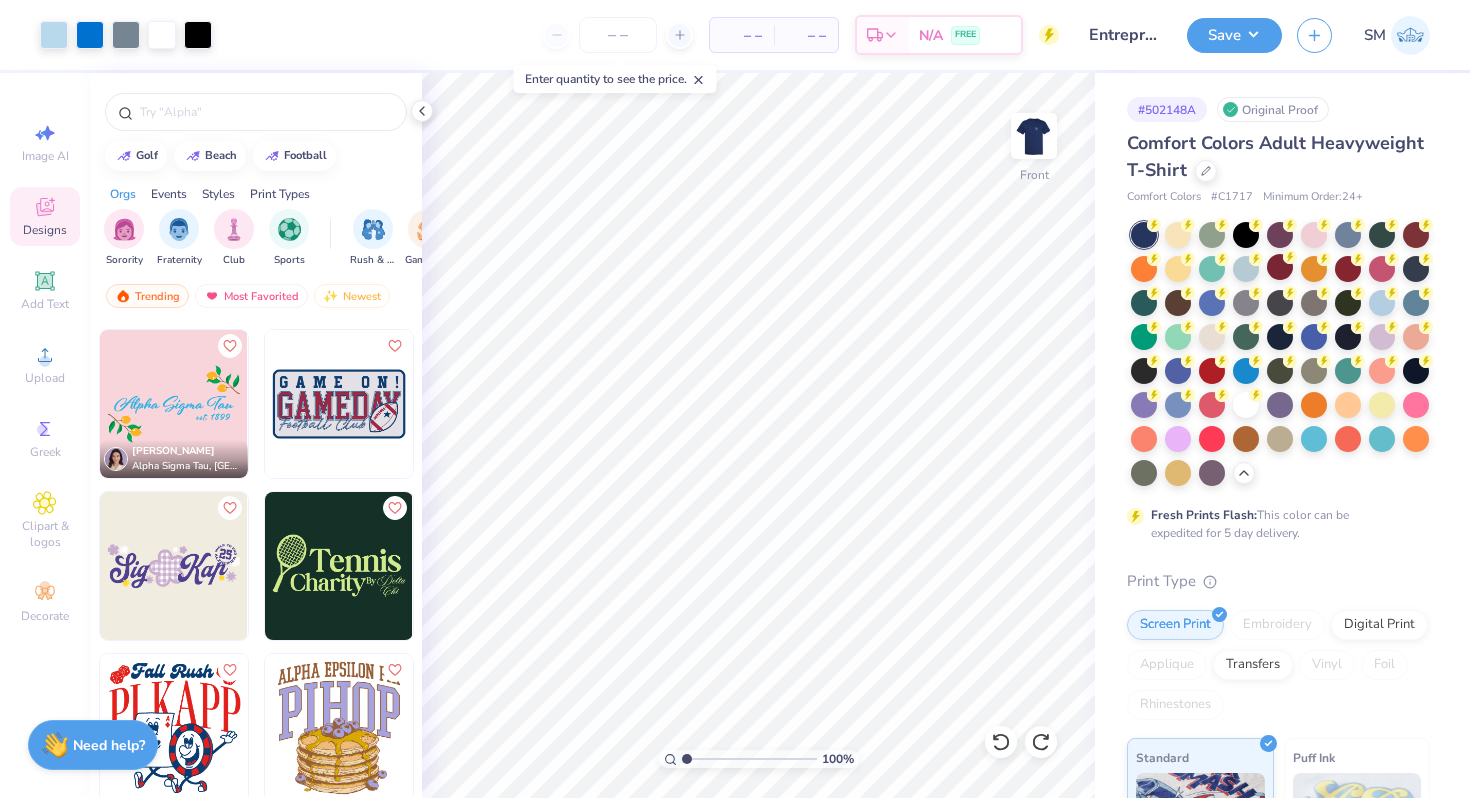 scroll, scrollTop: 8653, scrollLeft: 0, axis: vertical 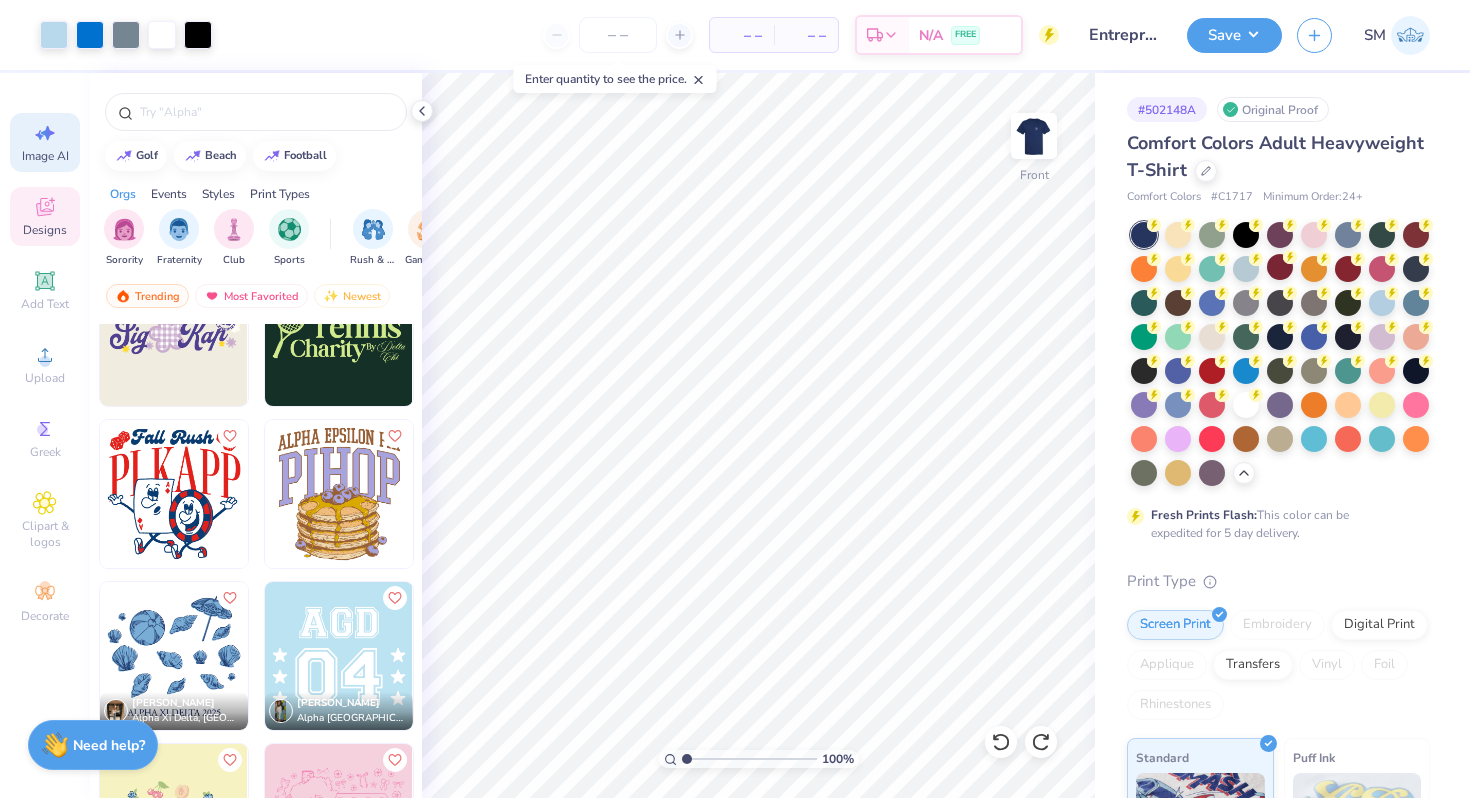click on "Image AI" at bounding box center (45, 156) 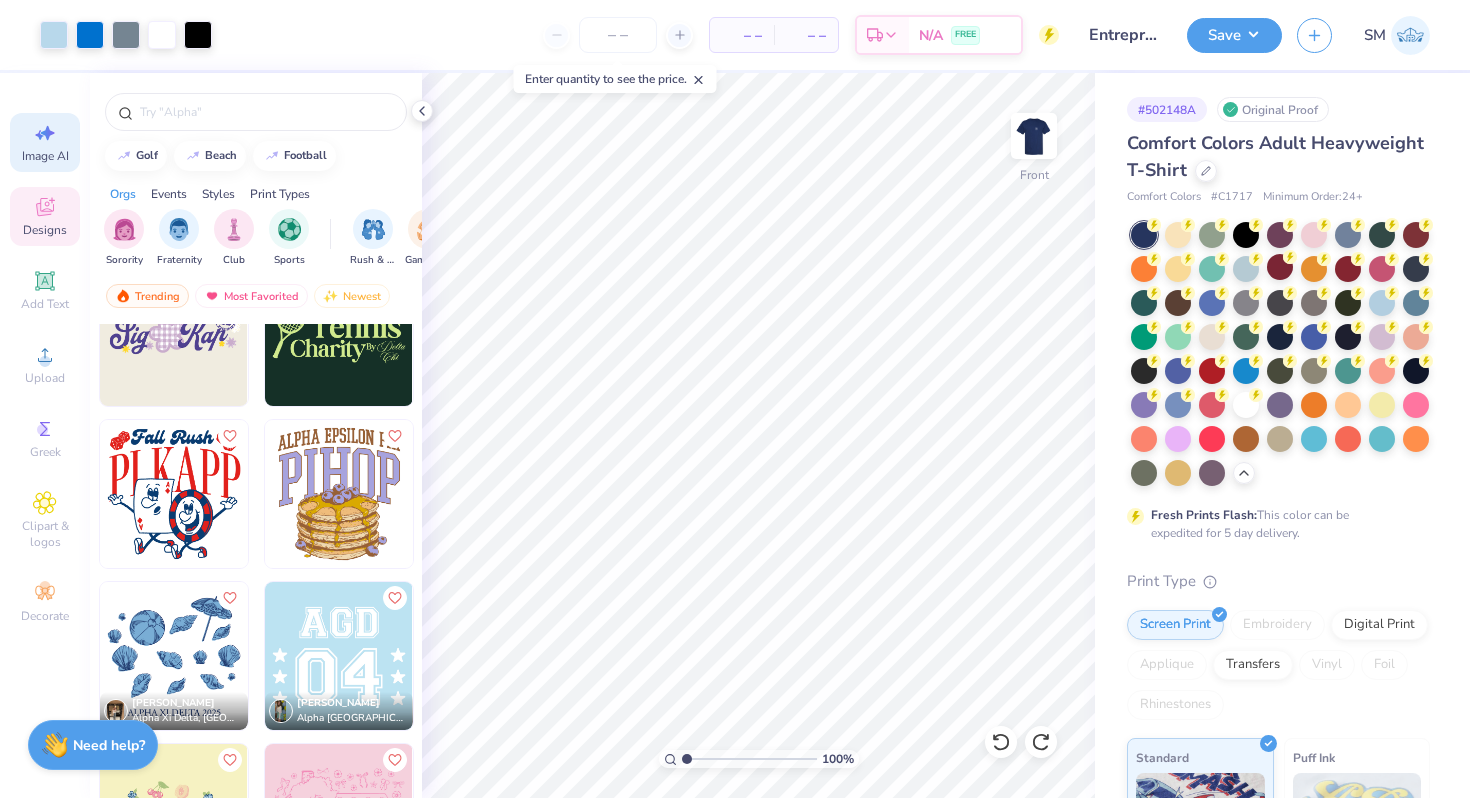 select on "4" 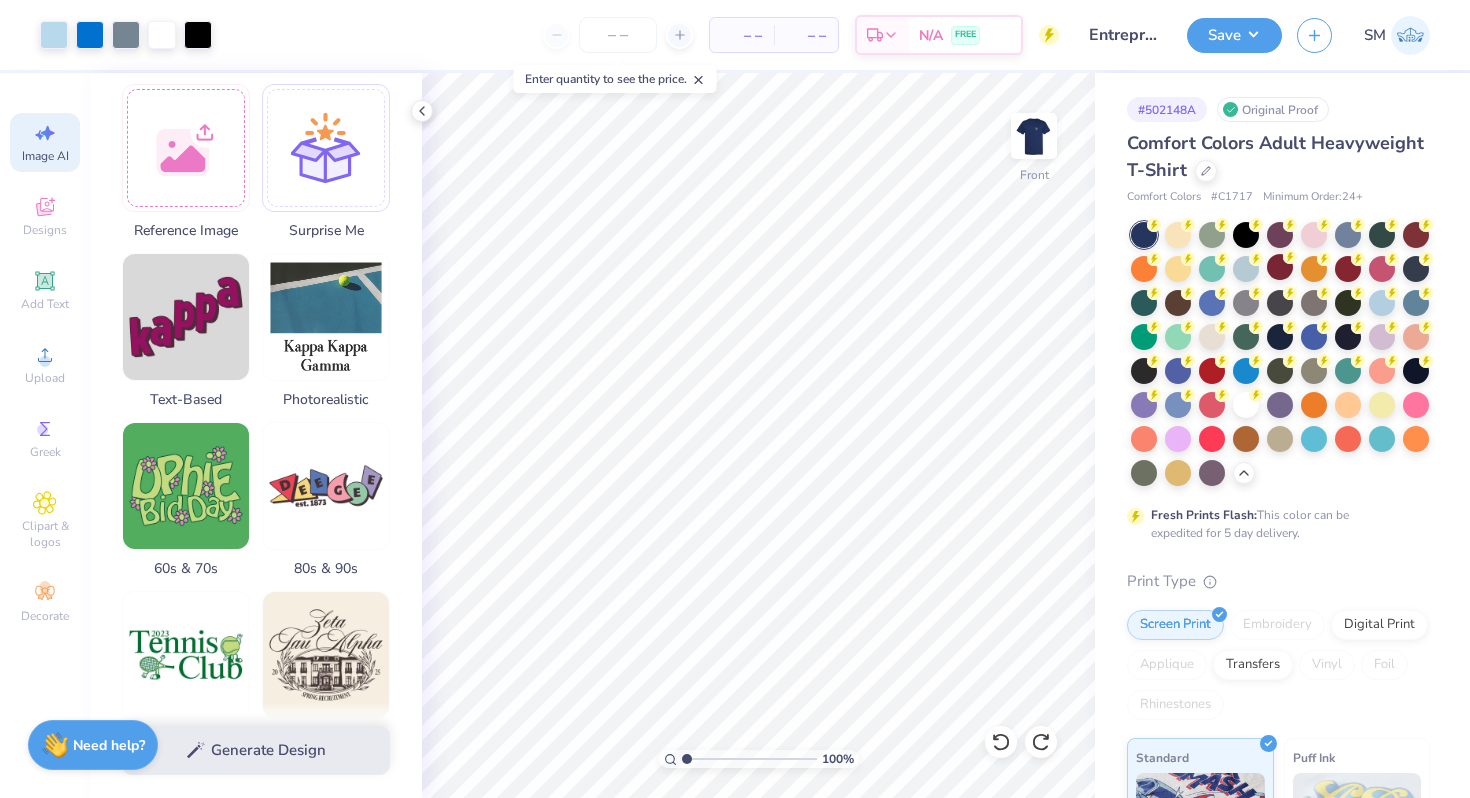 scroll, scrollTop: 454, scrollLeft: 0, axis: vertical 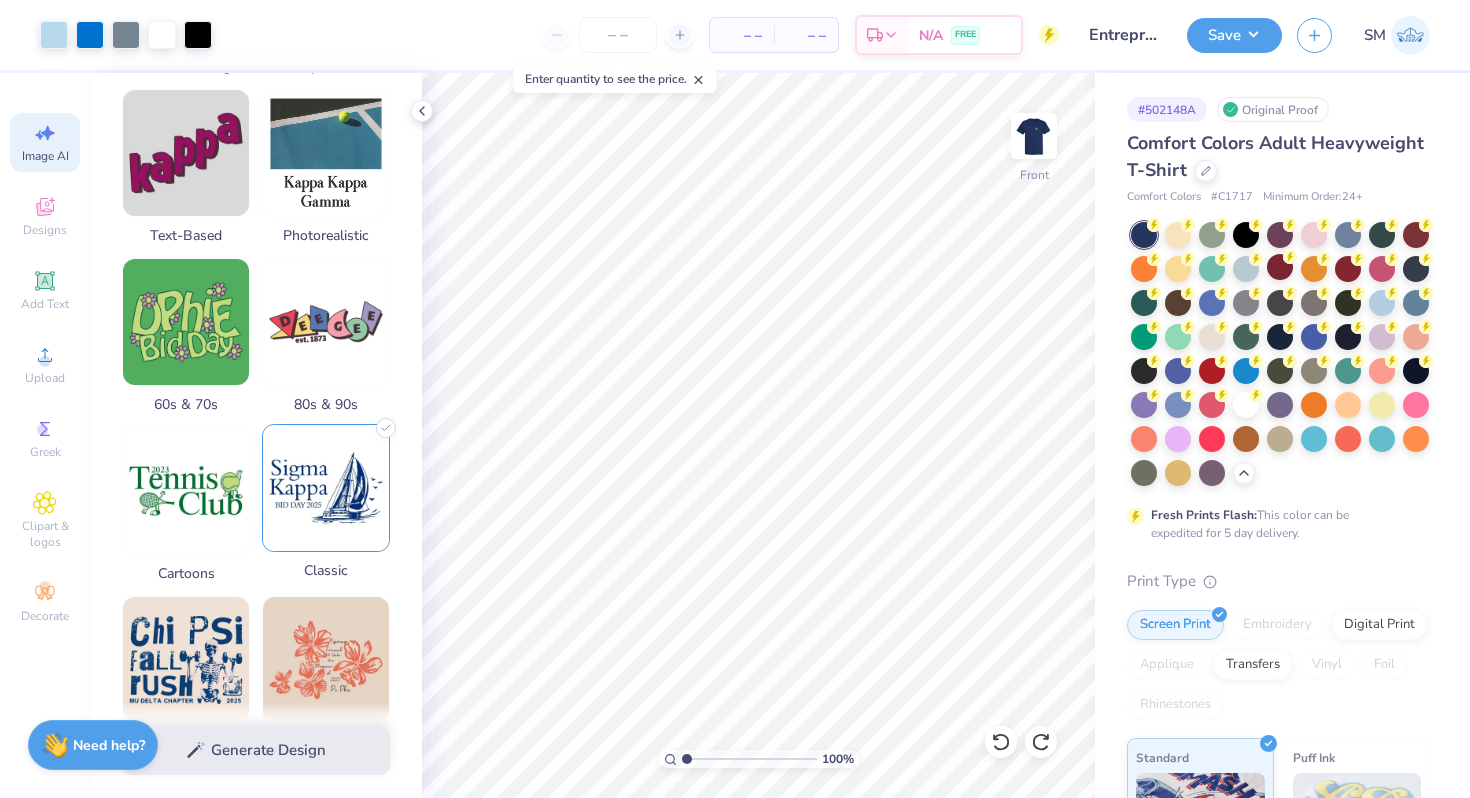 click at bounding box center (326, 488) 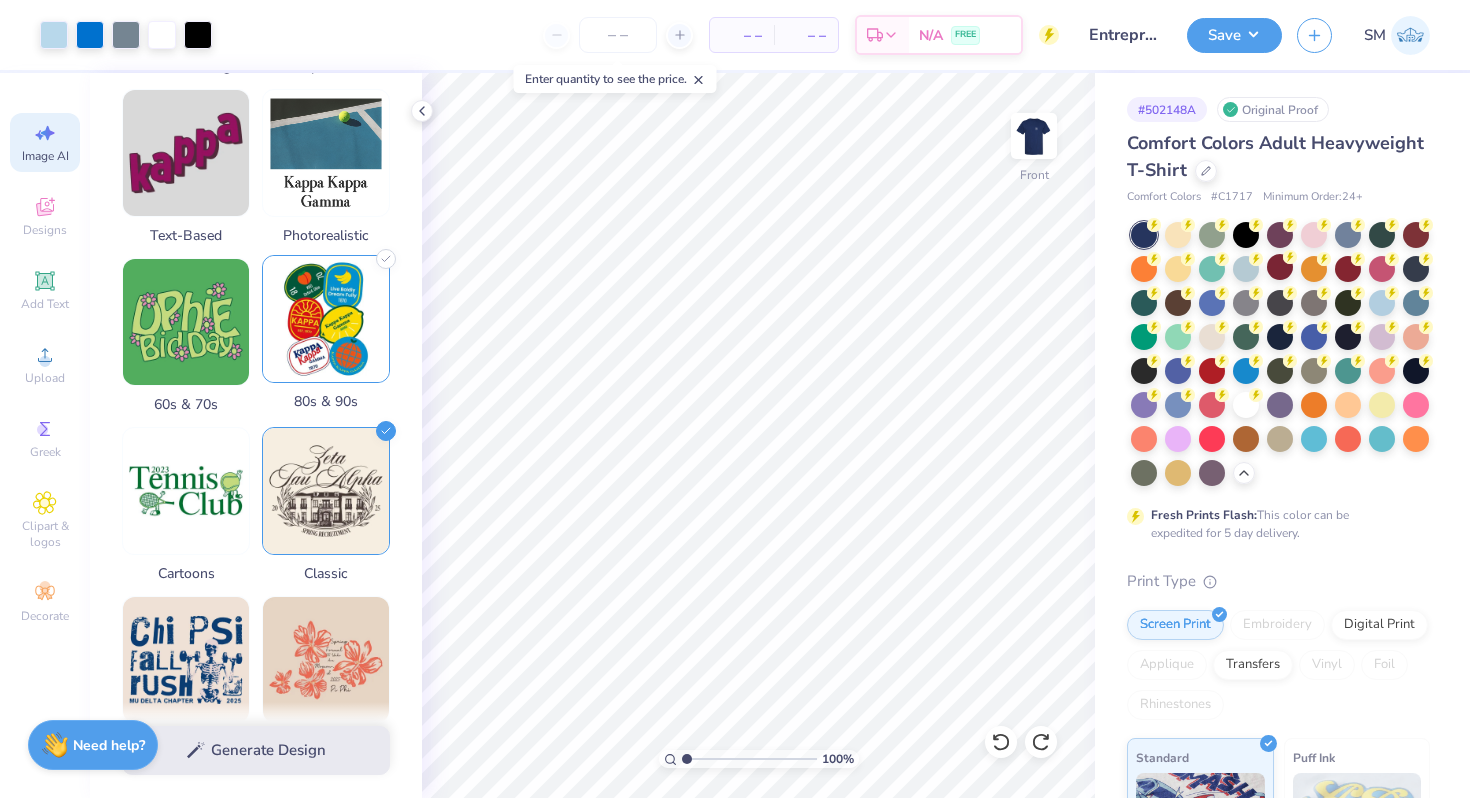 scroll, scrollTop: 0, scrollLeft: 0, axis: both 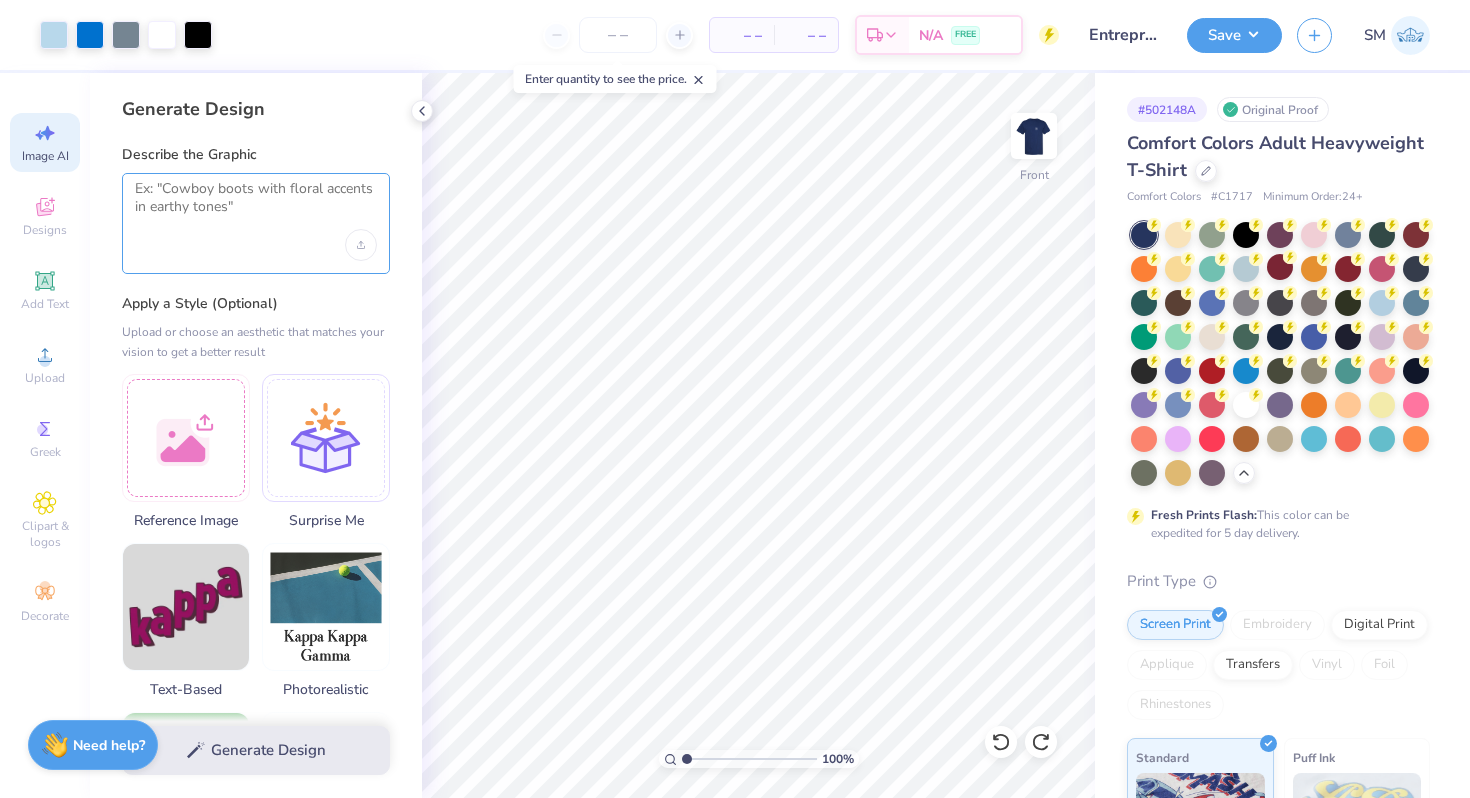 click at bounding box center [256, 205] 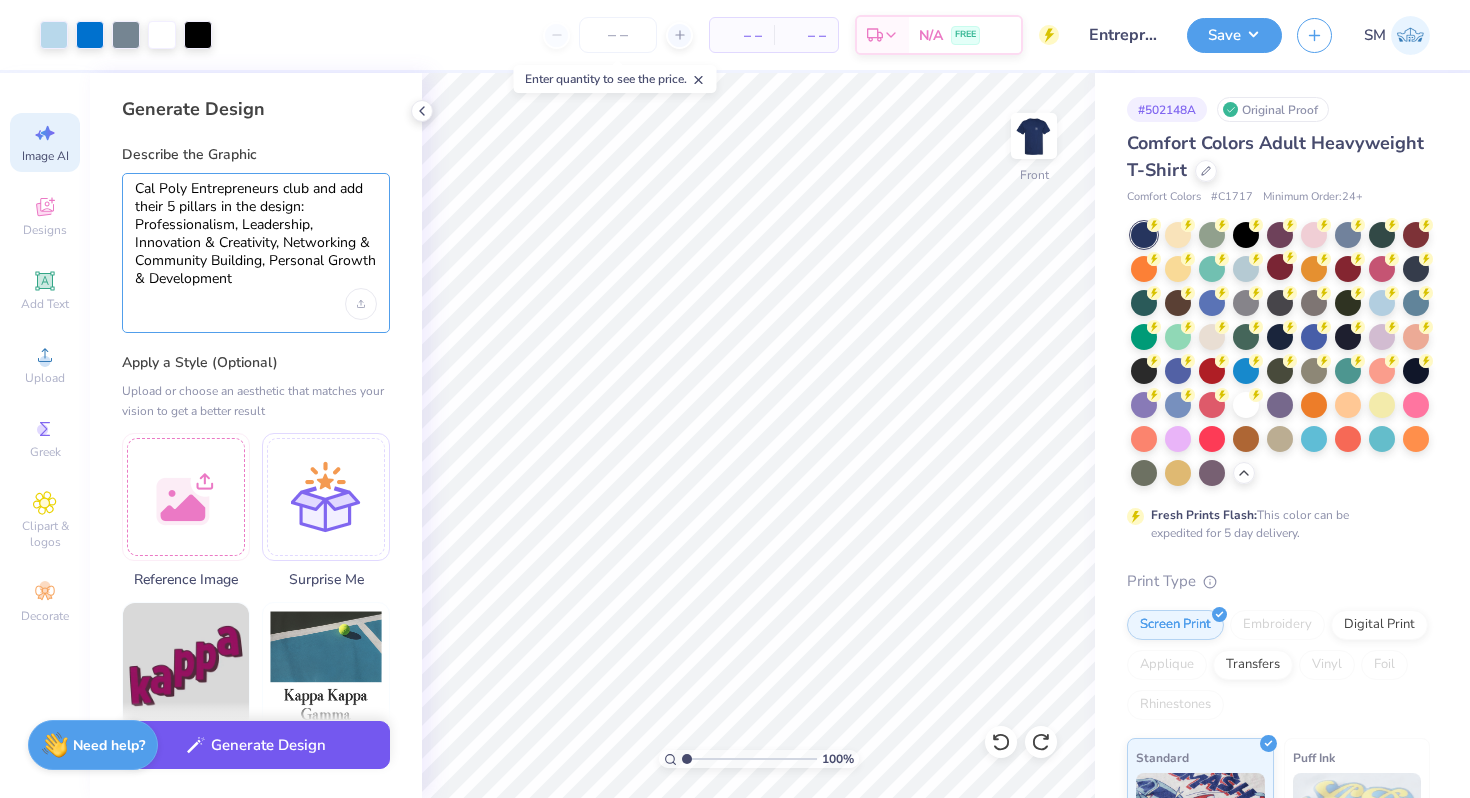 type on "Cal Poly Entrepreneurs club and add their 5 pillars in the design: Professionalism, Leadership, Innovation & Creativity, Networking & Community Building, Personal Growth & Development" 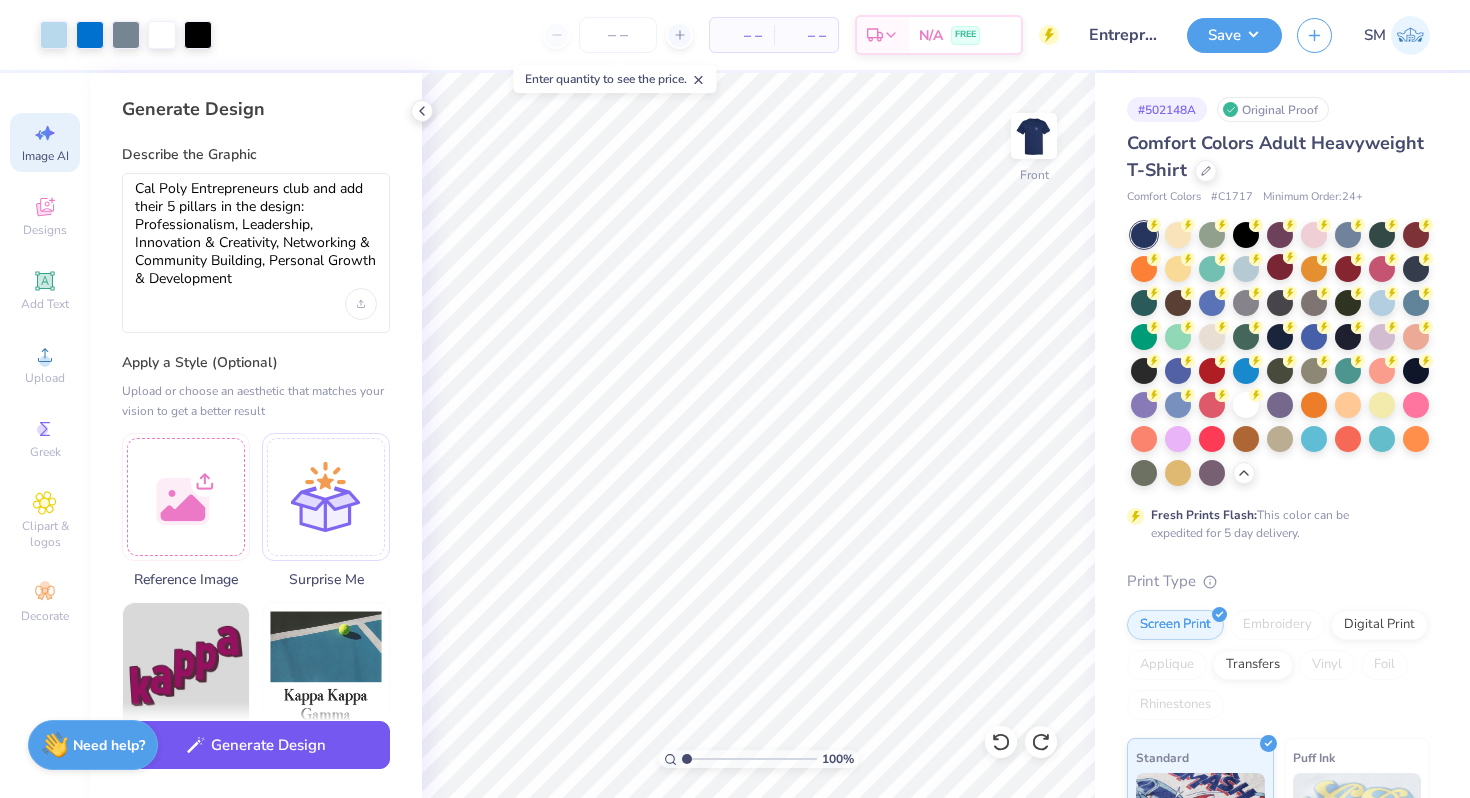 click on "Generate Design" at bounding box center (256, 745) 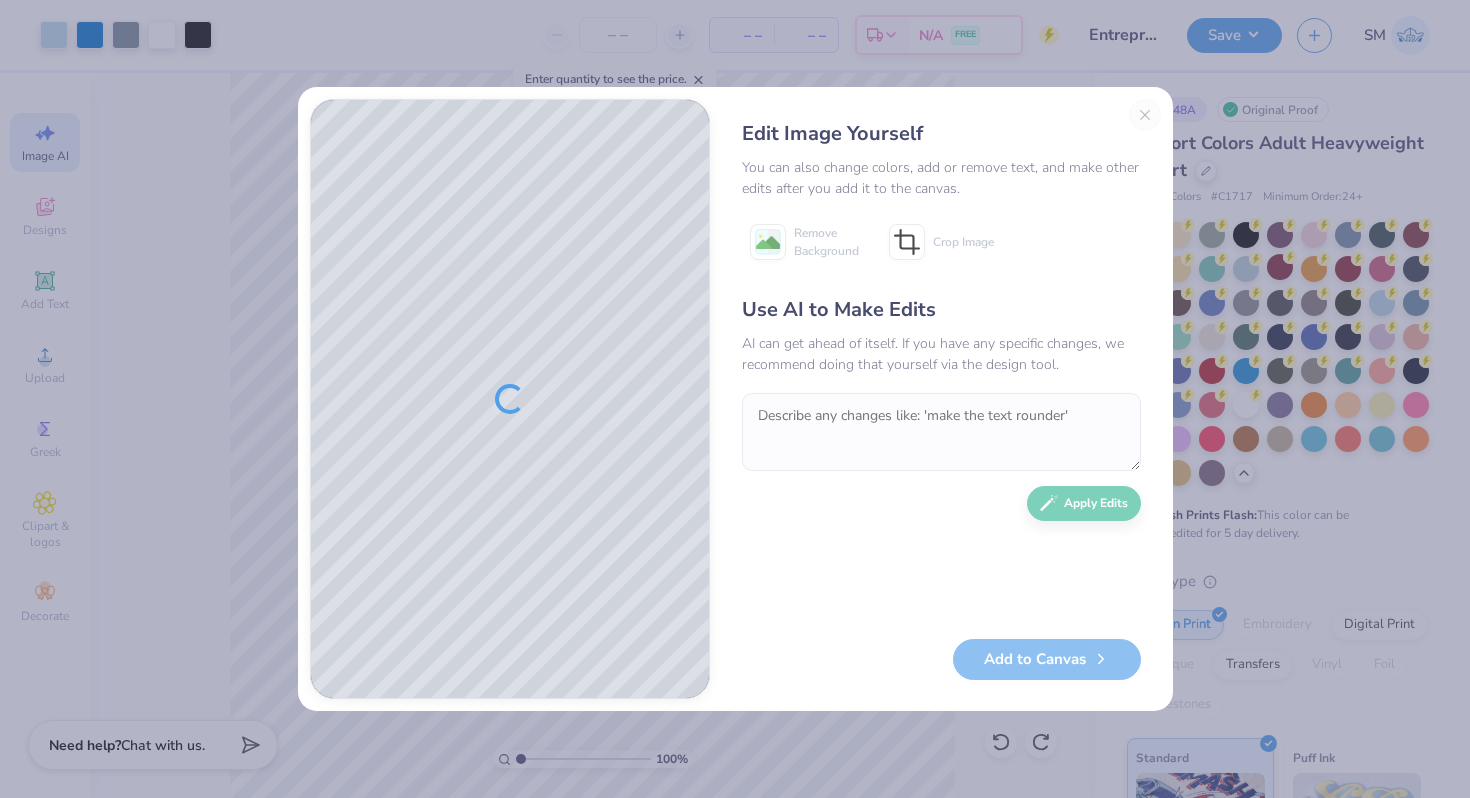 click on "Edit Image Yourself You can also change colors, add or remove text, and make other edits after you add it to the canvas. Remove Background Crop Image Use AI to Make Edits AI can get ahead of itself. If you have any specific changes, we recommend doing that yourself via the design tool. Apply Edits Add to Canvas" at bounding box center (941, 399) 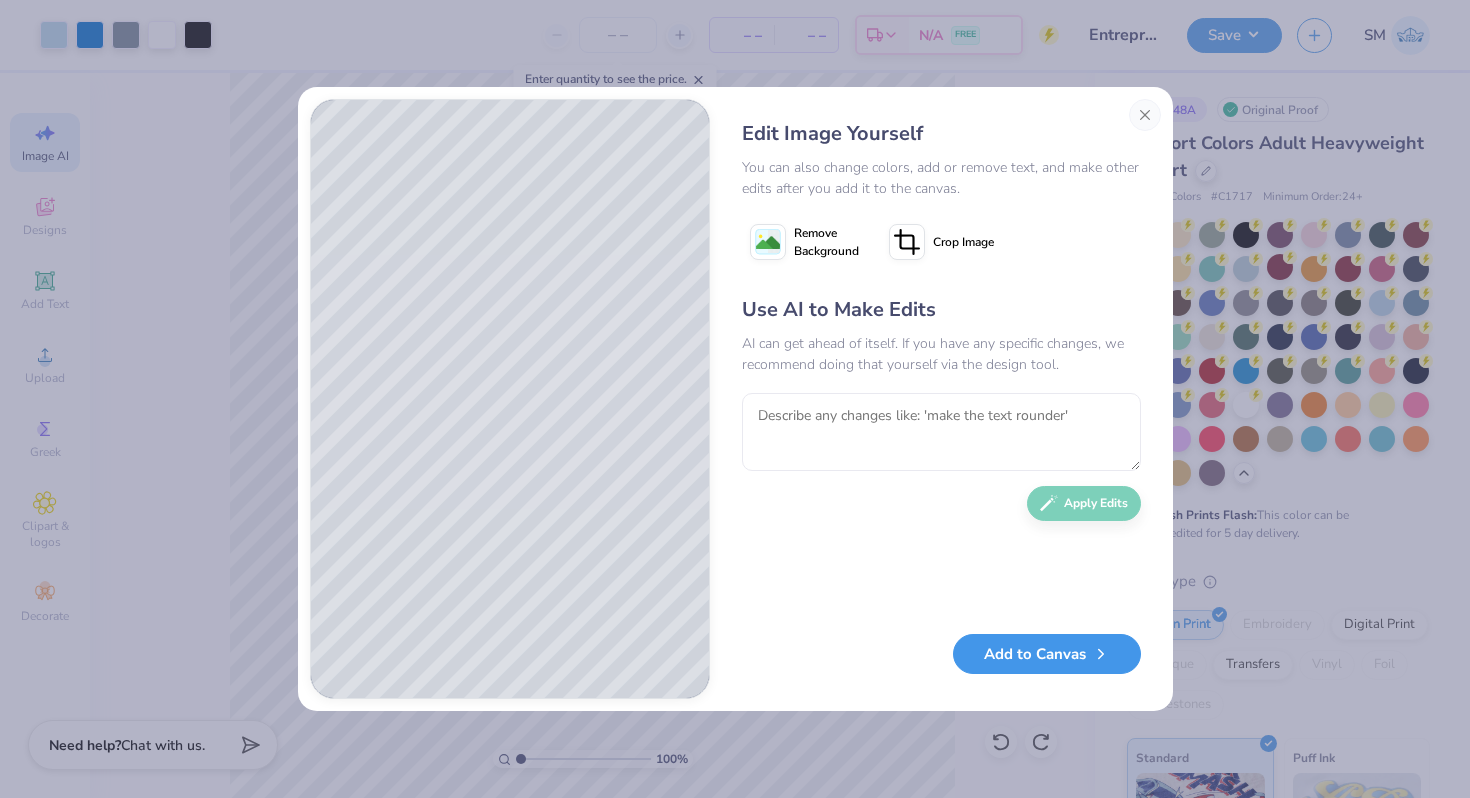 click on "Add to Canvas" at bounding box center (1047, 654) 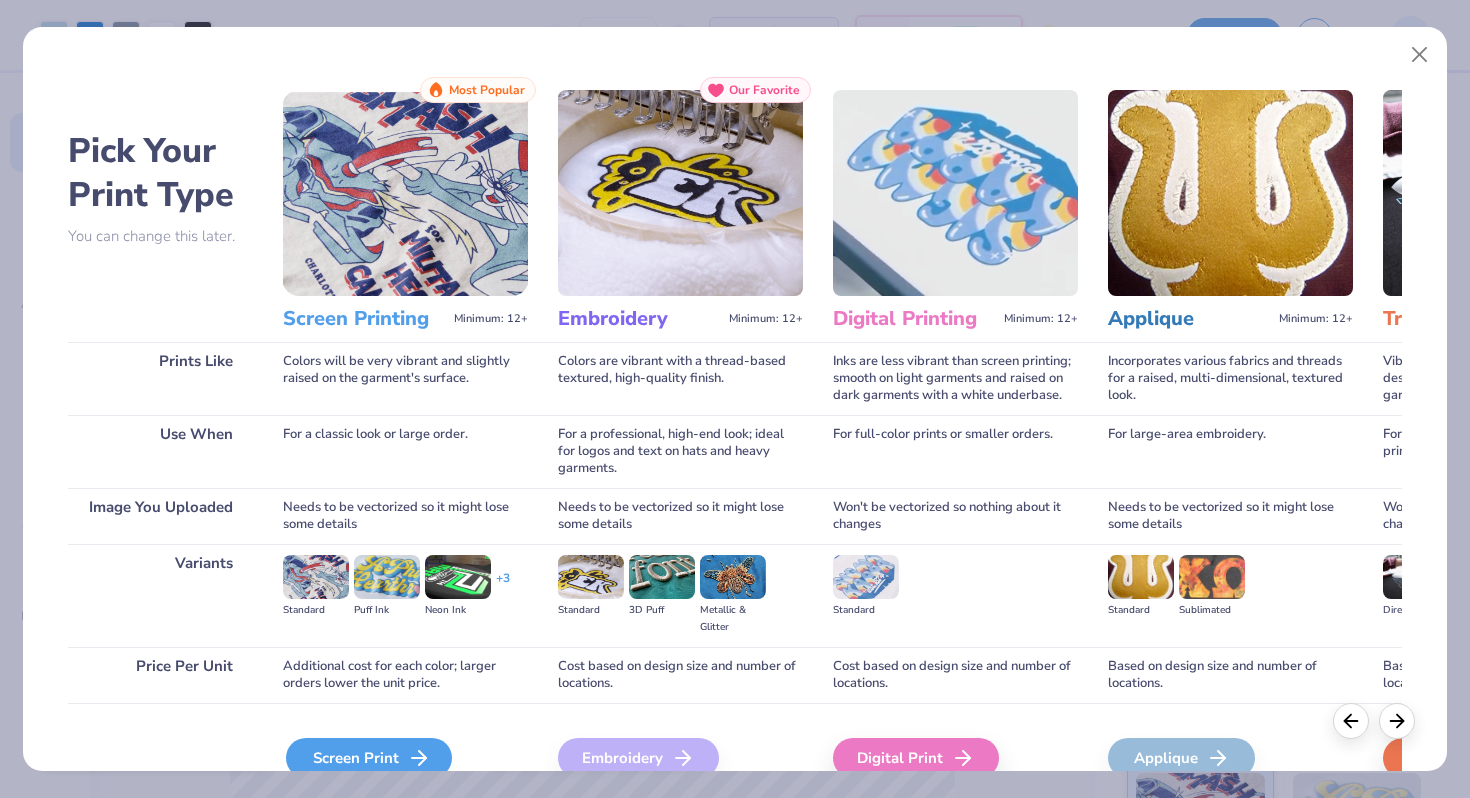 click on "Screen Print" at bounding box center [369, 758] 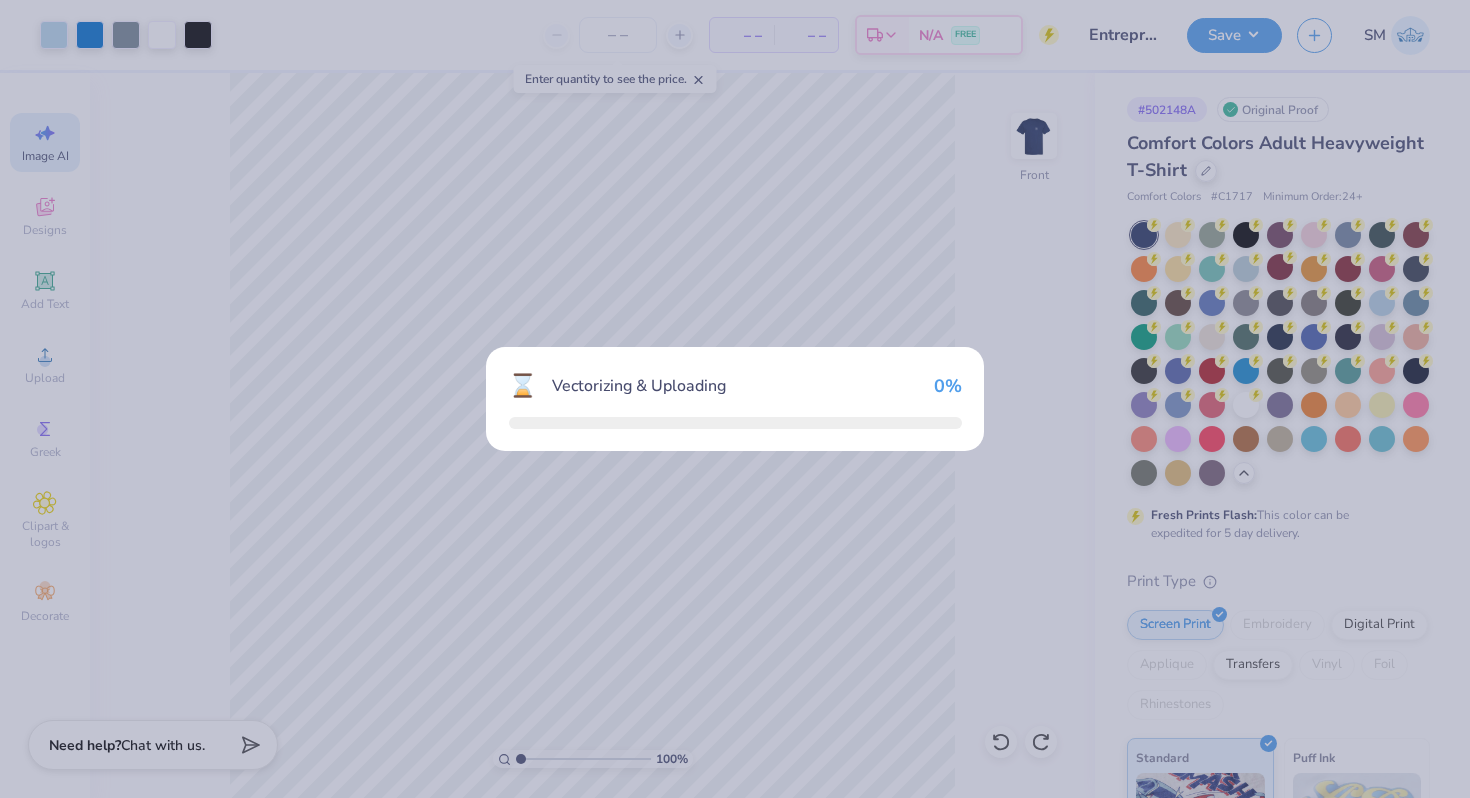 type 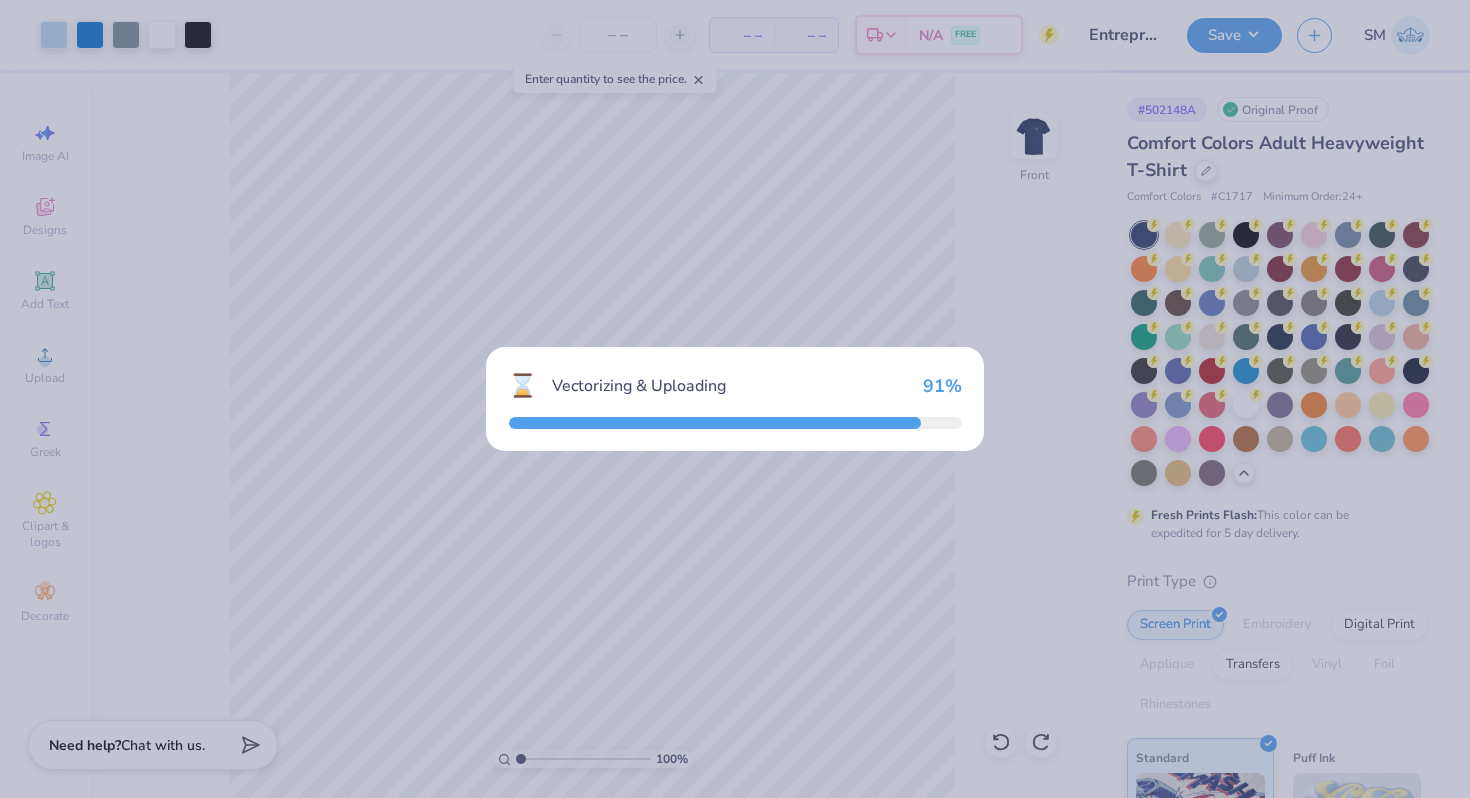 scroll, scrollTop: 0, scrollLeft: 0, axis: both 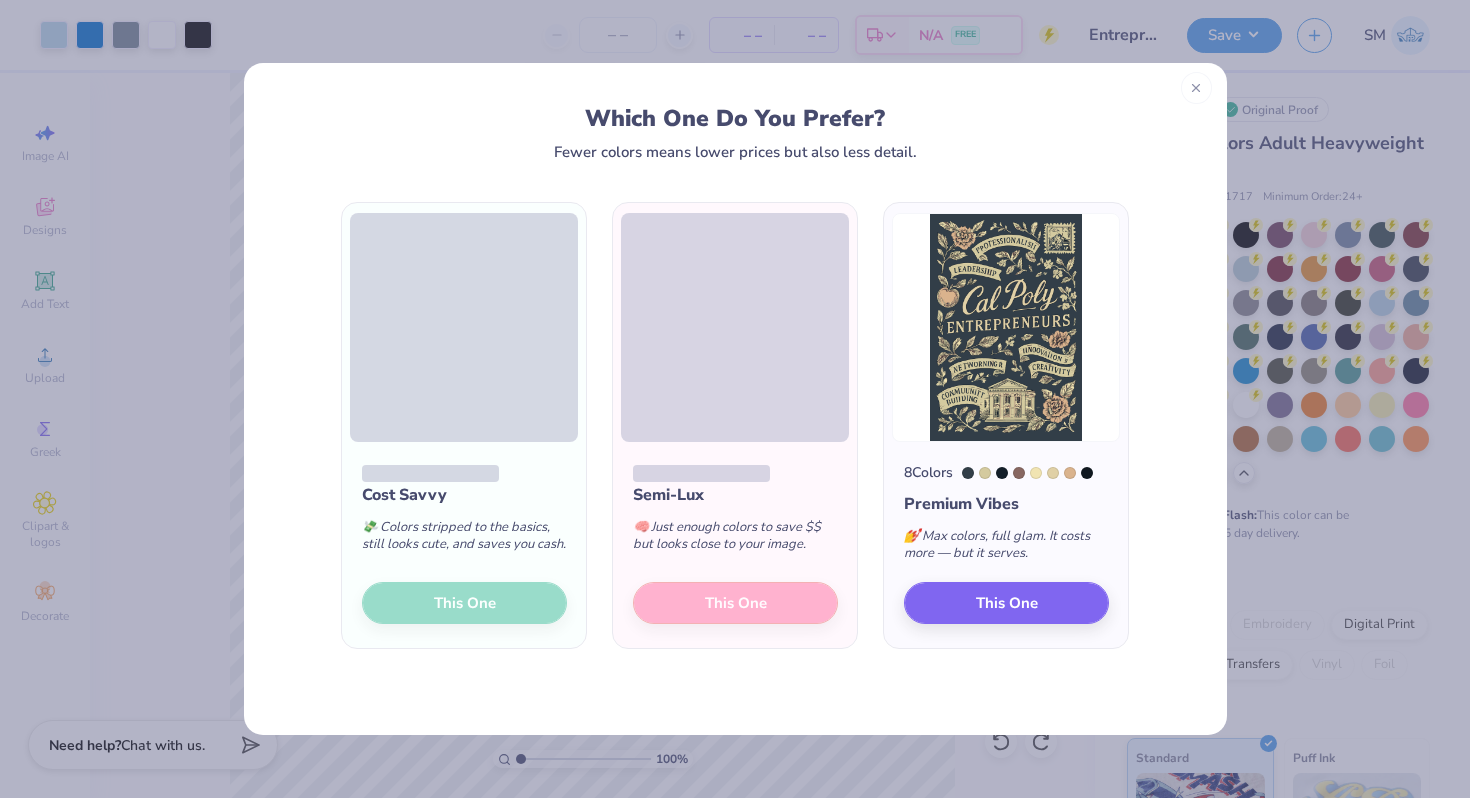 click at bounding box center [1196, 88] 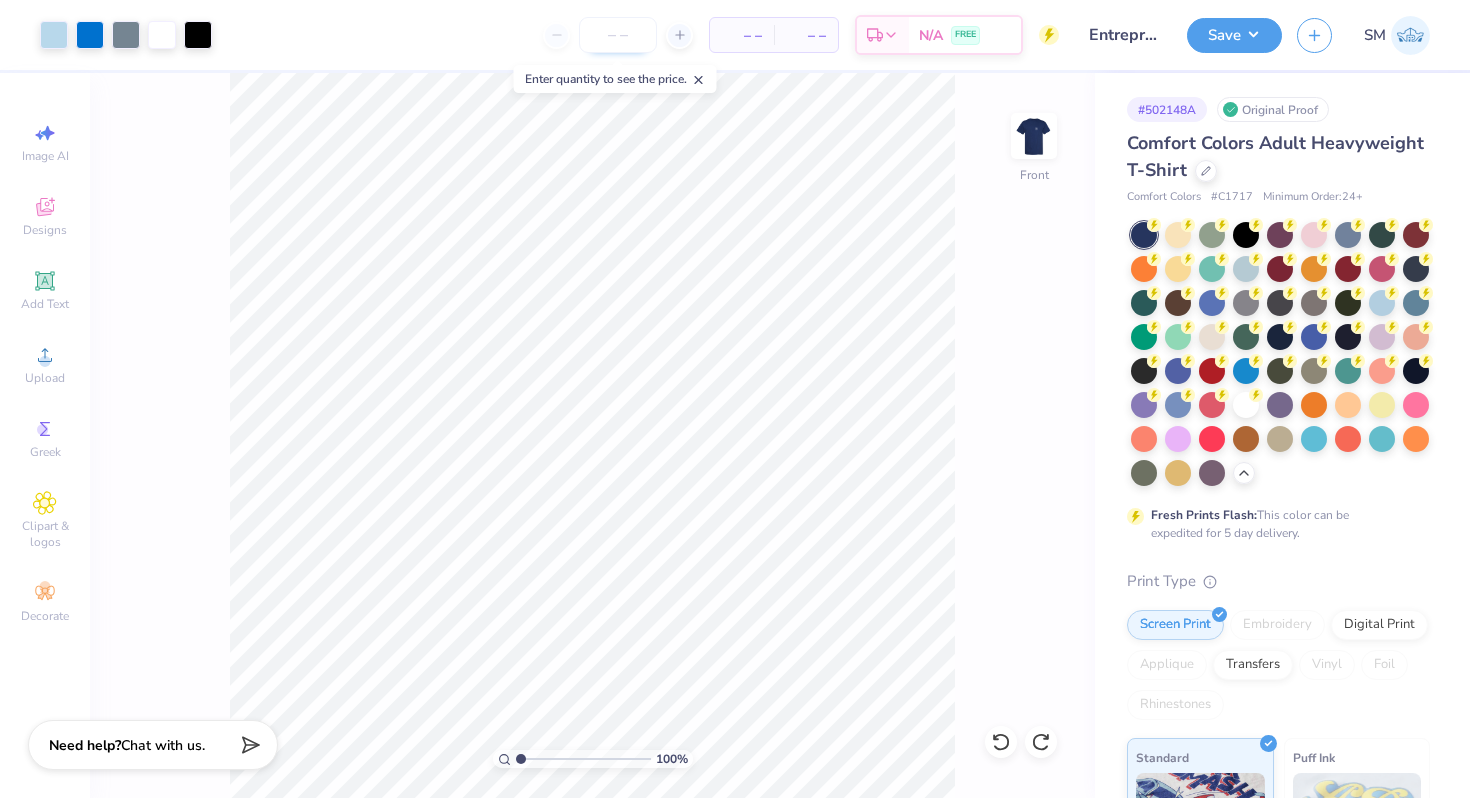 click at bounding box center [618, 35] 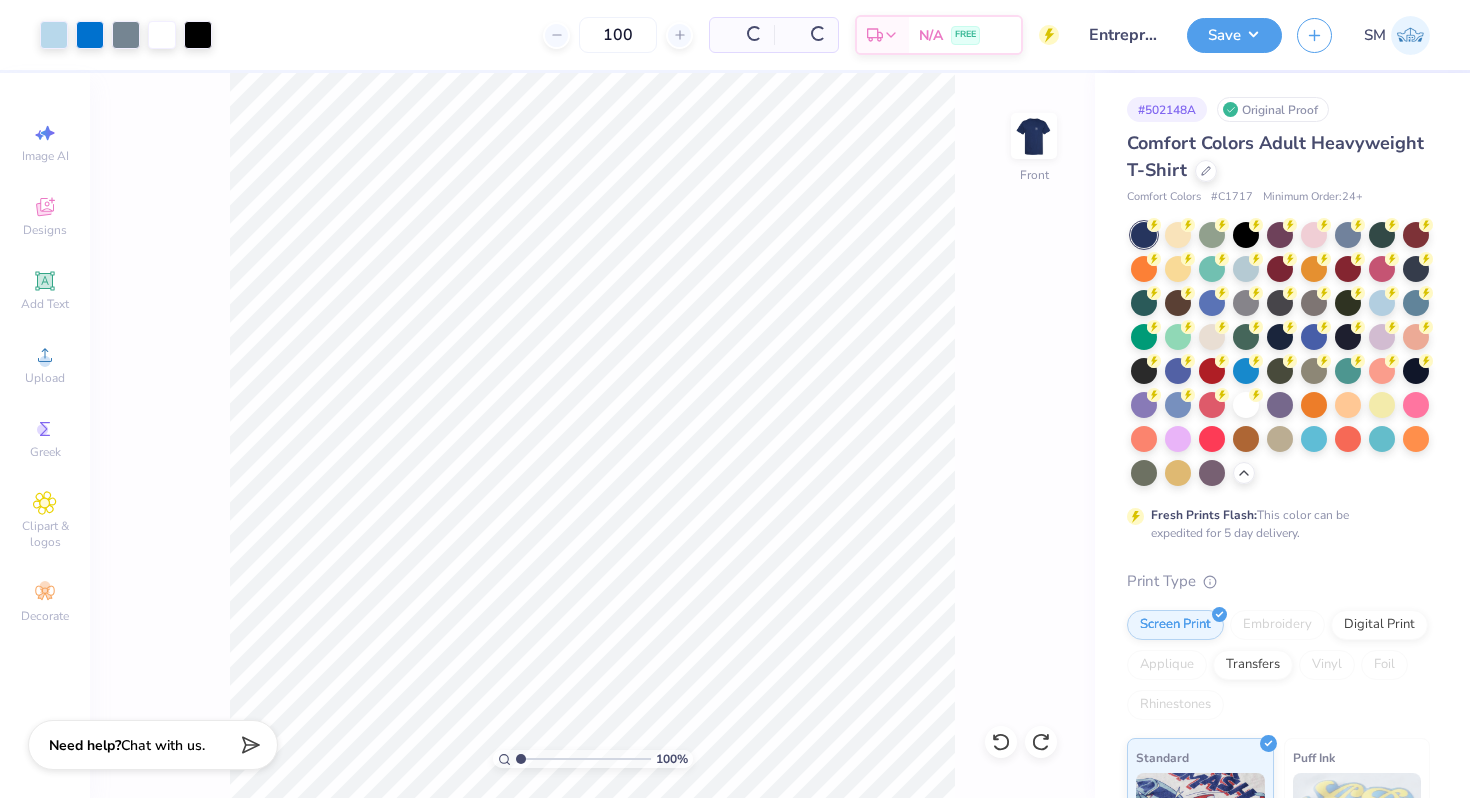 type on "100" 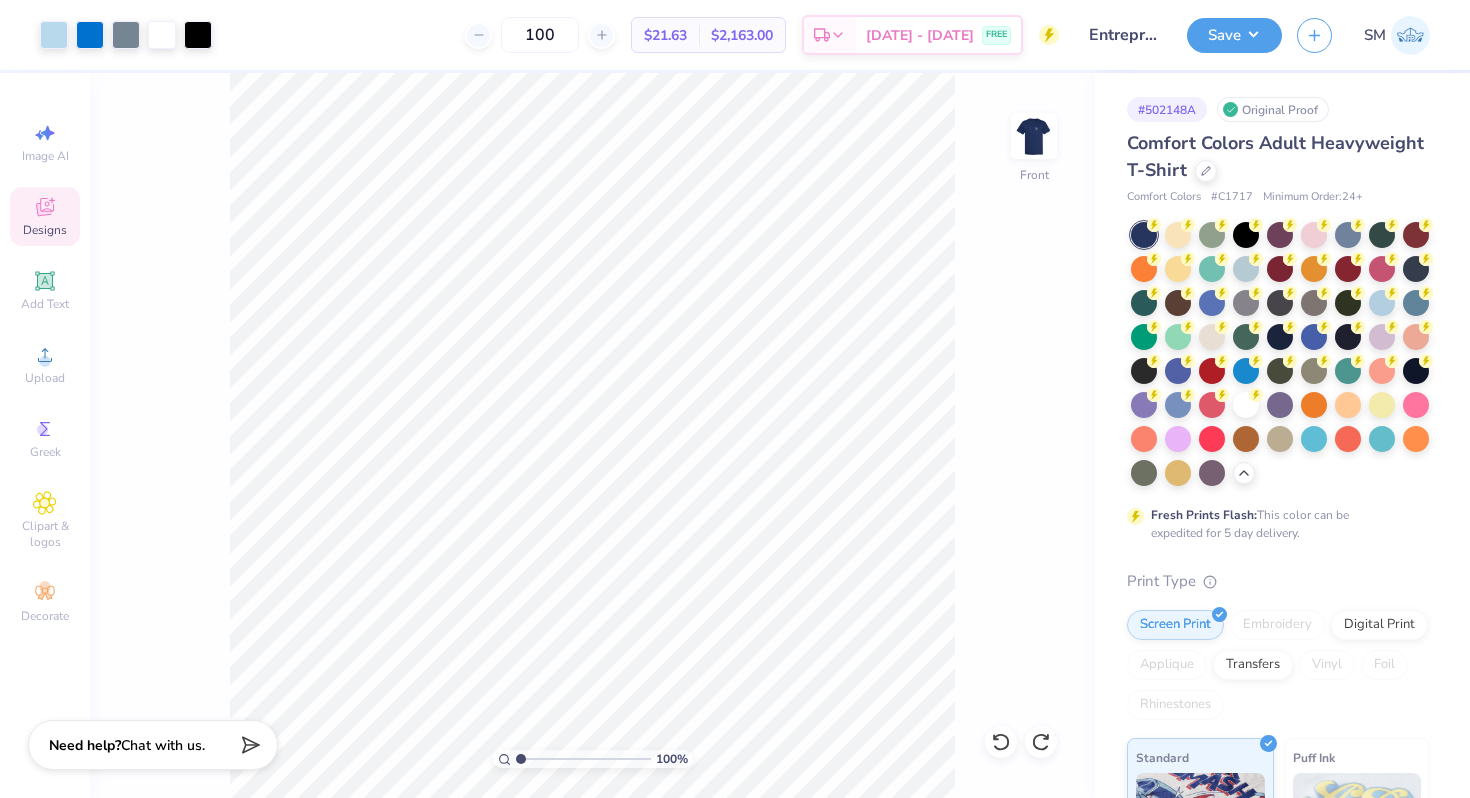 click on "Designs" at bounding box center [45, 216] 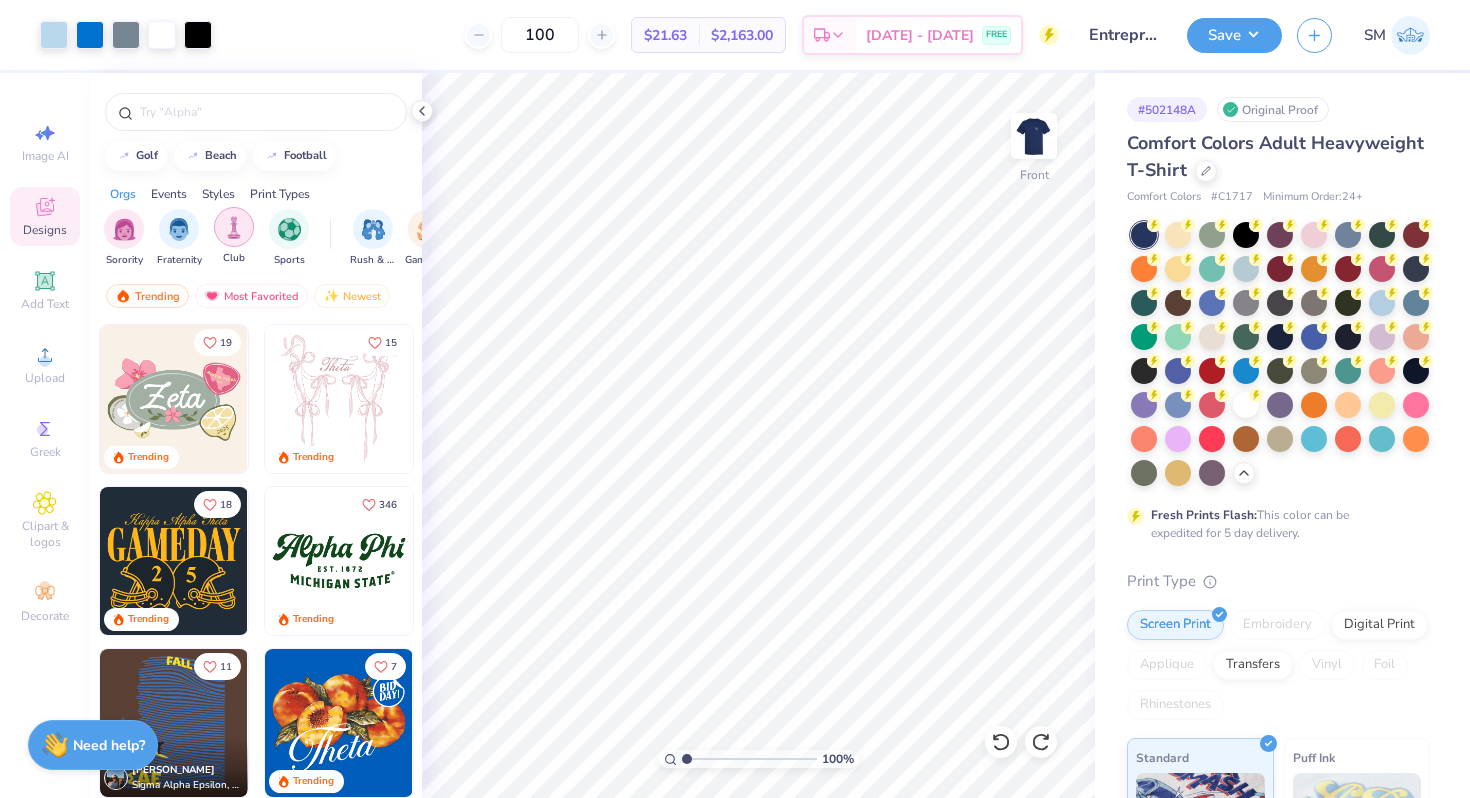 click on "Club" at bounding box center (234, 236) 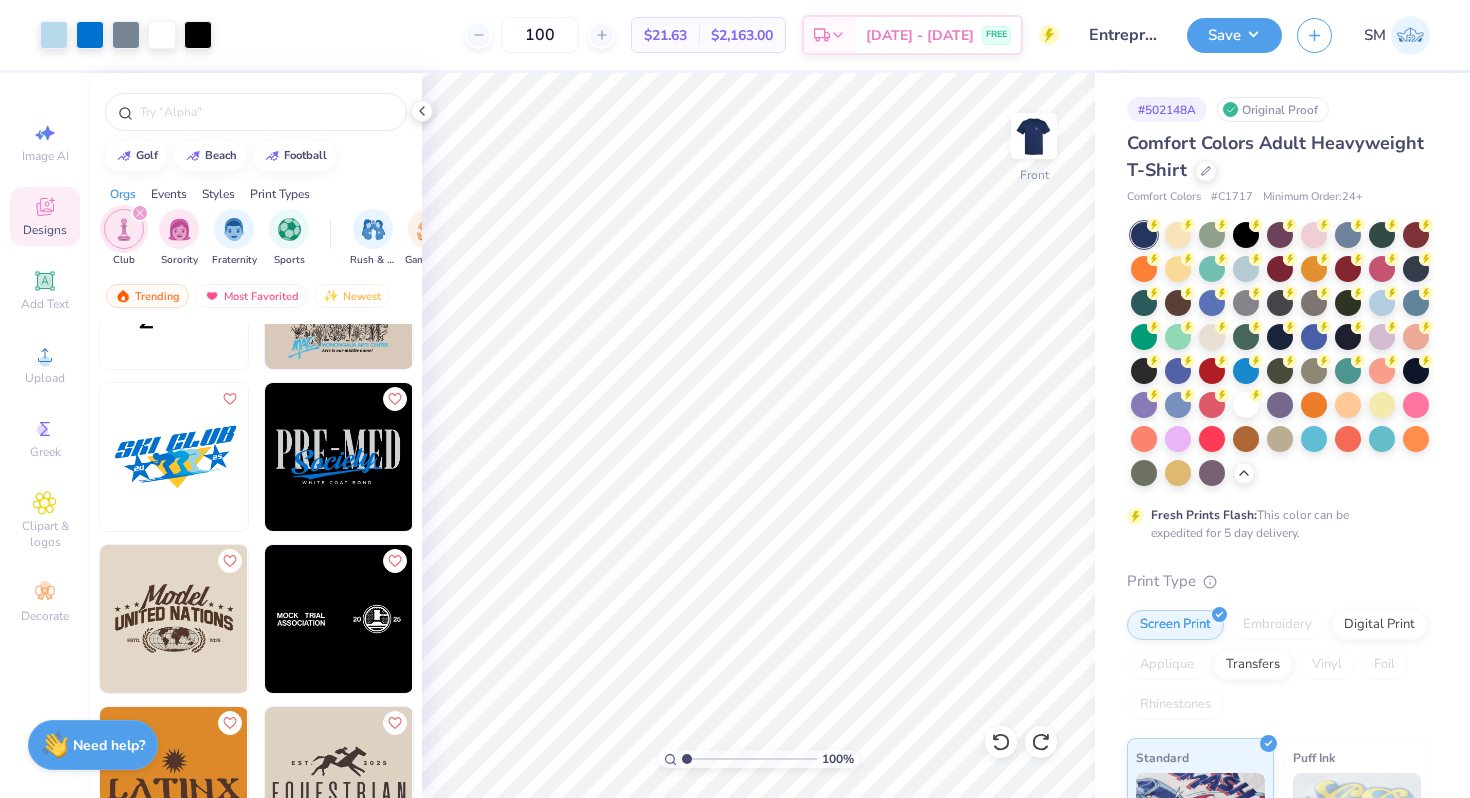 scroll, scrollTop: 622, scrollLeft: 0, axis: vertical 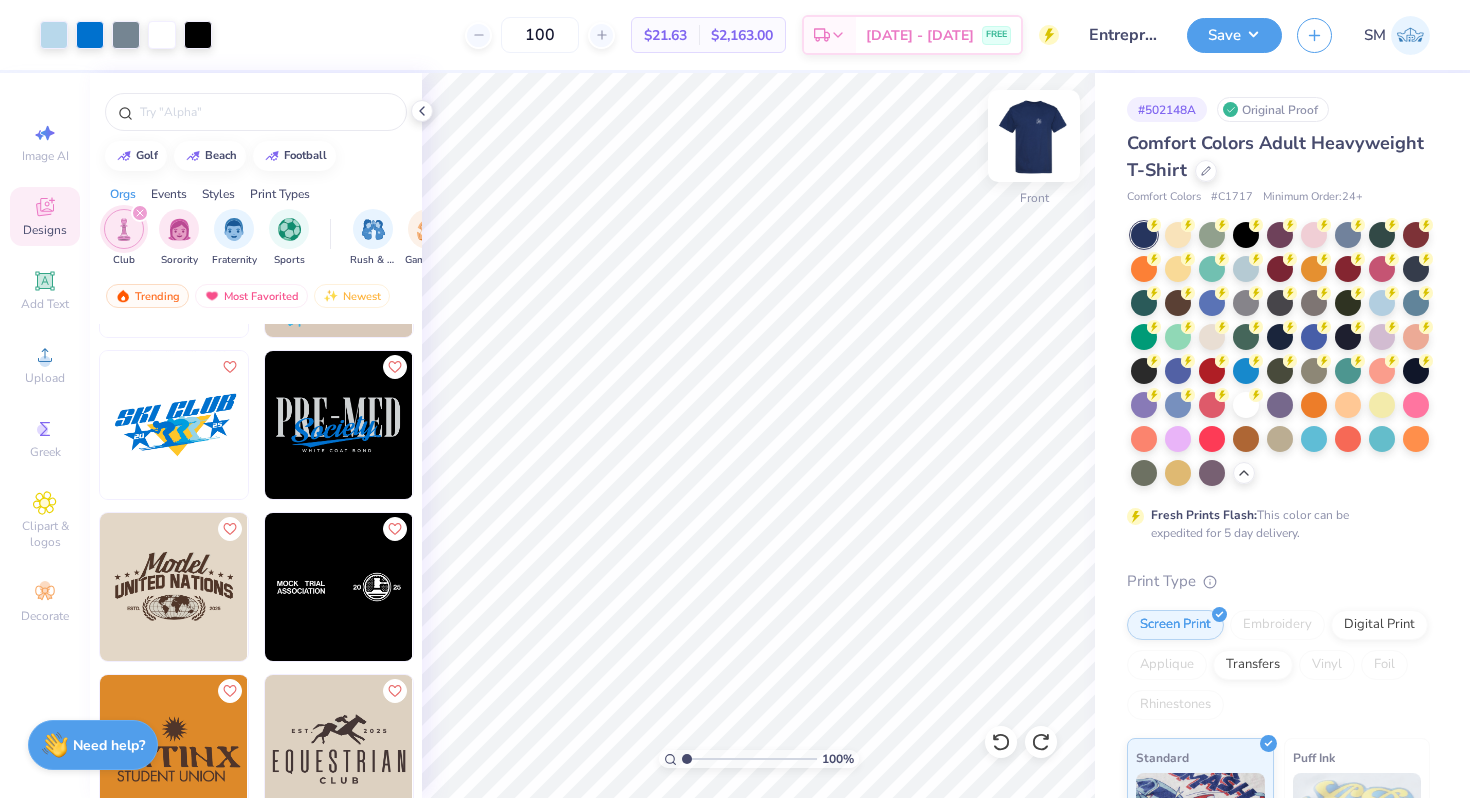 click at bounding box center [1034, 136] 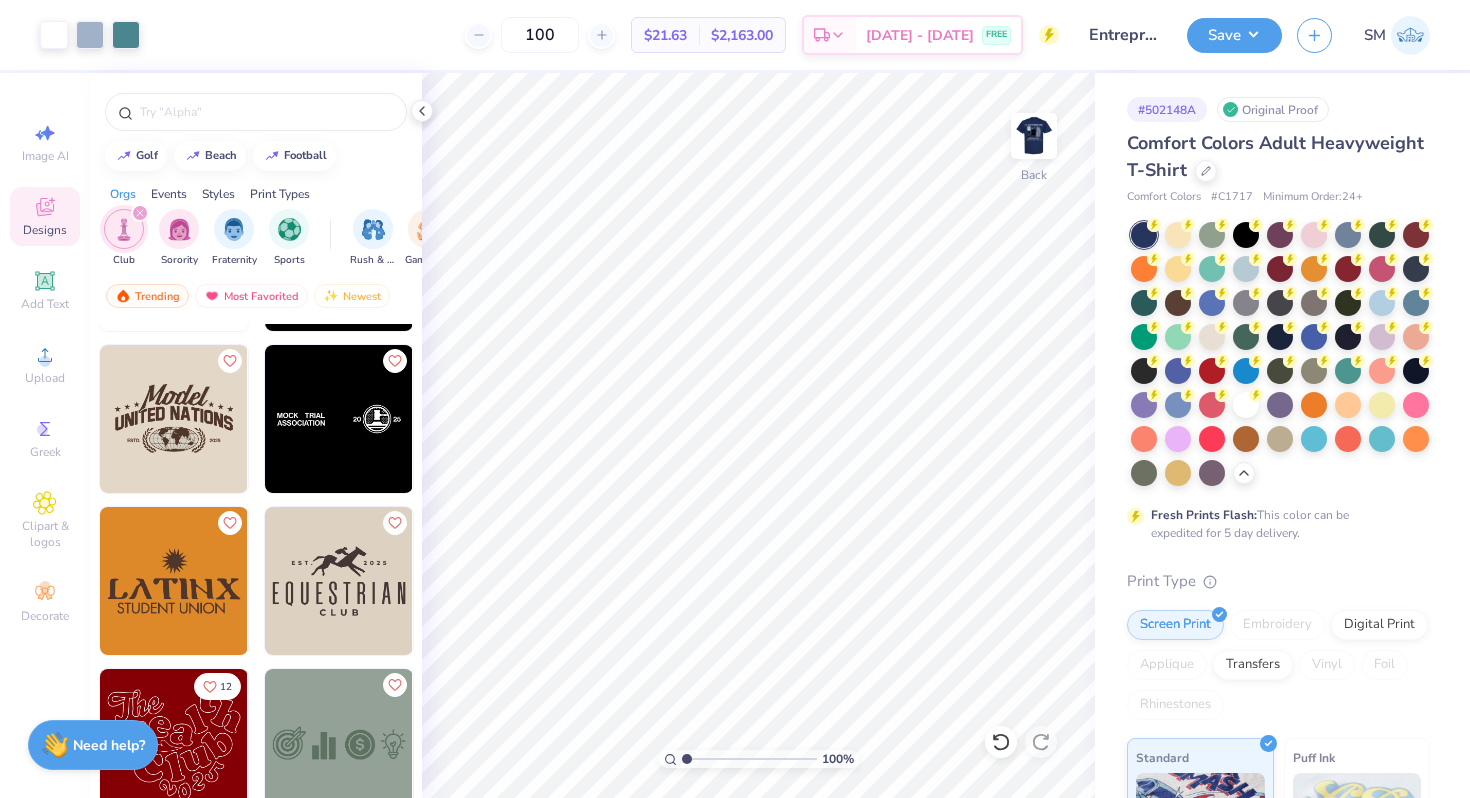 scroll, scrollTop: 772, scrollLeft: 0, axis: vertical 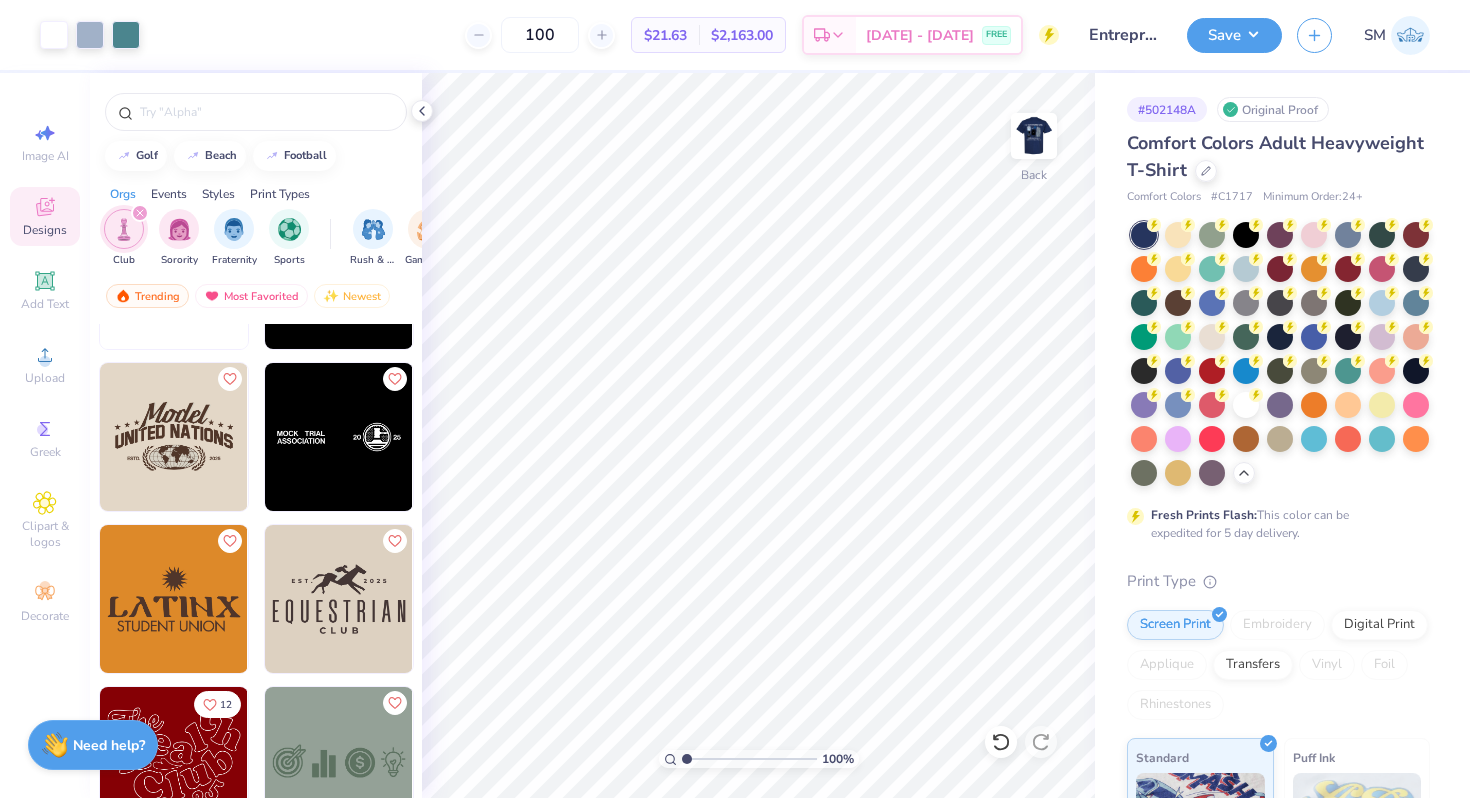 click at bounding box center (339, 437) 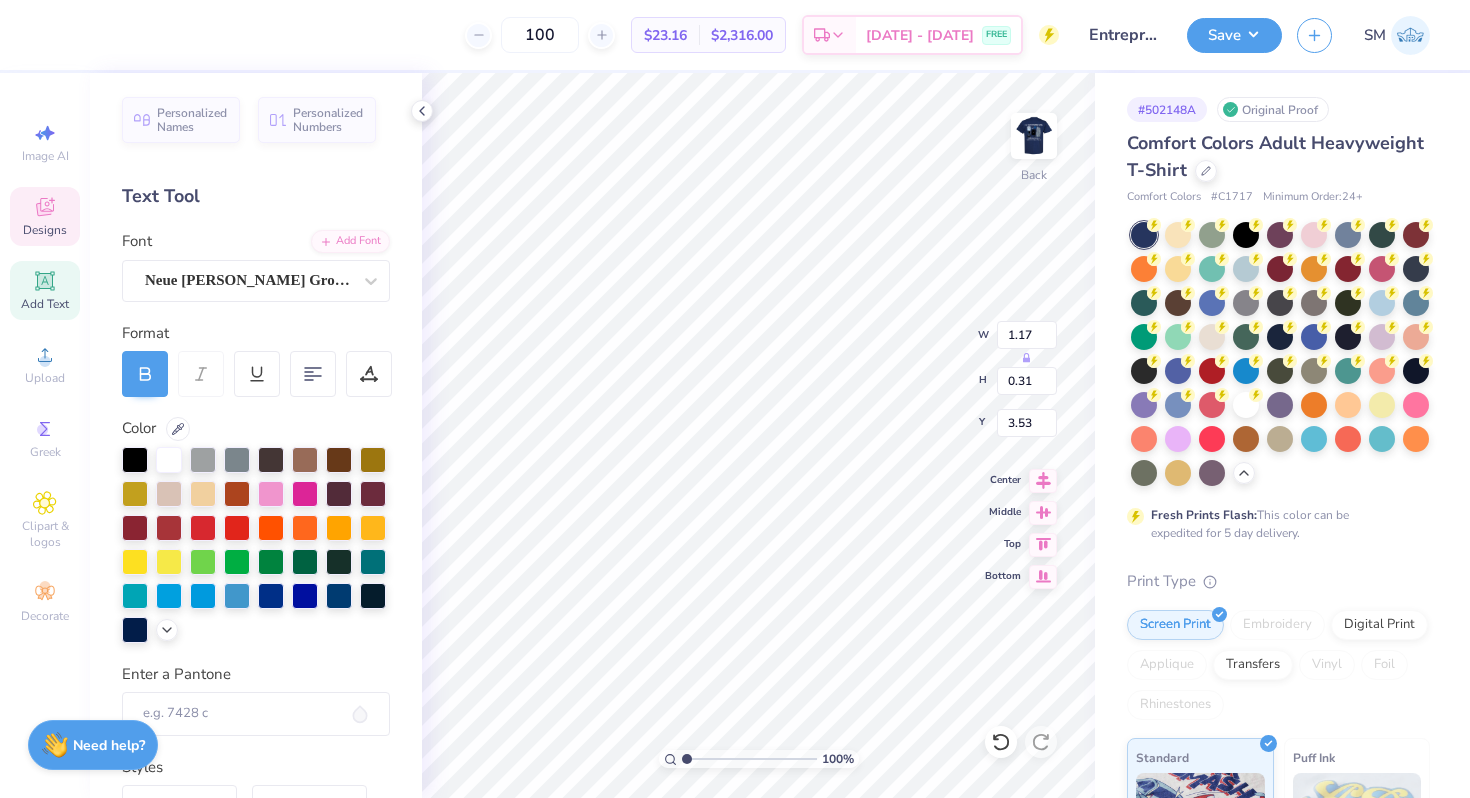scroll, scrollTop: 0, scrollLeft: 0, axis: both 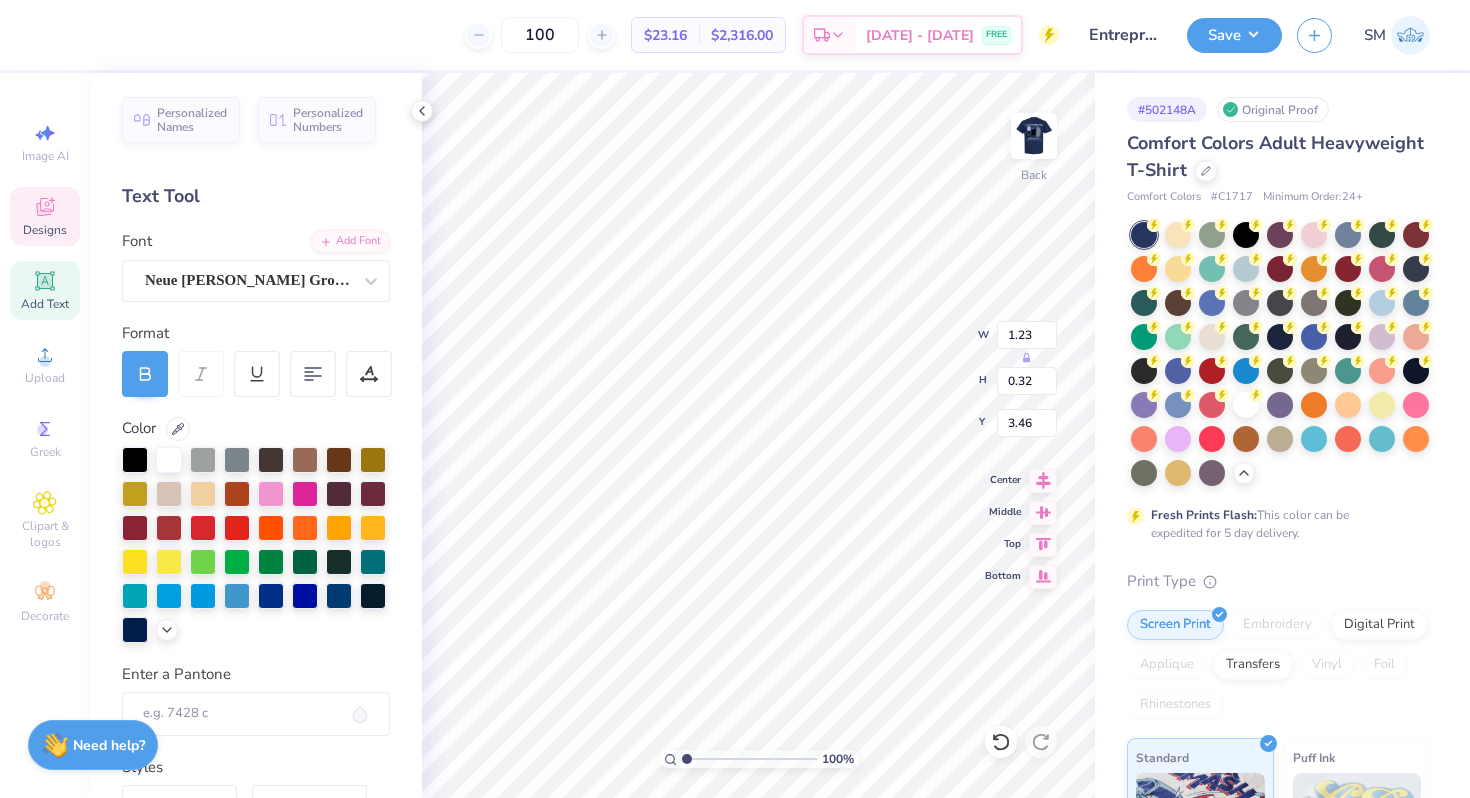 type on "1.23" 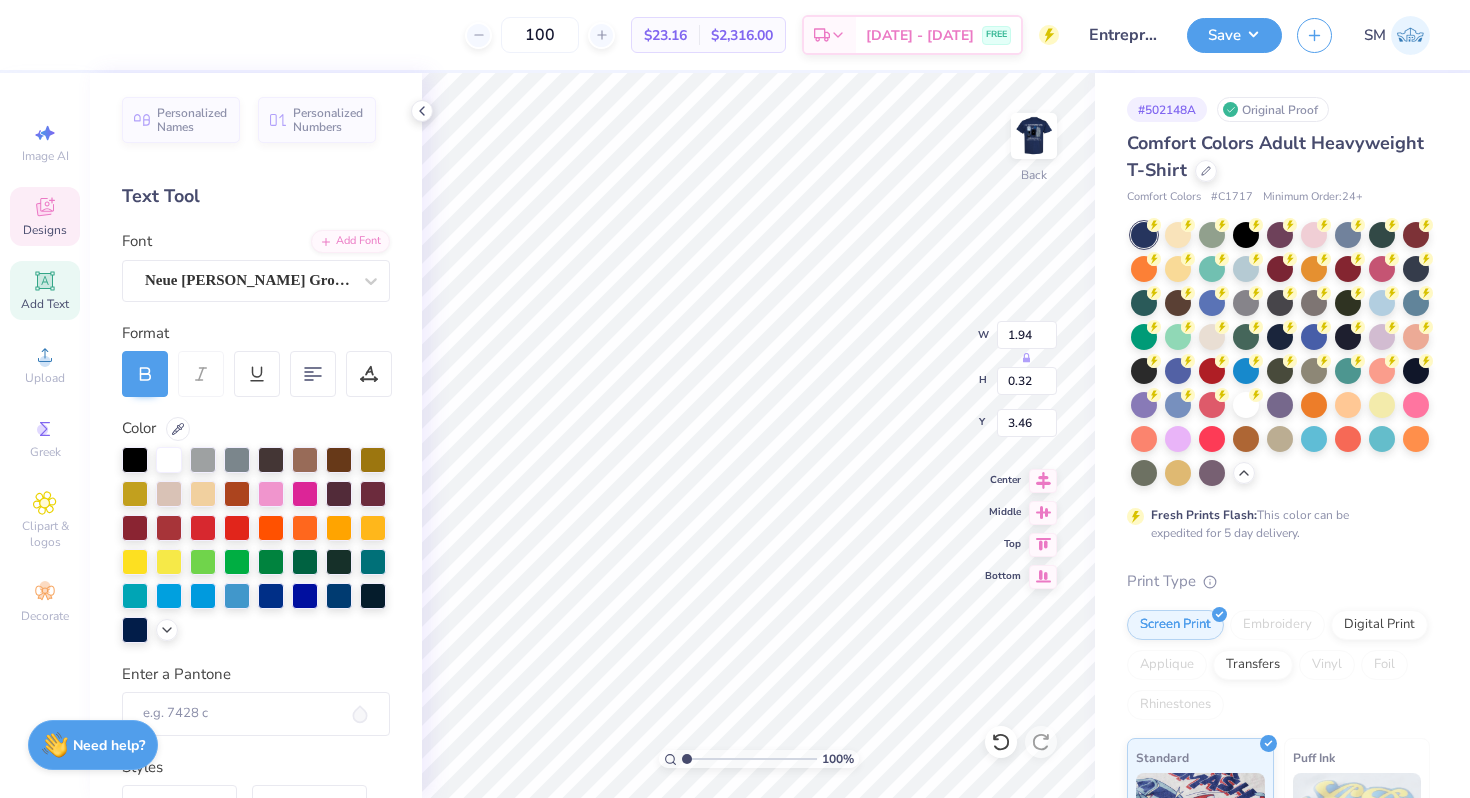type on "3.54" 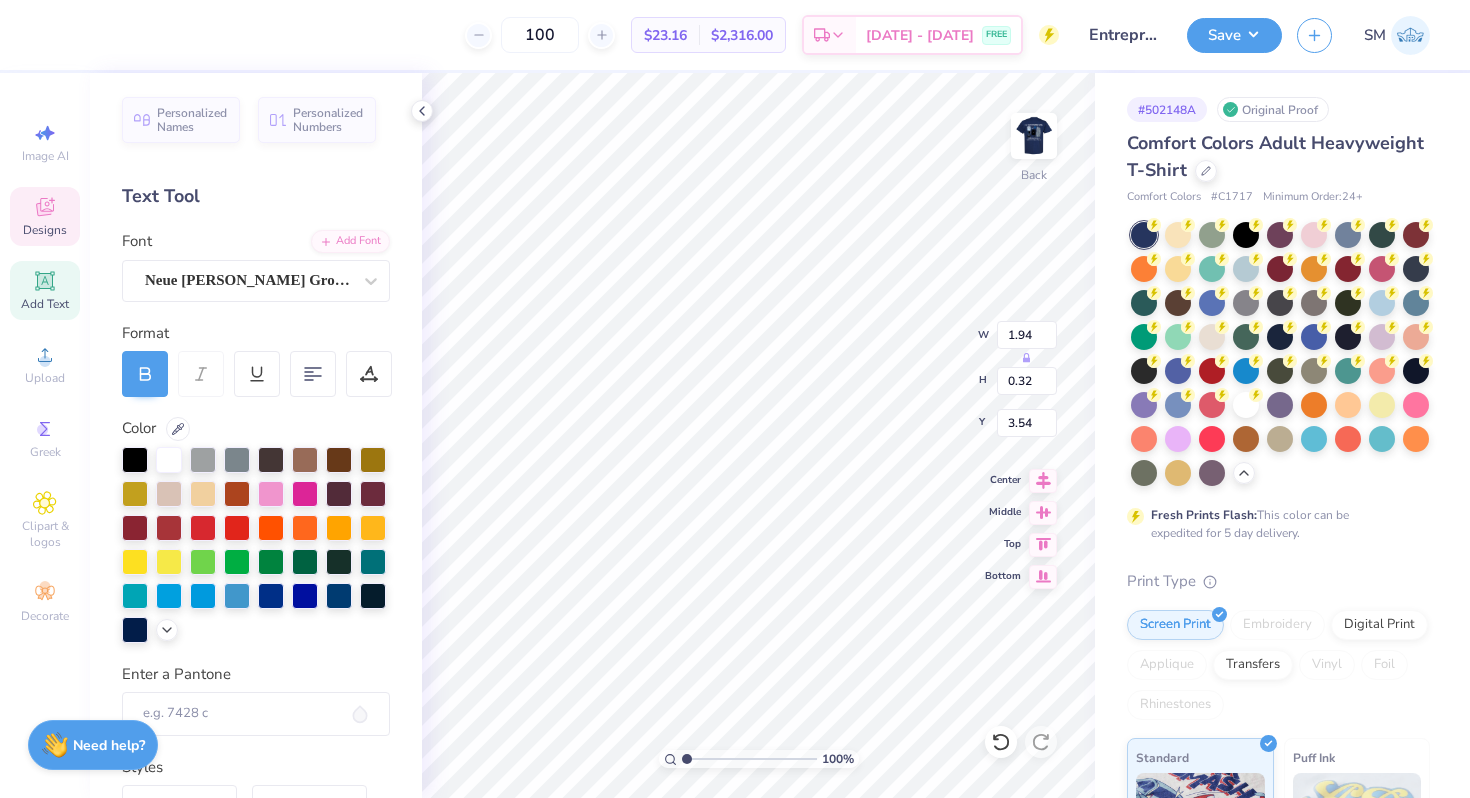 type on "2.78" 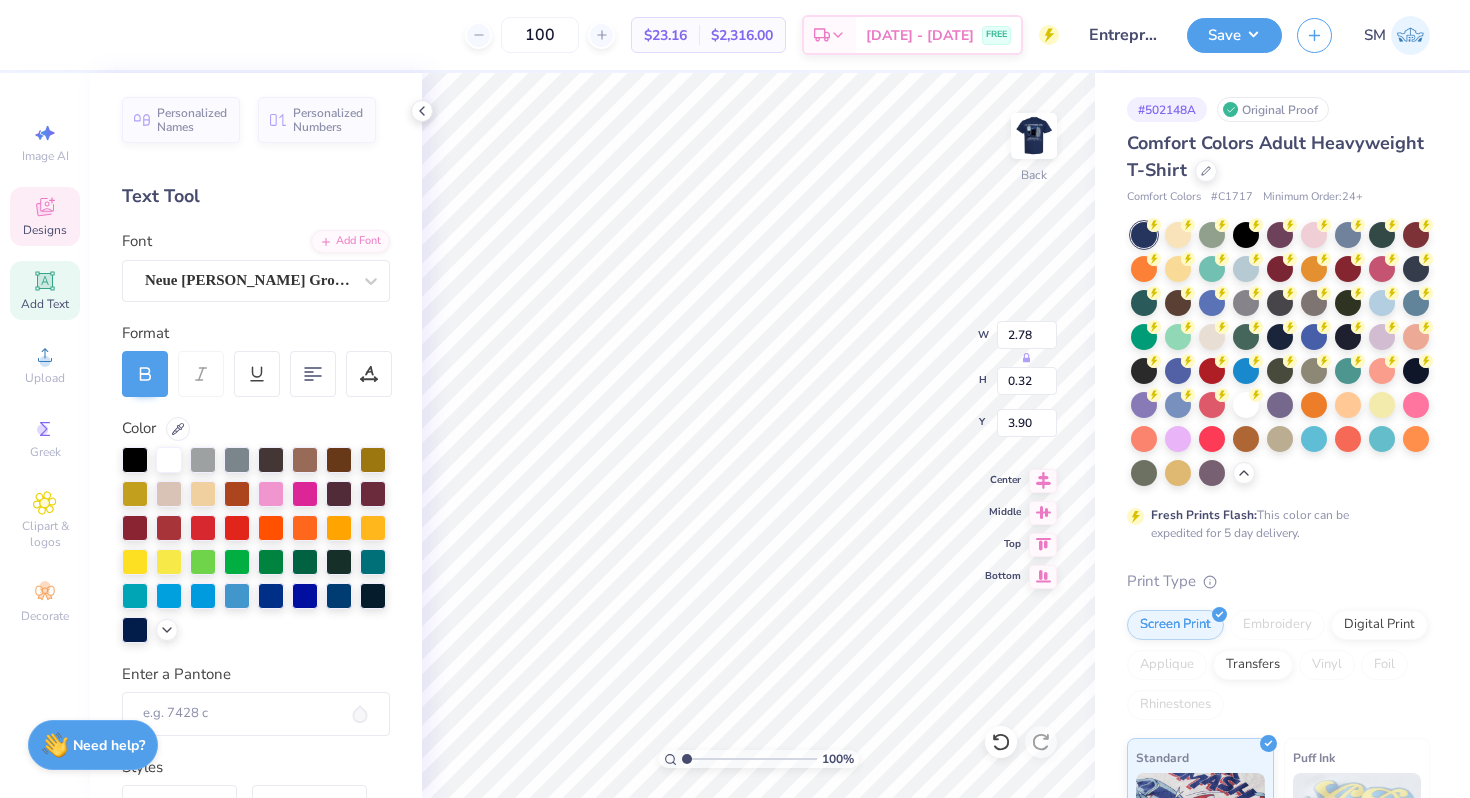 scroll, scrollTop: 0, scrollLeft: 6, axis: horizontal 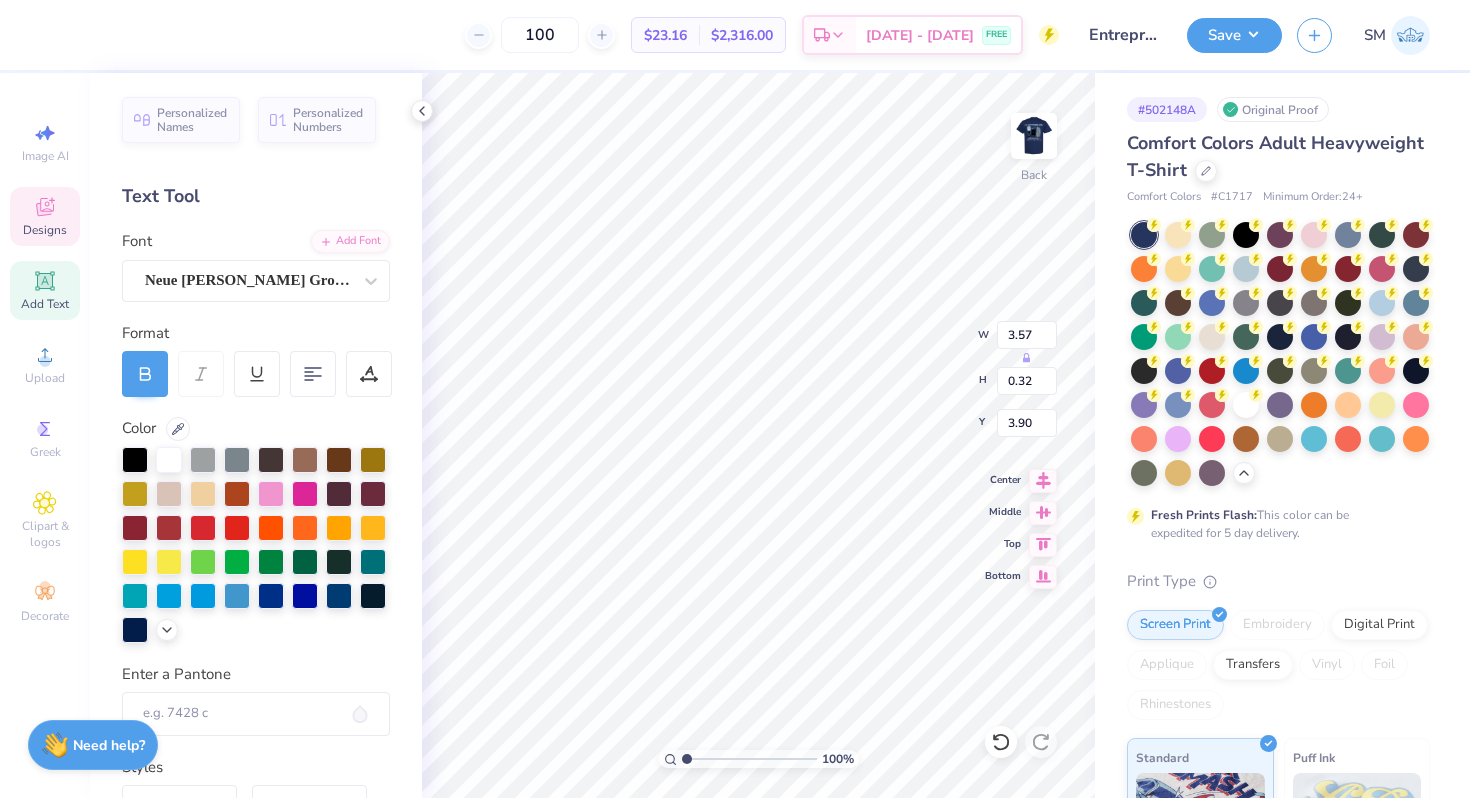 type on "3.84" 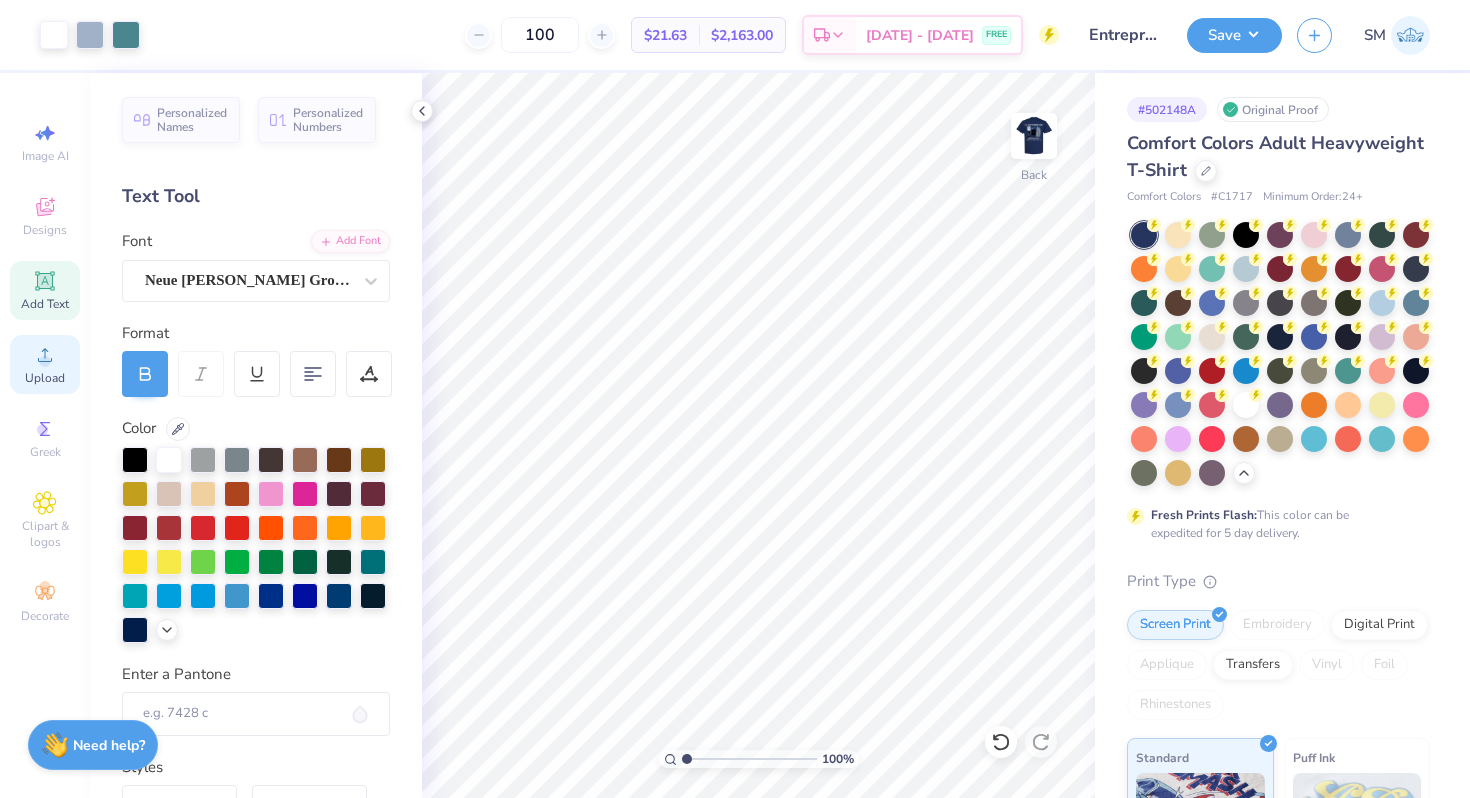 click on "Upload" at bounding box center [45, 378] 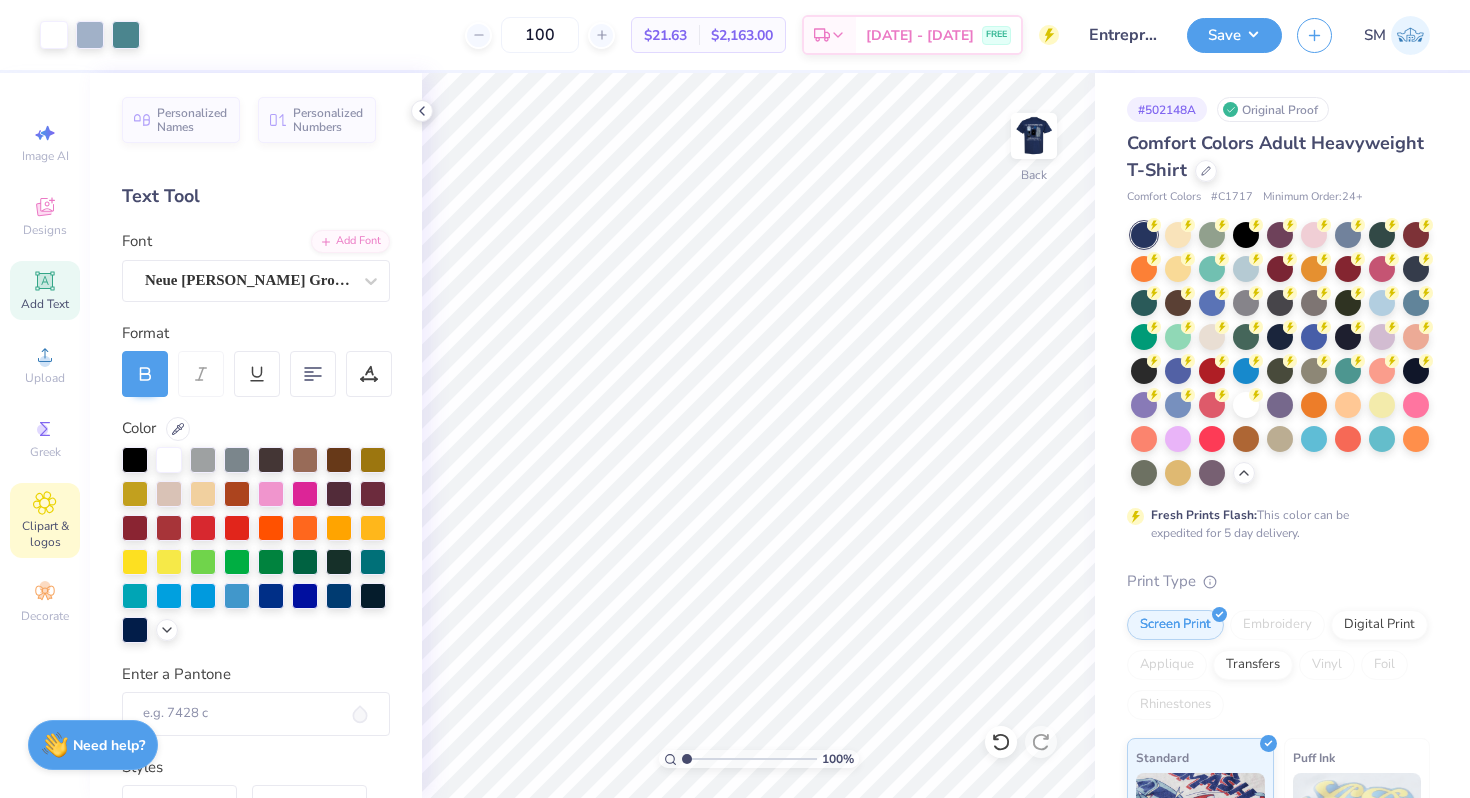 click 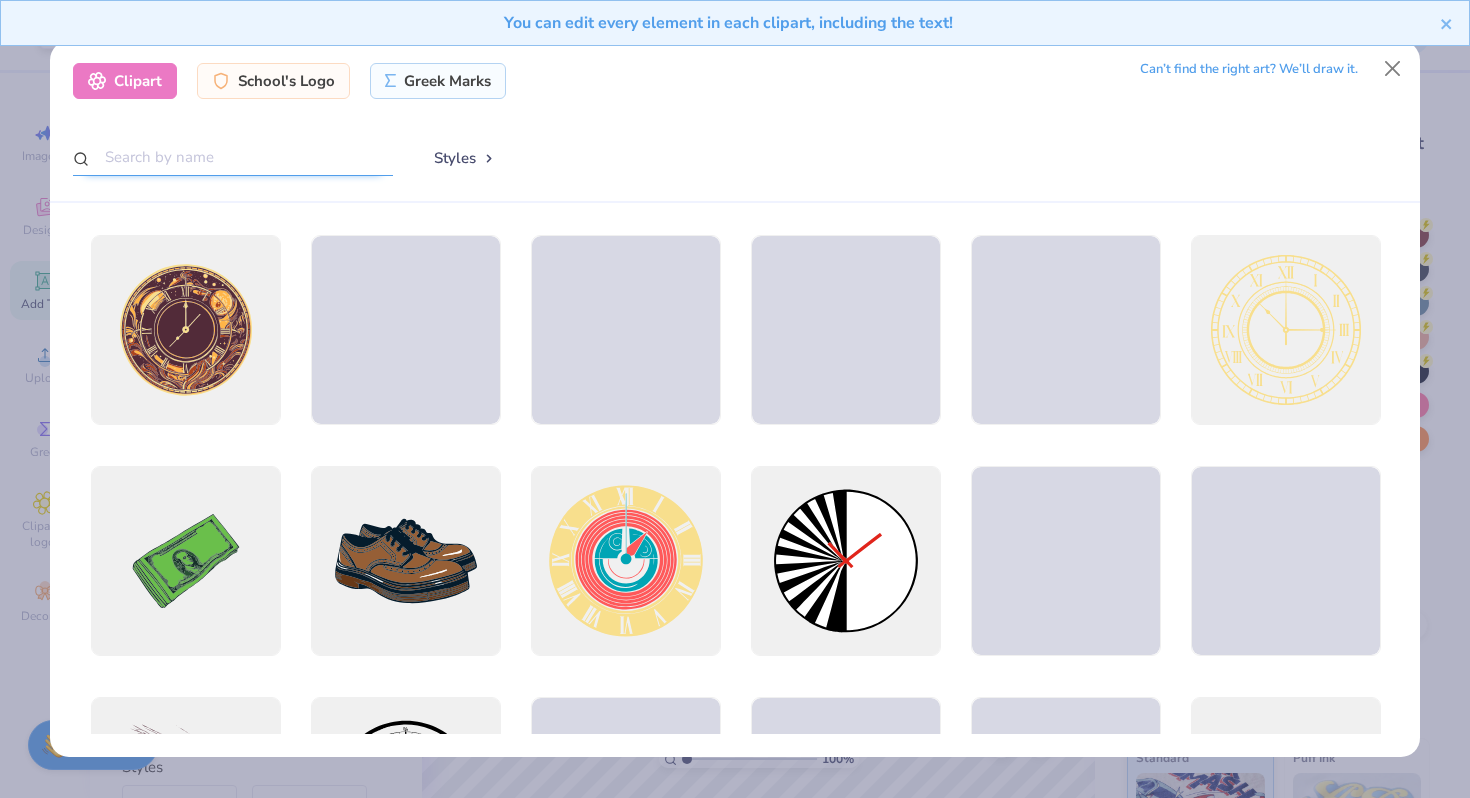 click at bounding box center [233, 157] 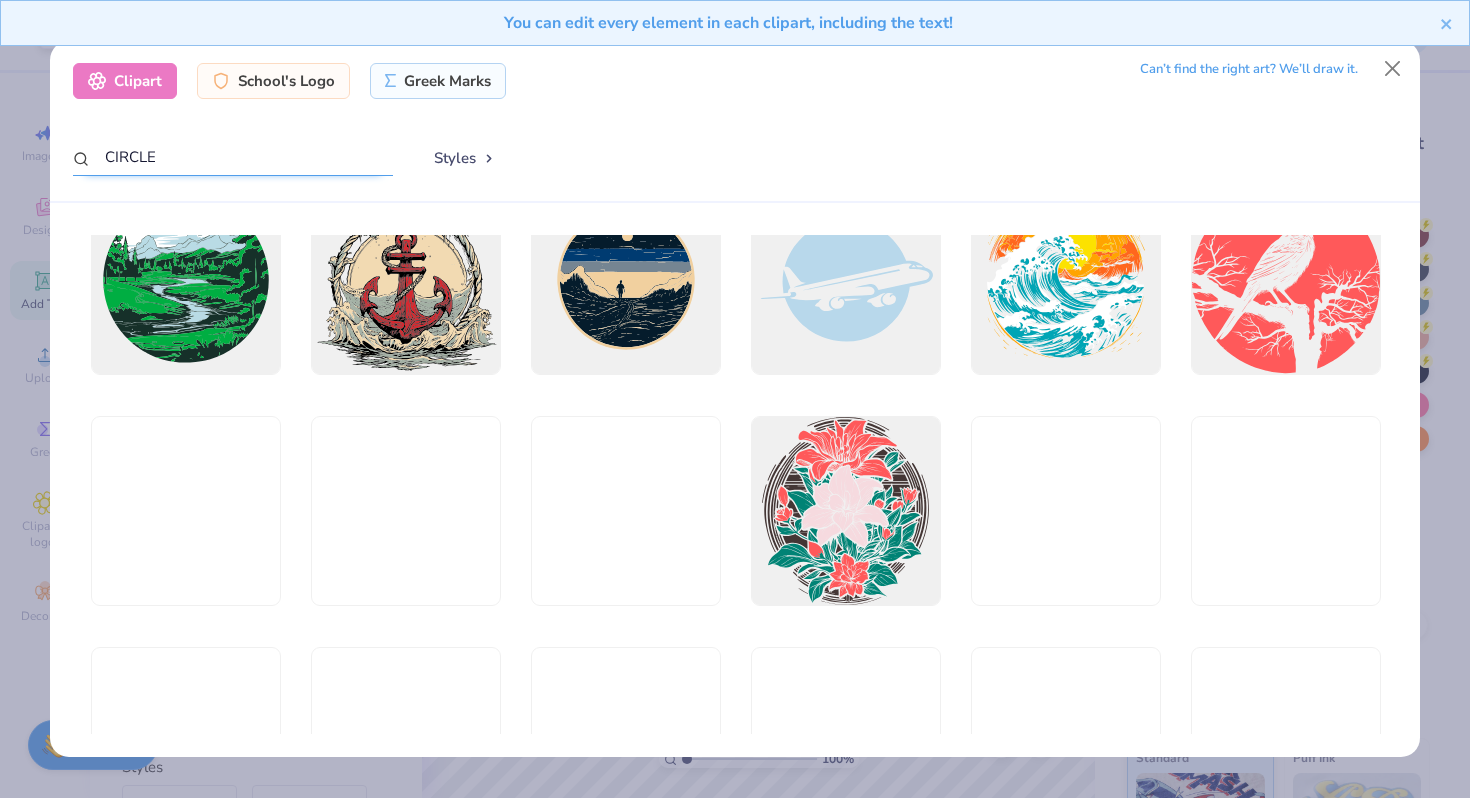 scroll, scrollTop: 1859, scrollLeft: 0, axis: vertical 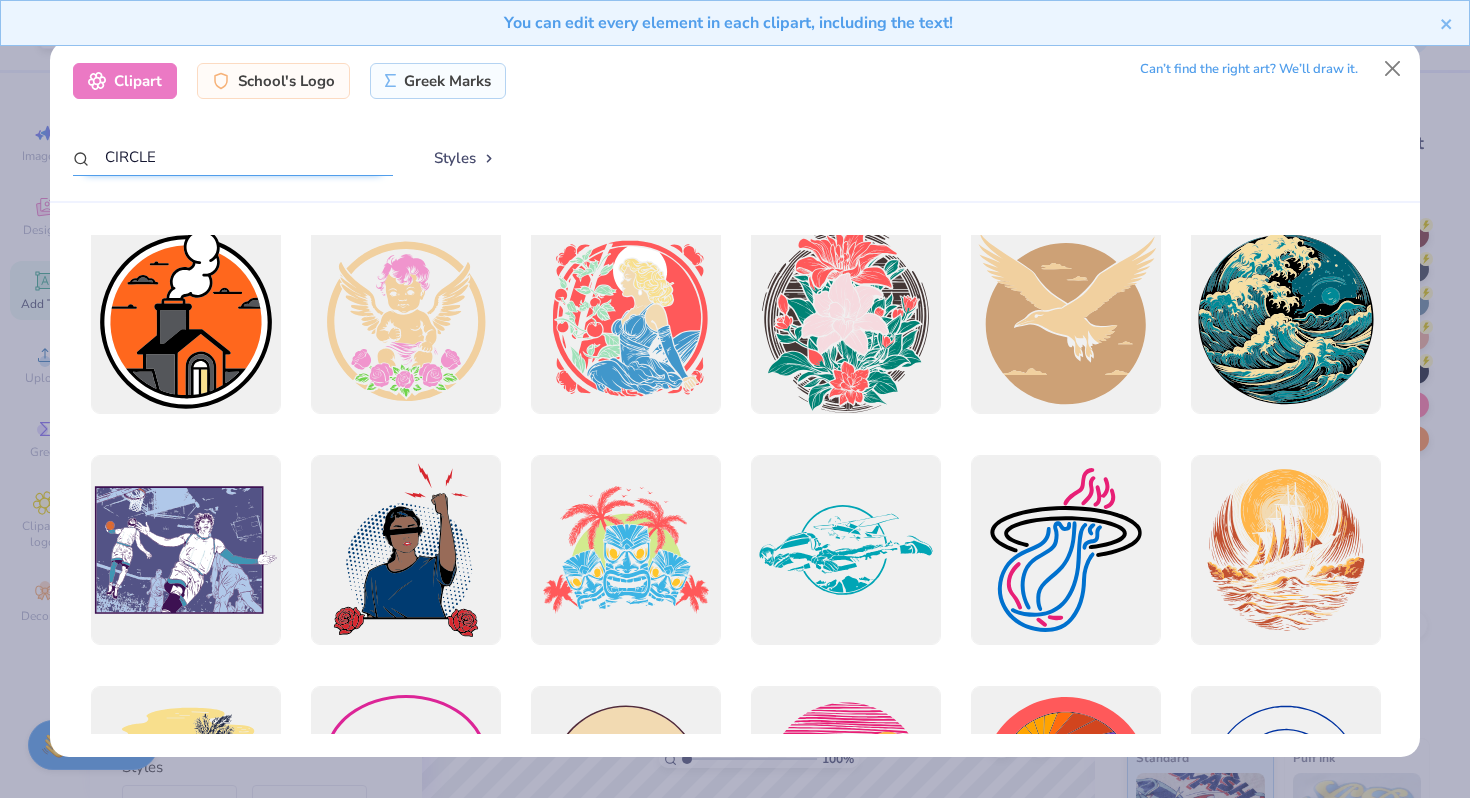 drag, startPoint x: 221, startPoint y: 148, endPoint x: 99, endPoint y: 160, distance: 122.588745 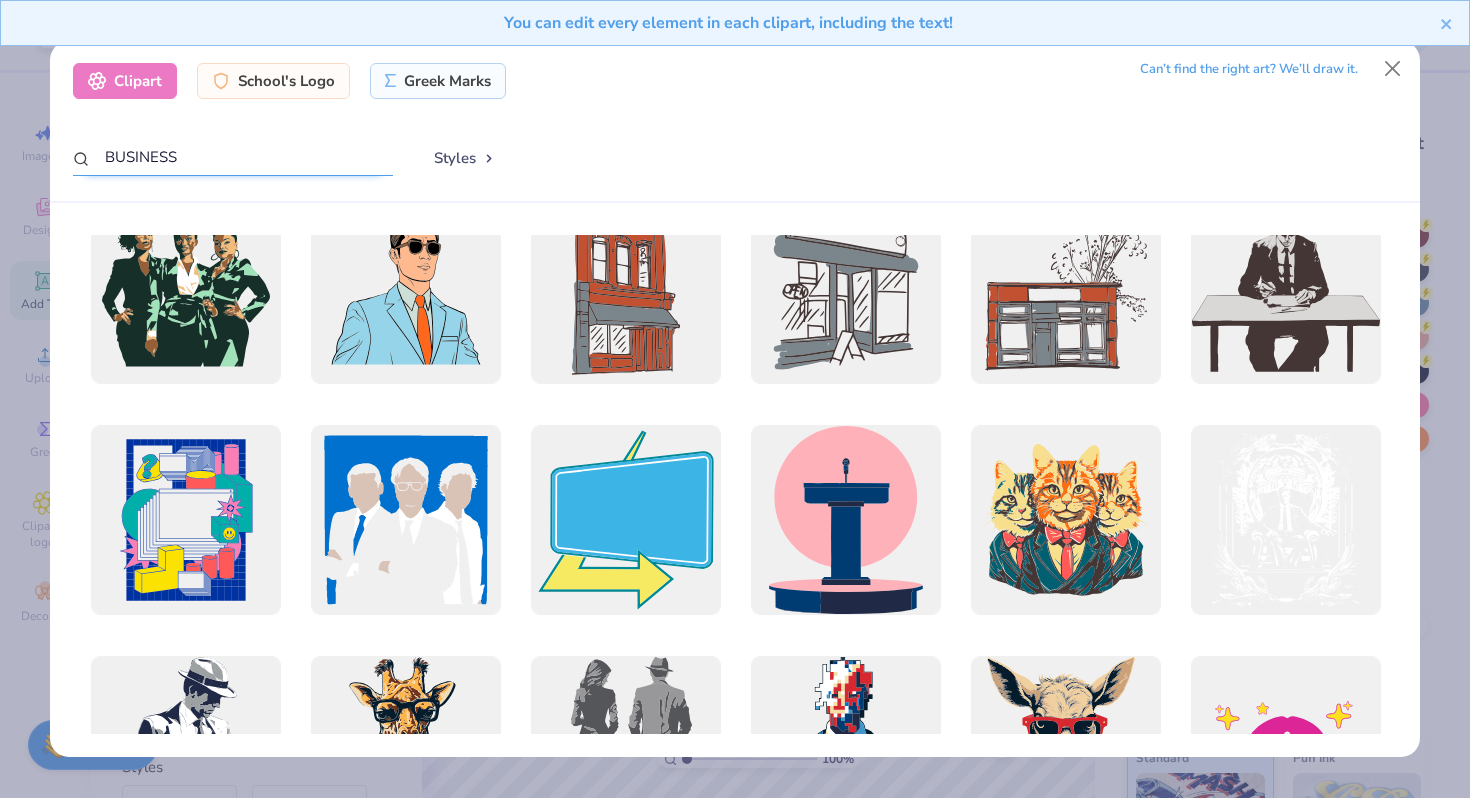 scroll, scrollTop: 0, scrollLeft: 0, axis: both 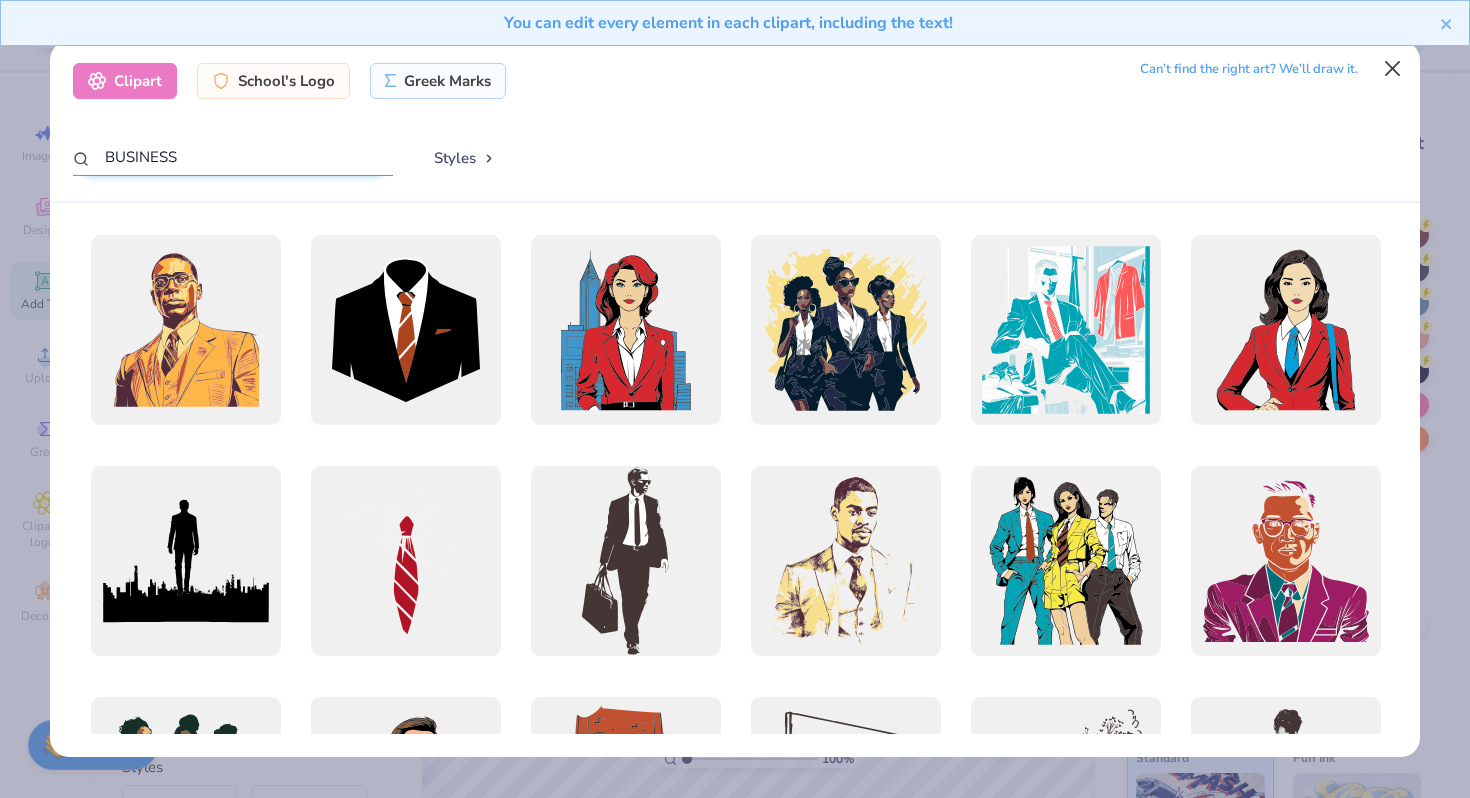 type on "BUSINESS" 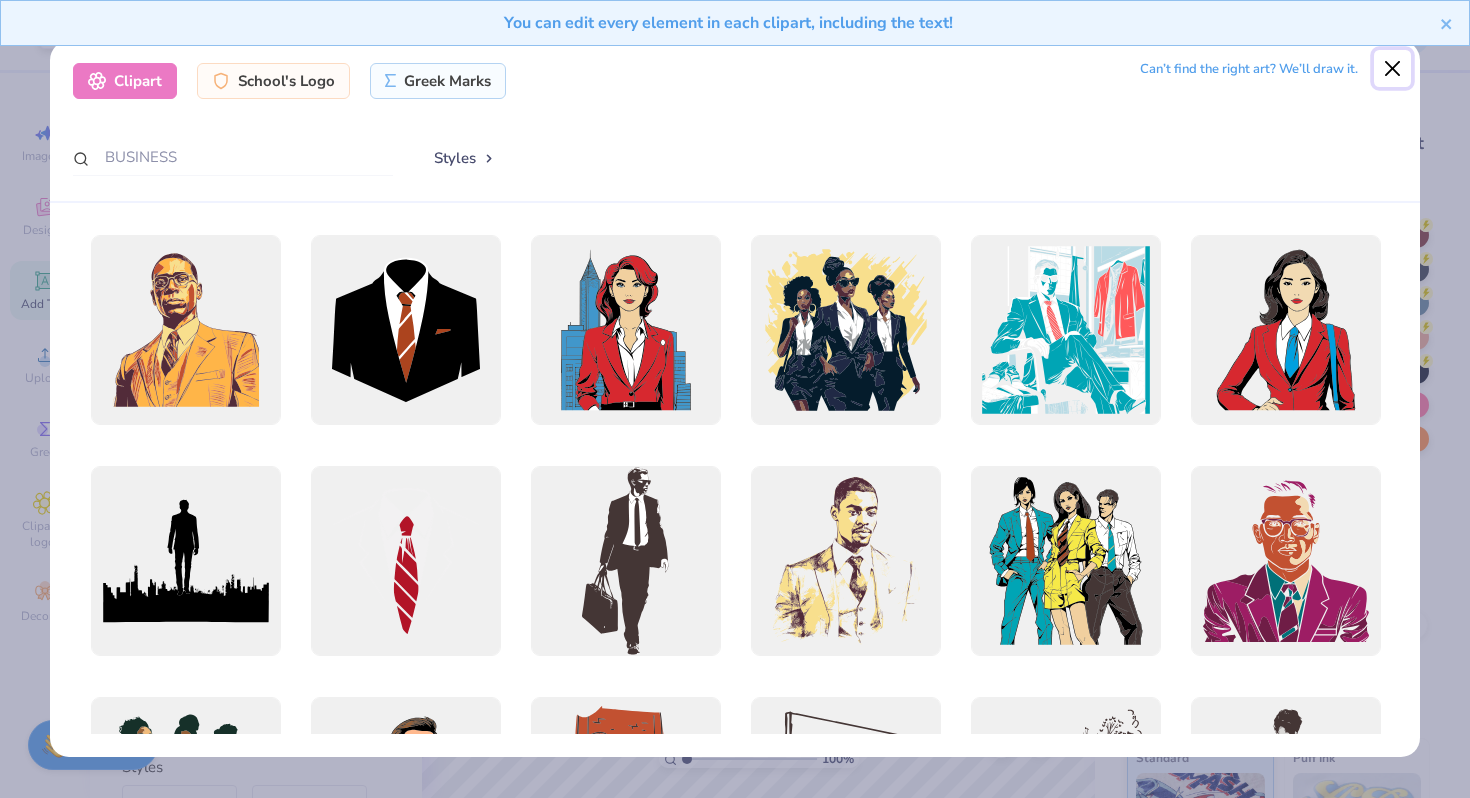 click at bounding box center [1393, 69] 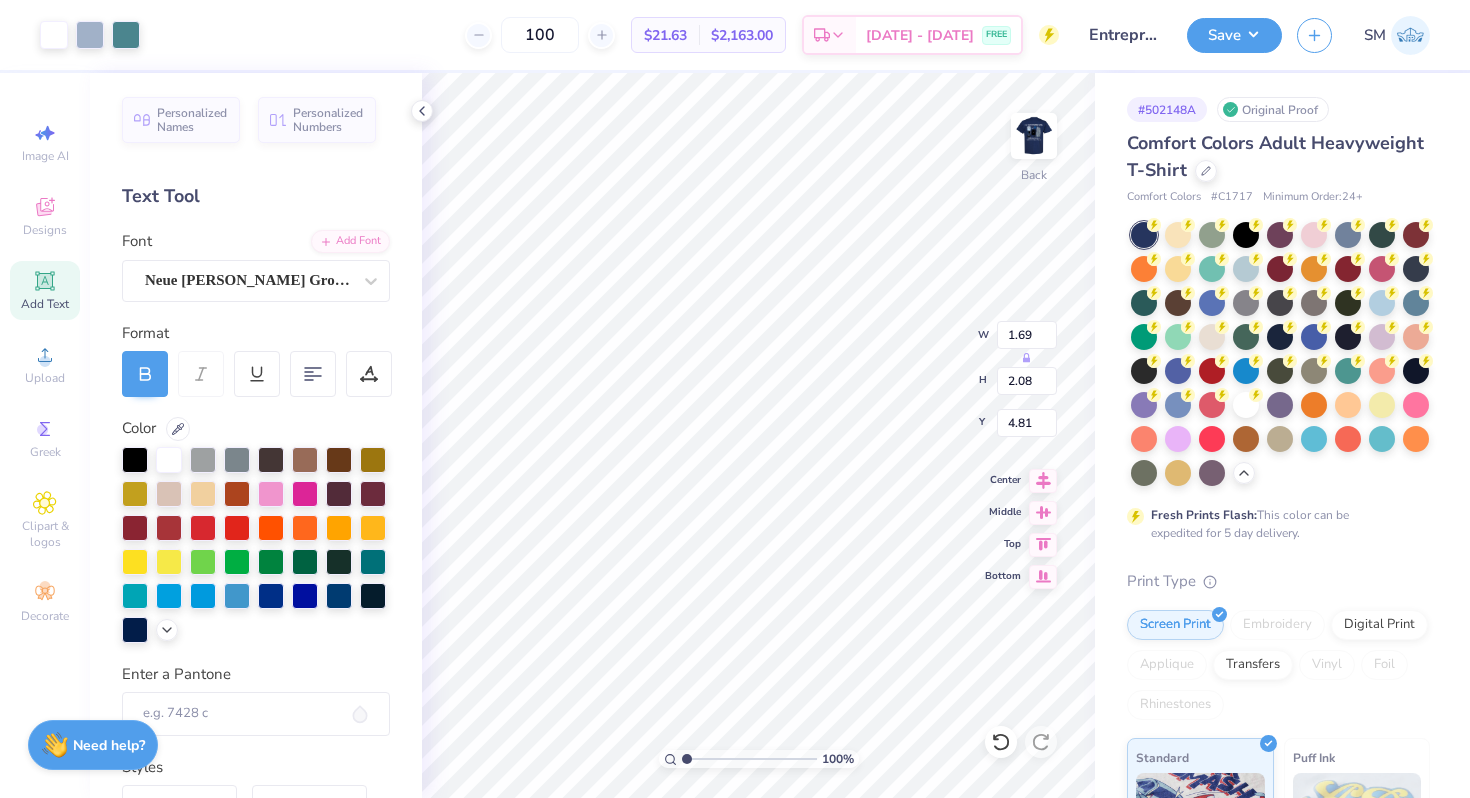 type on "3.00" 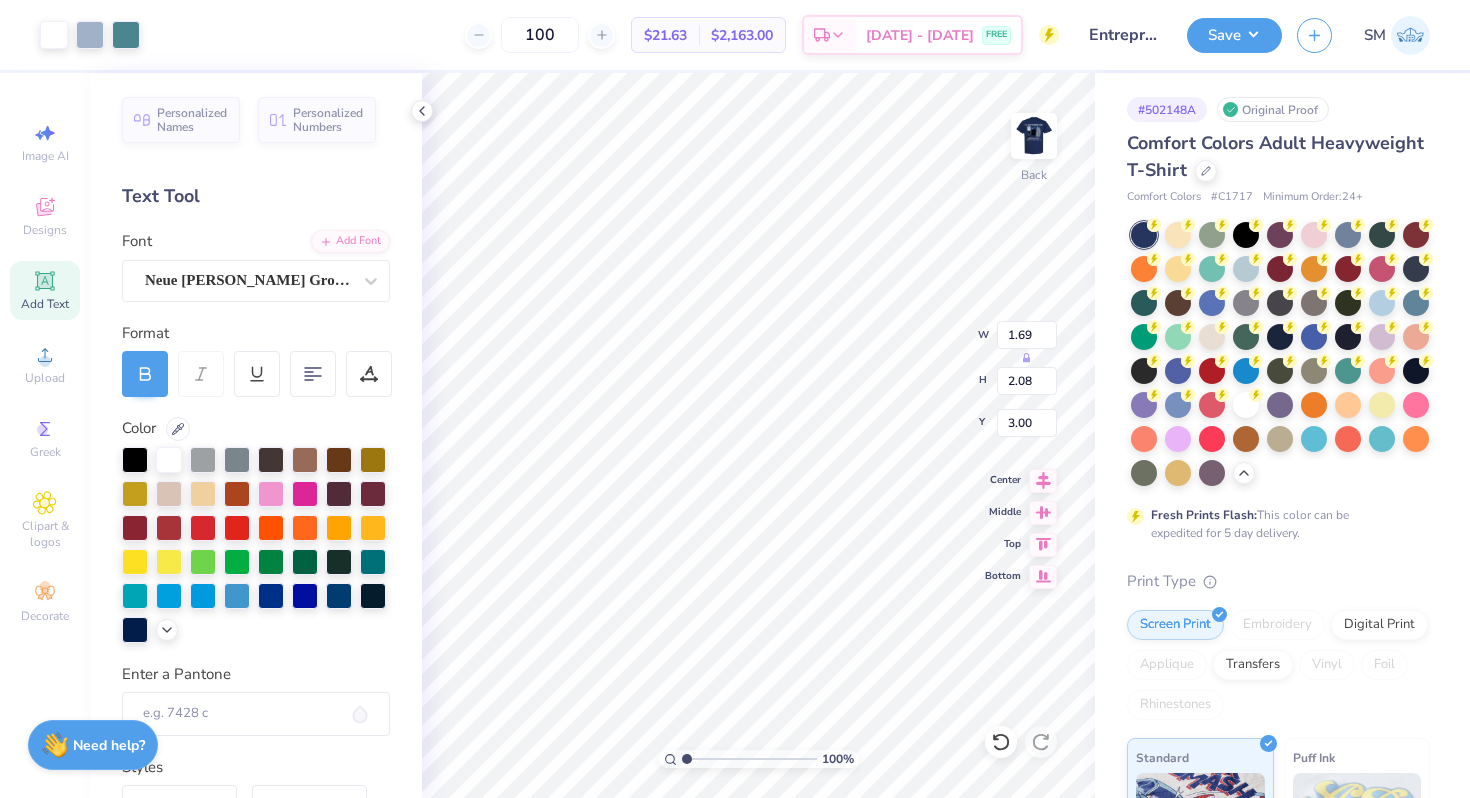 type on "0.85" 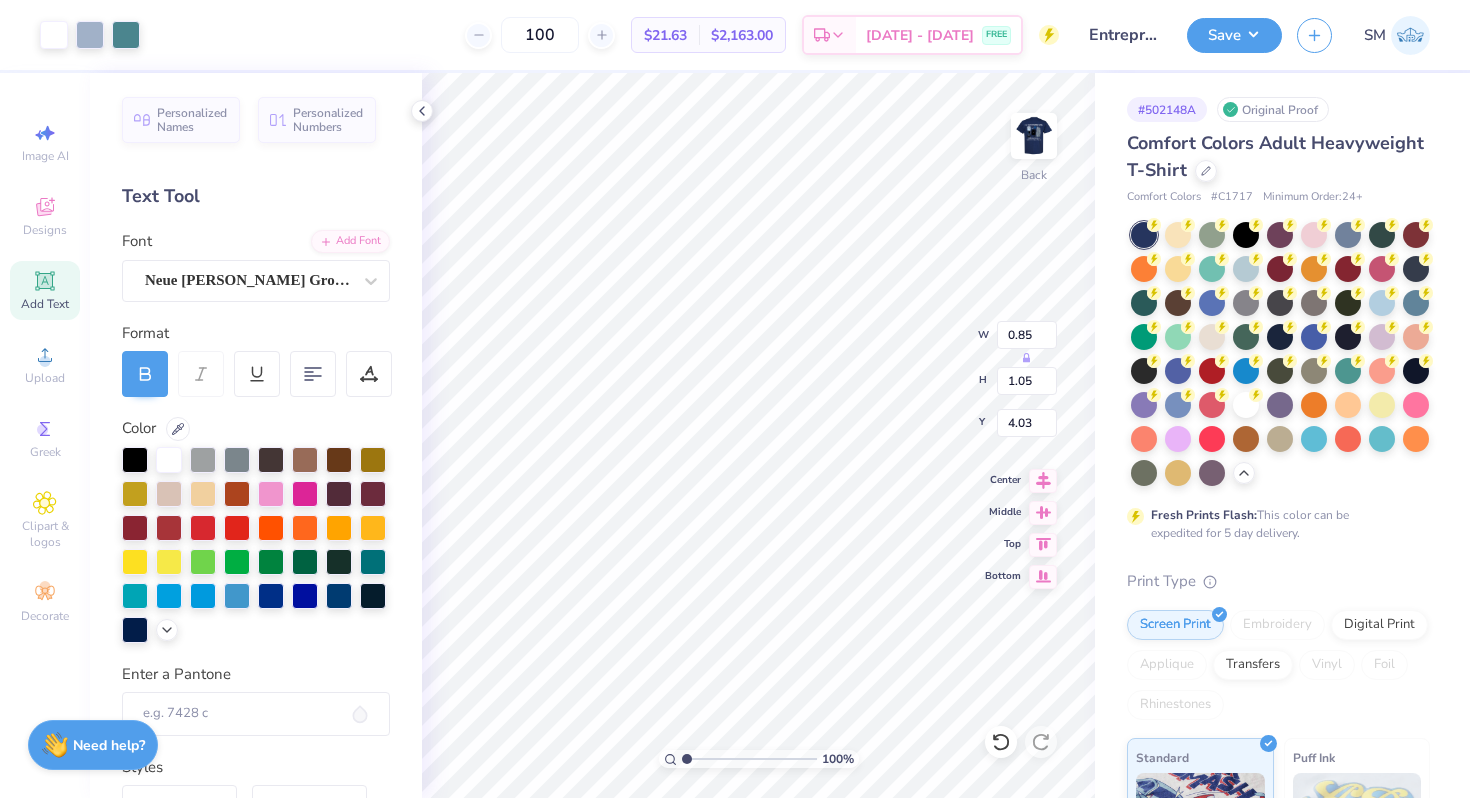 type on "1.13" 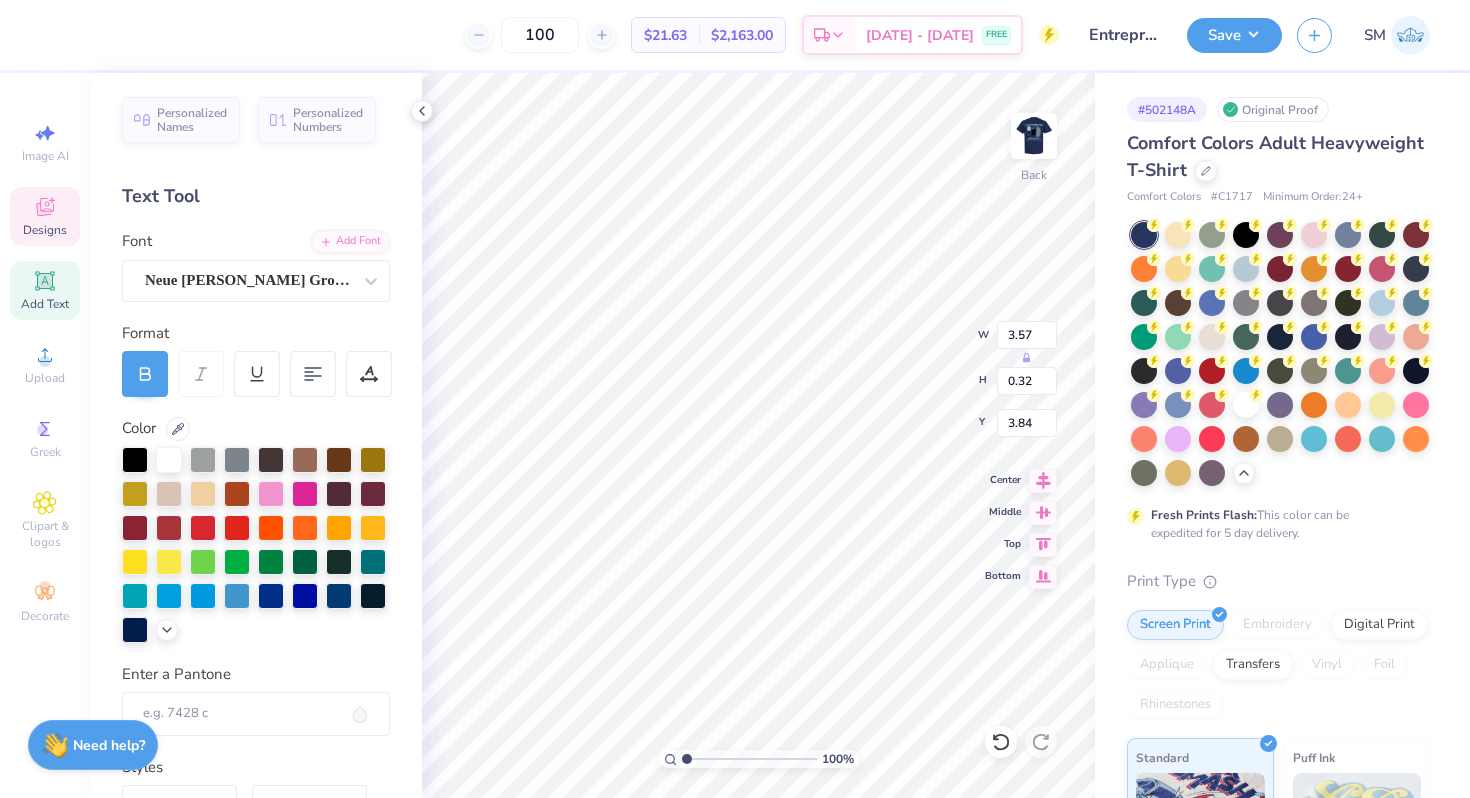 type on "3.98" 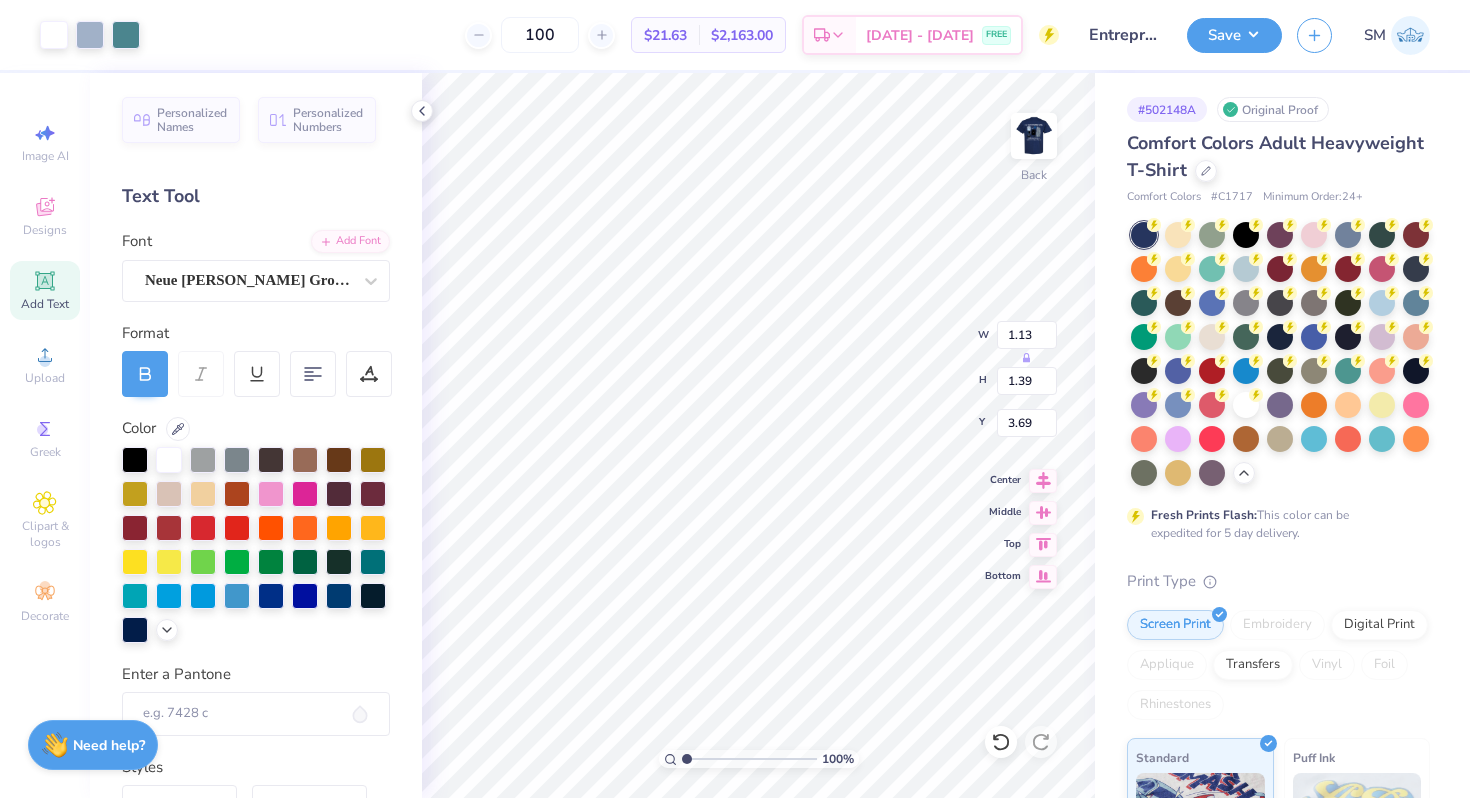 type on "3.29" 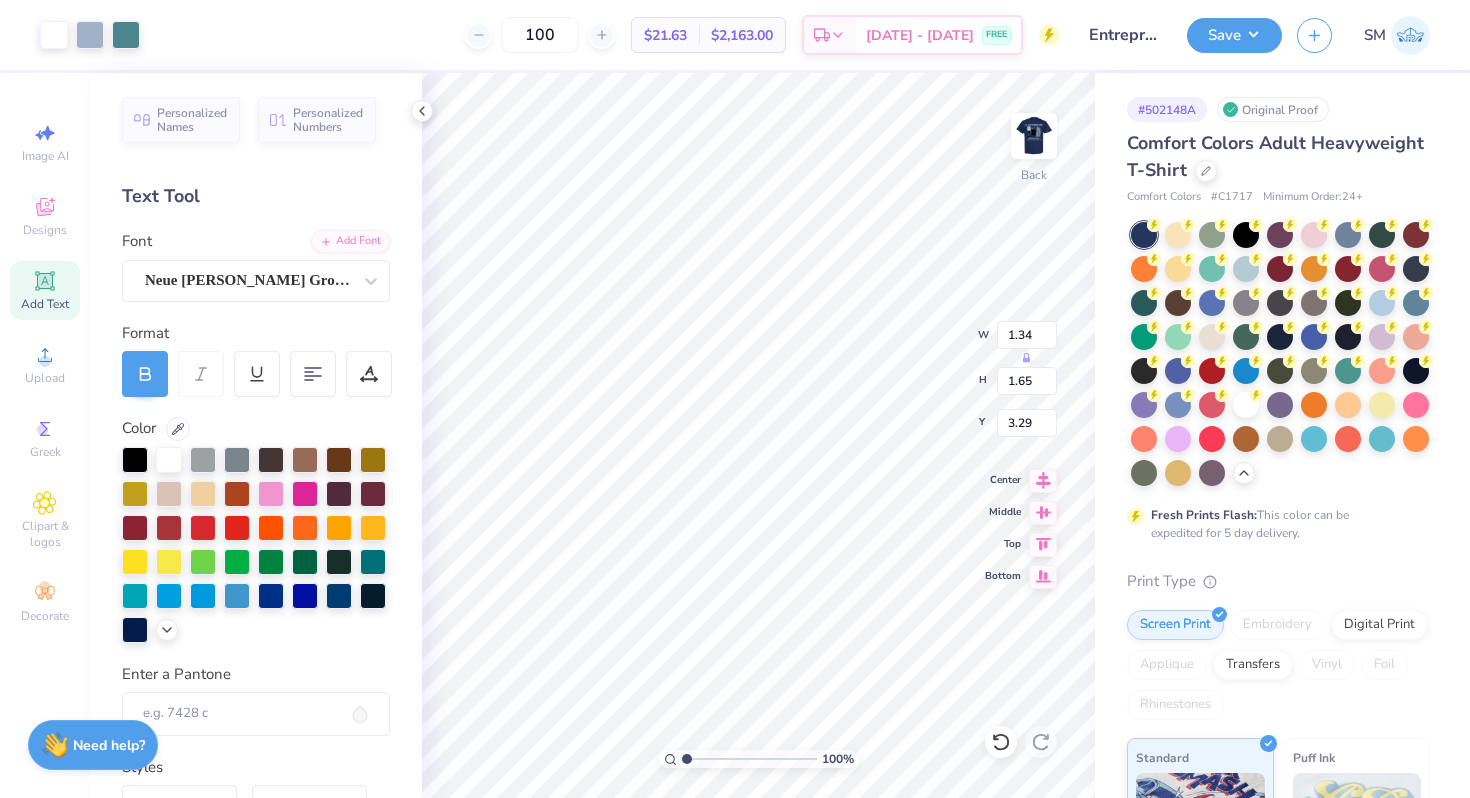 type on "1.34" 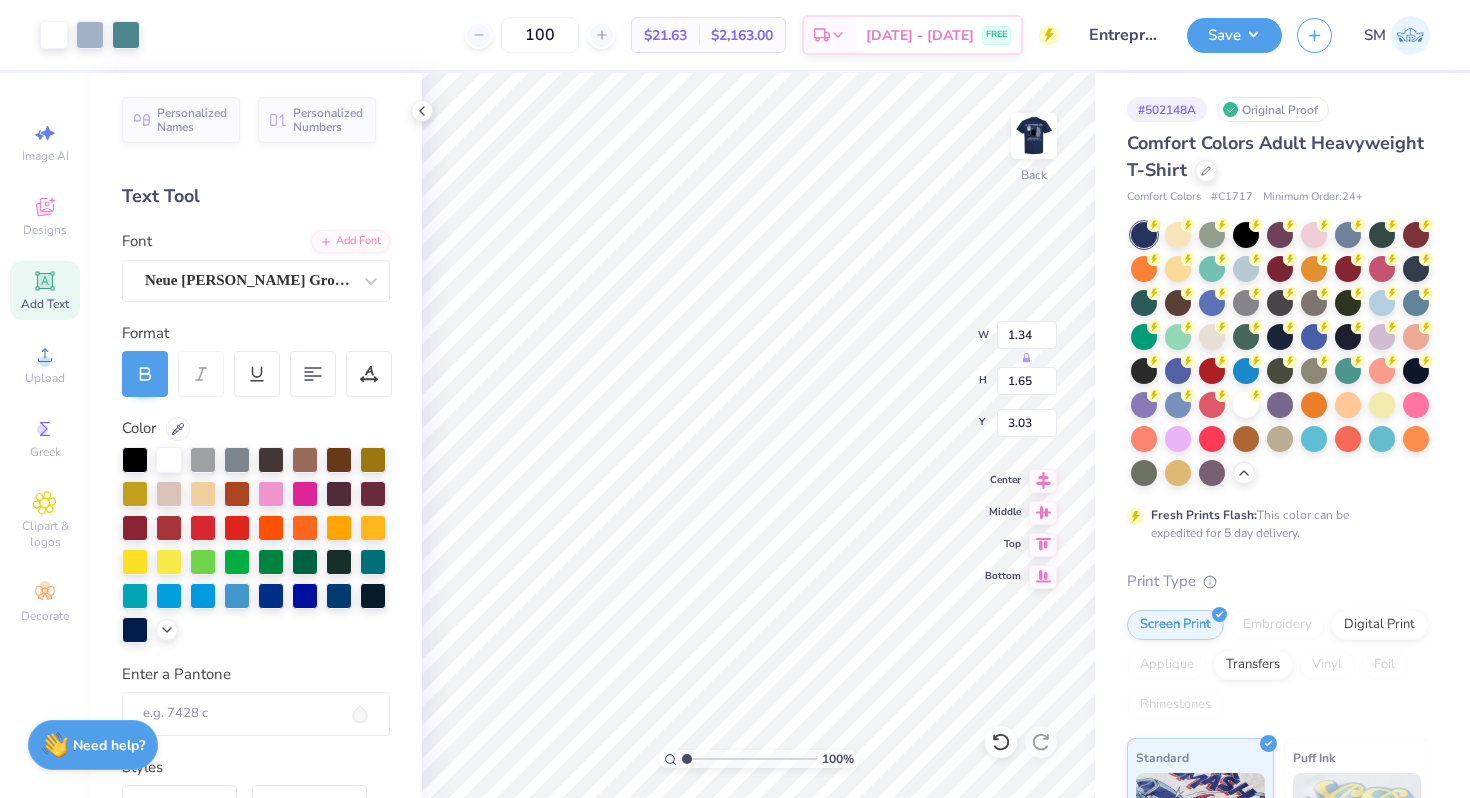 type on "3.00" 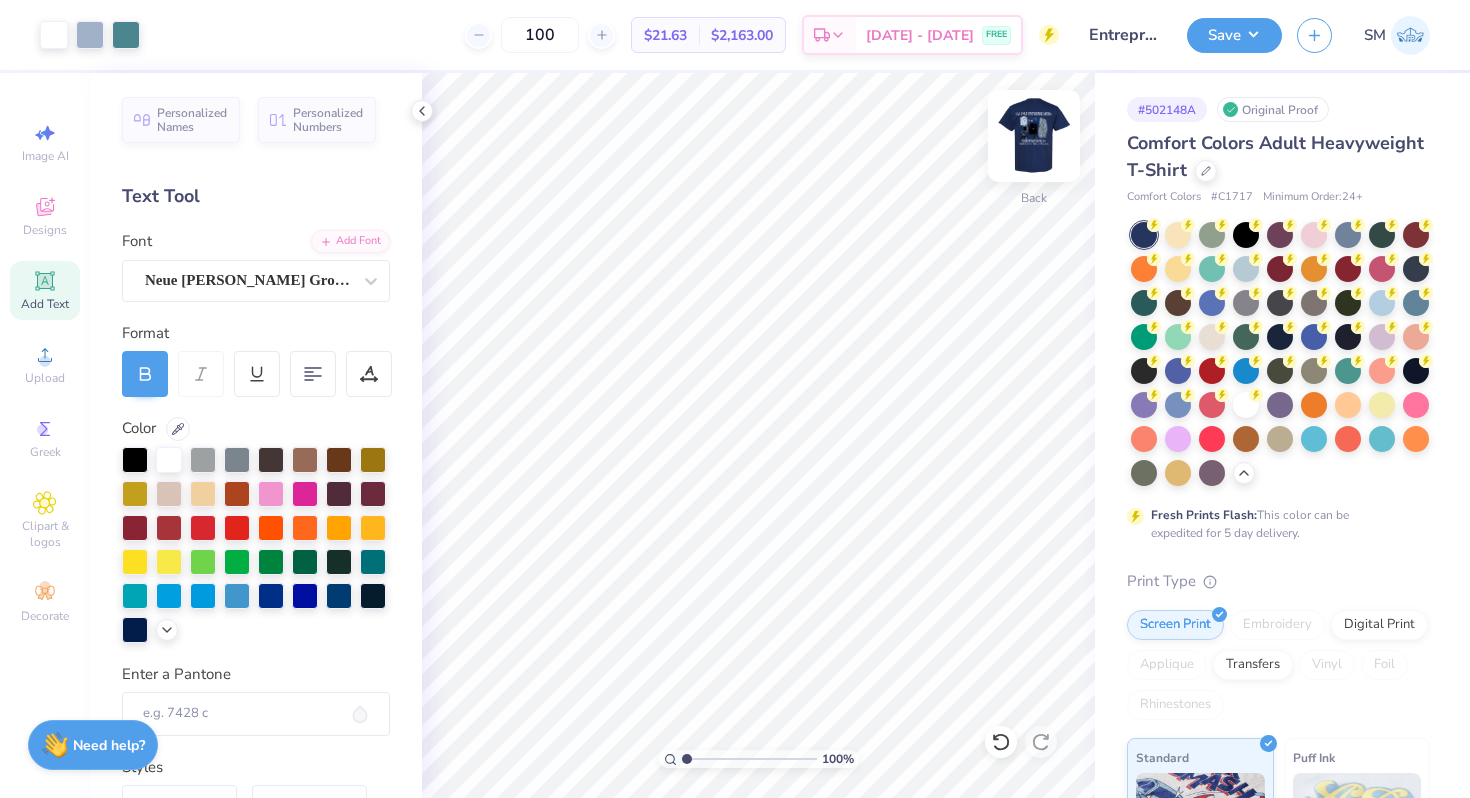 click at bounding box center [1034, 136] 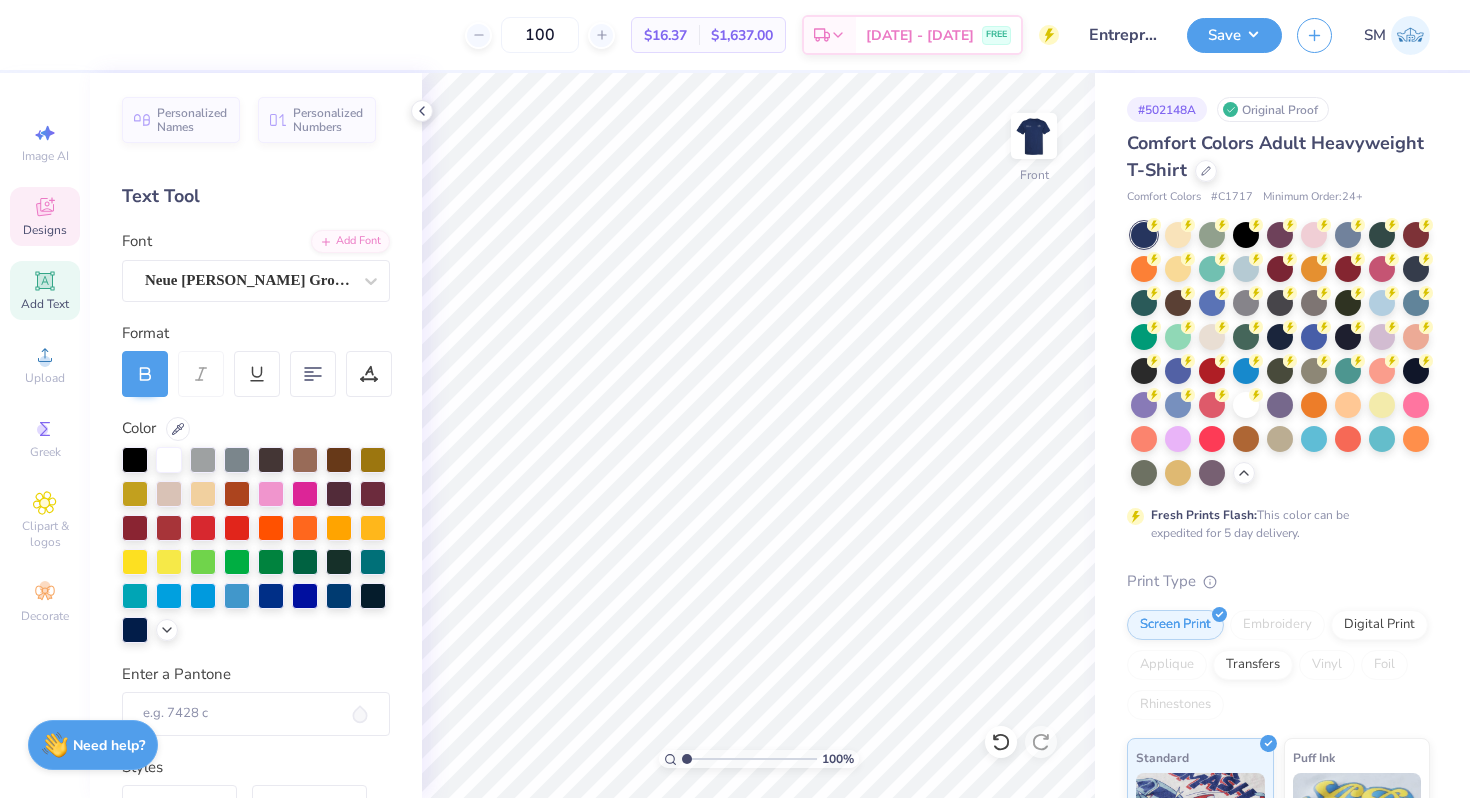 click on "Designs" at bounding box center (45, 216) 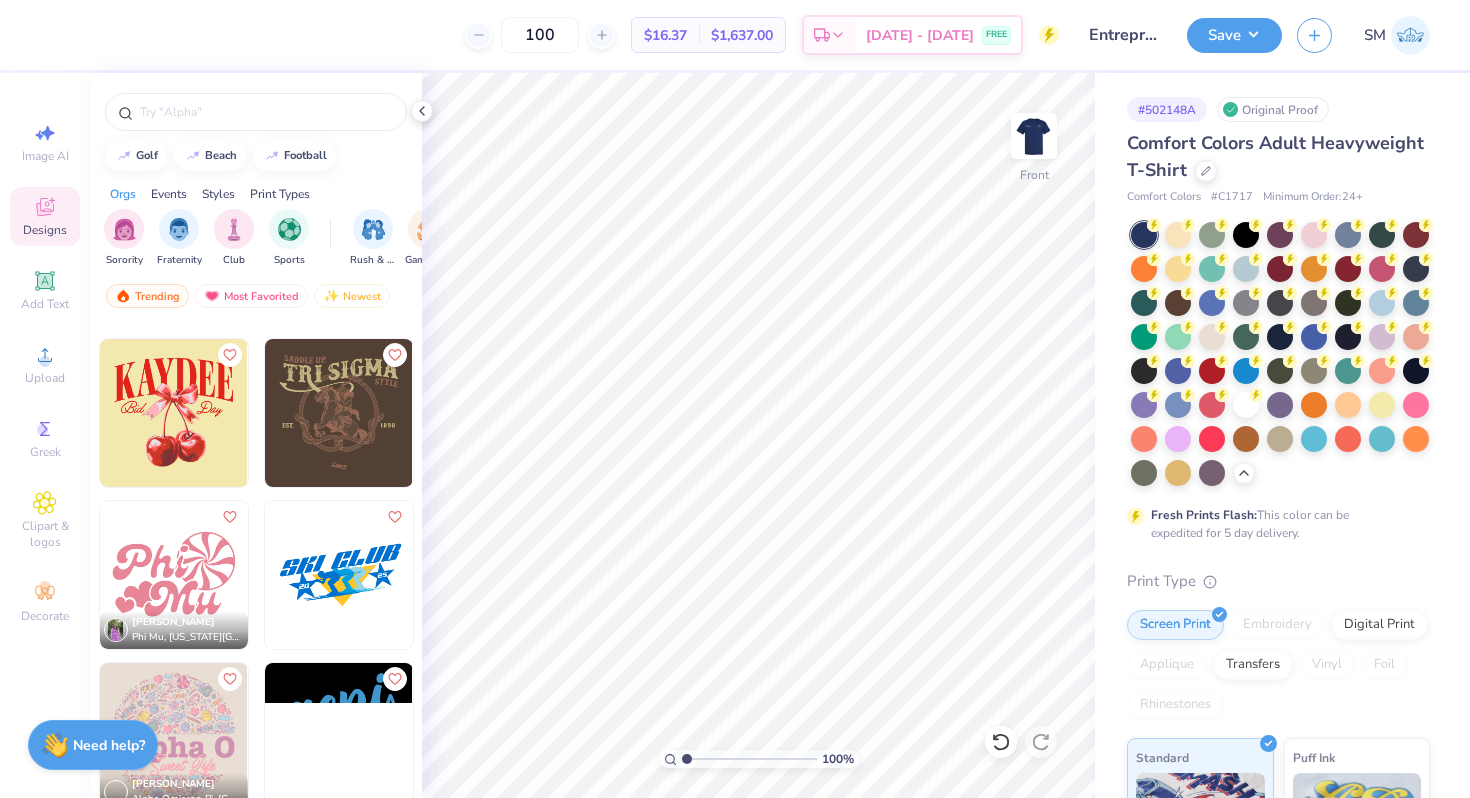 scroll, scrollTop: 18662, scrollLeft: 0, axis: vertical 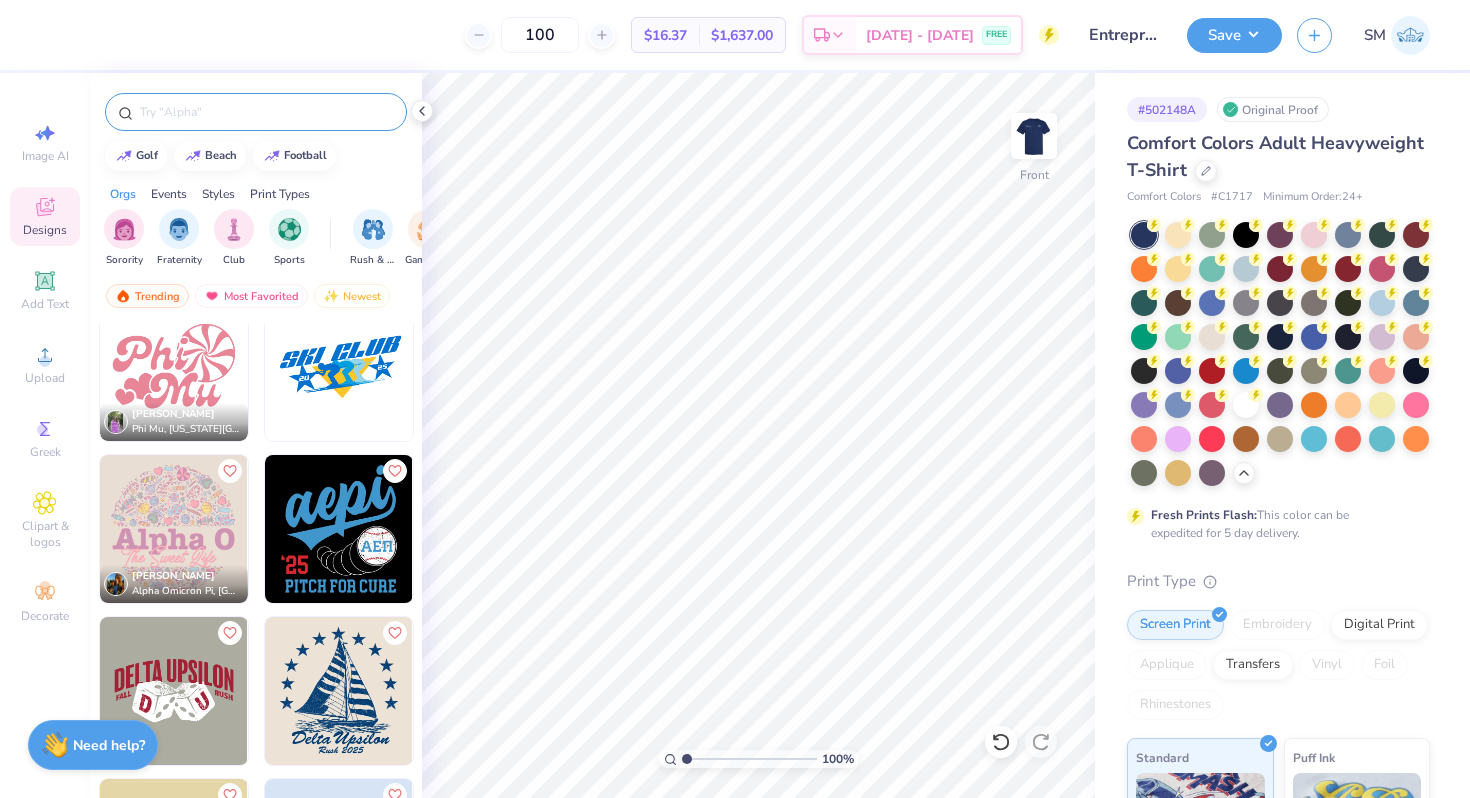 click at bounding box center [266, 112] 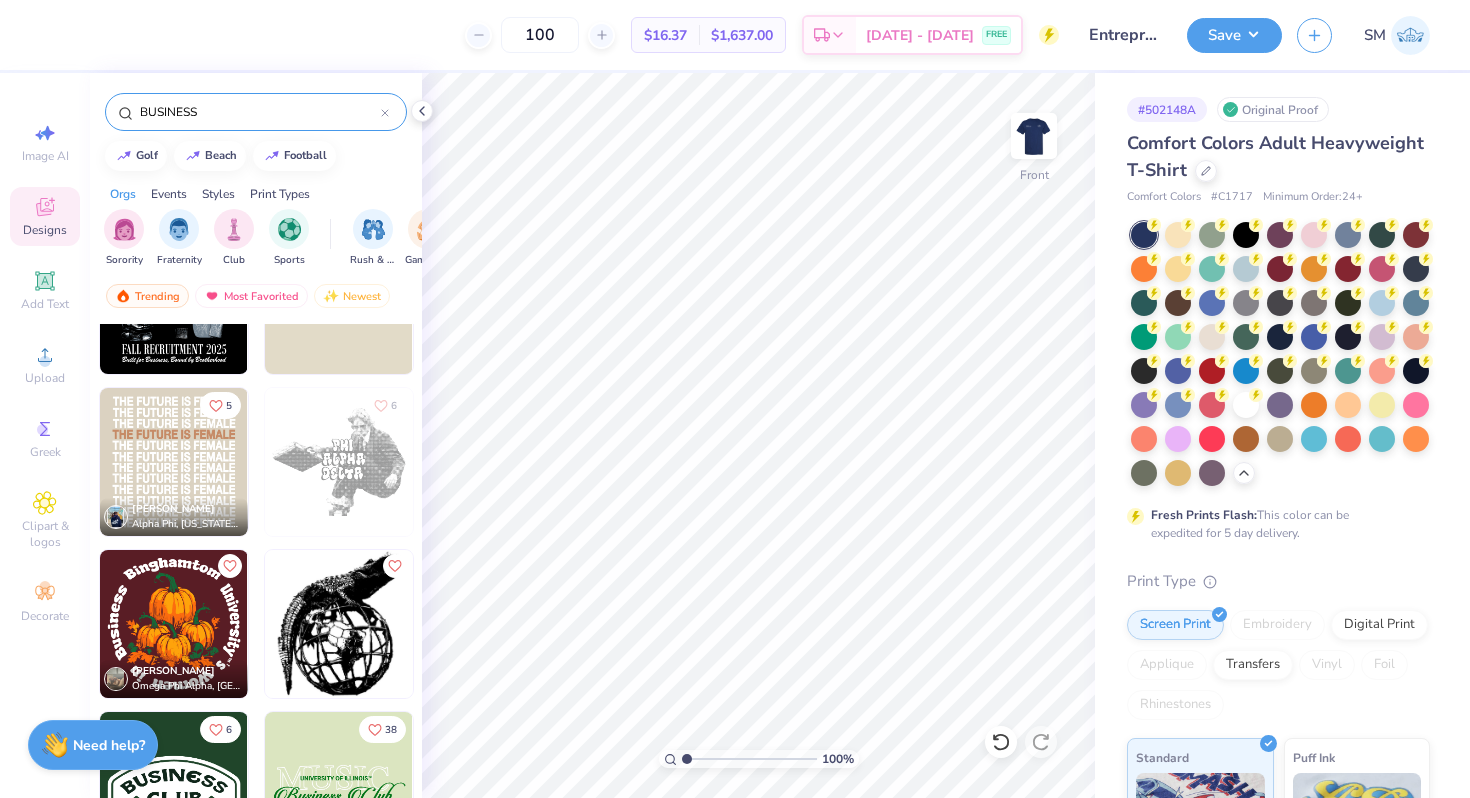 scroll, scrollTop: 0, scrollLeft: 0, axis: both 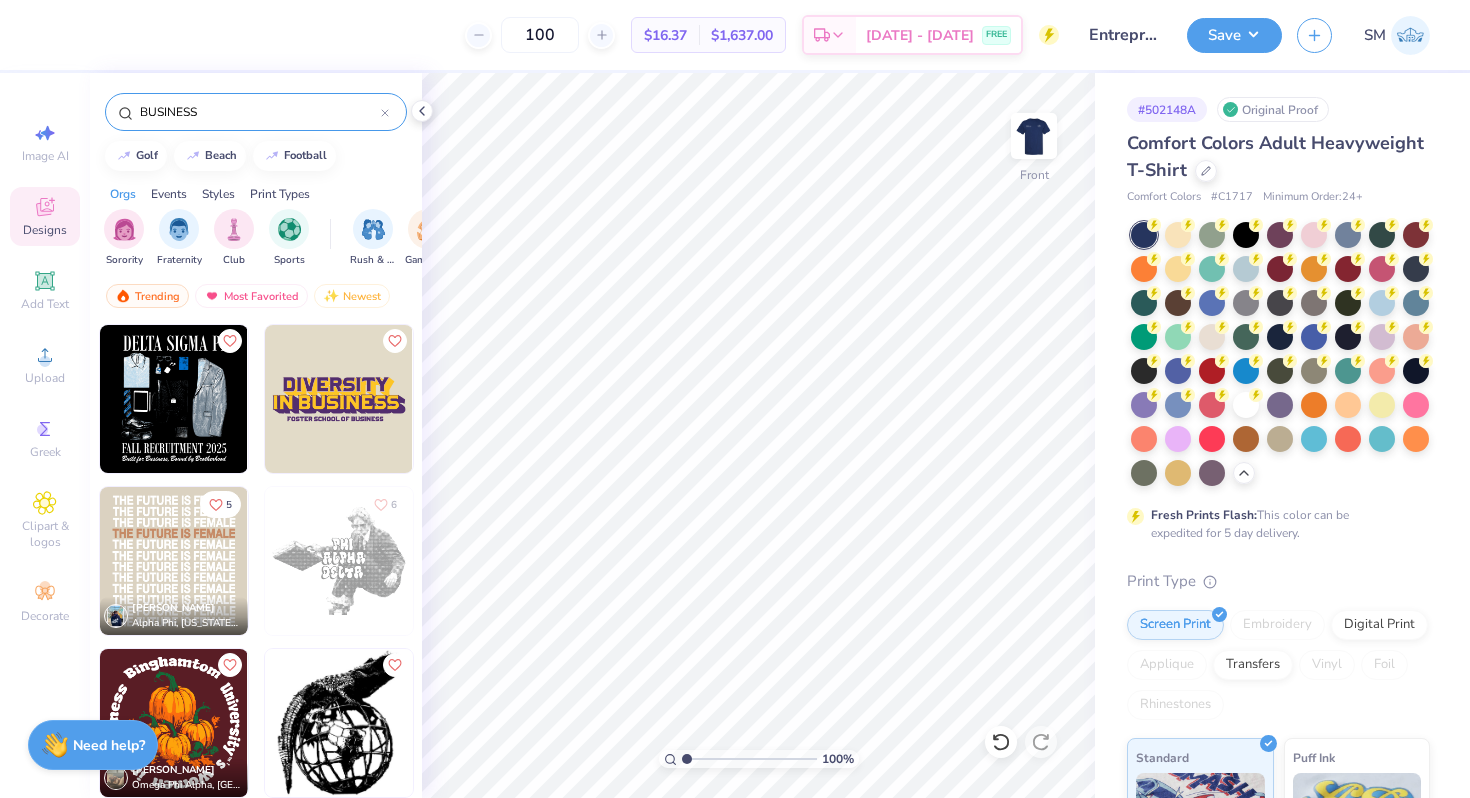 drag, startPoint x: 216, startPoint y: 115, endPoint x: 130, endPoint y: 115, distance: 86 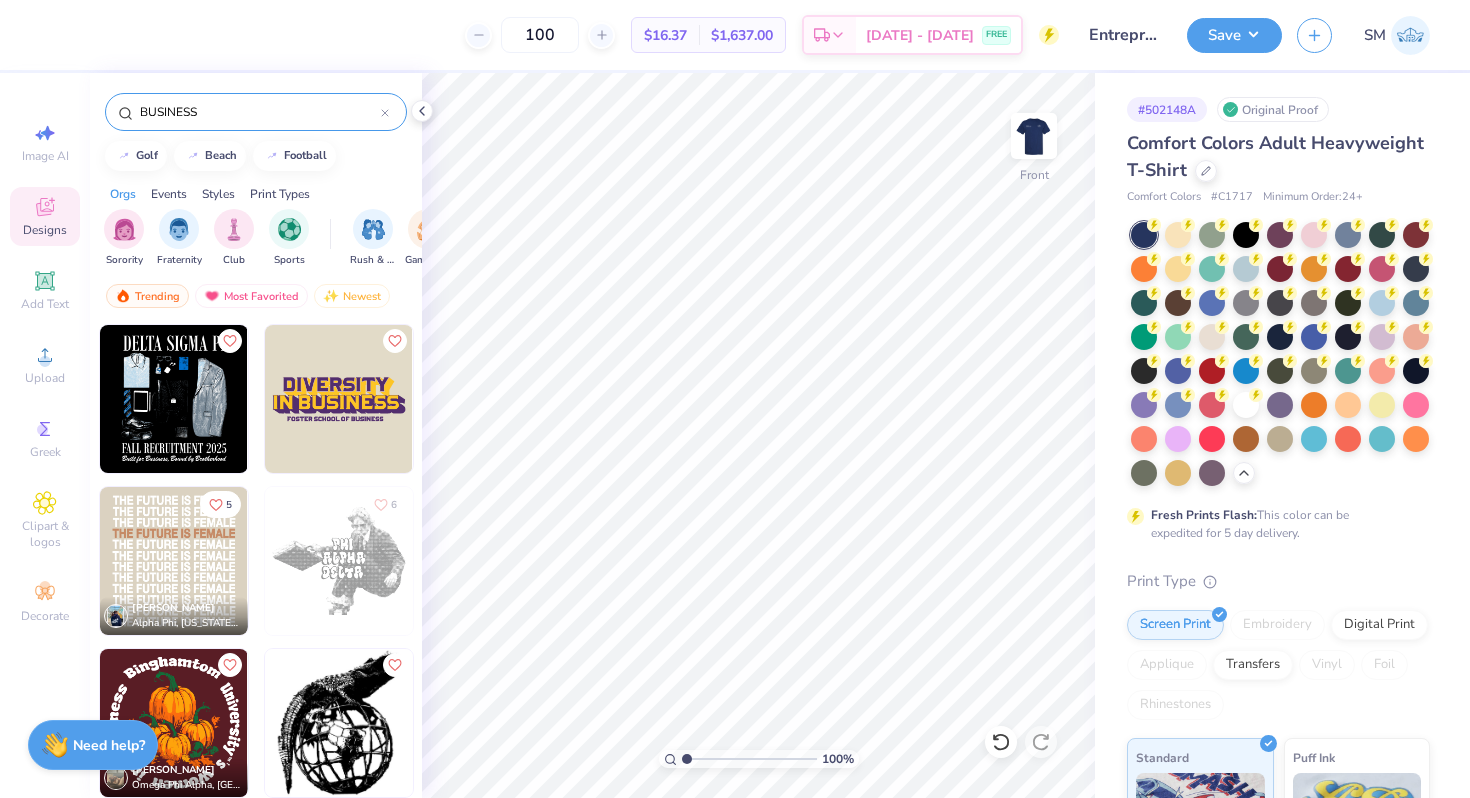 click on "BUSINESS" at bounding box center [256, 112] 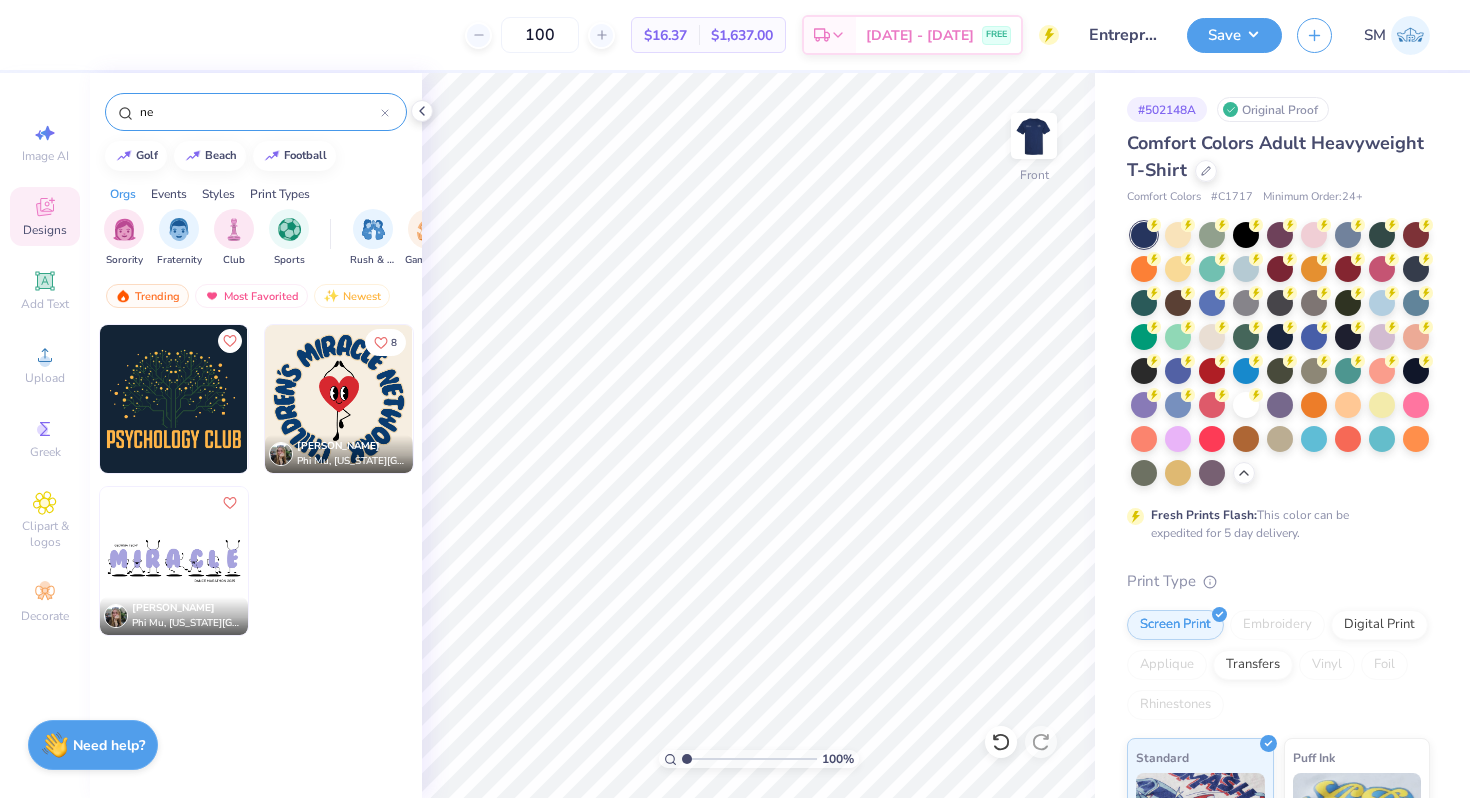 type on "n" 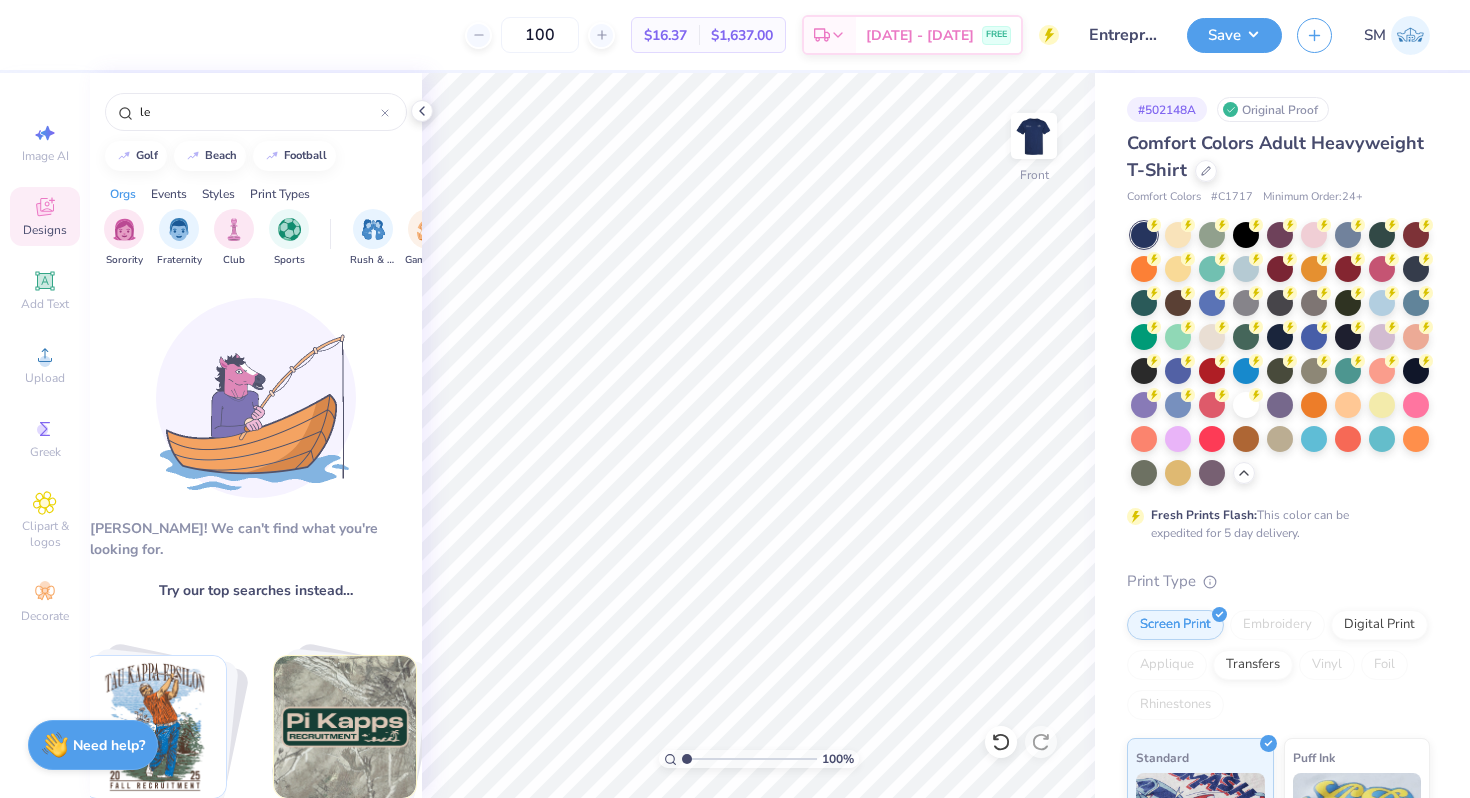 type on "l" 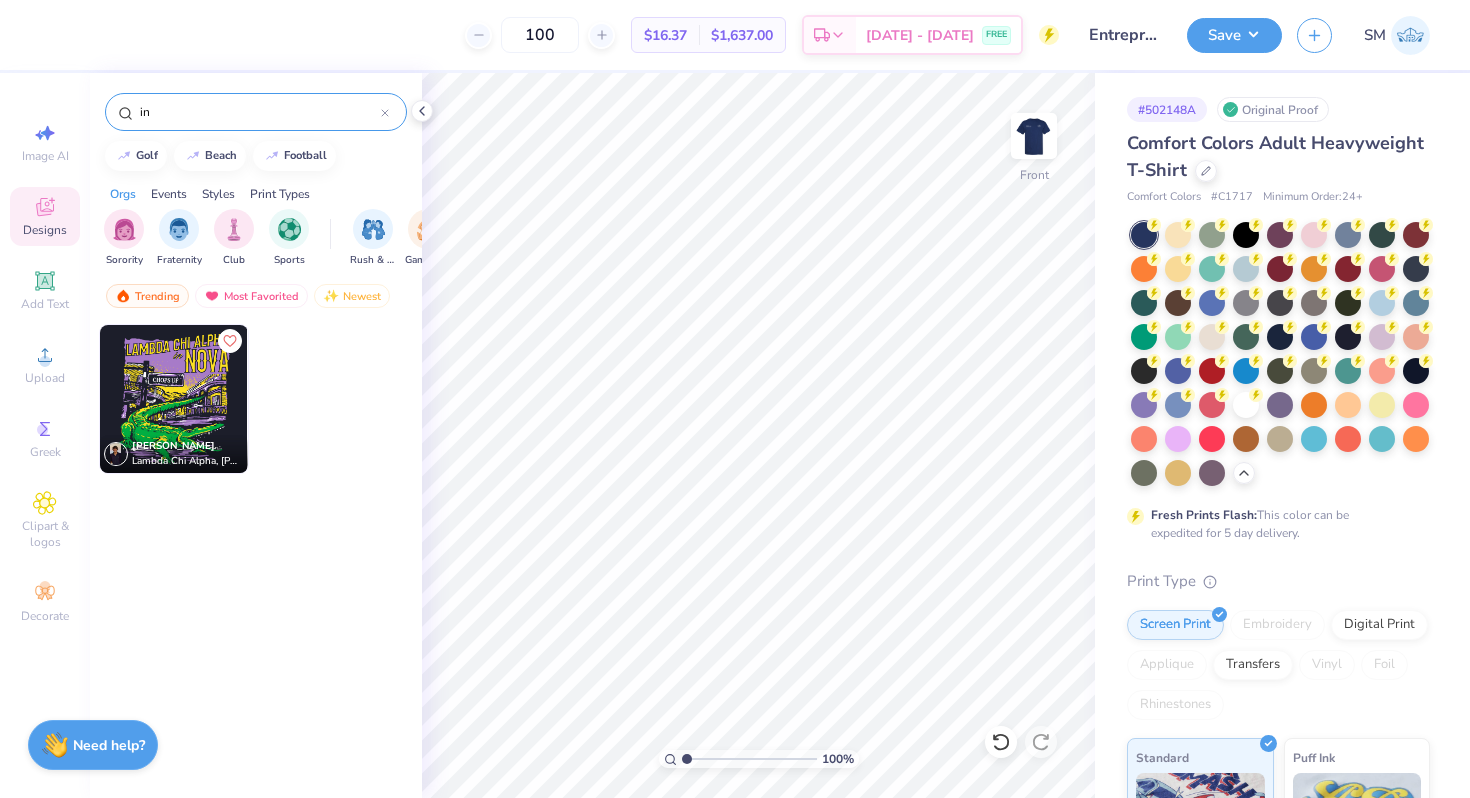 type on "i" 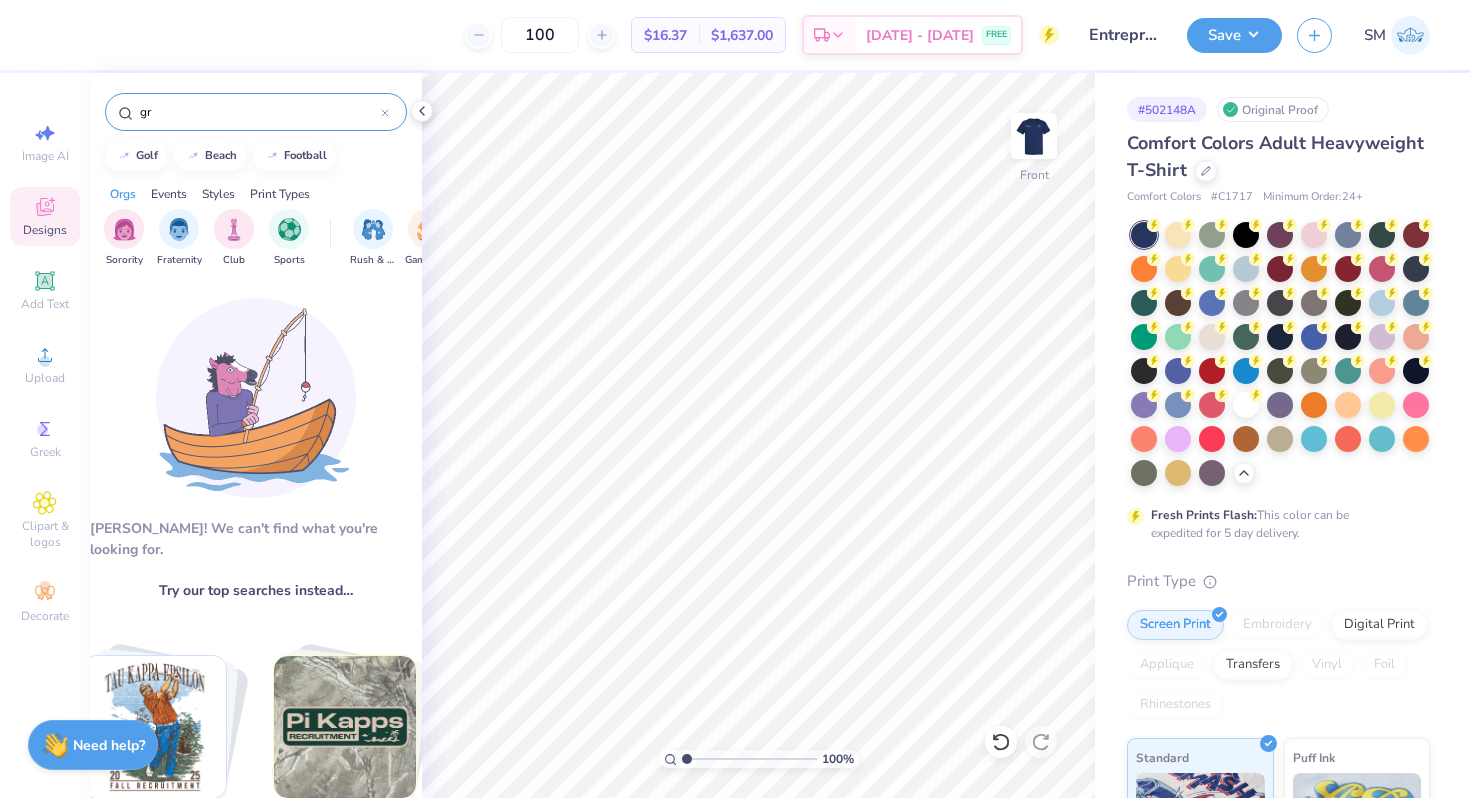 type on "g" 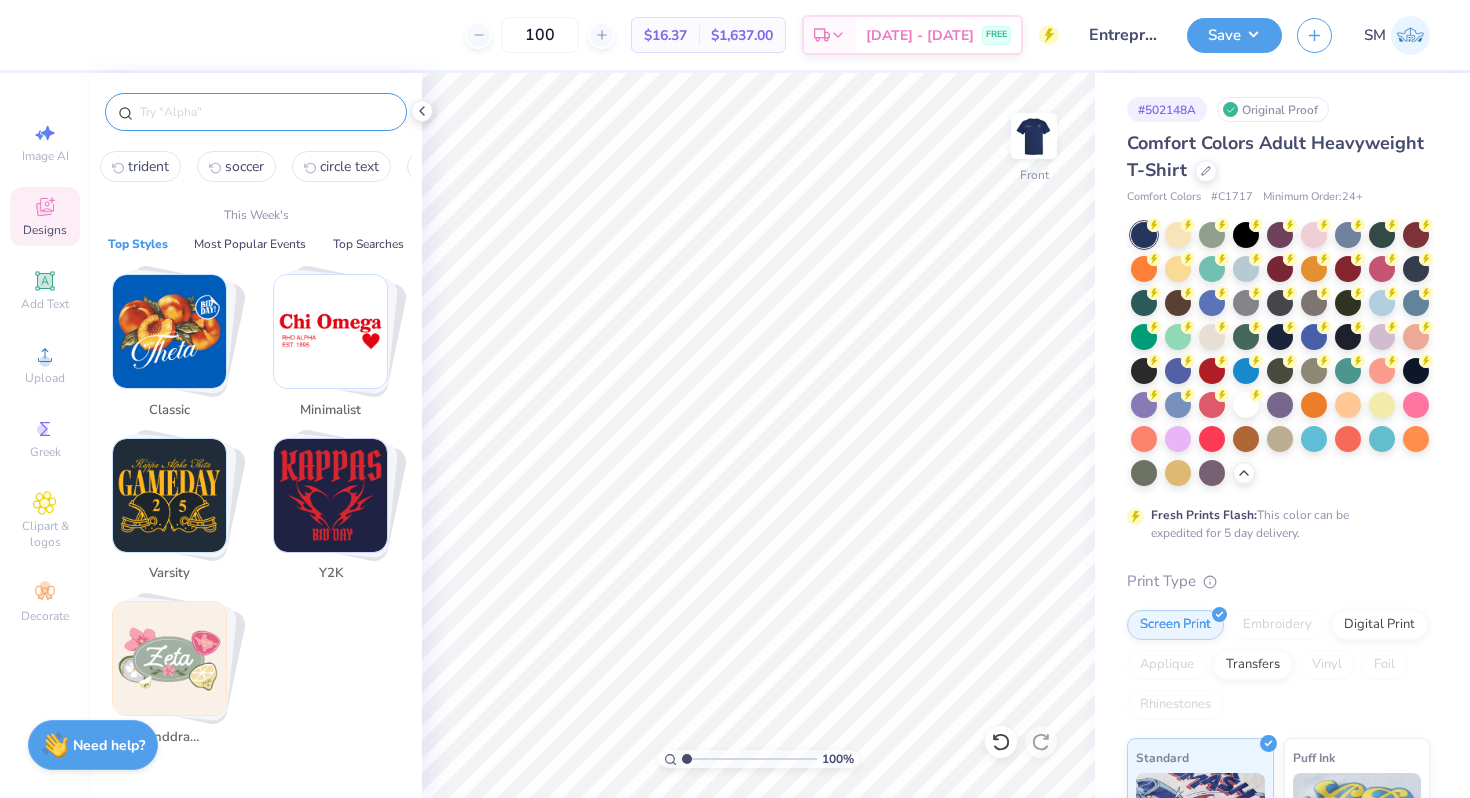 type 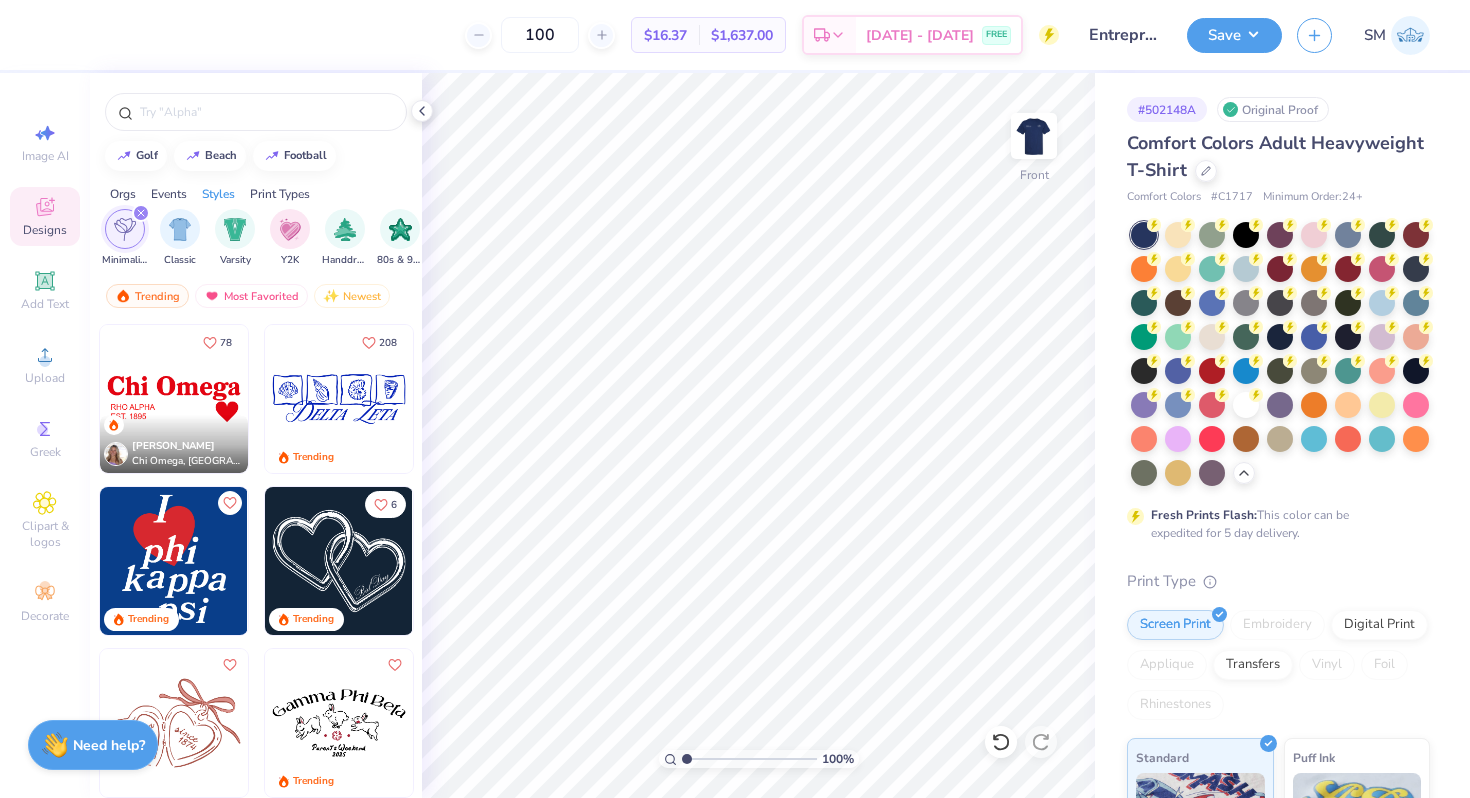 scroll, scrollTop: 0, scrollLeft: 1048, axis: horizontal 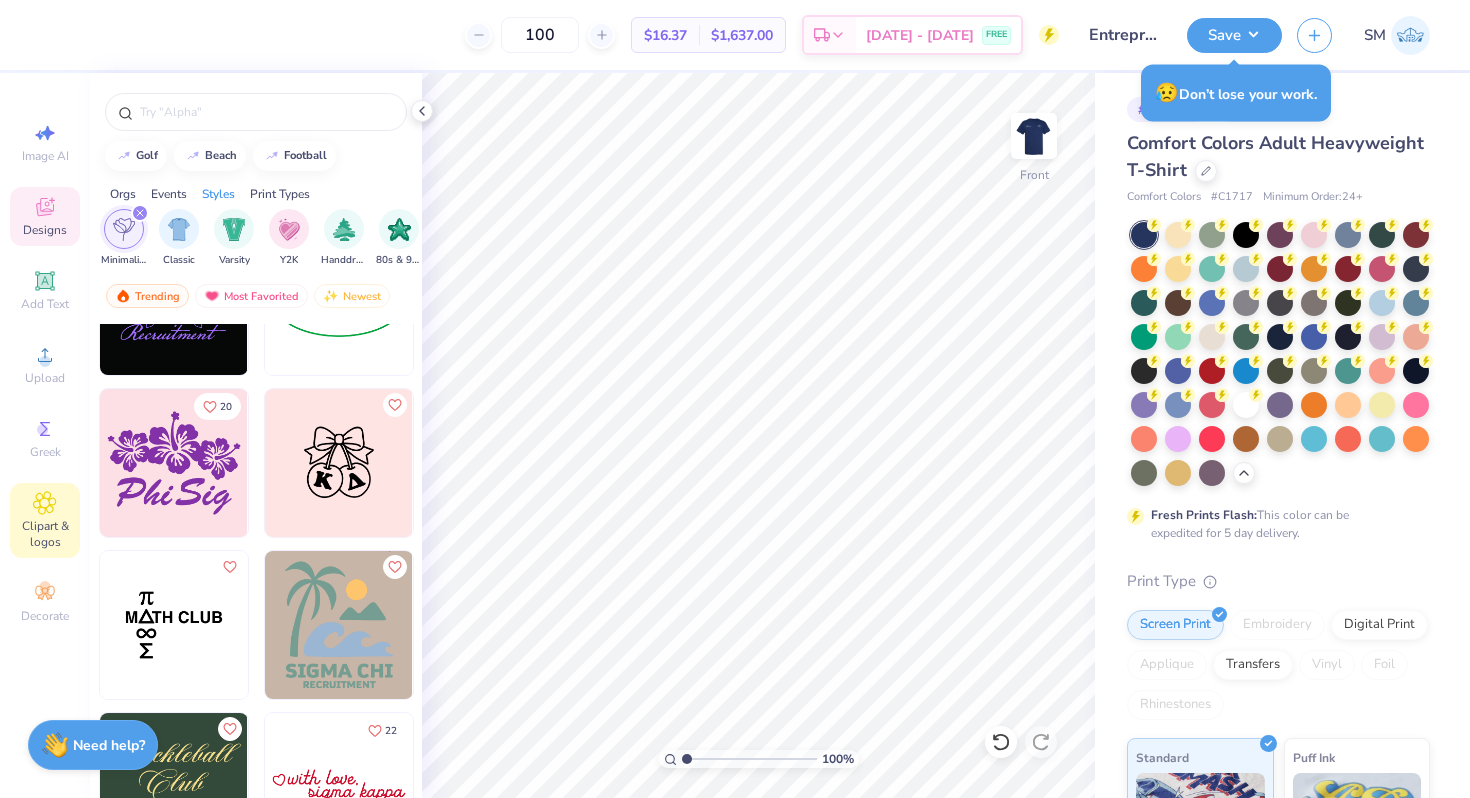 click 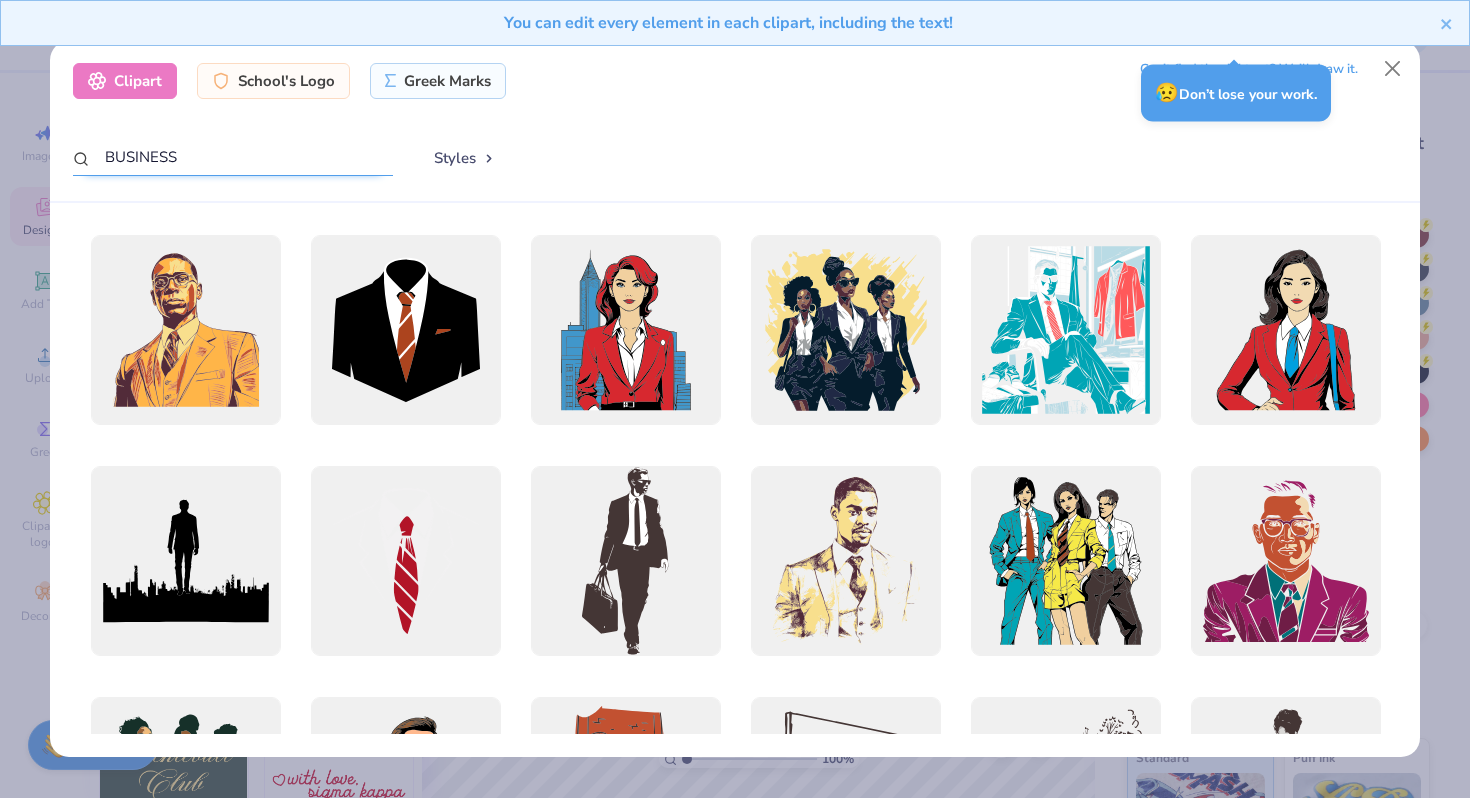 drag, startPoint x: 204, startPoint y: 156, endPoint x: 80, endPoint y: 153, distance: 124.036285 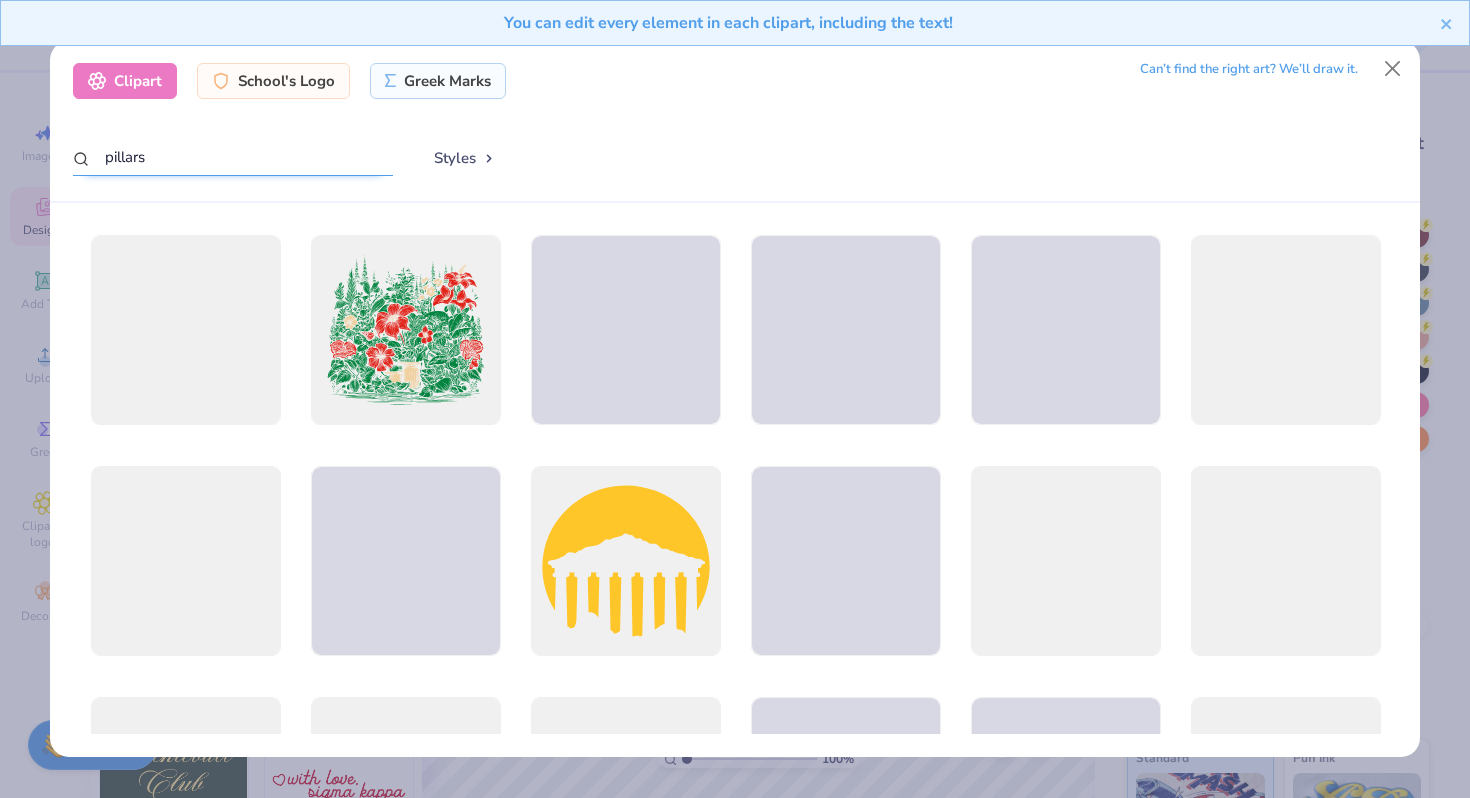 type on "pillars" 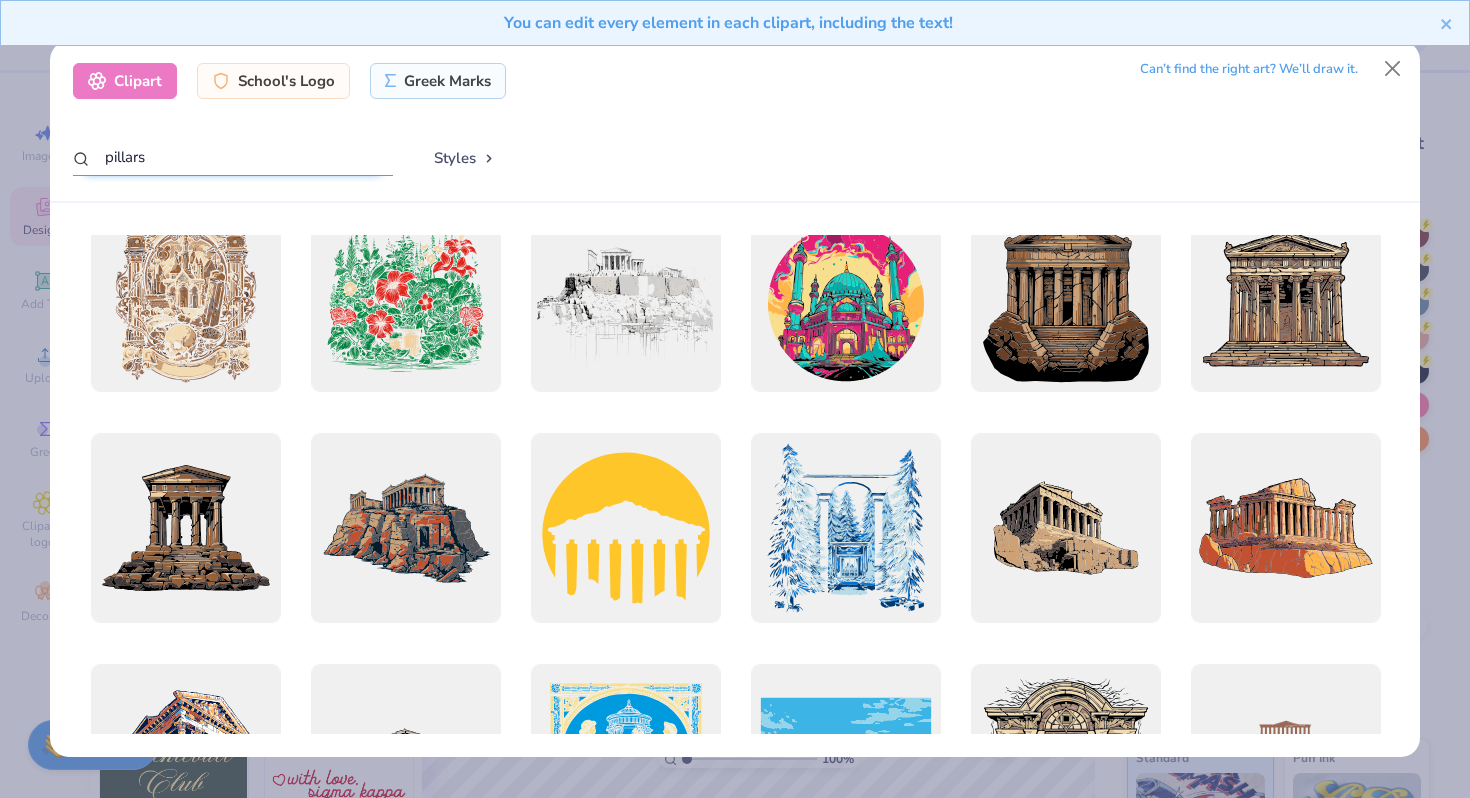 scroll, scrollTop: 0, scrollLeft: 0, axis: both 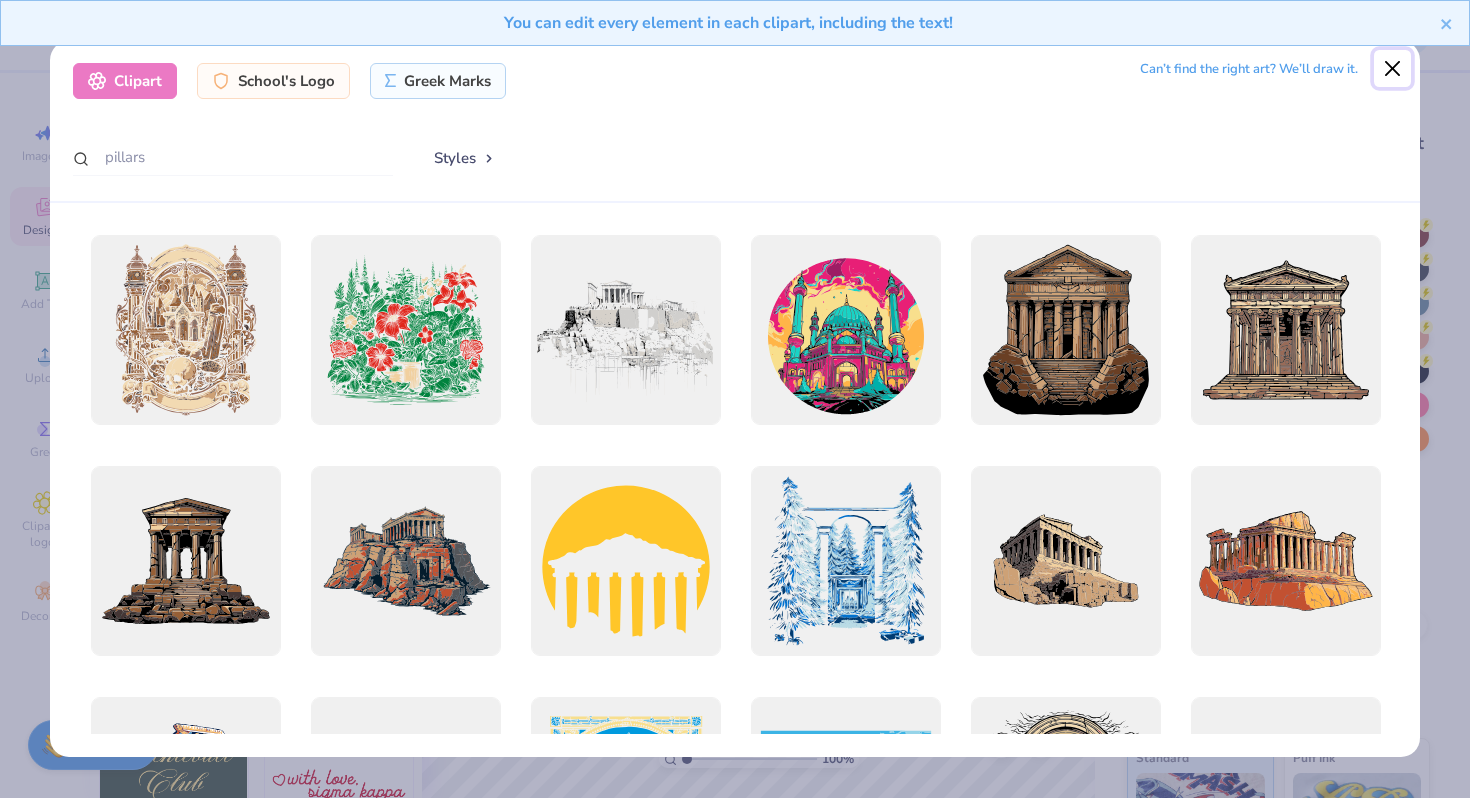 click at bounding box center [1393, 69] 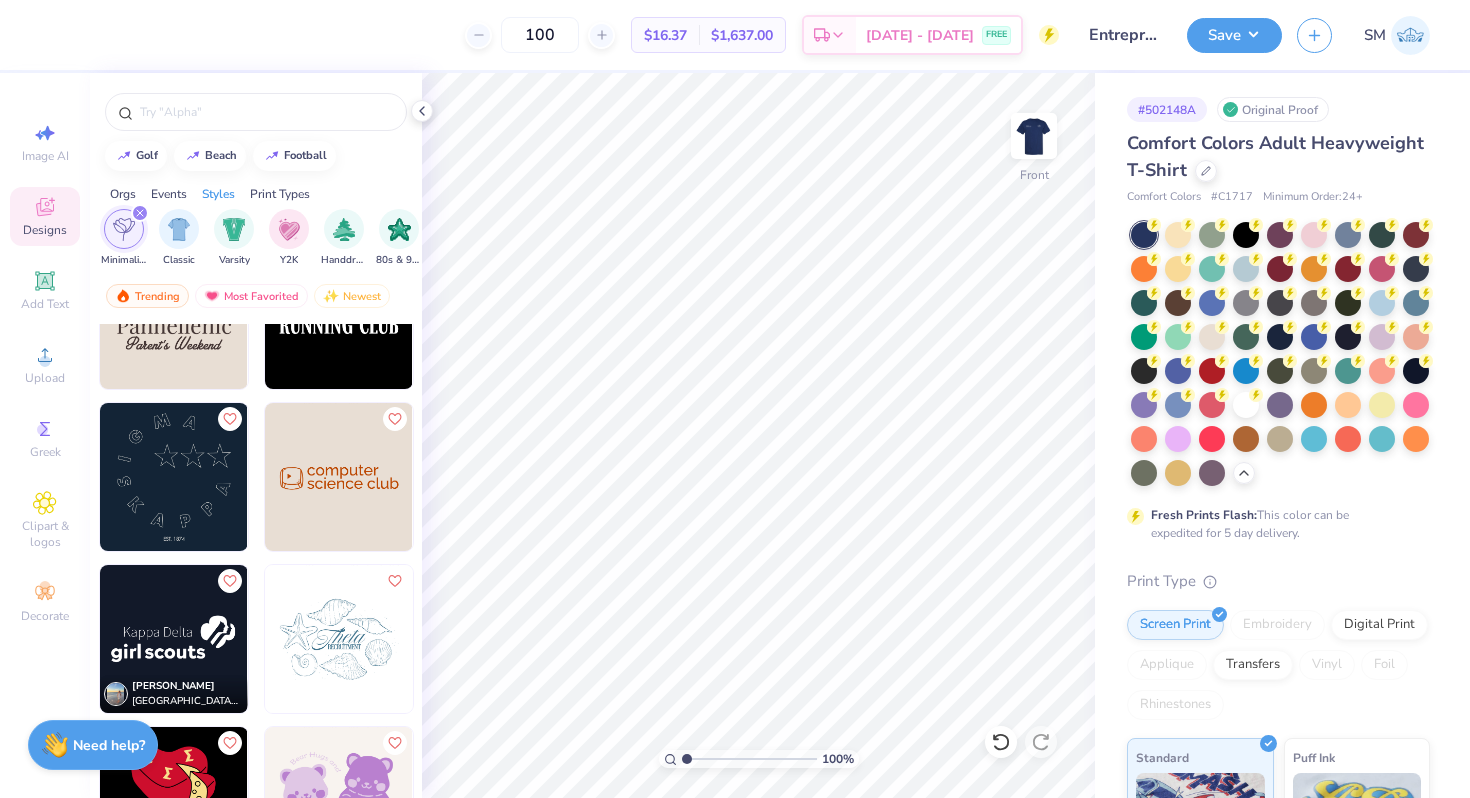 scroll, scrollTop: 8993, scrollLeft: 0, axis: vertical 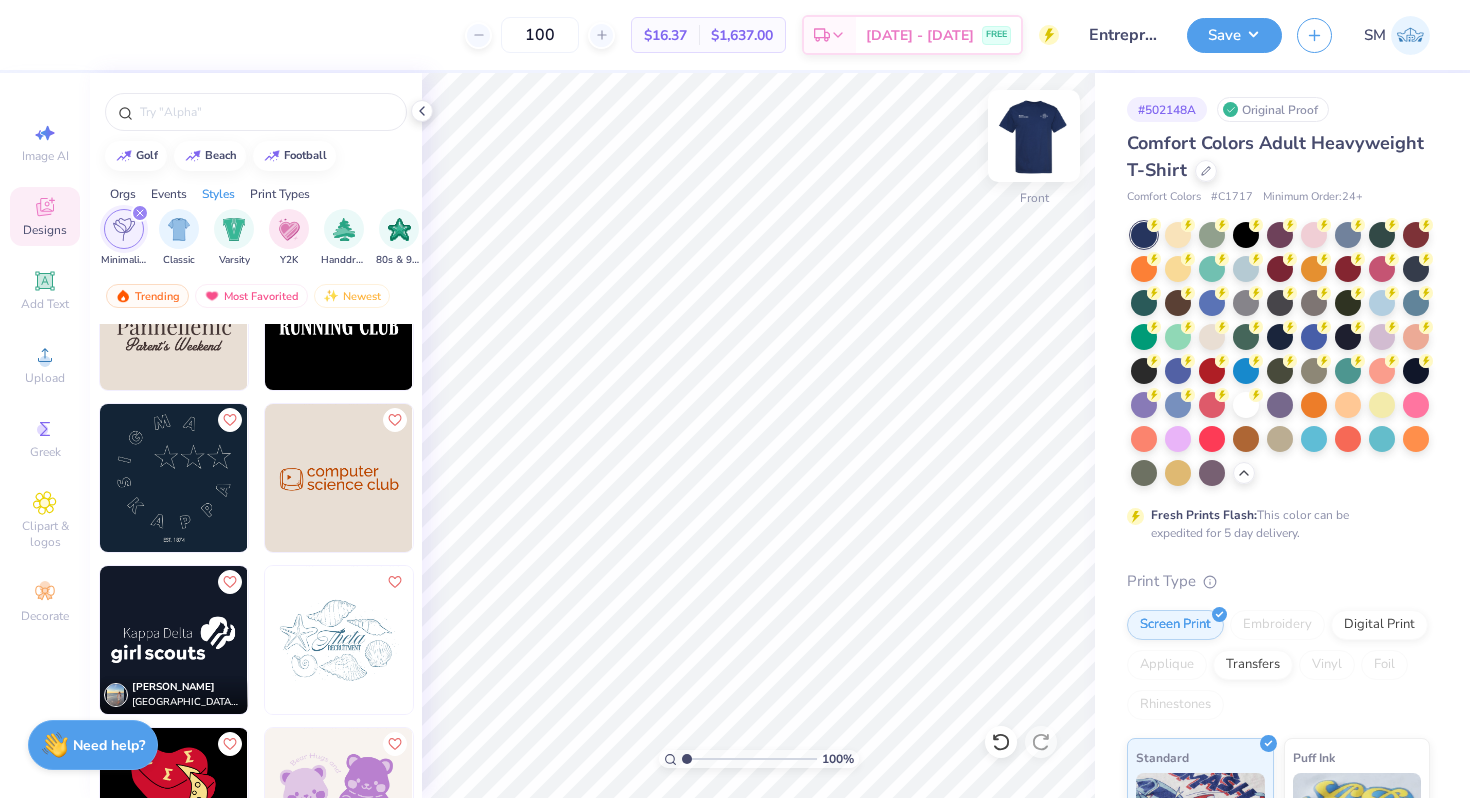 click at bounding box center [1034, 136] 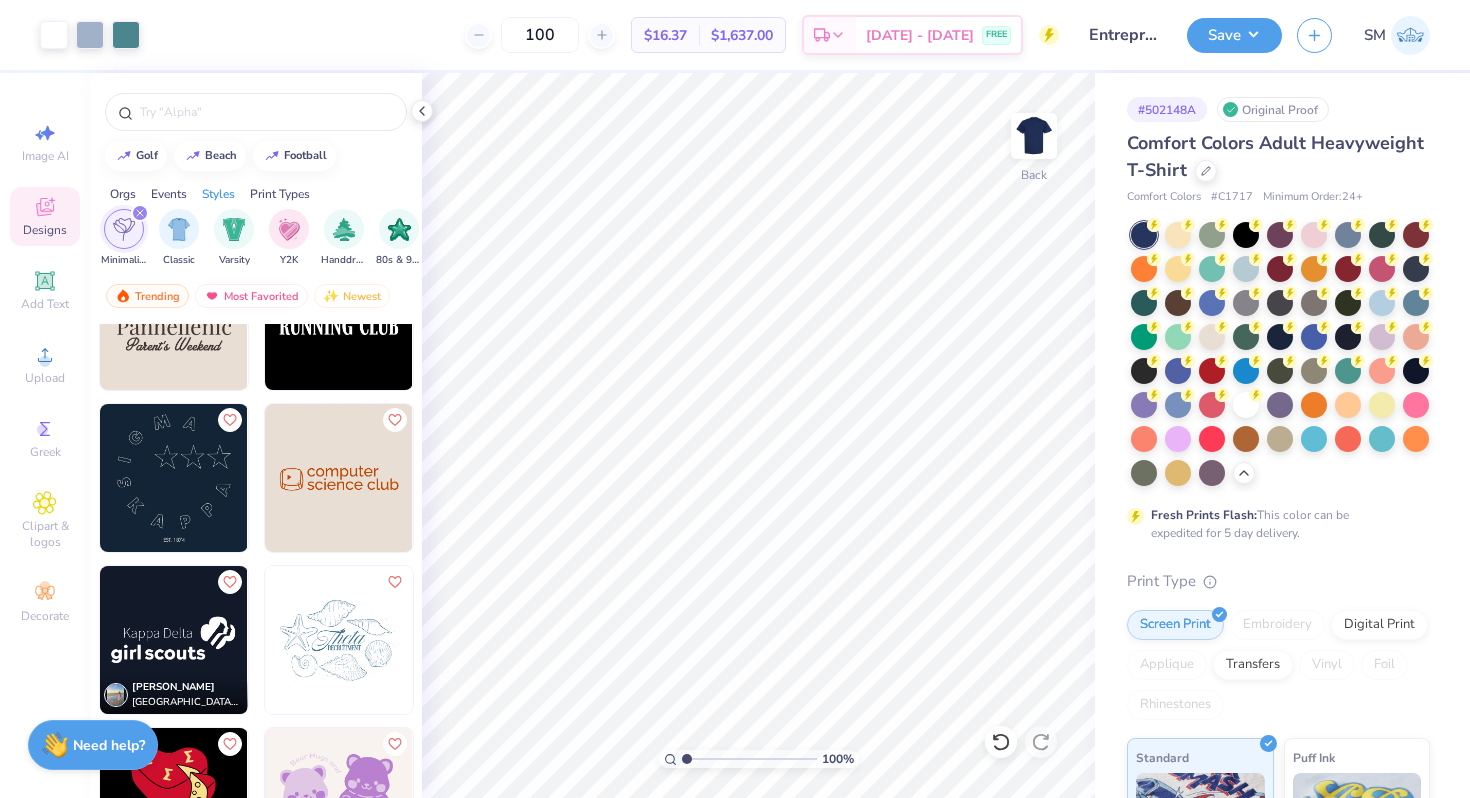 click at bounding box center (1034, 136) 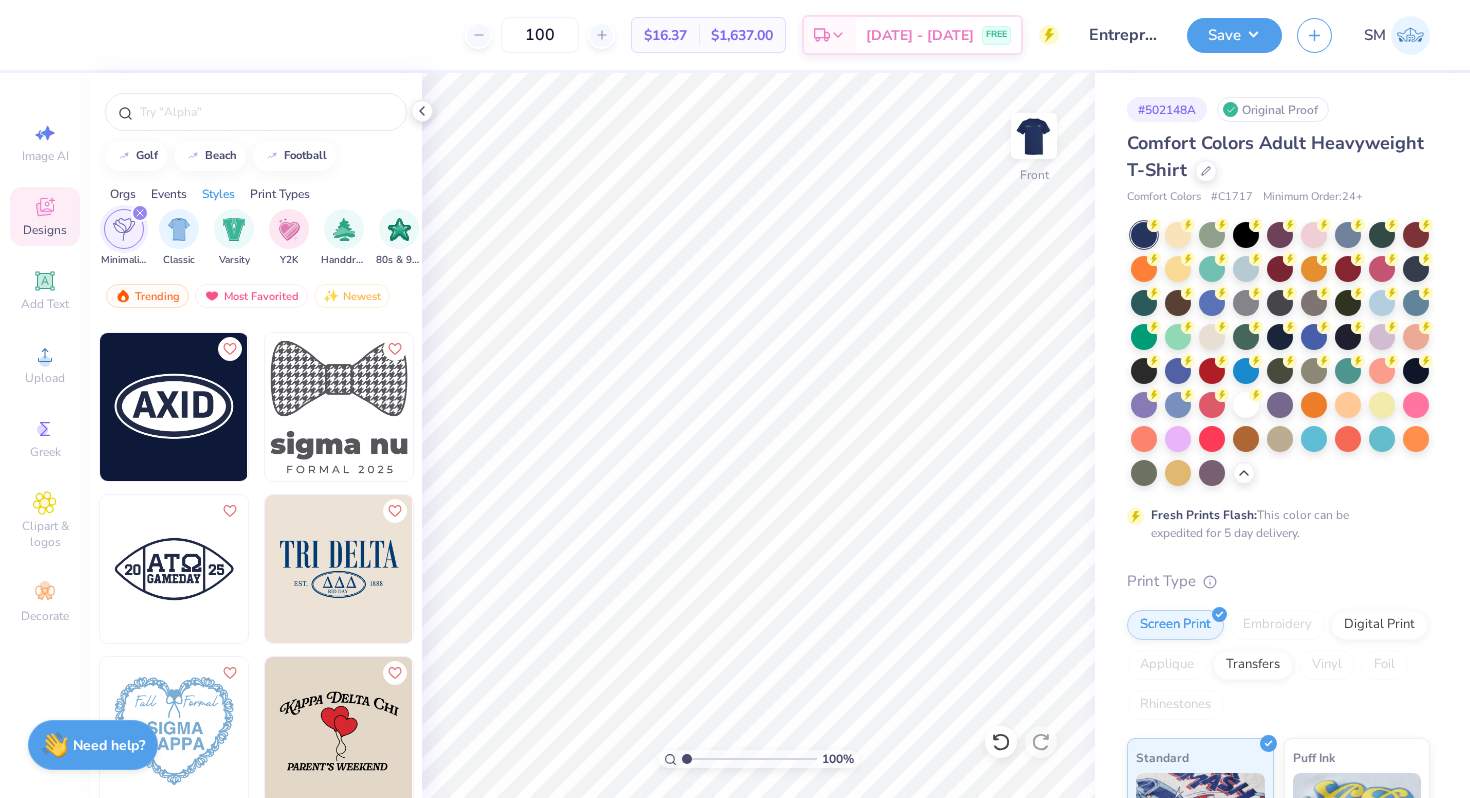 scroll, scrollTop: 9743, scrollLeft: 0, axis: vertical 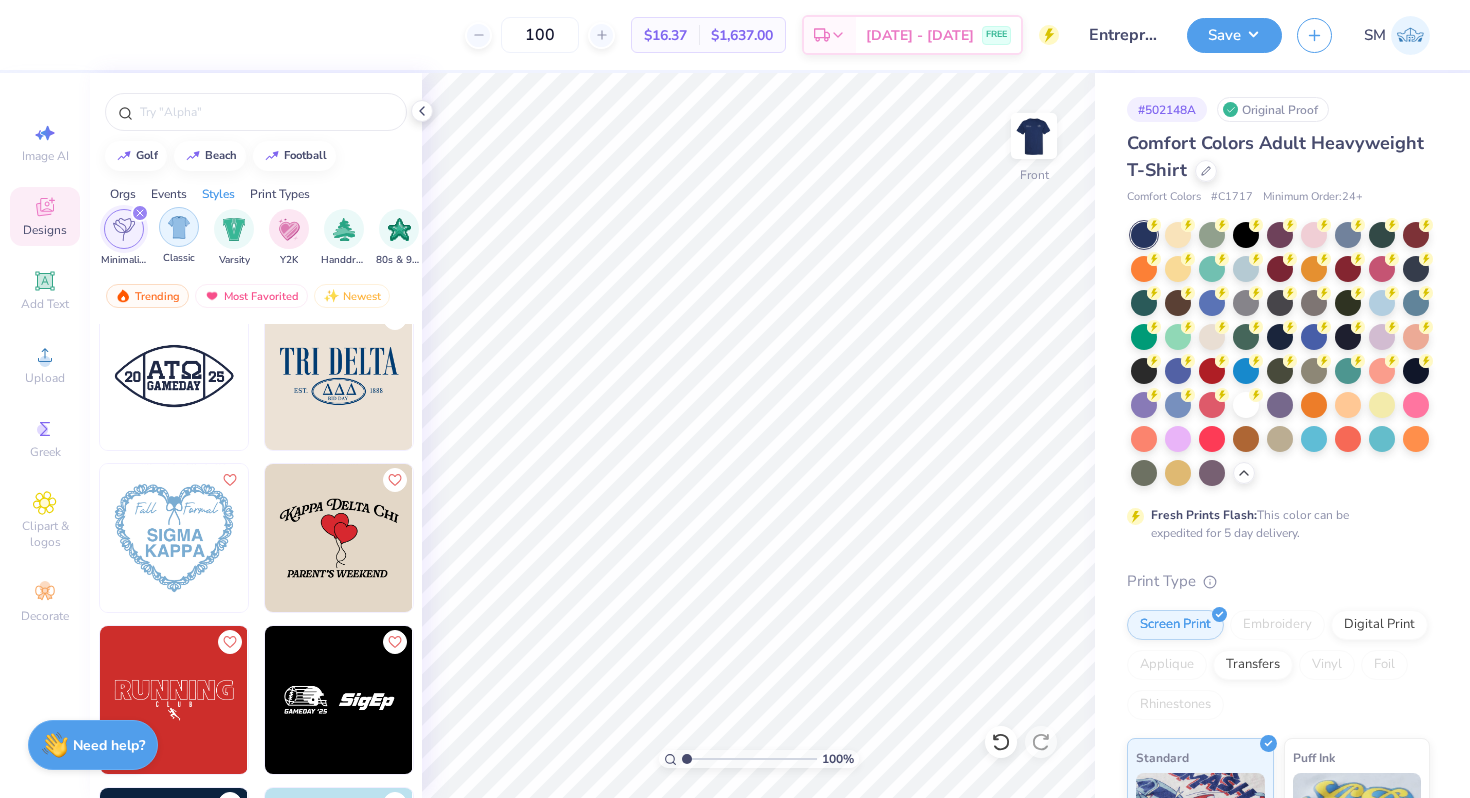 click at bounding box center (179, 227) 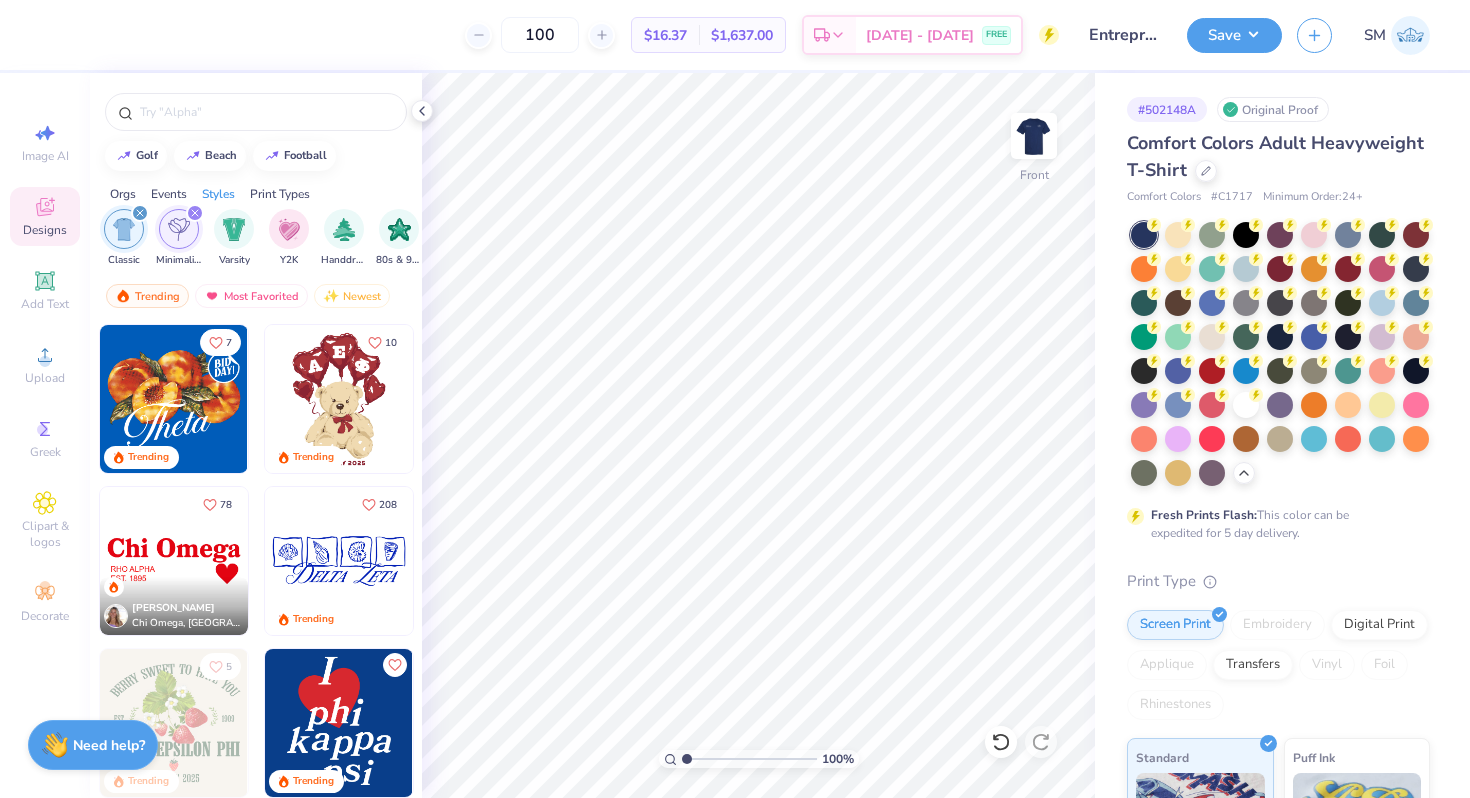 click at bounding box center (195, 213) 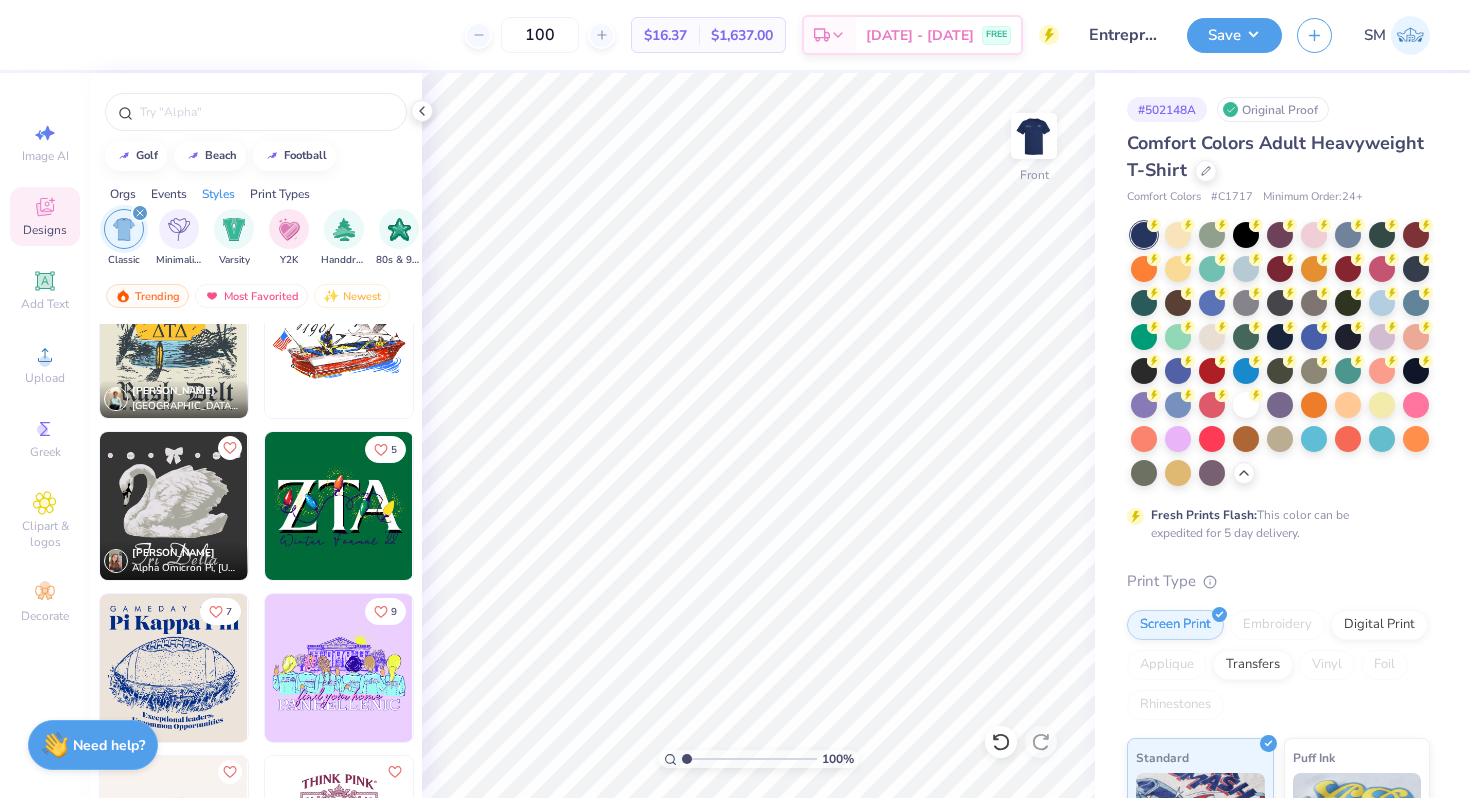 scroll, scrollTop: 1615, scrollLeft: 0, axis: vertical 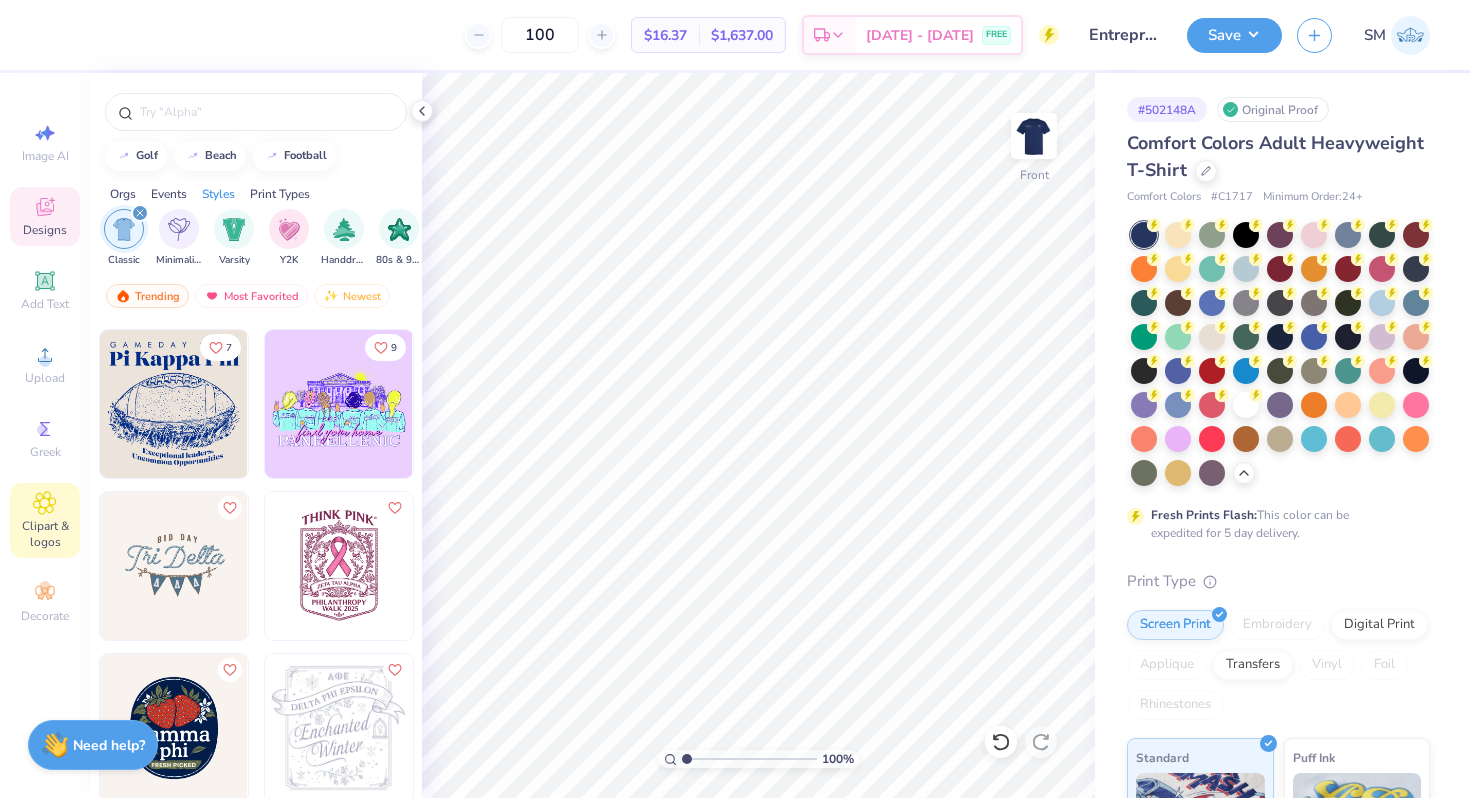 click on "Clipart & logos" at bounding box center [45, 534] 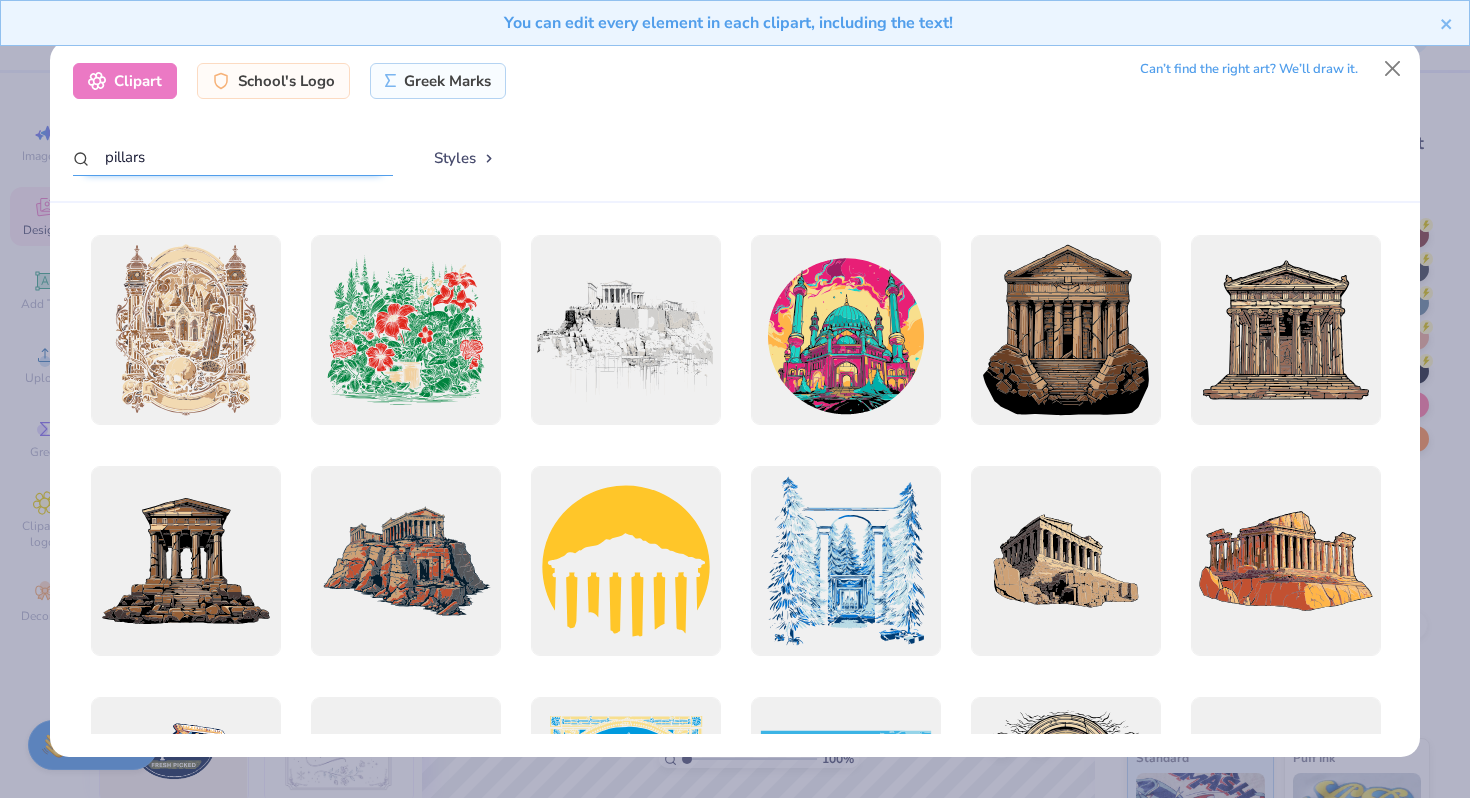 click on "pillars" at bounding box center (233, 157) 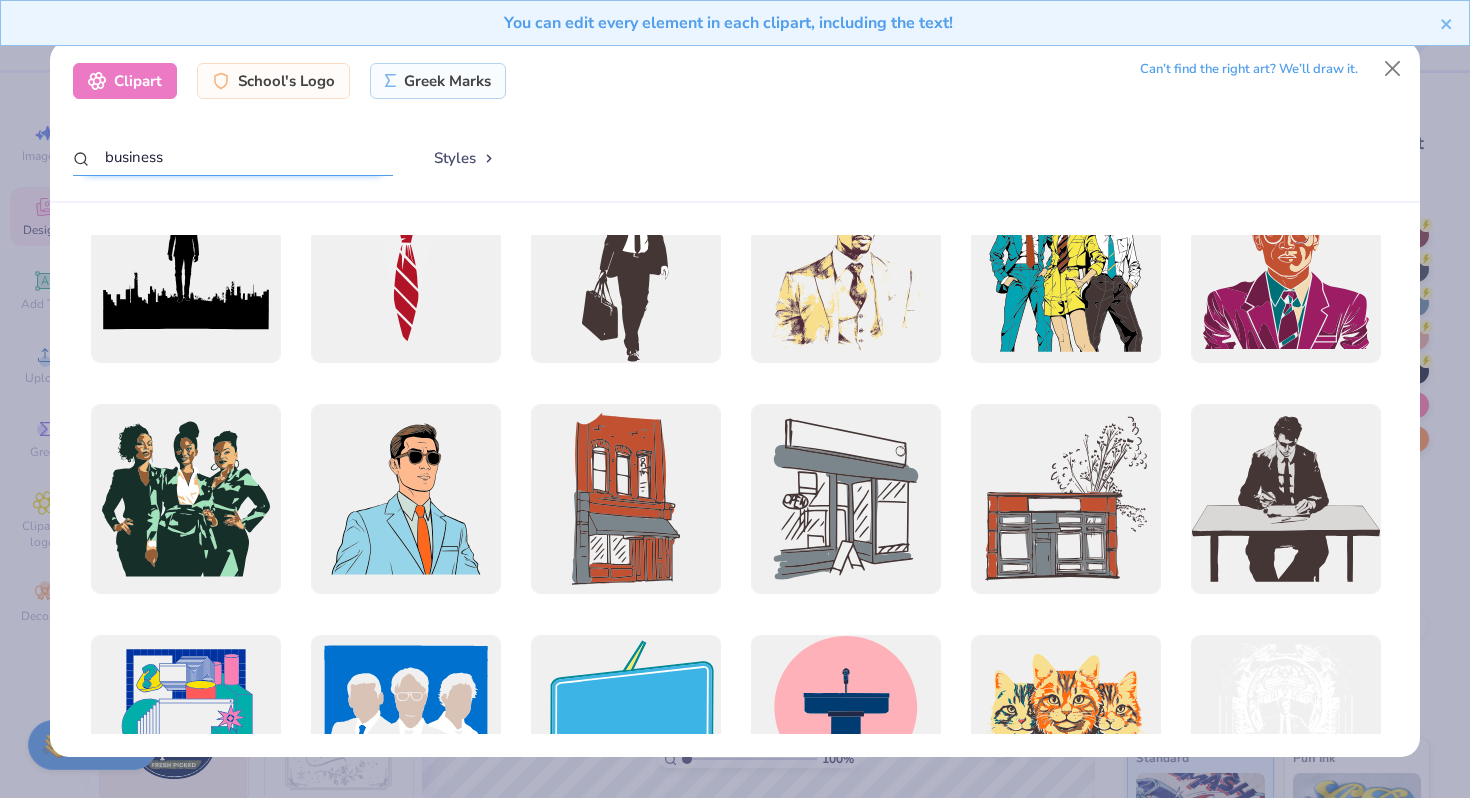 scroll, scrollTop: 0, scrollLeft: 0, axis: both 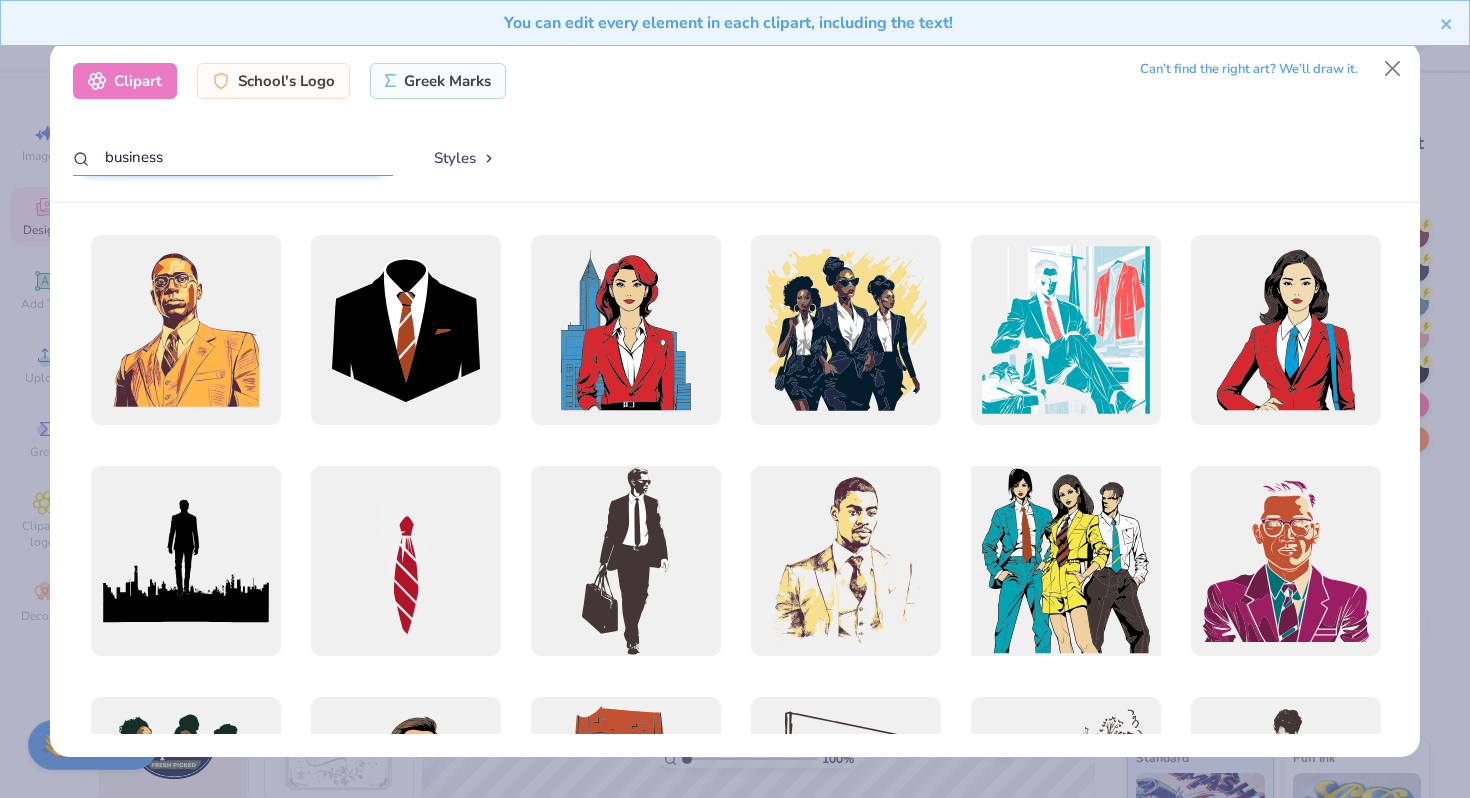 type on "business" 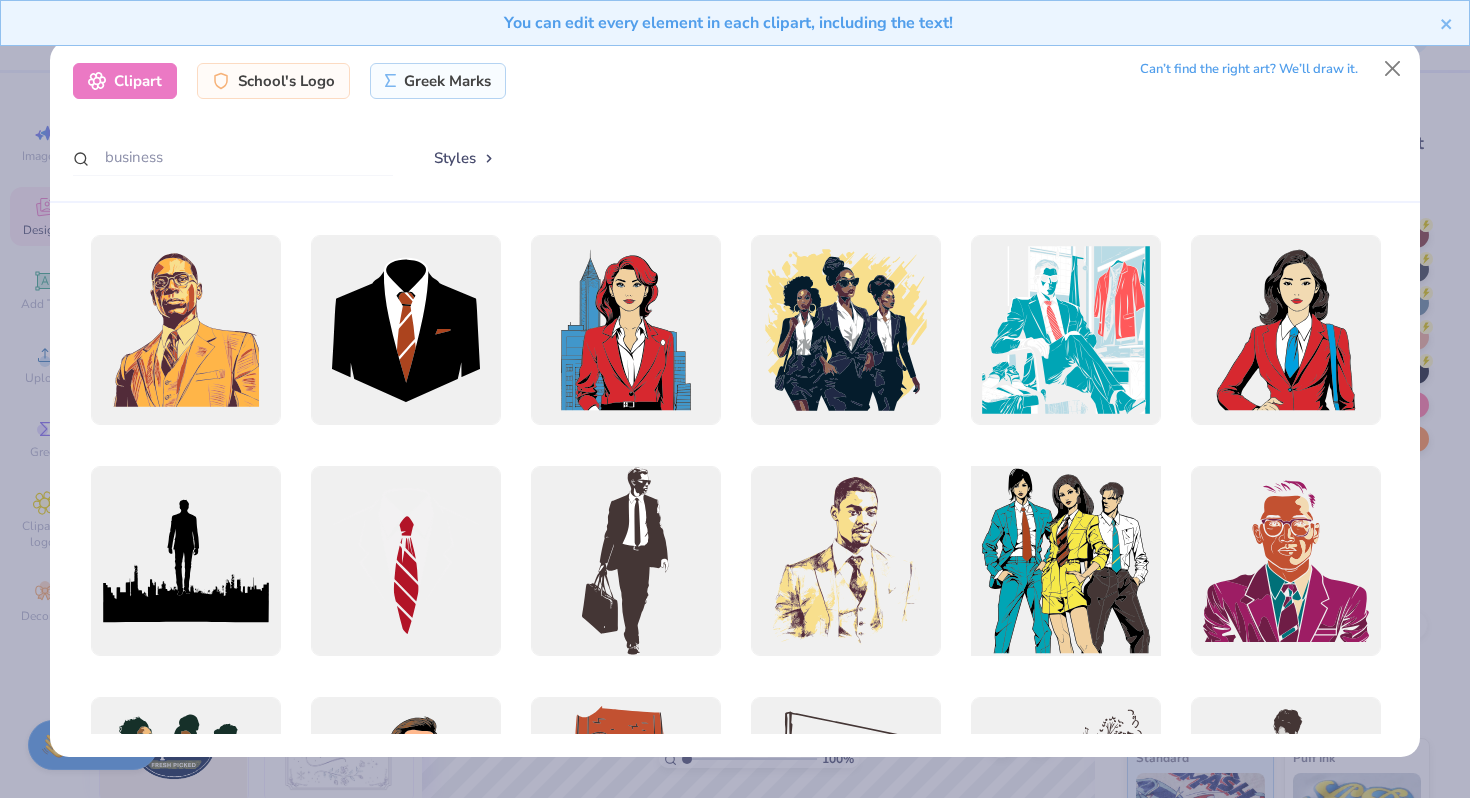 click at bounding box center [1065, 561] 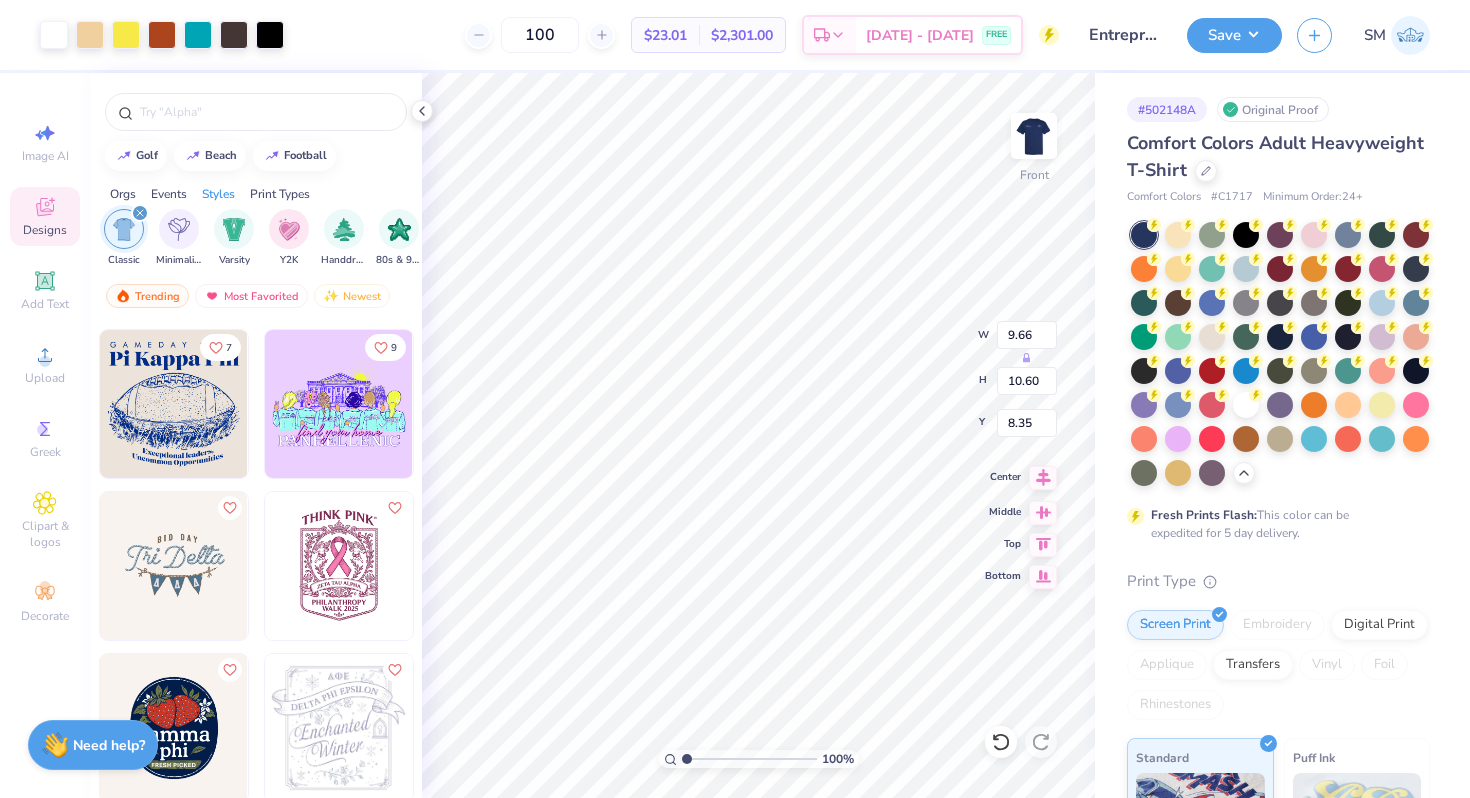 type on "9.66" 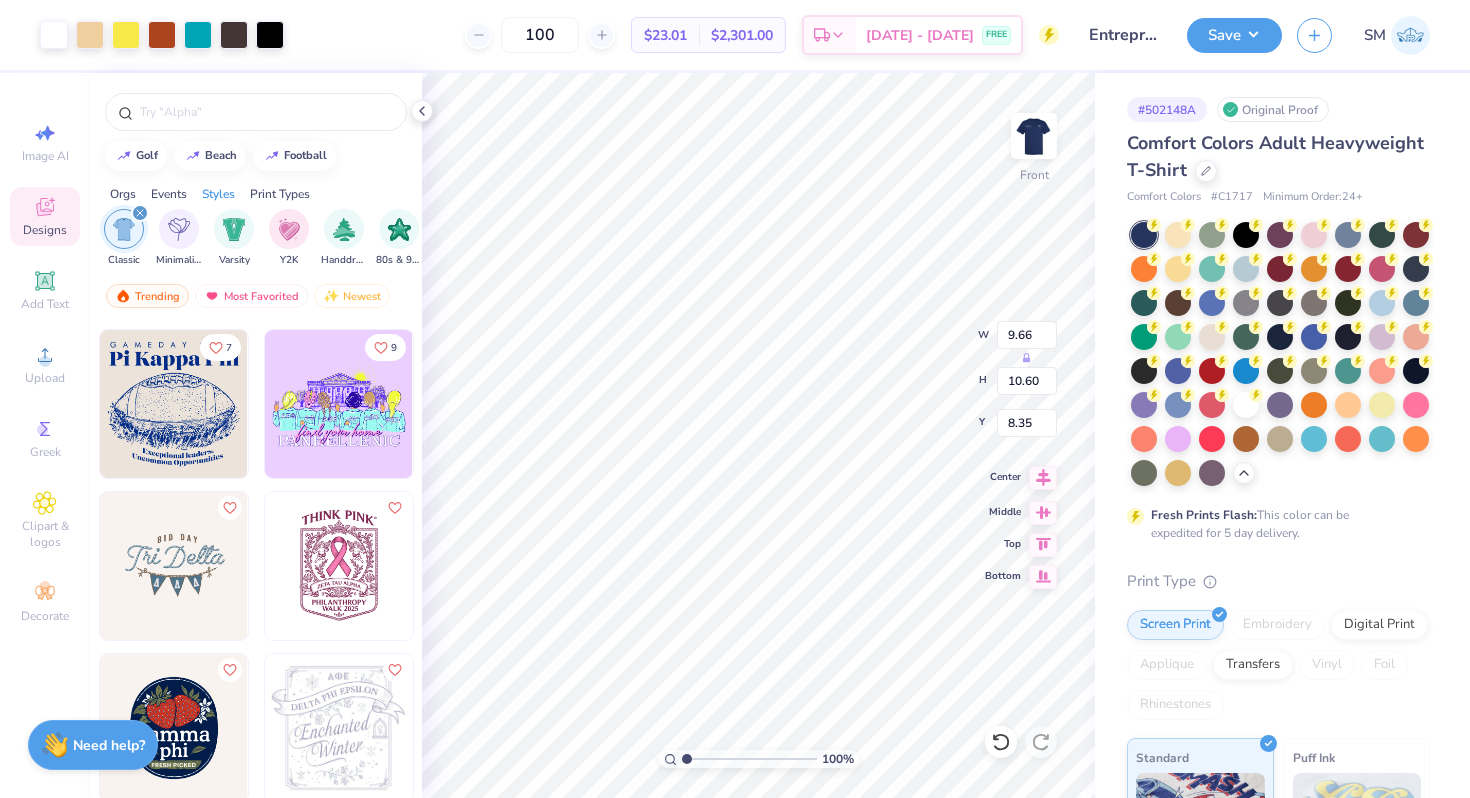 type on "10.60" 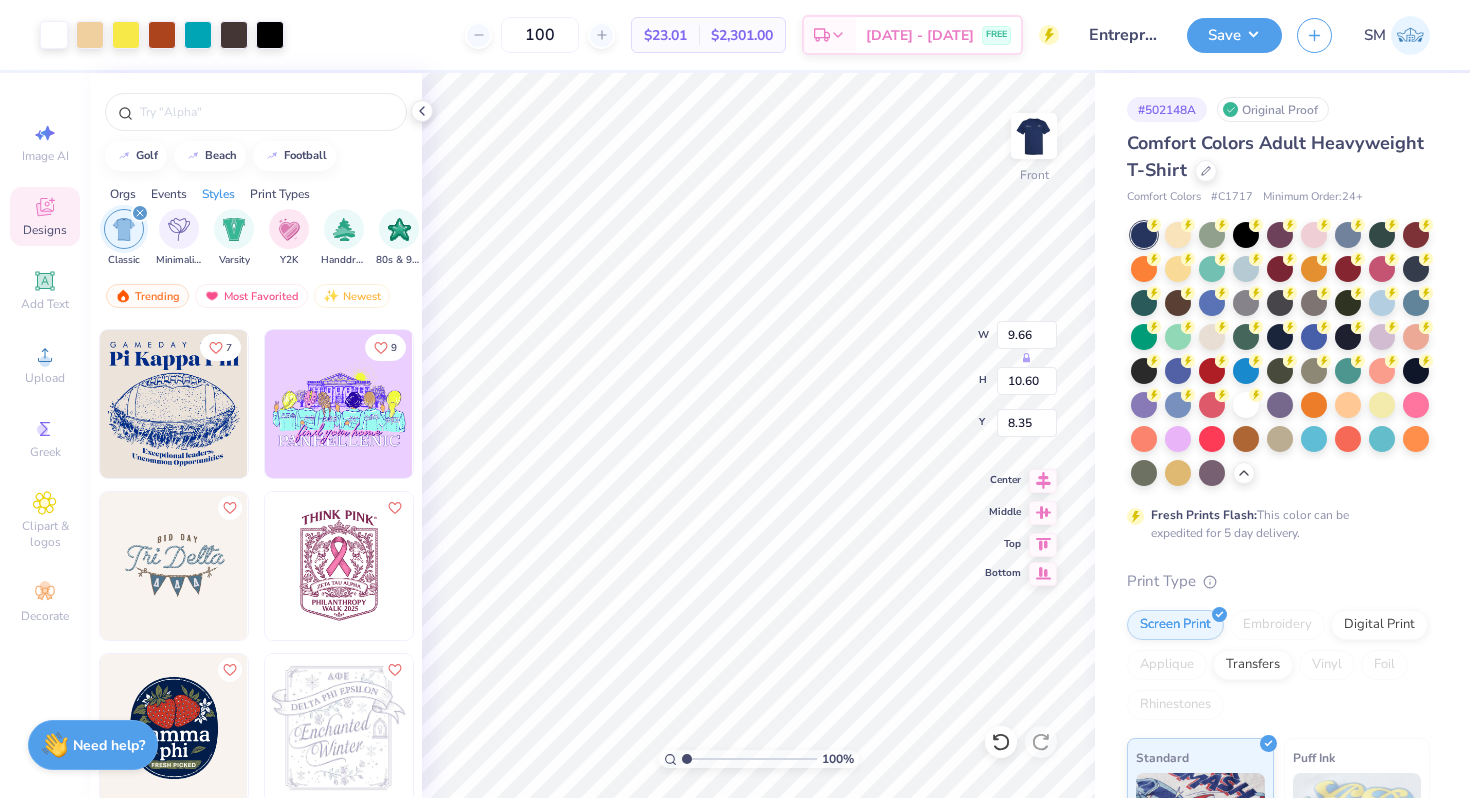 click at bounding box center (1043, 574) 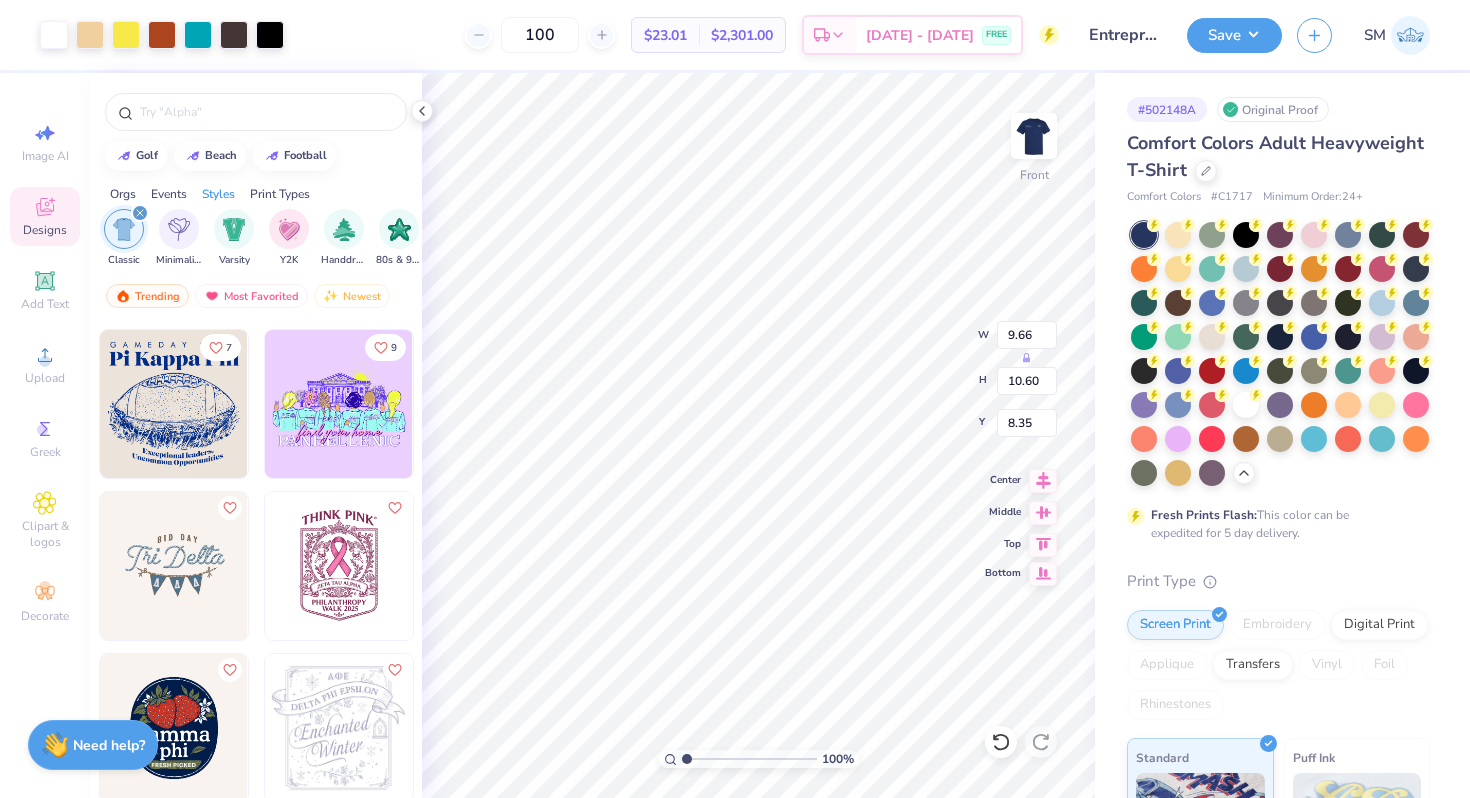type on "16.40" 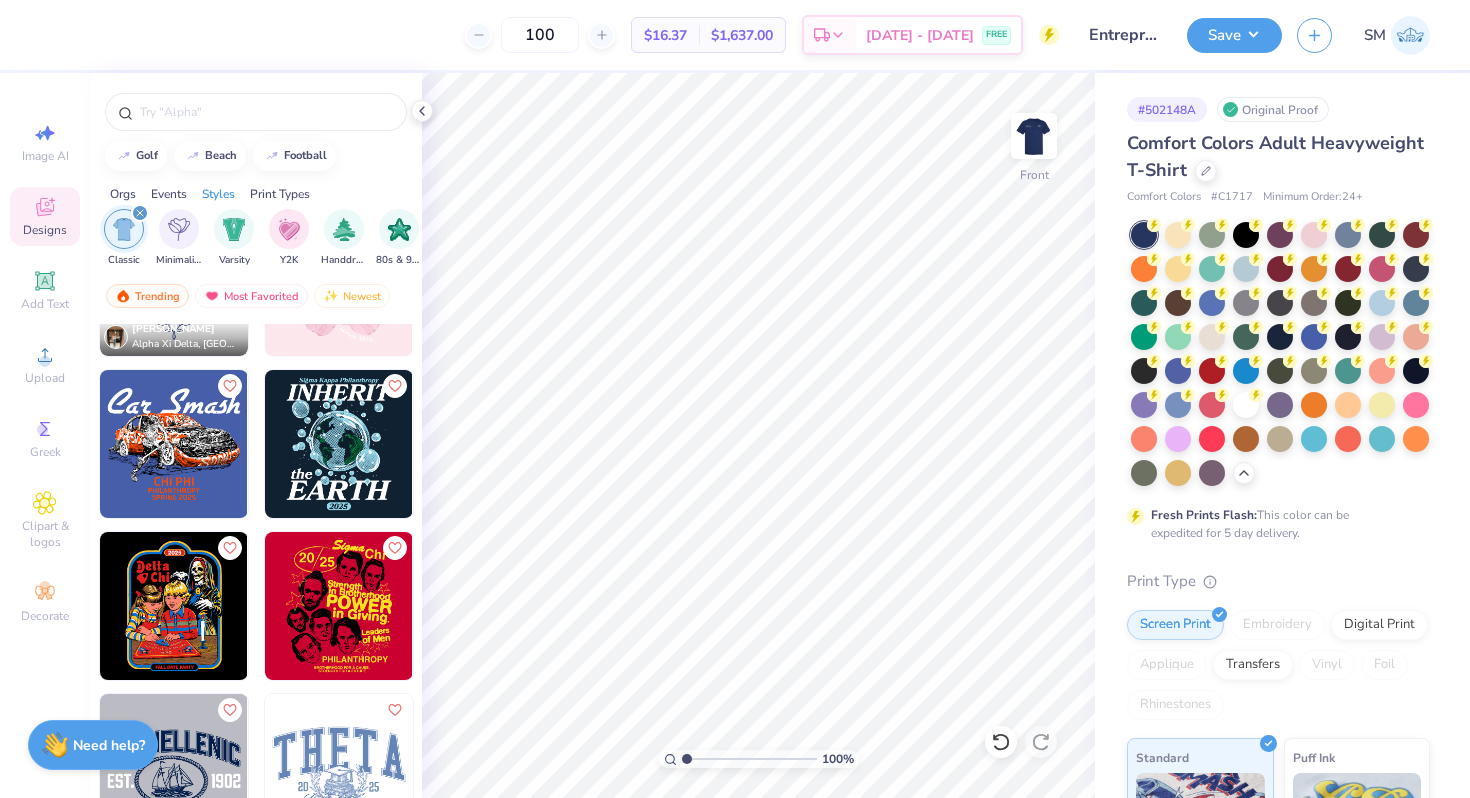 scroll, scrollTop: 3525, scrollLeft: 0, axis: vertical 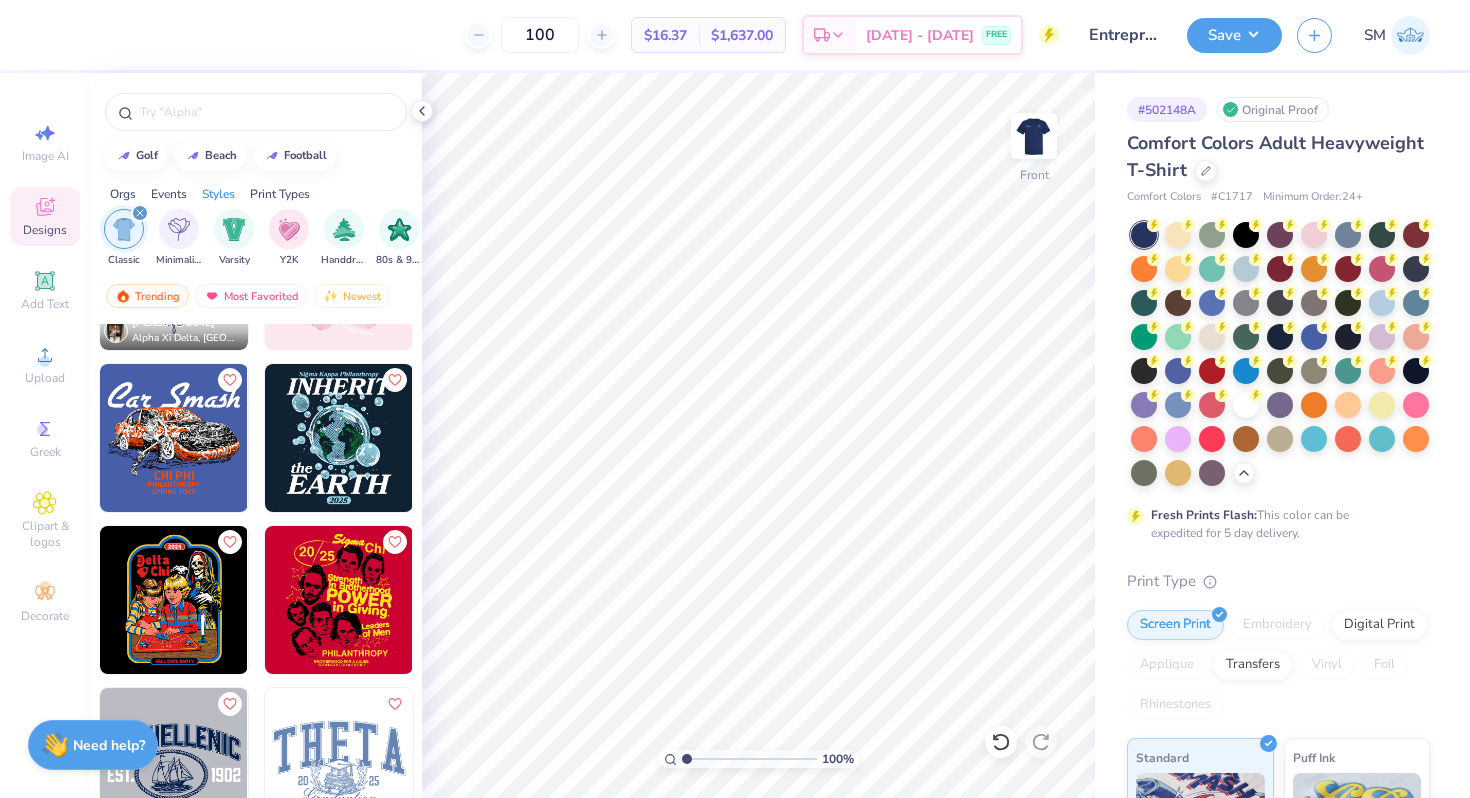 click at bounding box center [339, 600] 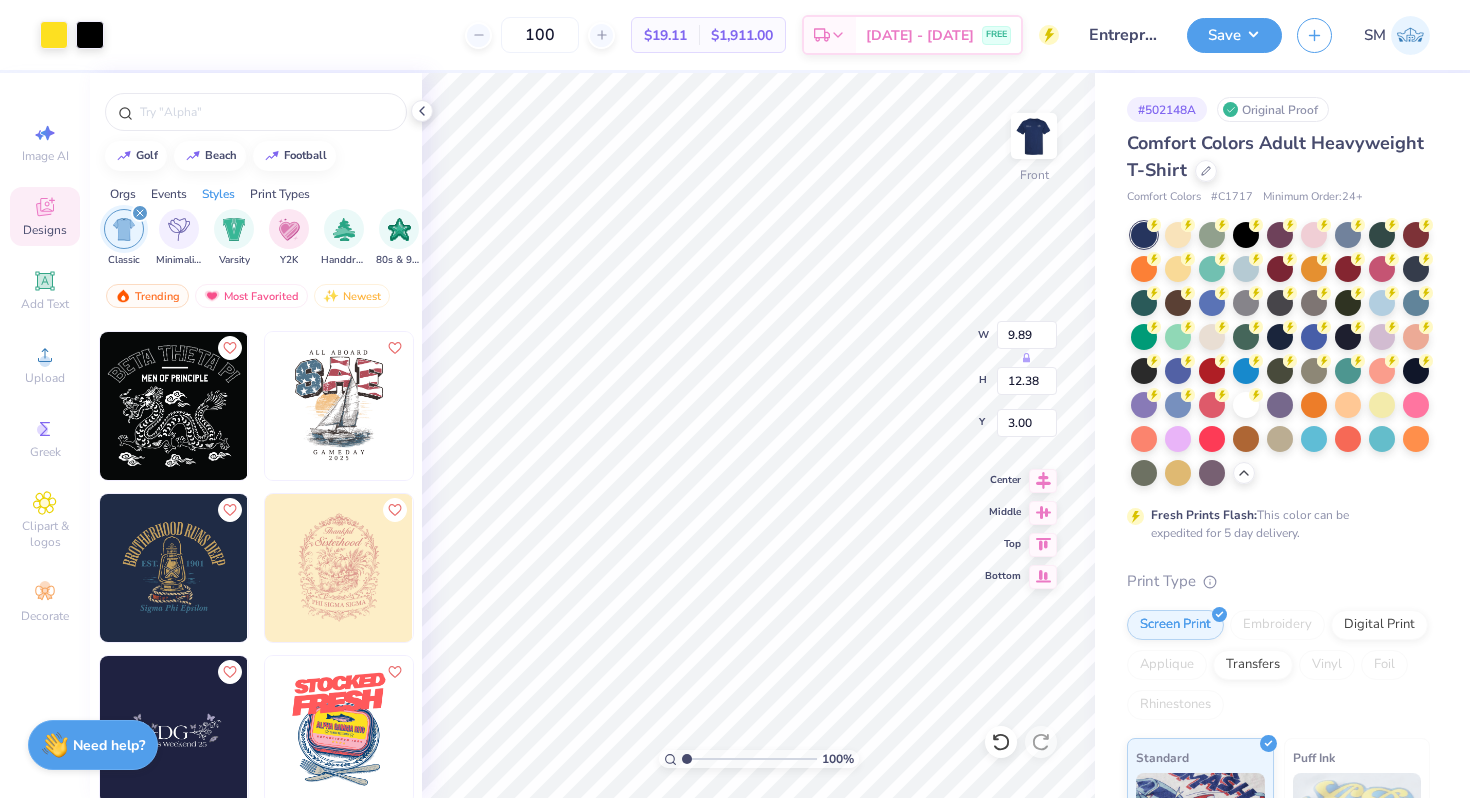 scroll, scrollTop: 8042, scrollLeft: 0, axis: vertical 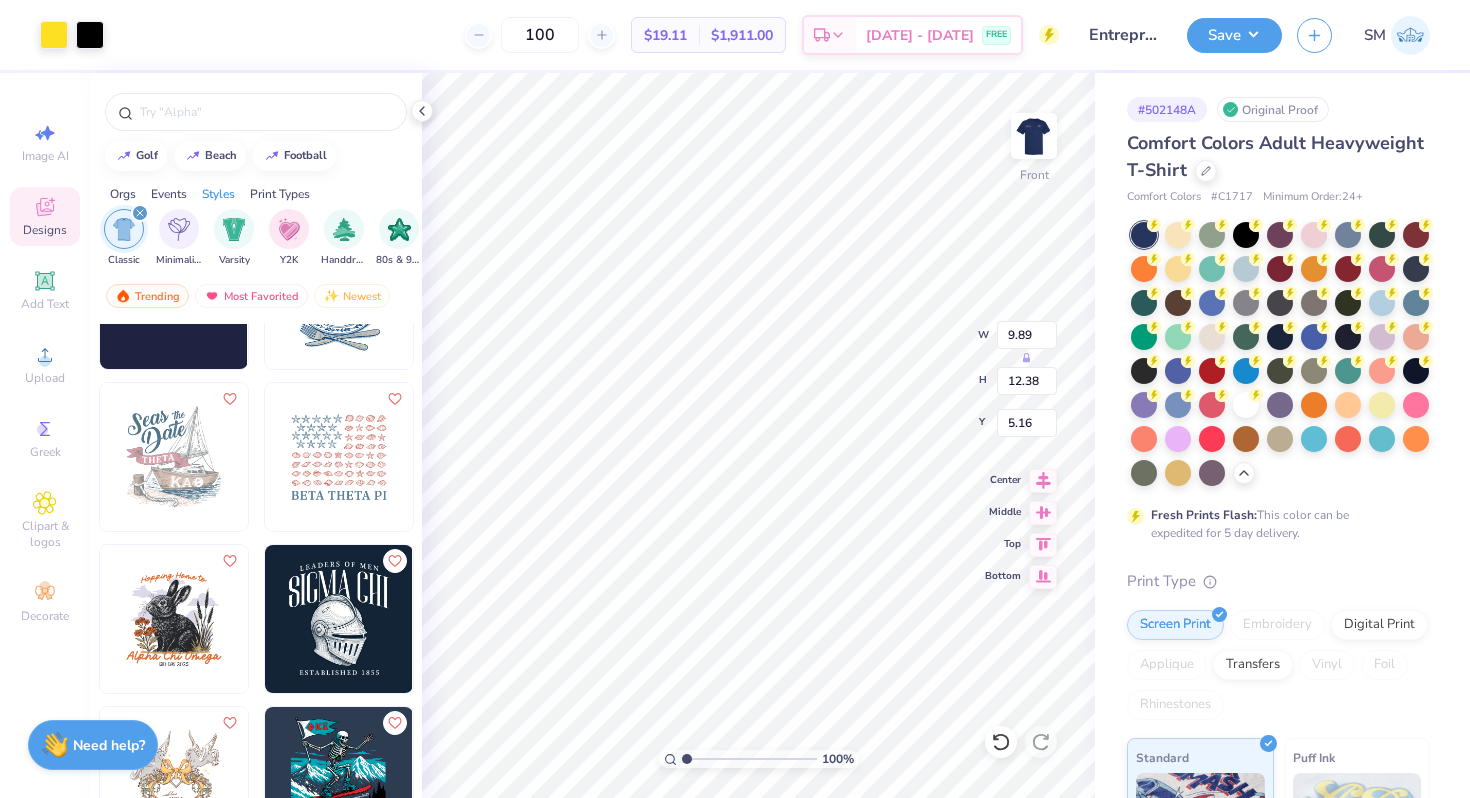 type on "5.16" 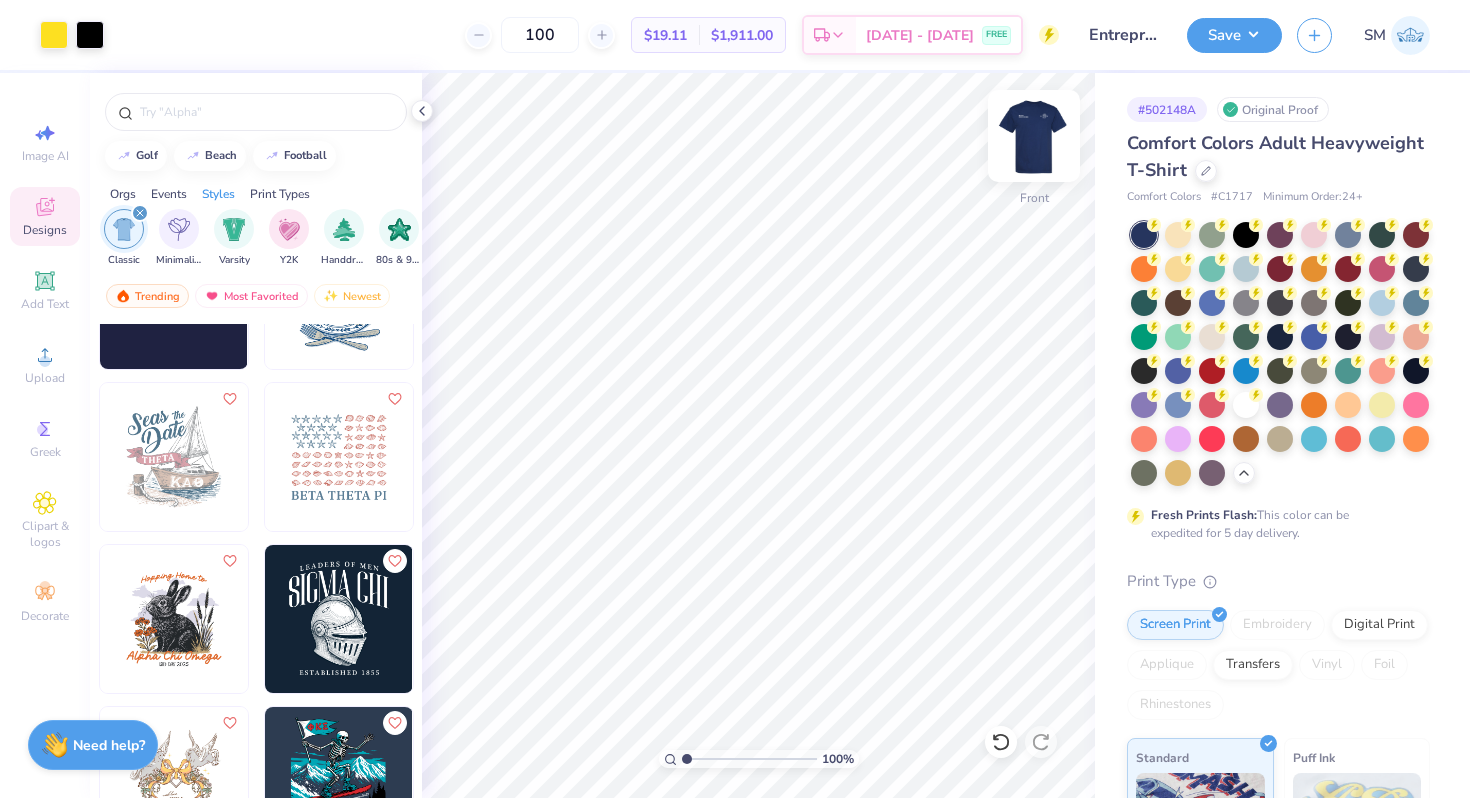 click at bounding box center [1034, 136] 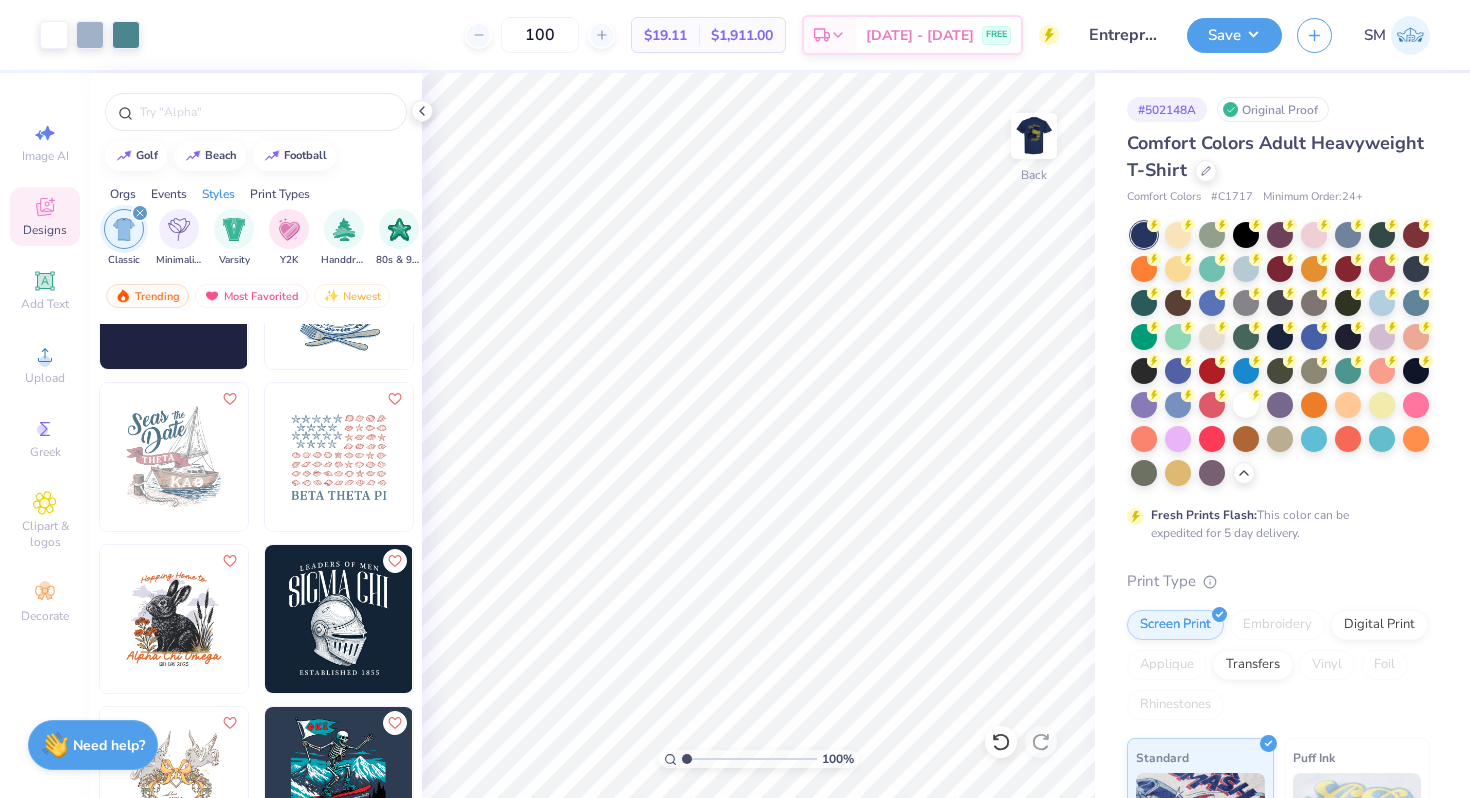 click at bounding box center [1034, 136] 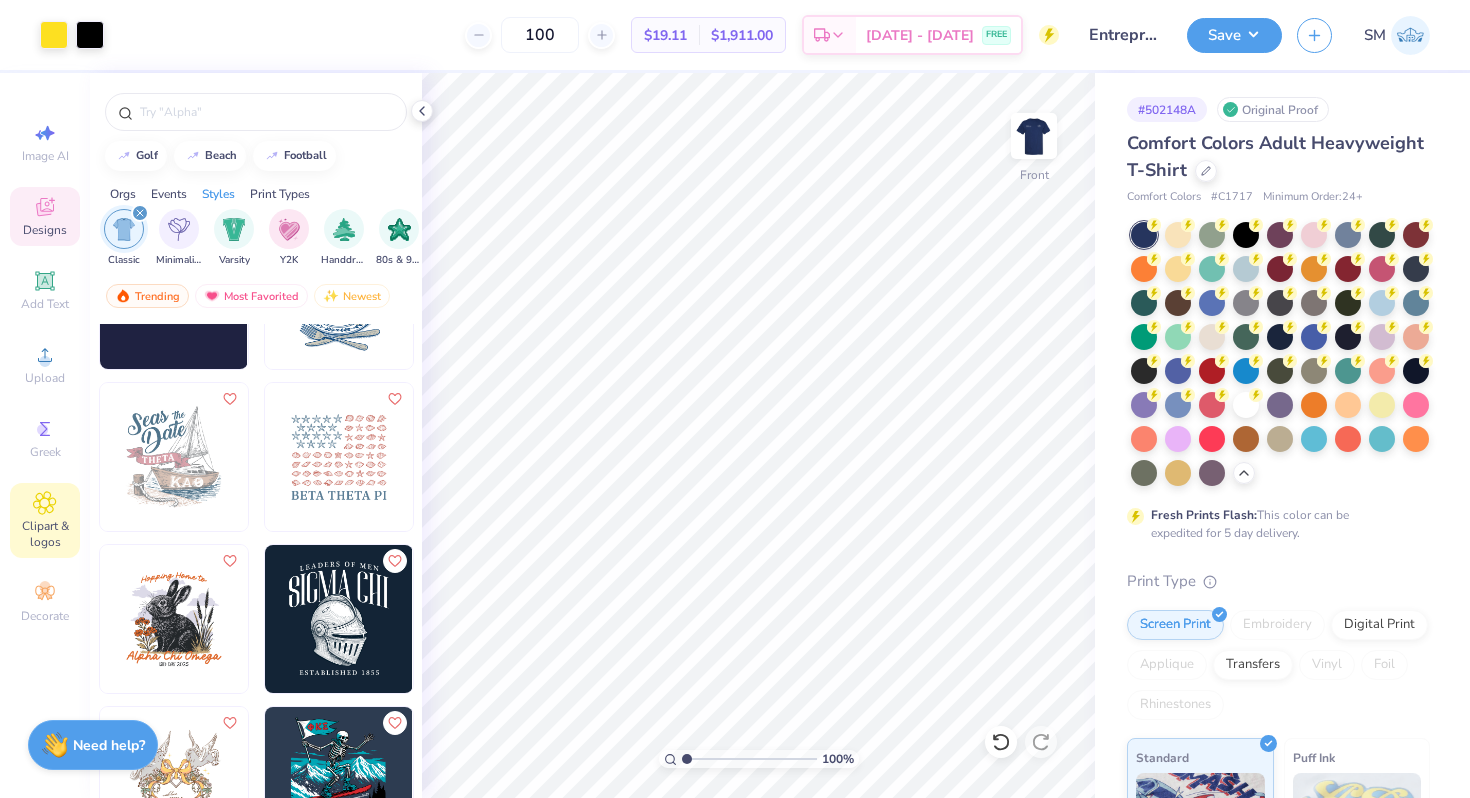 click on "Clipart & logos" at bounding box center (45, 534) 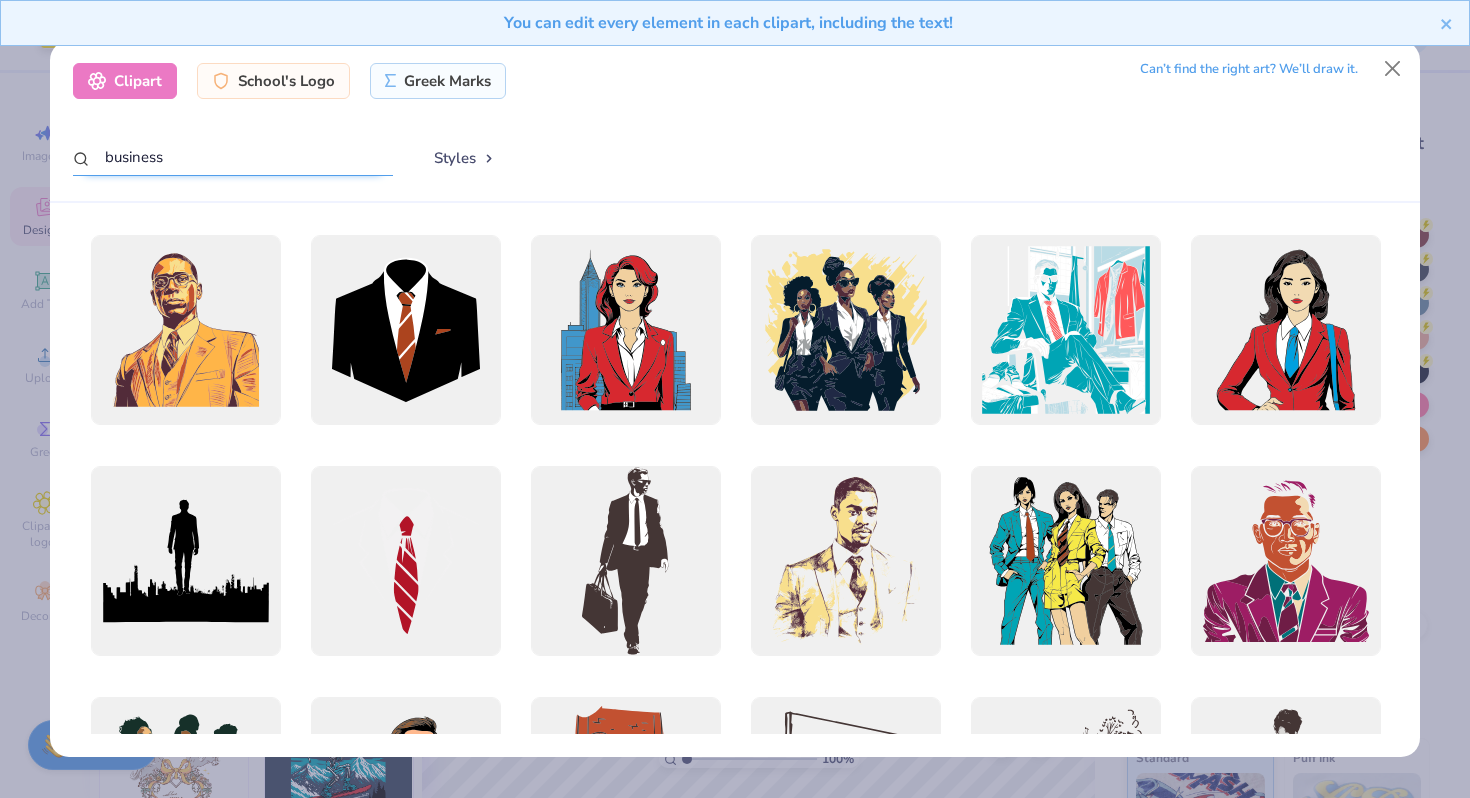 drag, startPoint x: 196, startPoint y: 151, endPoint x: 71, endPoint y: 151, distance: 125 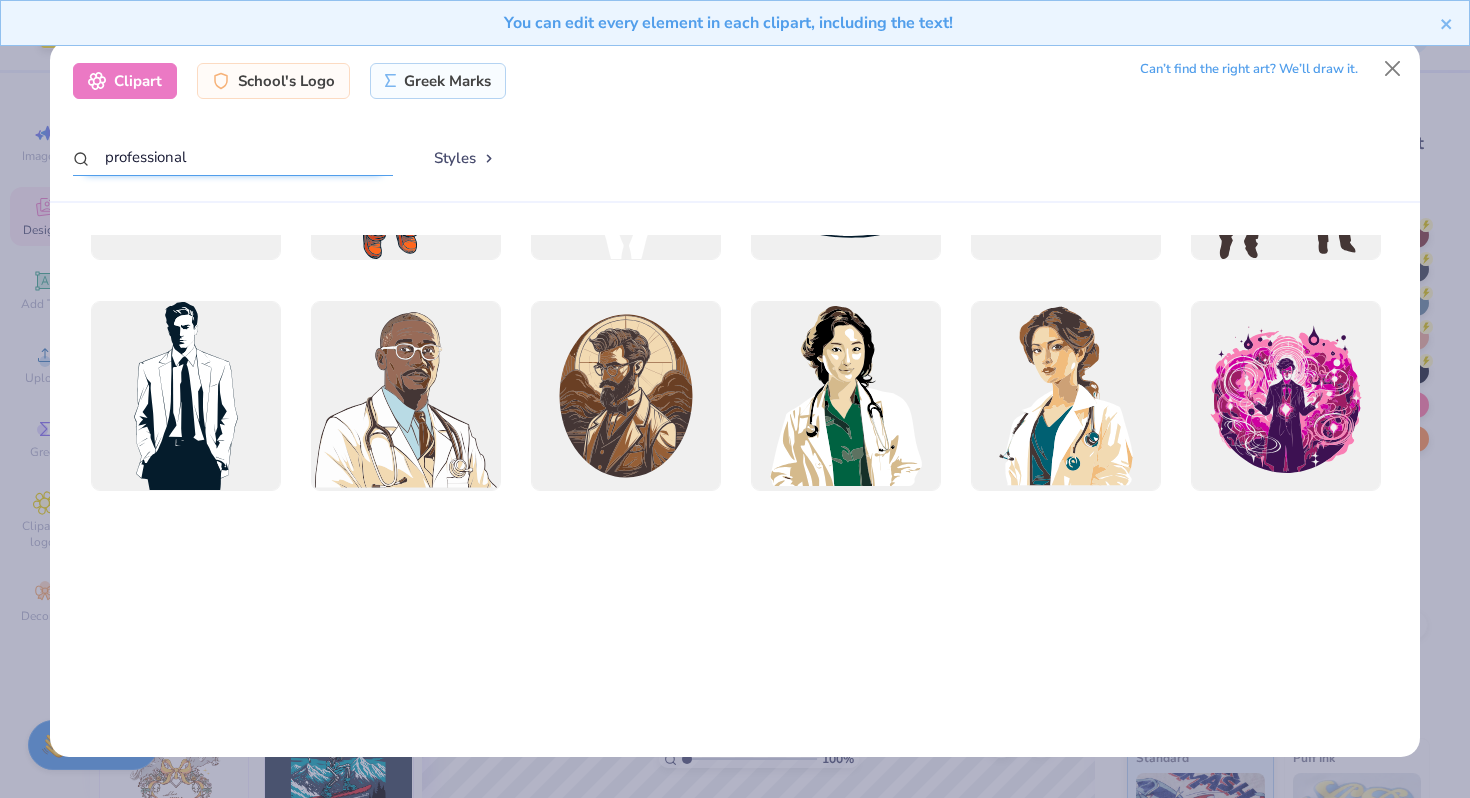 scroll, scrollTop: 0, scrollLeft: 0, axis: both 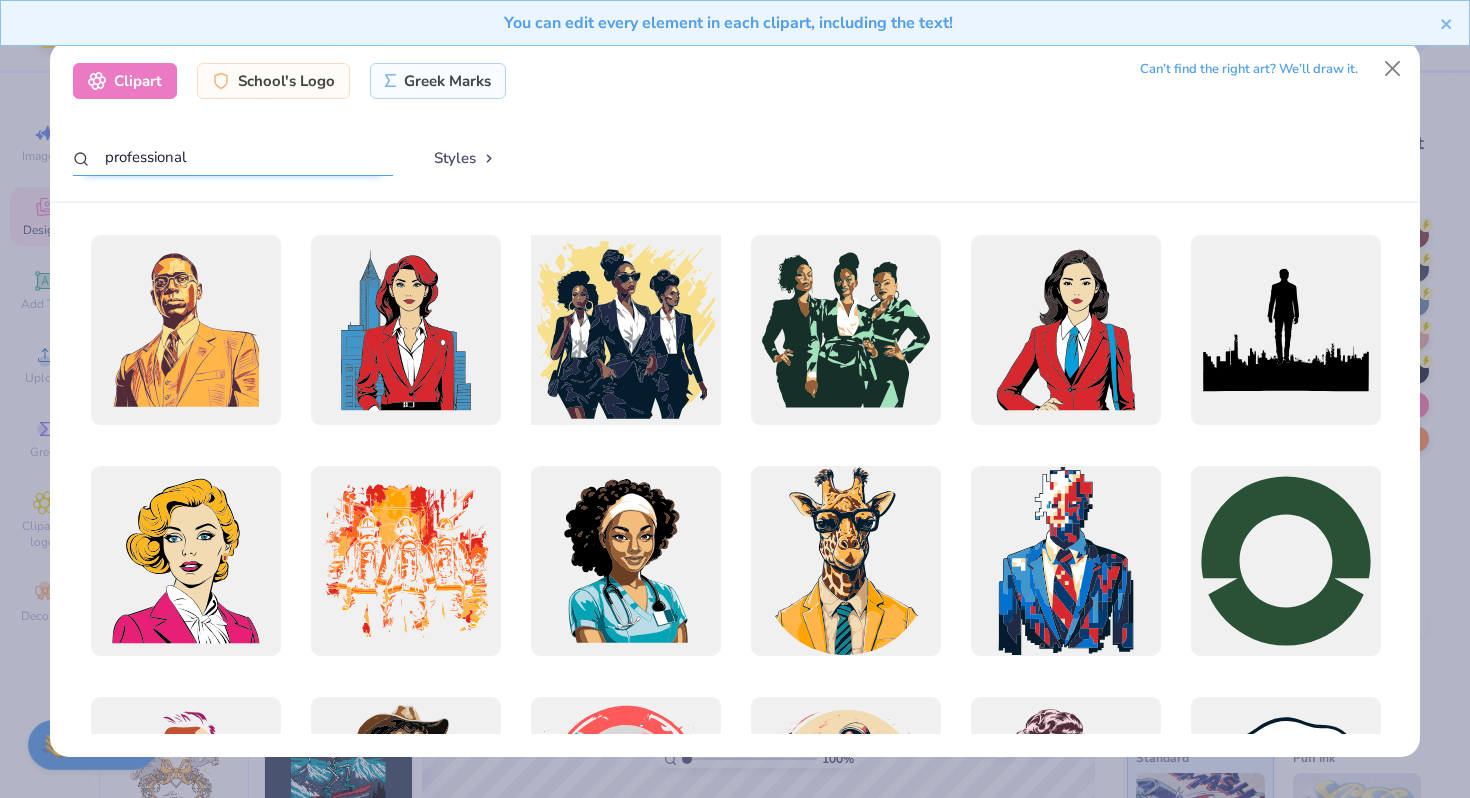 type on "professional" 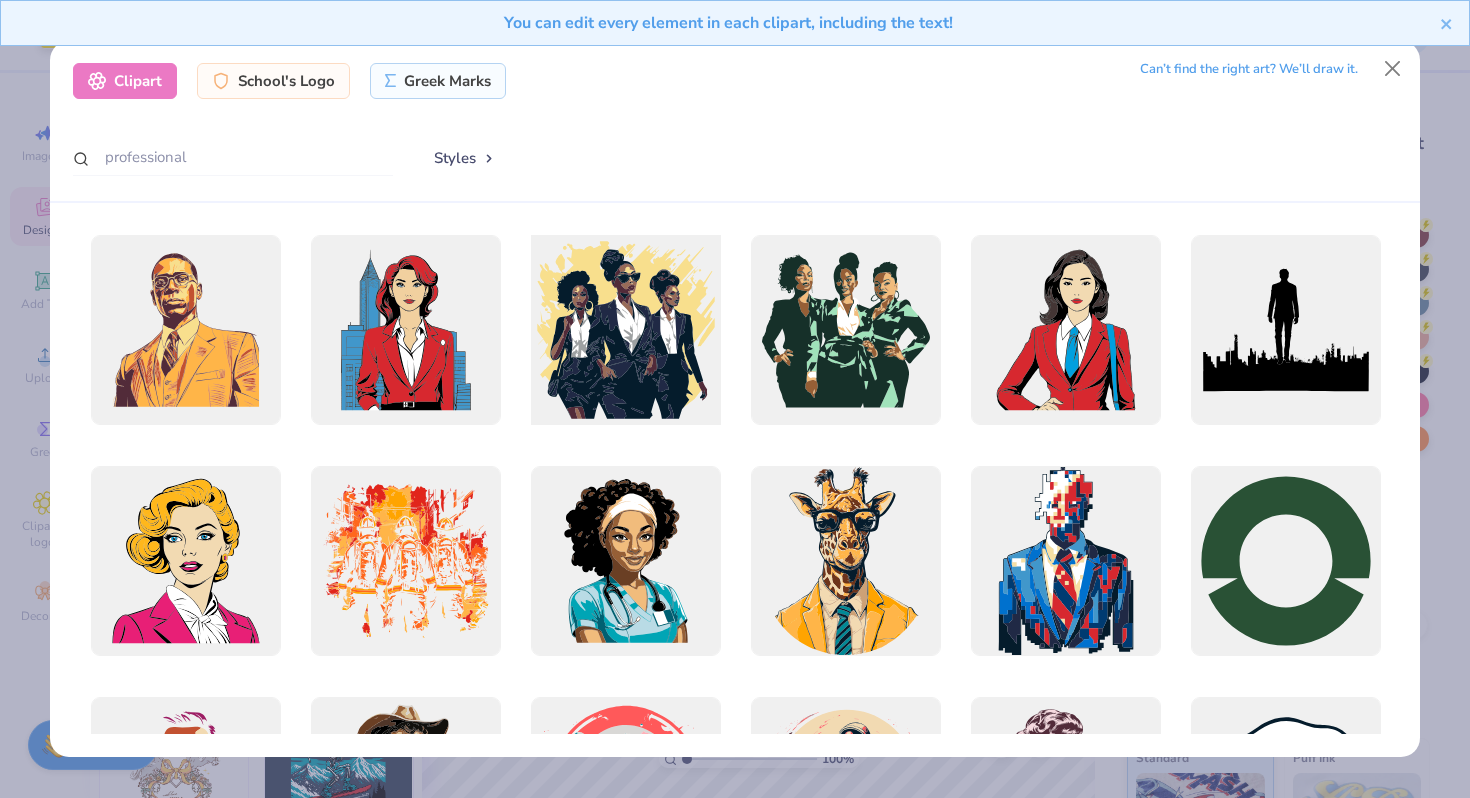 click at bounding box center [625, 330] 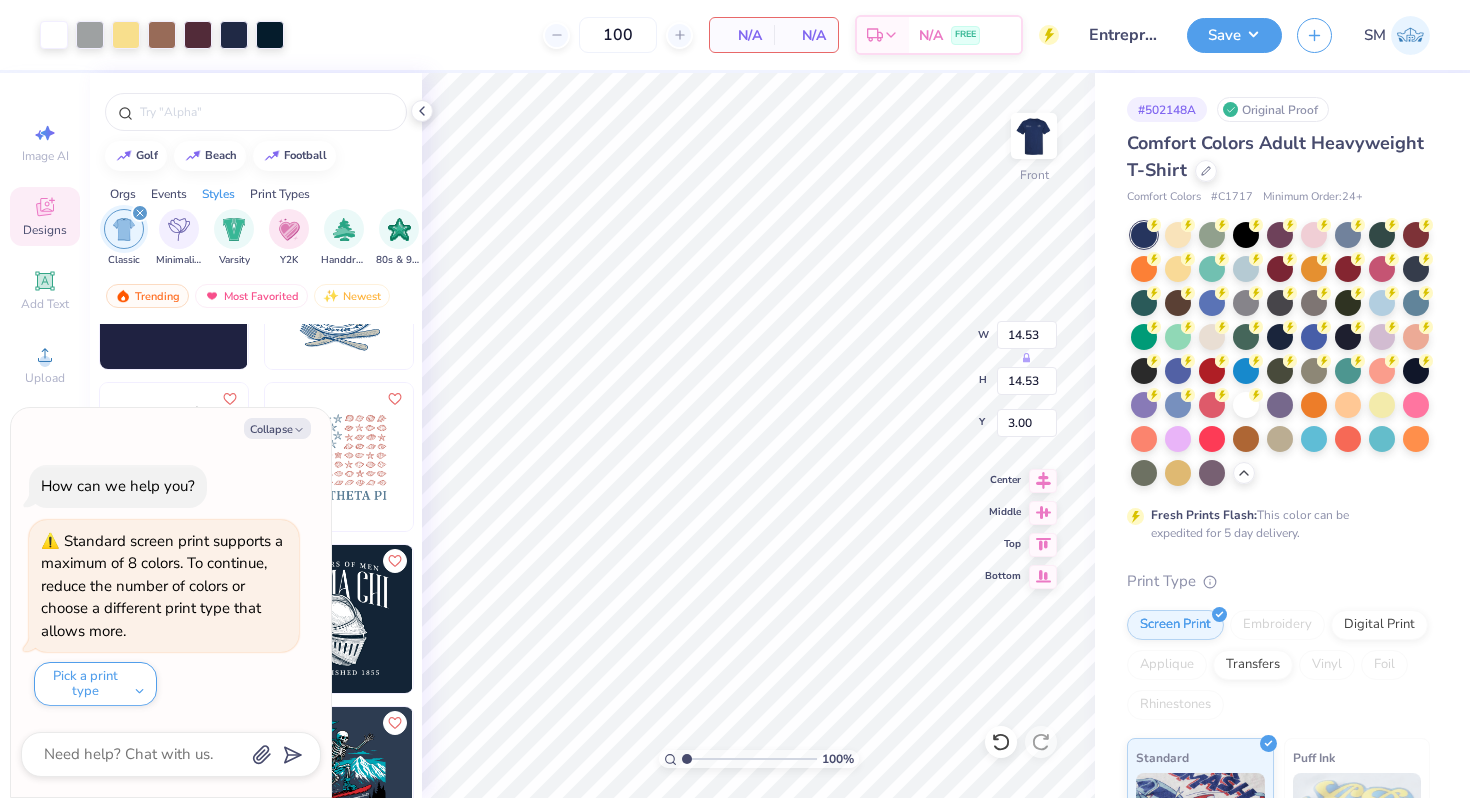 type on "x" 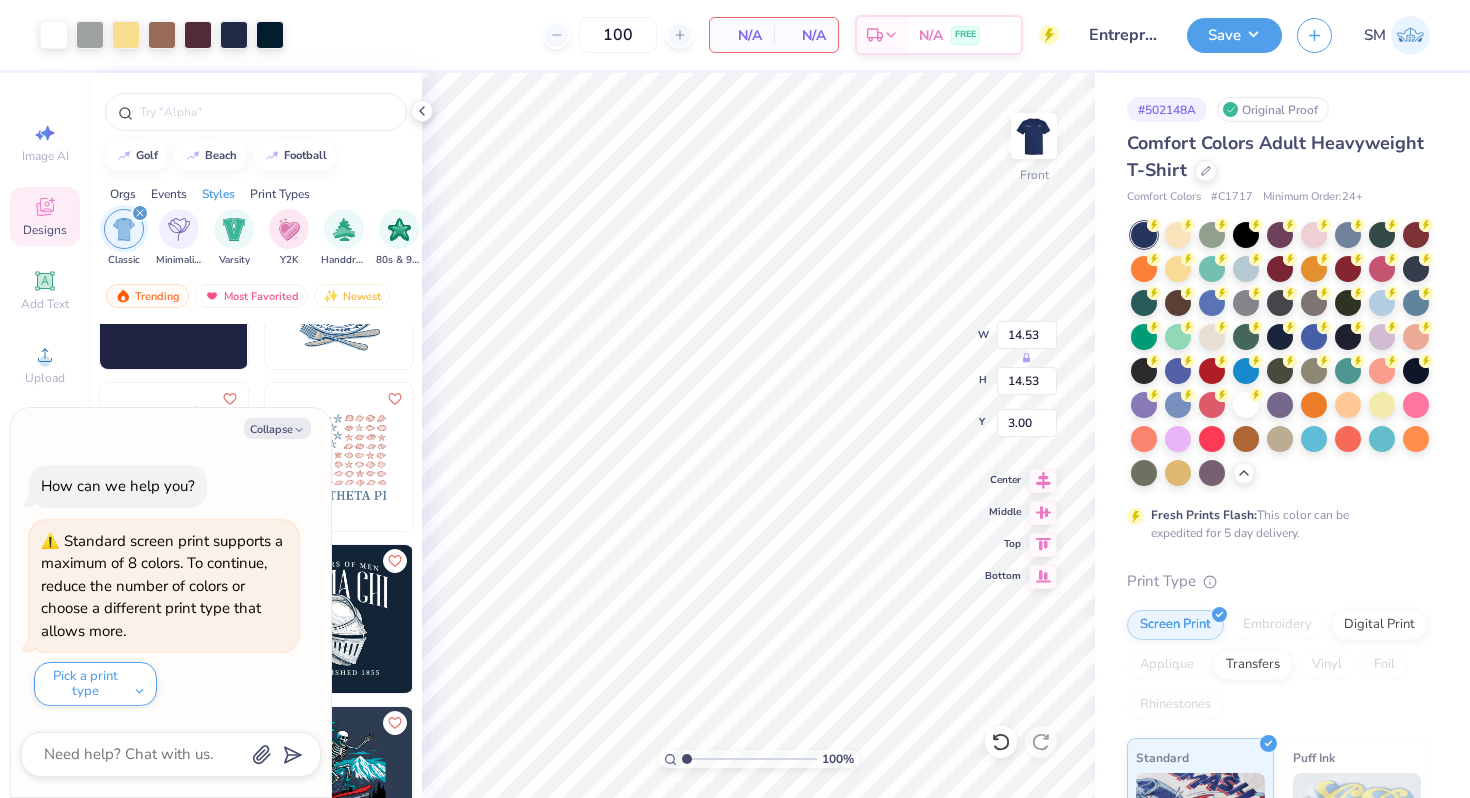 type on "6.83" 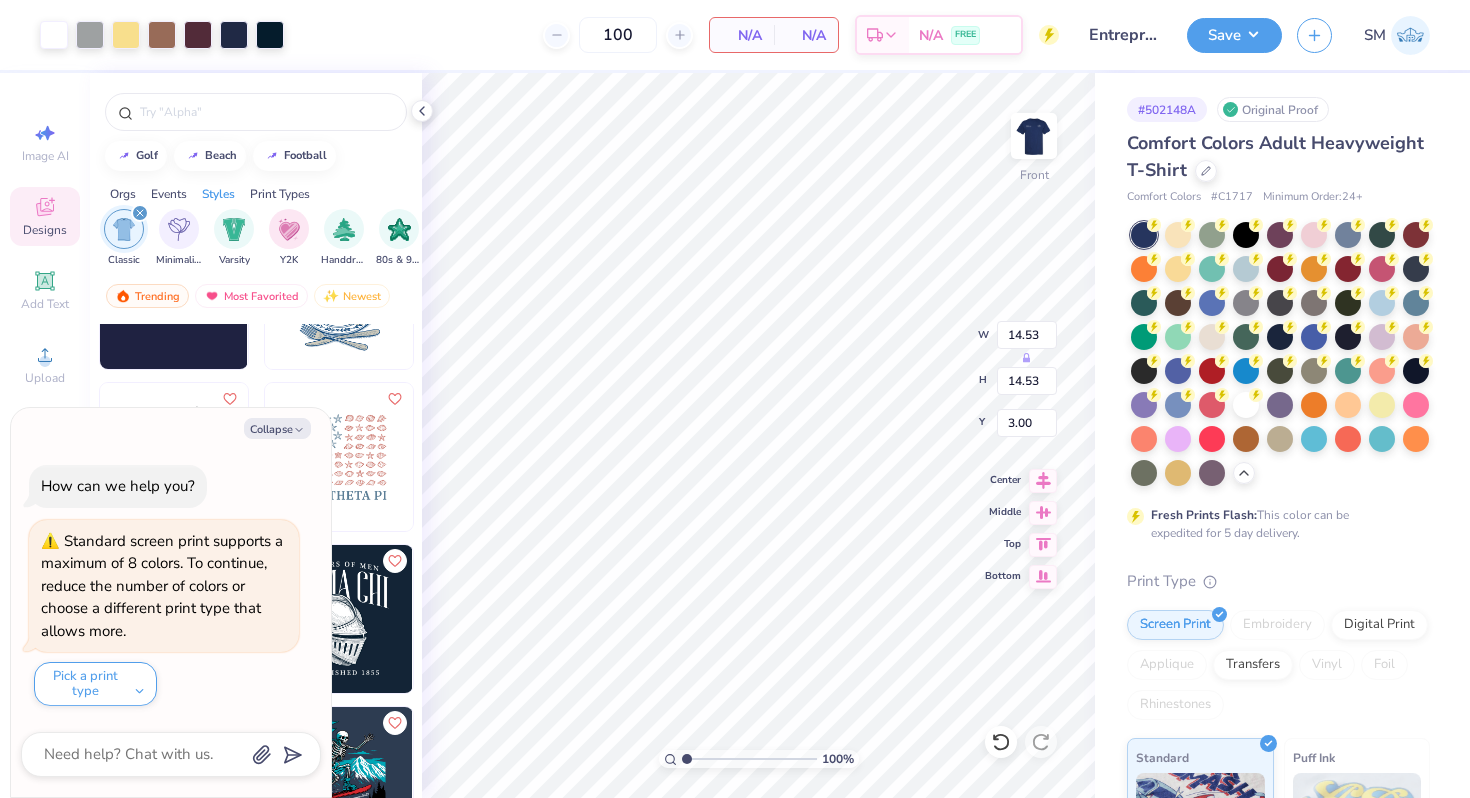 type on "6.83" 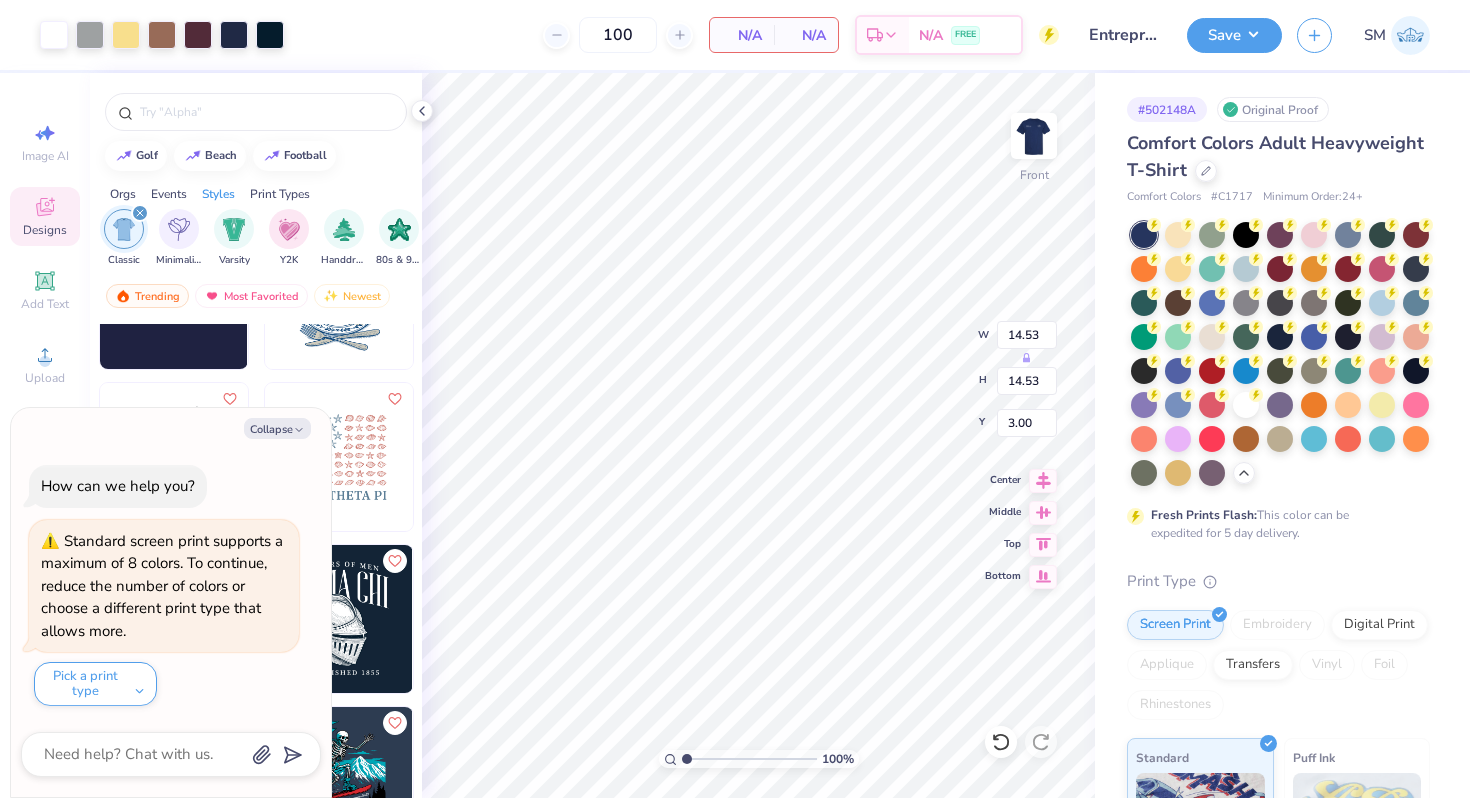 type on "16.16" 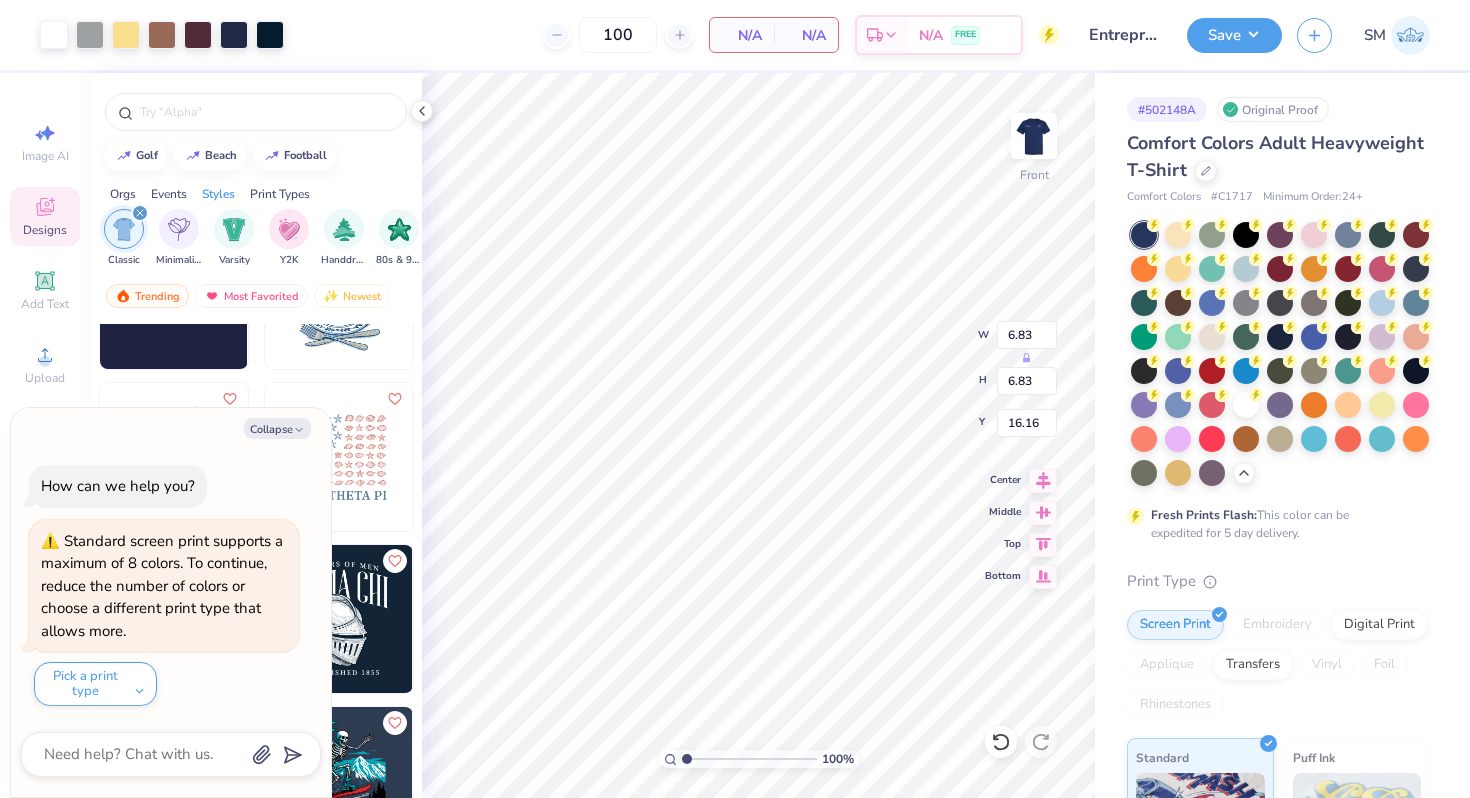 type on "x" 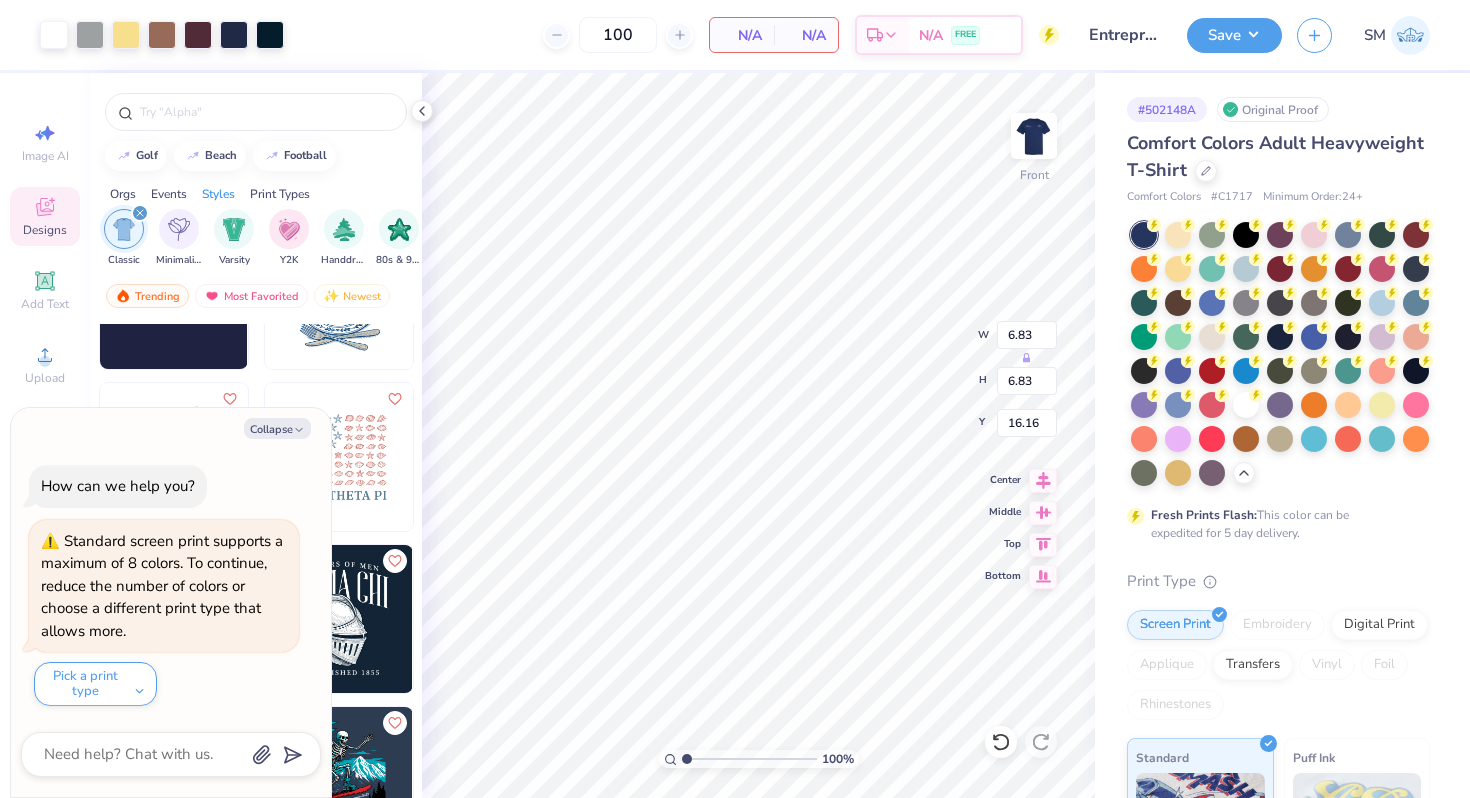type on "18.25" 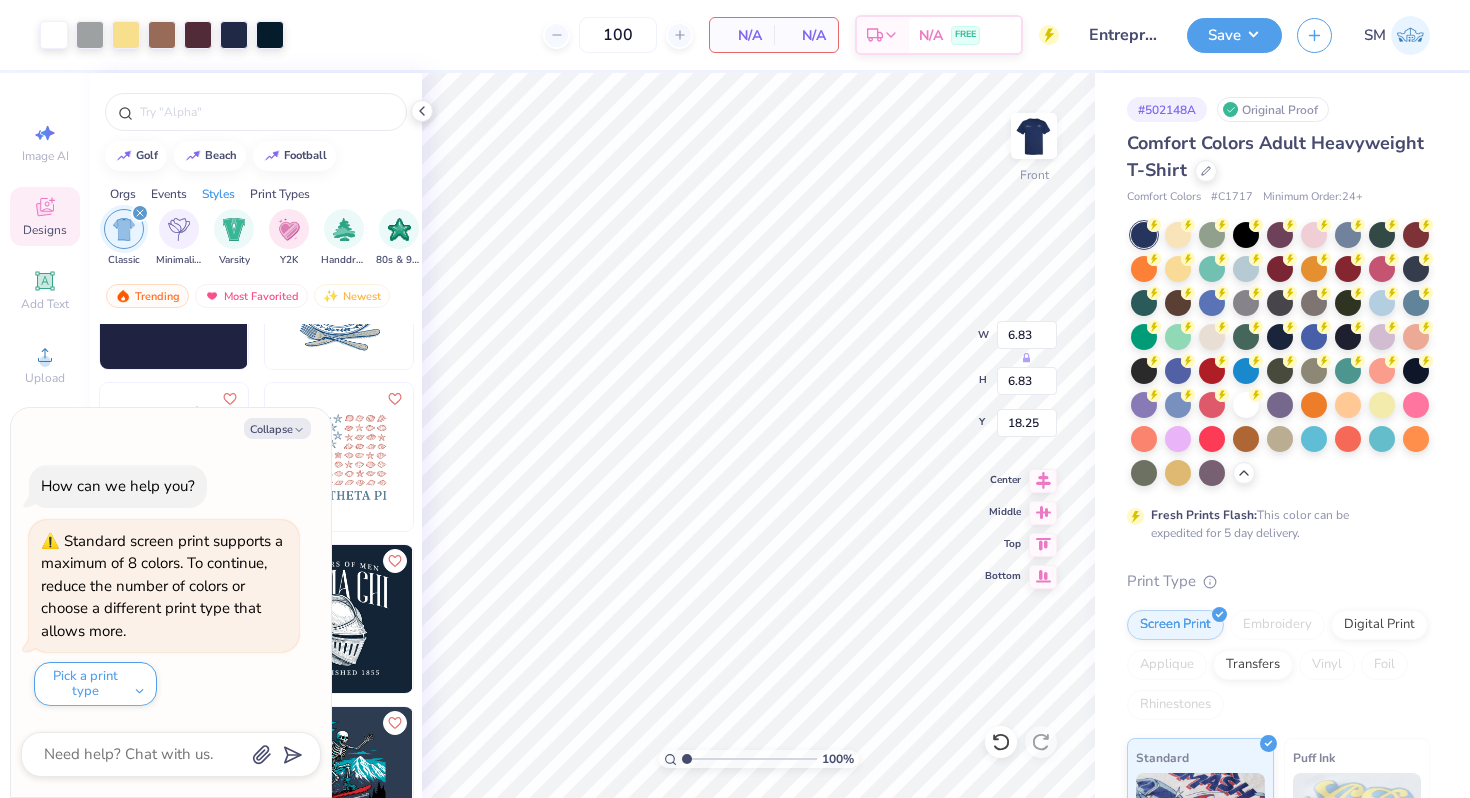 type on "x" 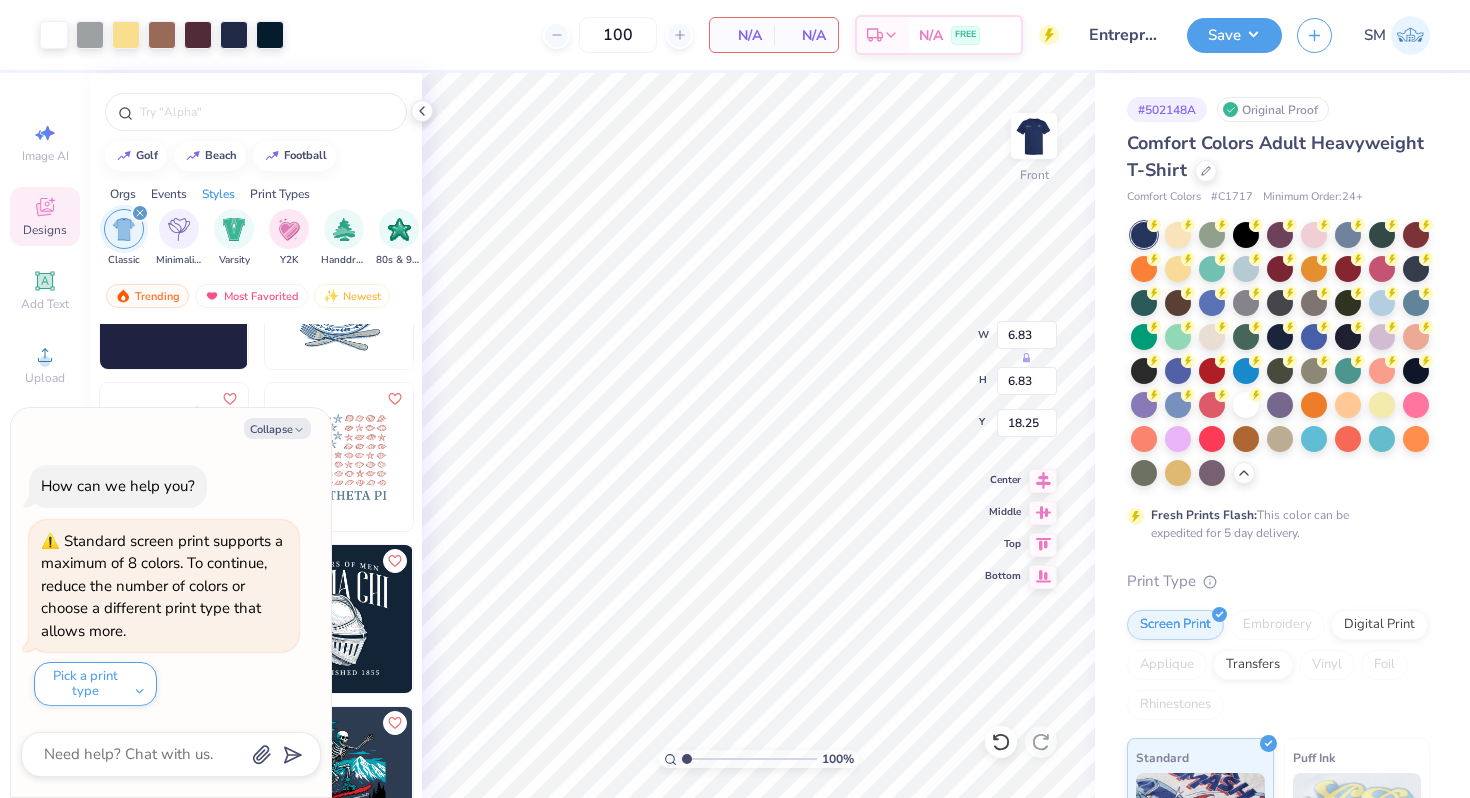 type on "18.29" 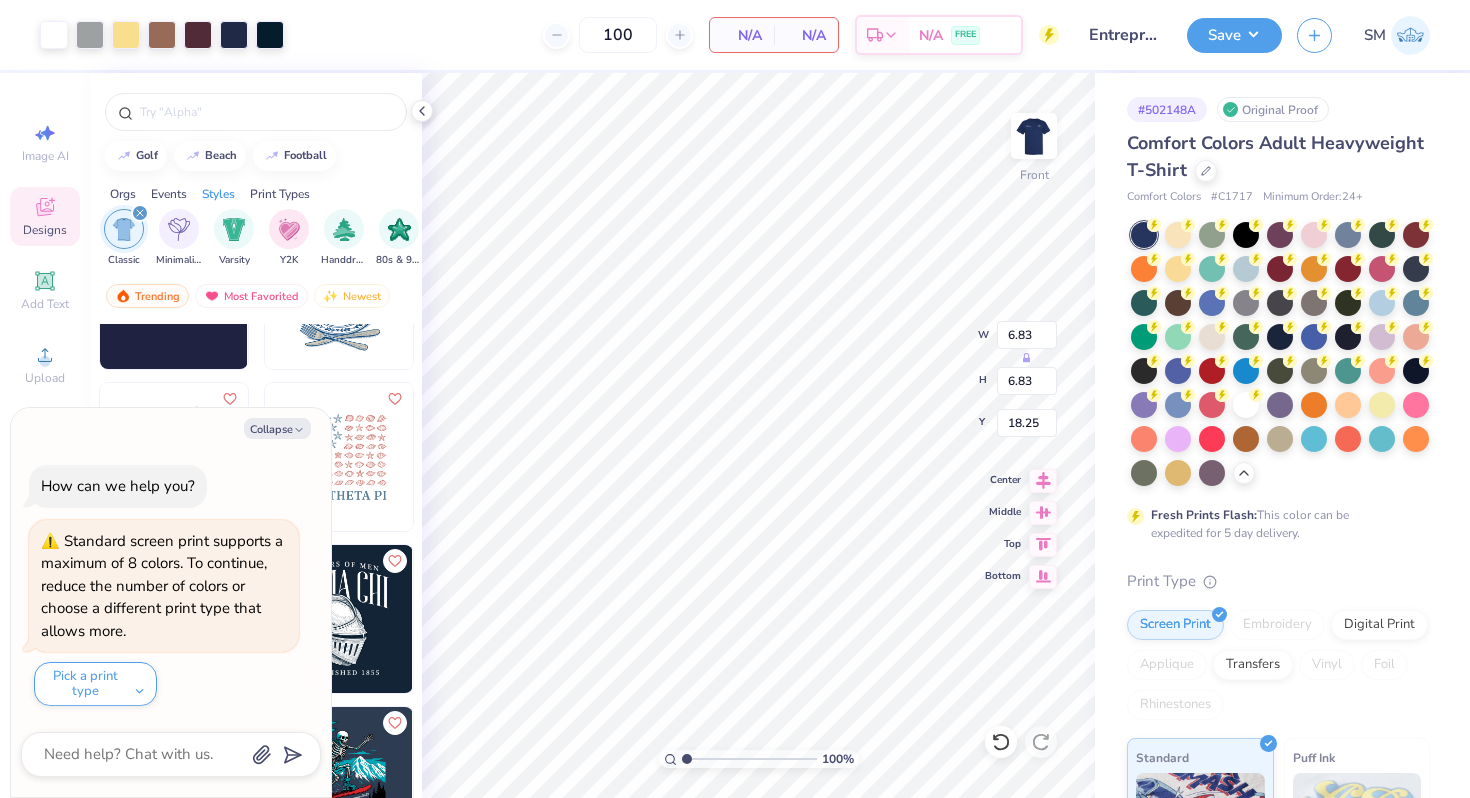 type on "x" 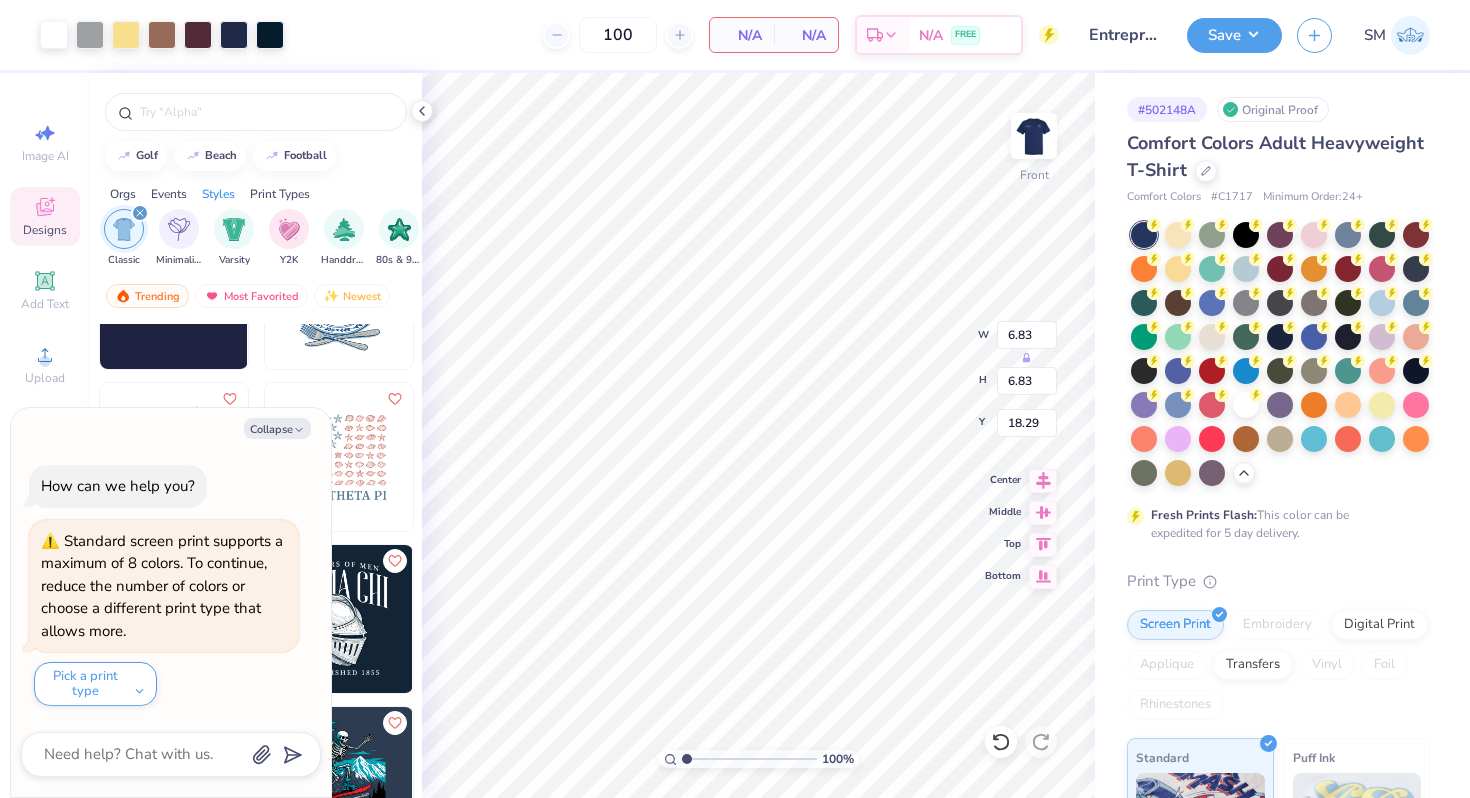 type on "9.89" 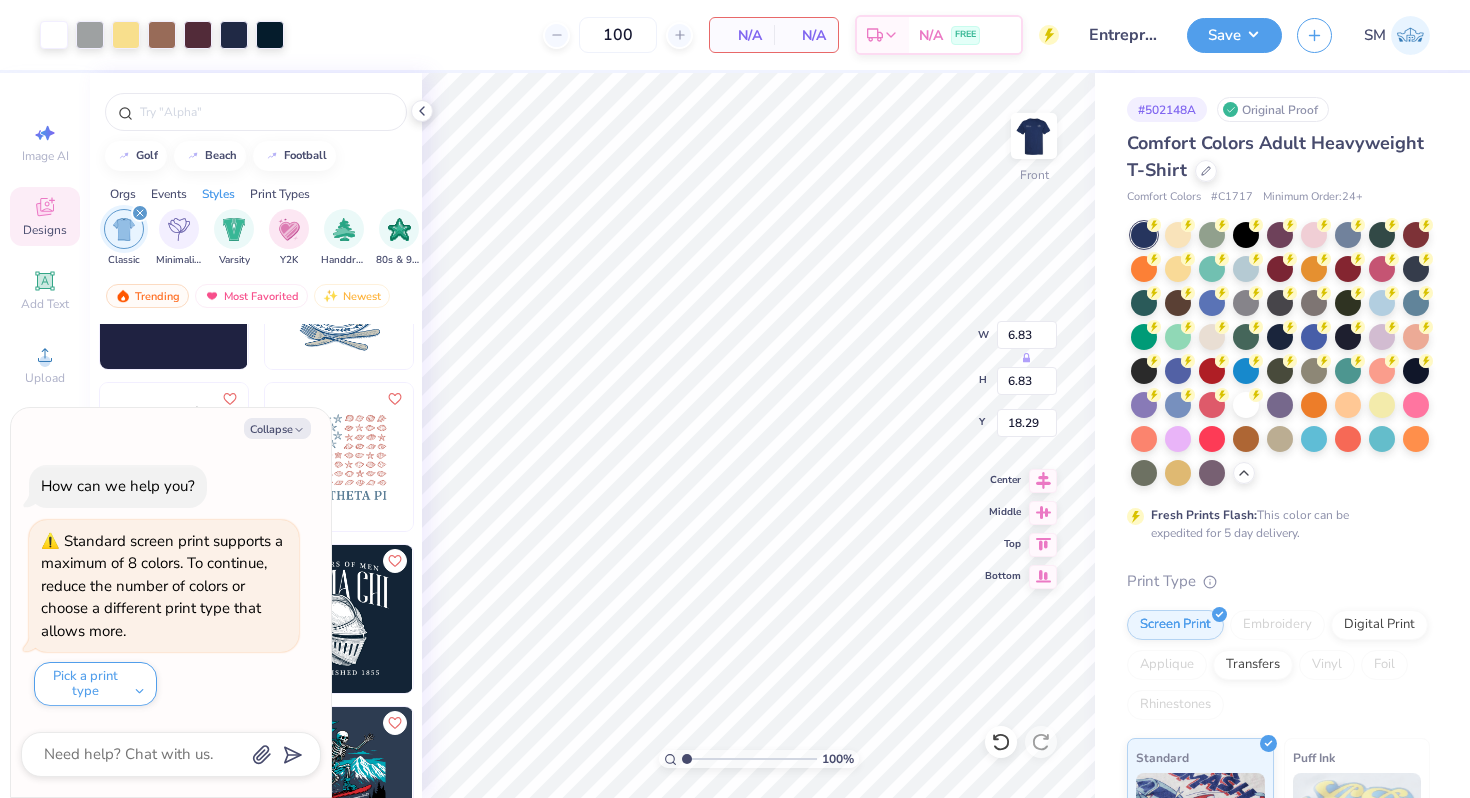 type on "12.38" 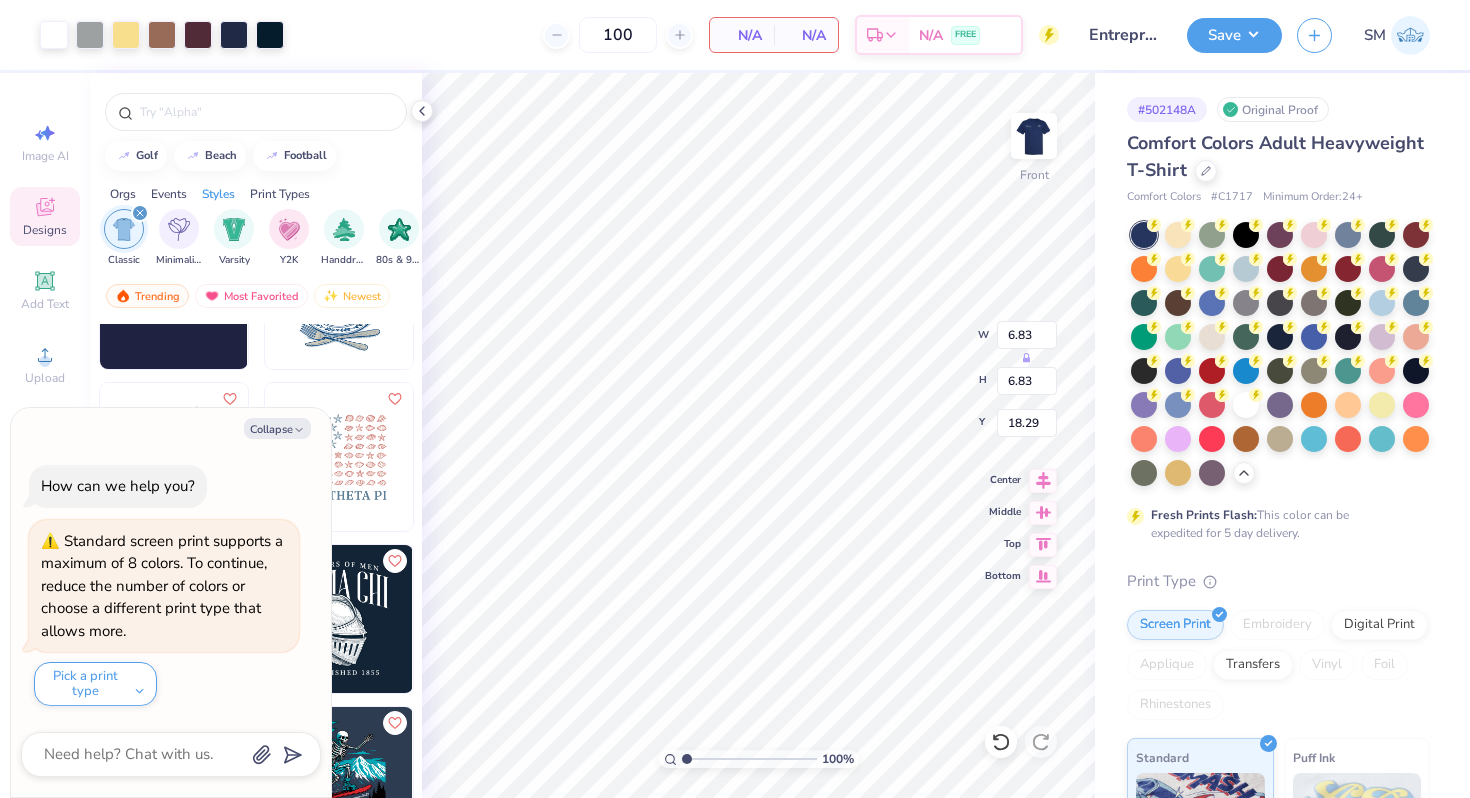 type on "5.16" 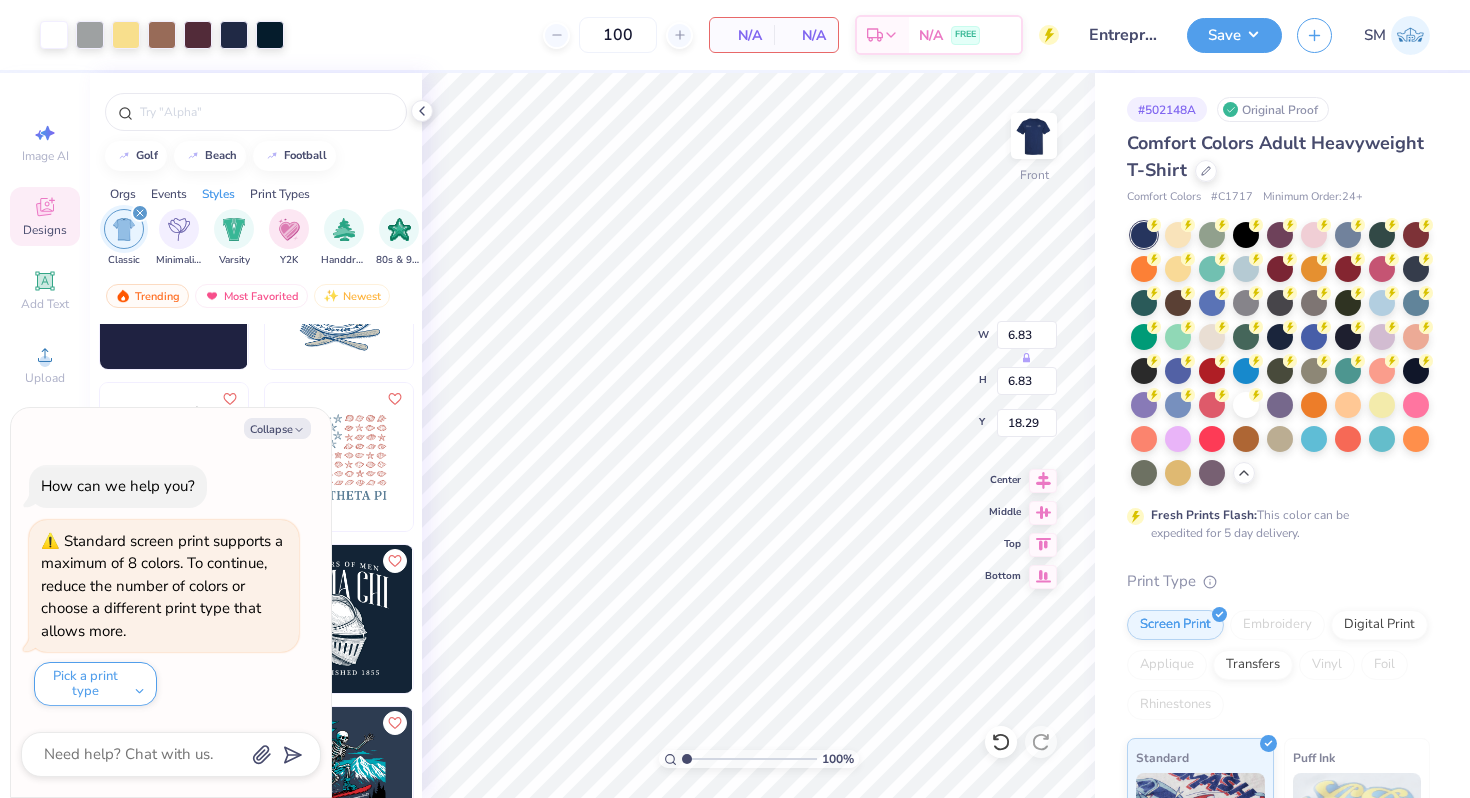 type on "x" 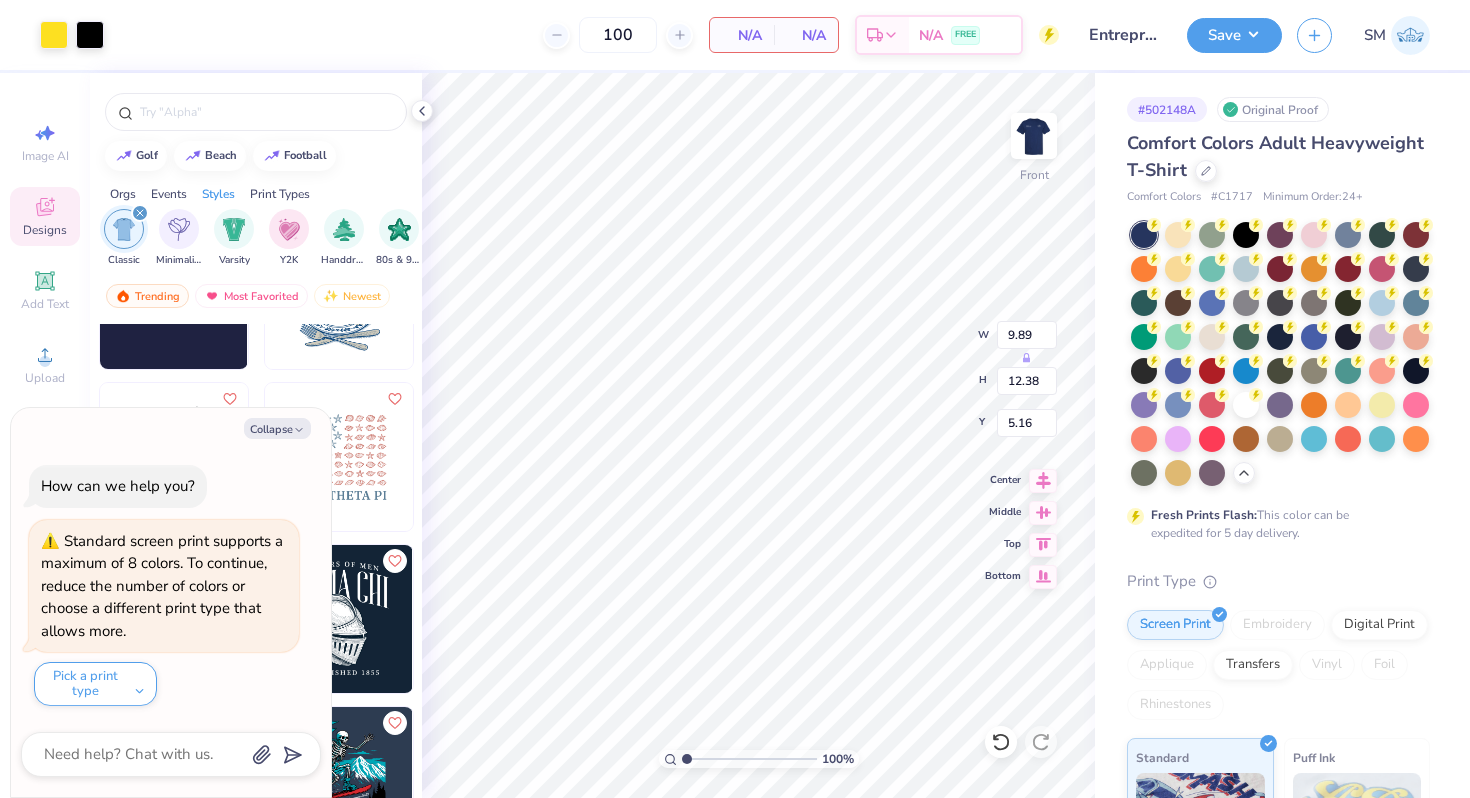 type on "6.83" 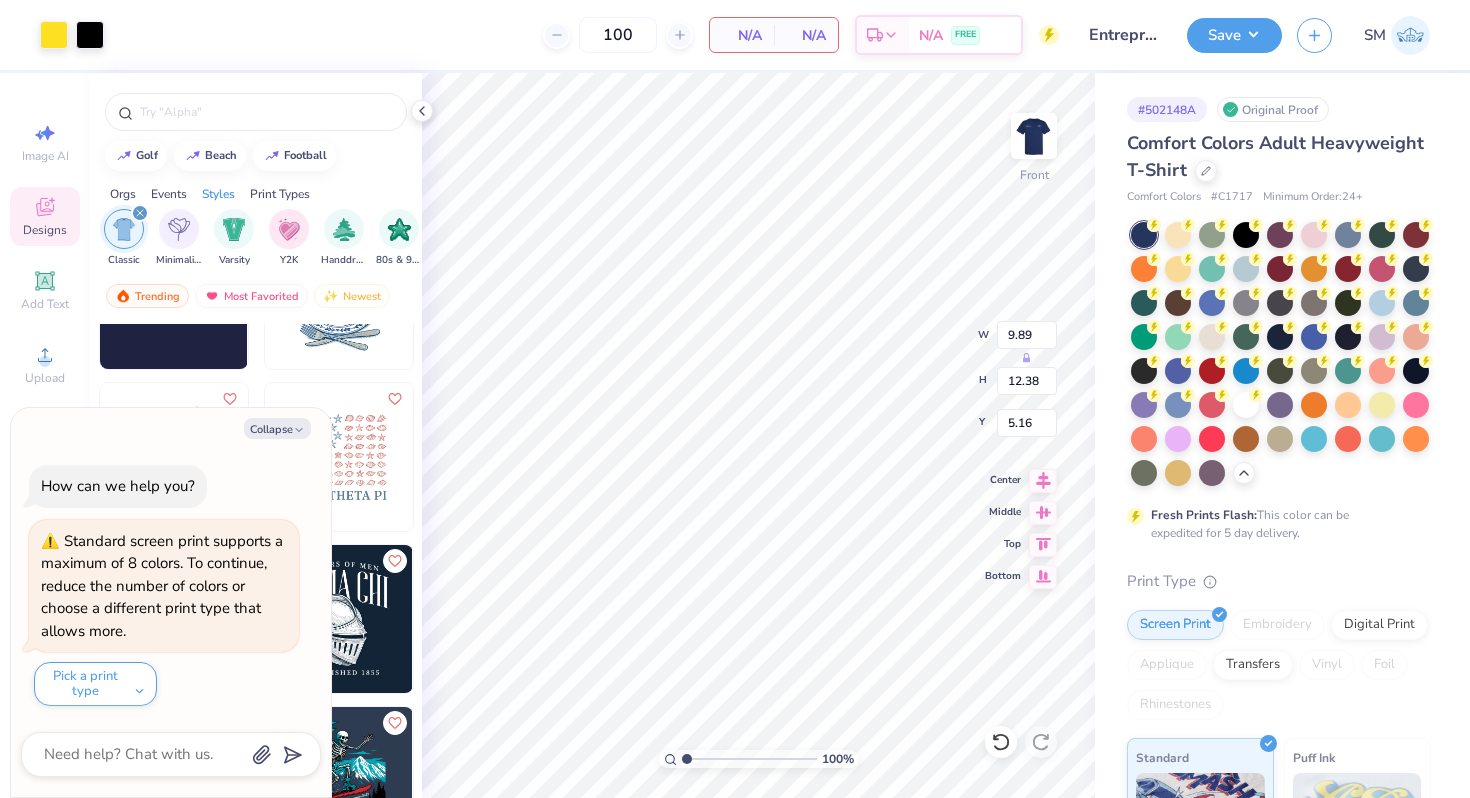 type on "6.83" 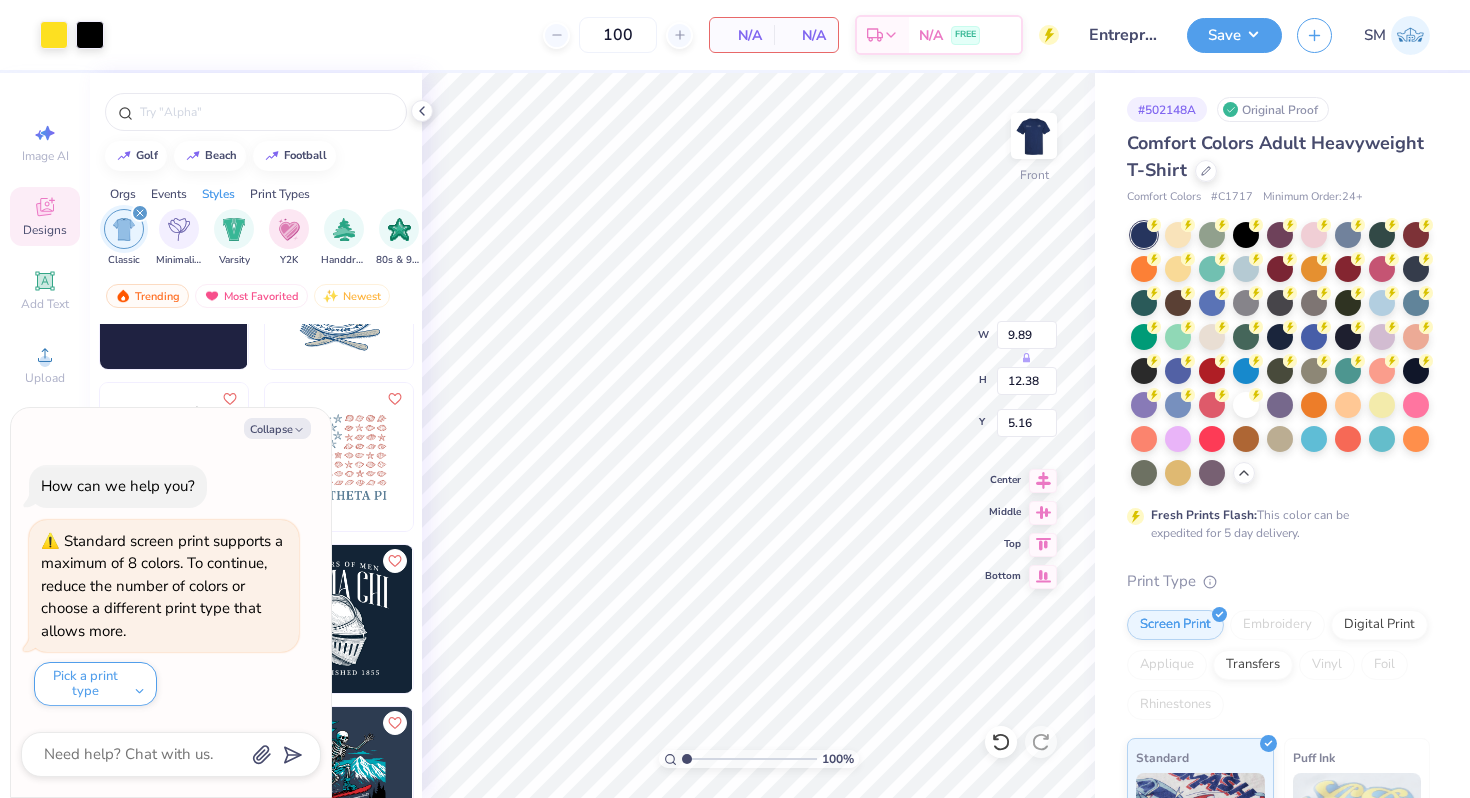 type on "18.29" 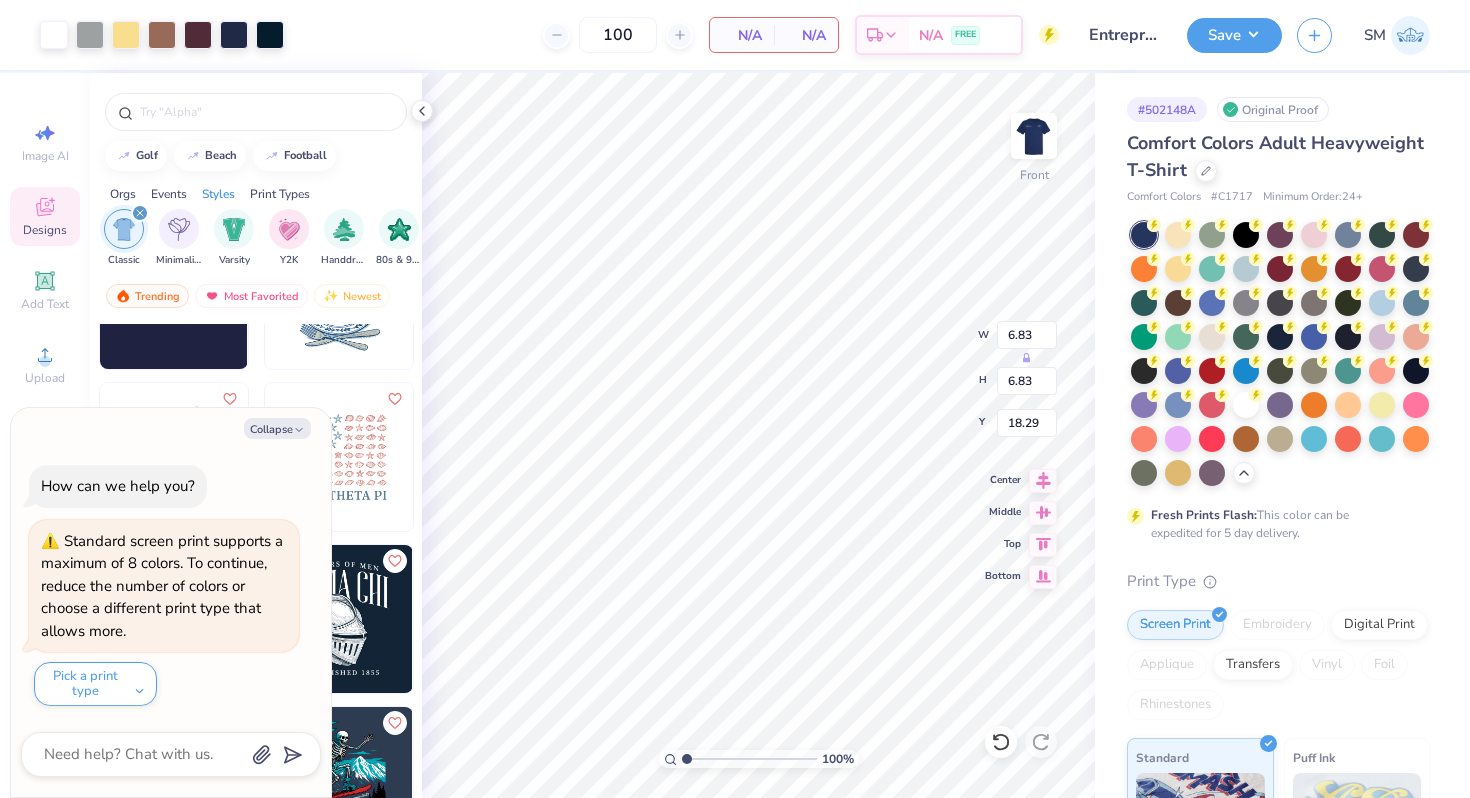 type on "x" 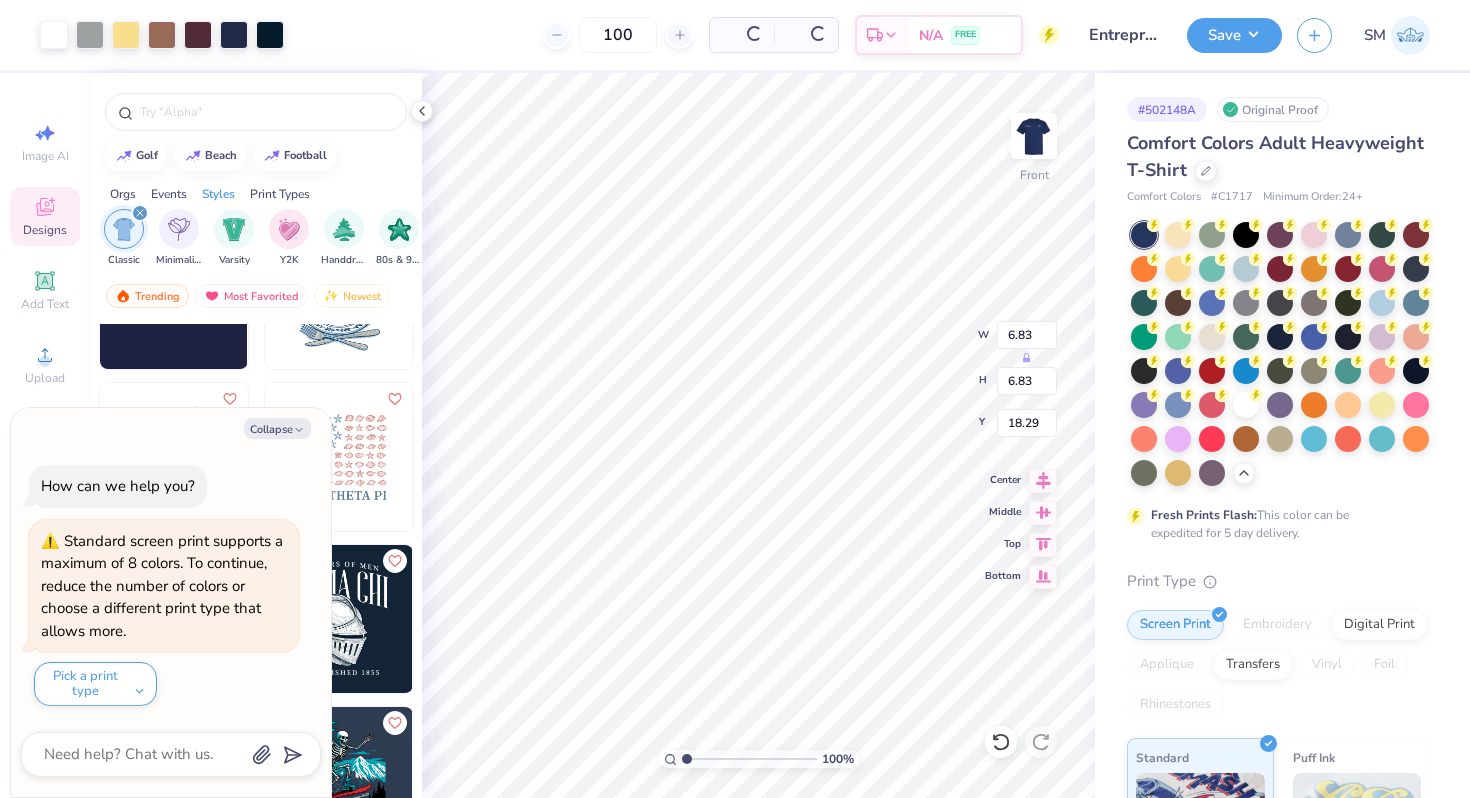 type on "18.30" 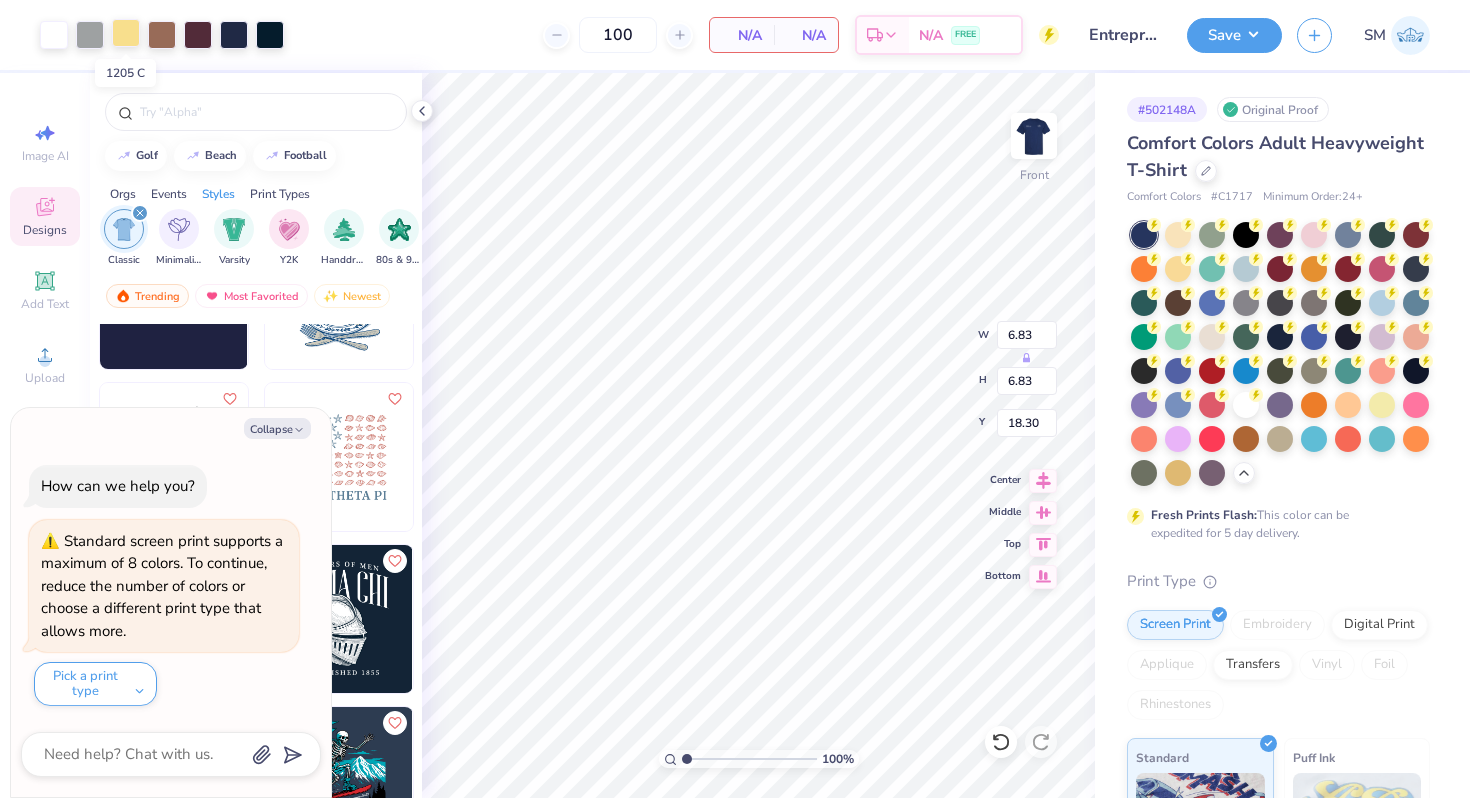 click at bounding box center [126, 33] 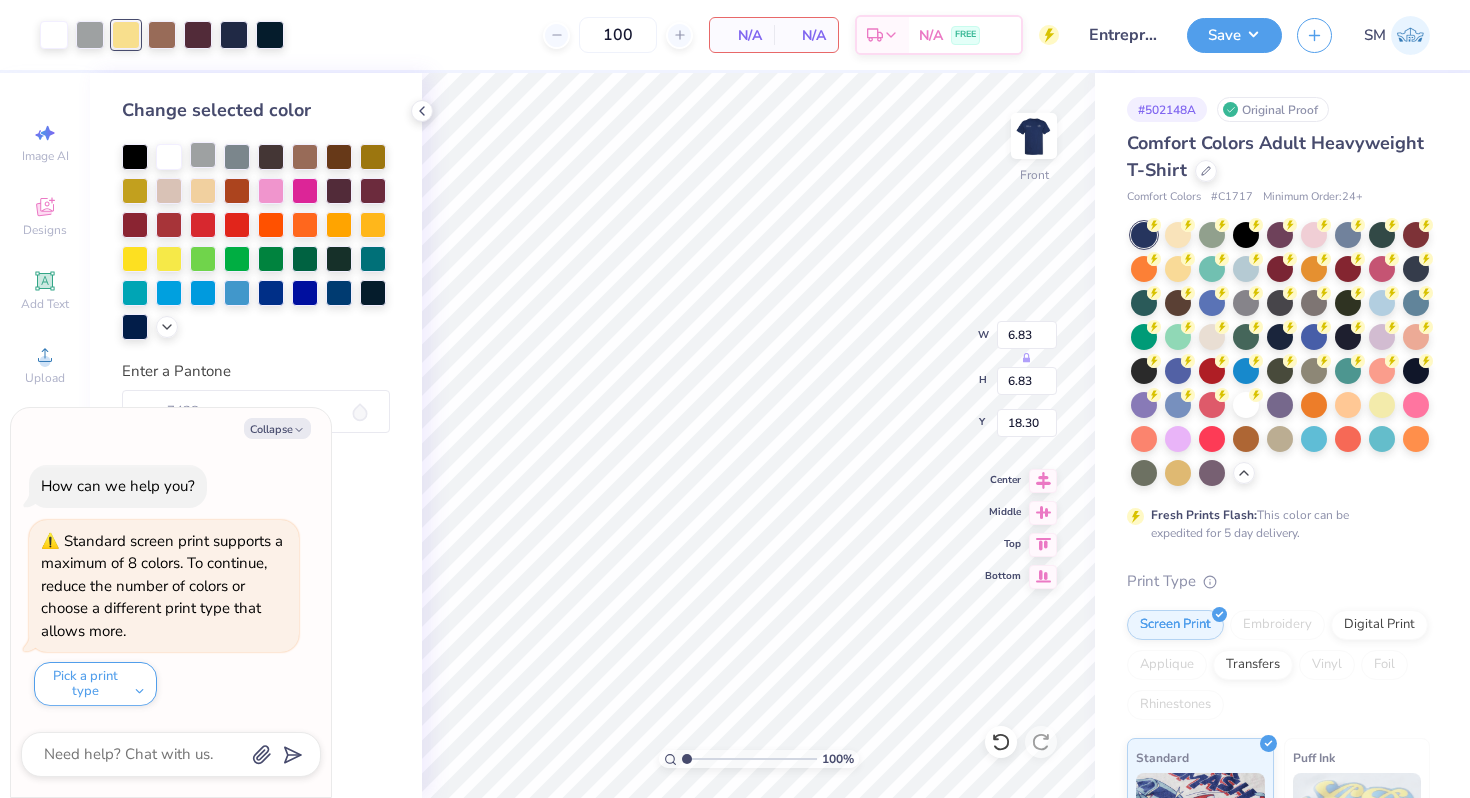 click at bounding box center [203, 155] 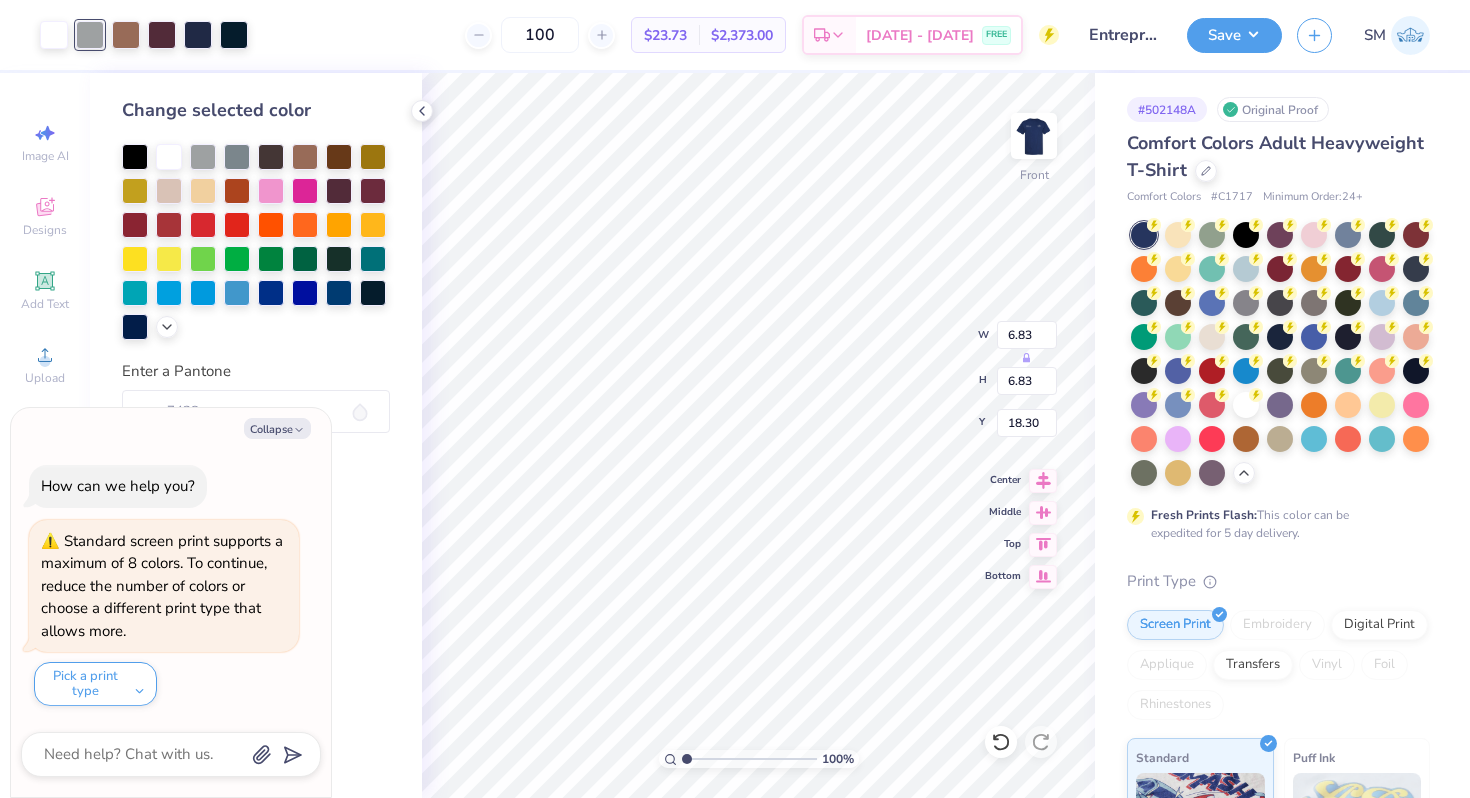 type on "x" 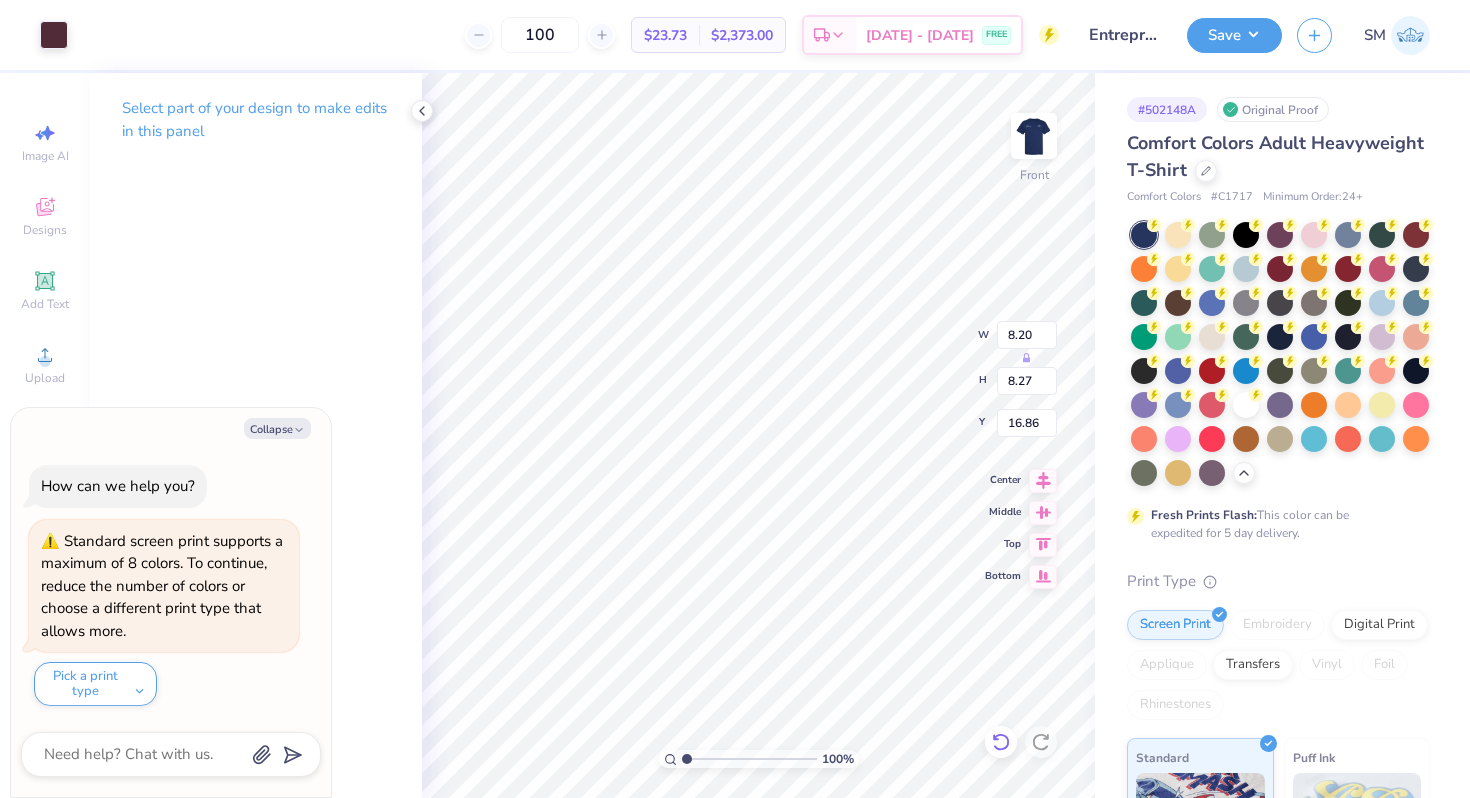 click 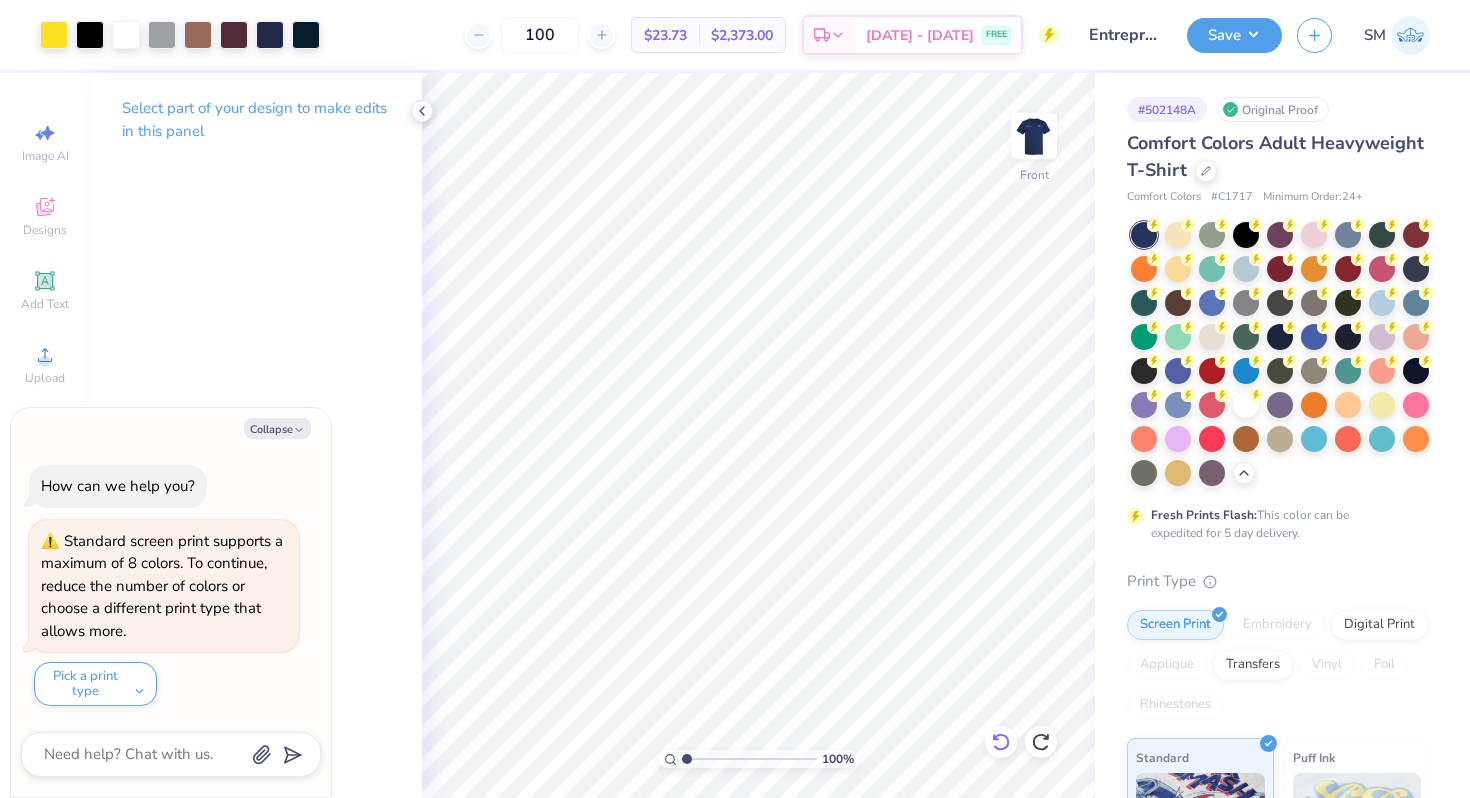 click 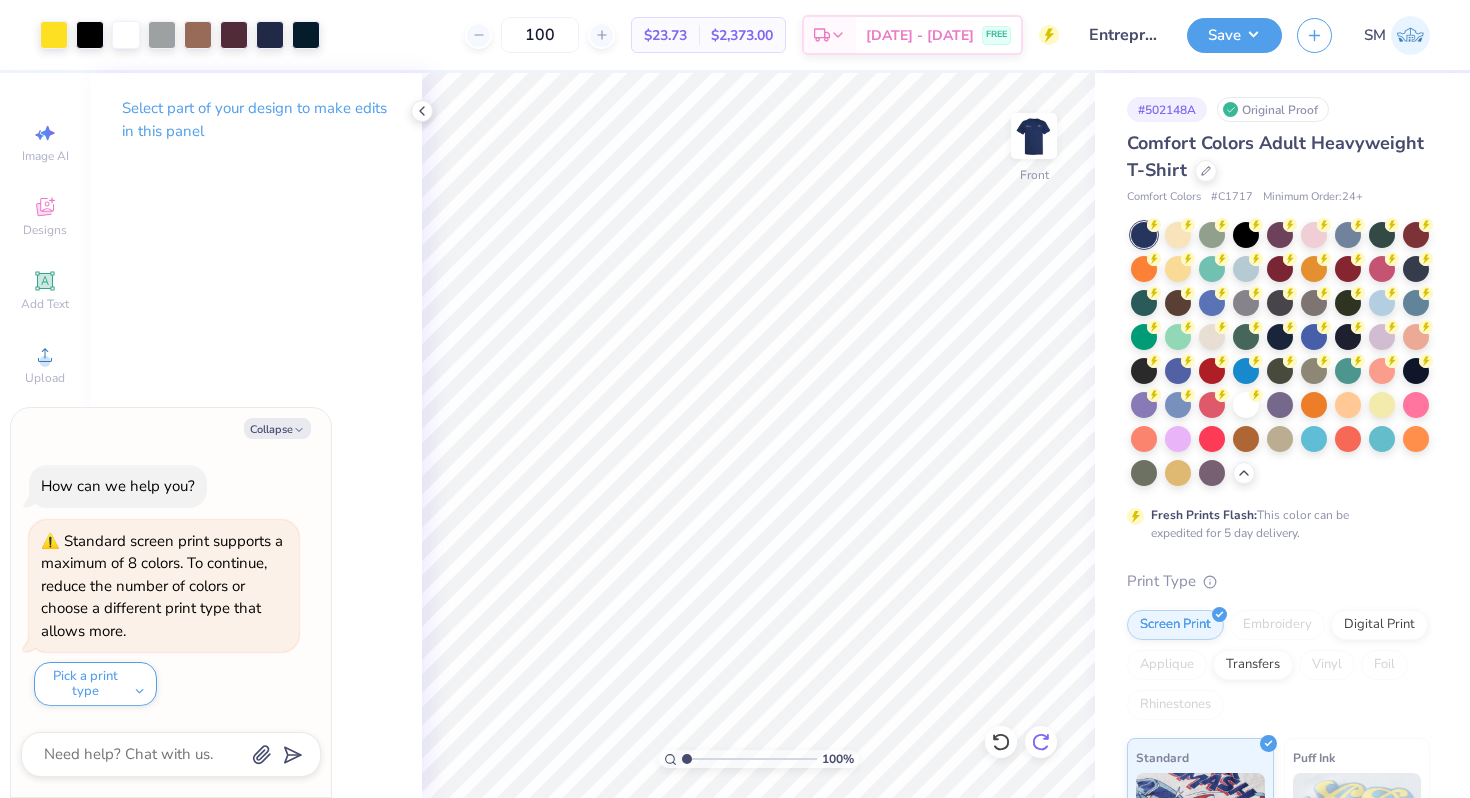 click 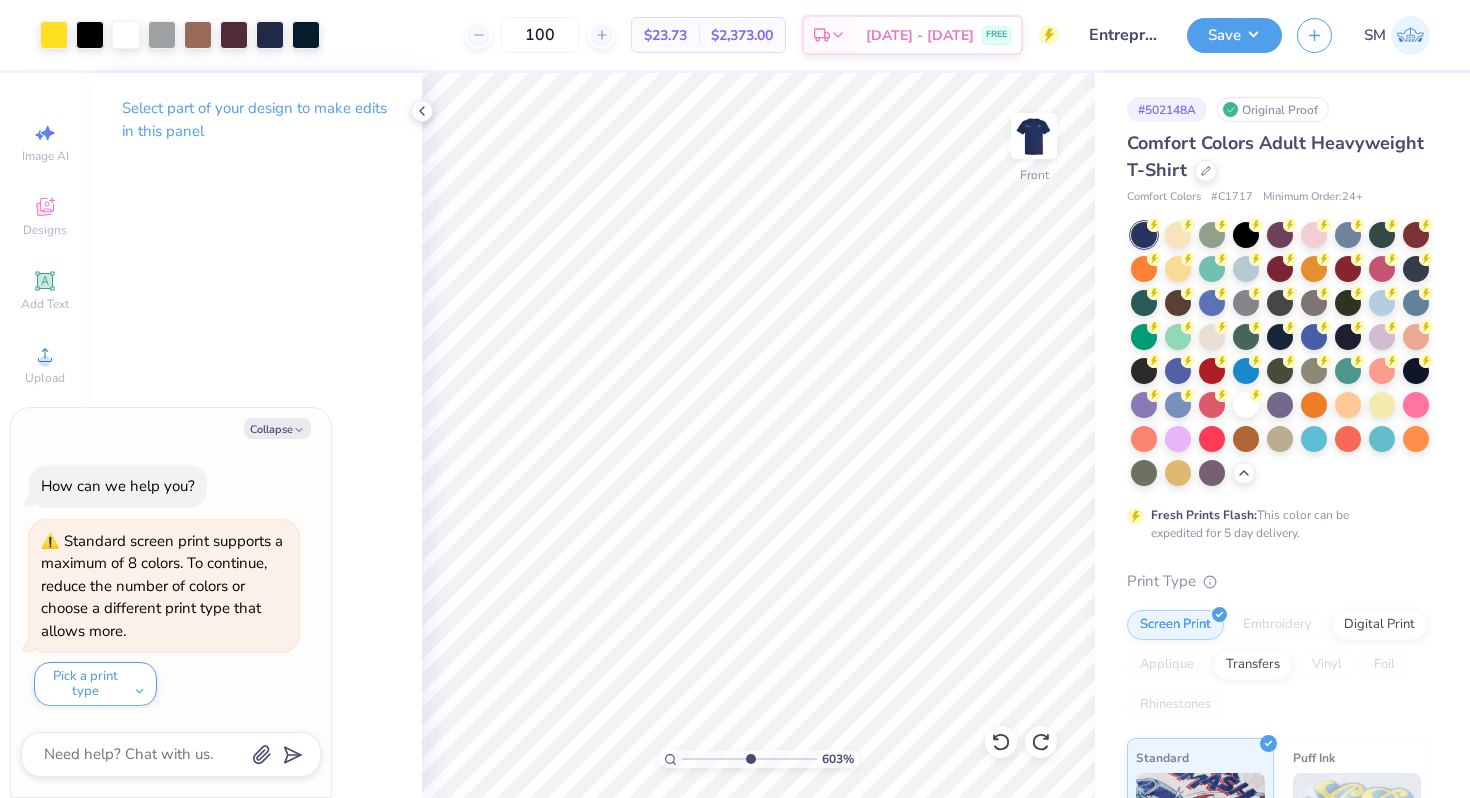 drag, startPoint x: 685, startPoint y: 759, endPoint x: 753, endPoint y: 757, distance: 68.0294 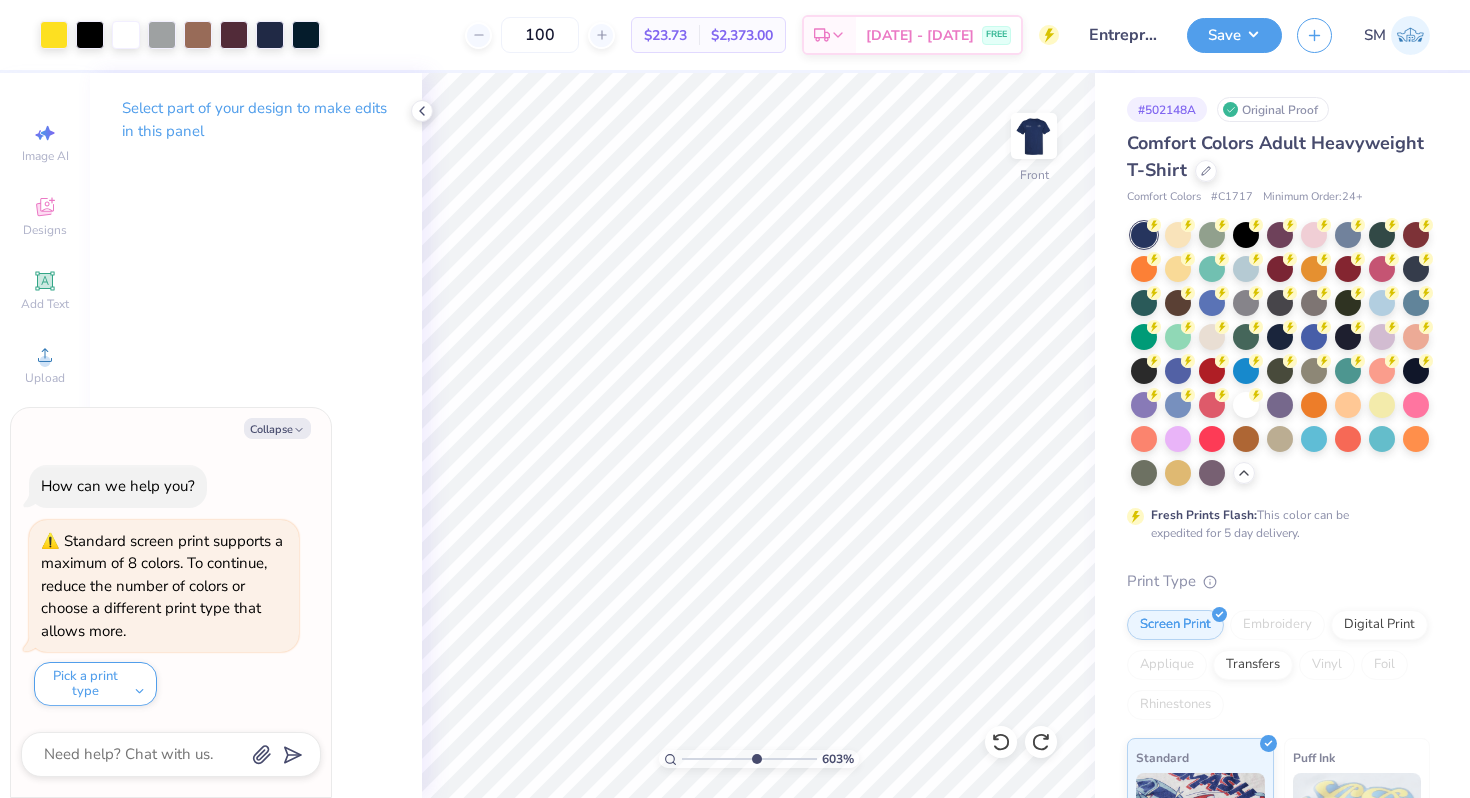 click at bounding box center (749, 759) 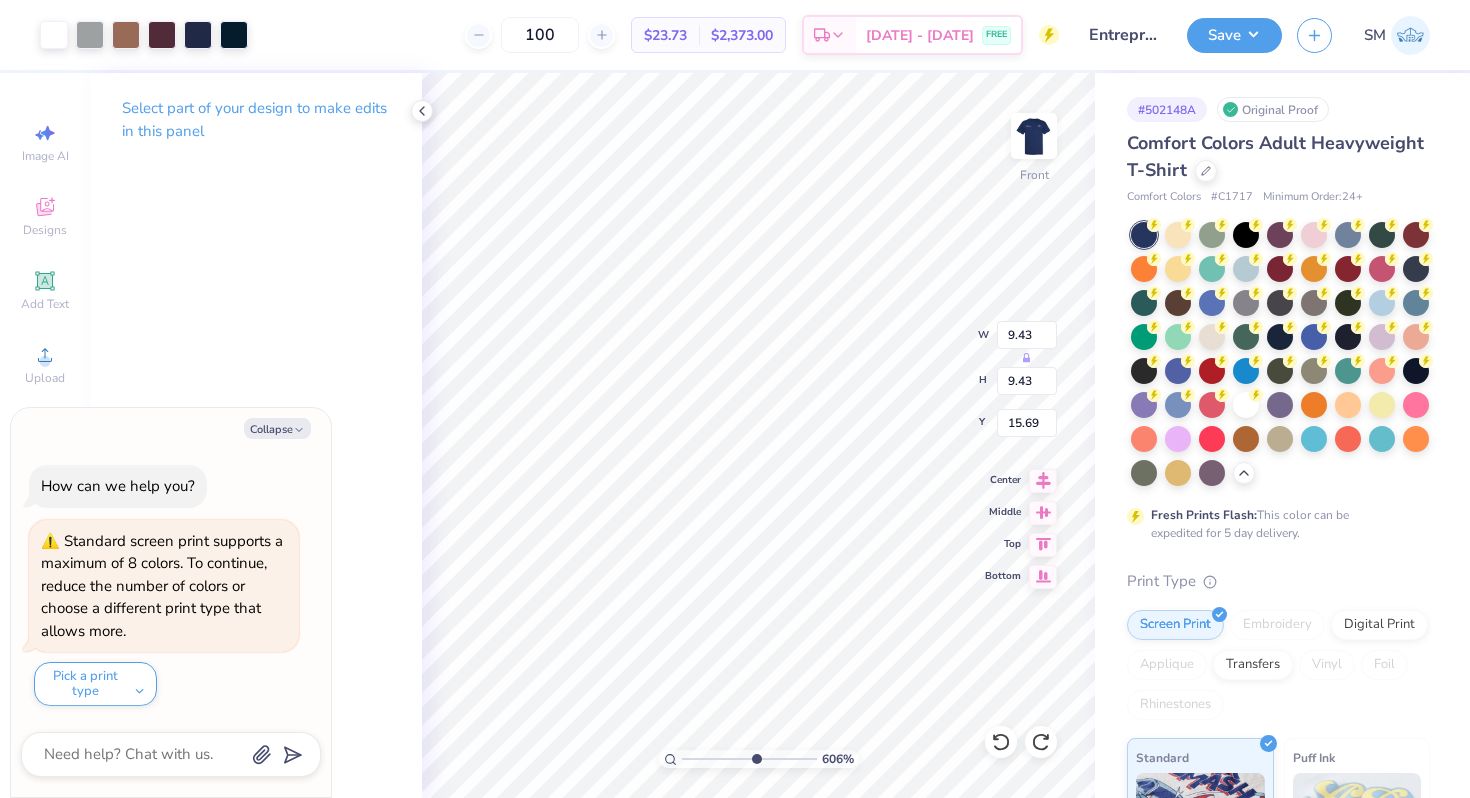 type on "x" 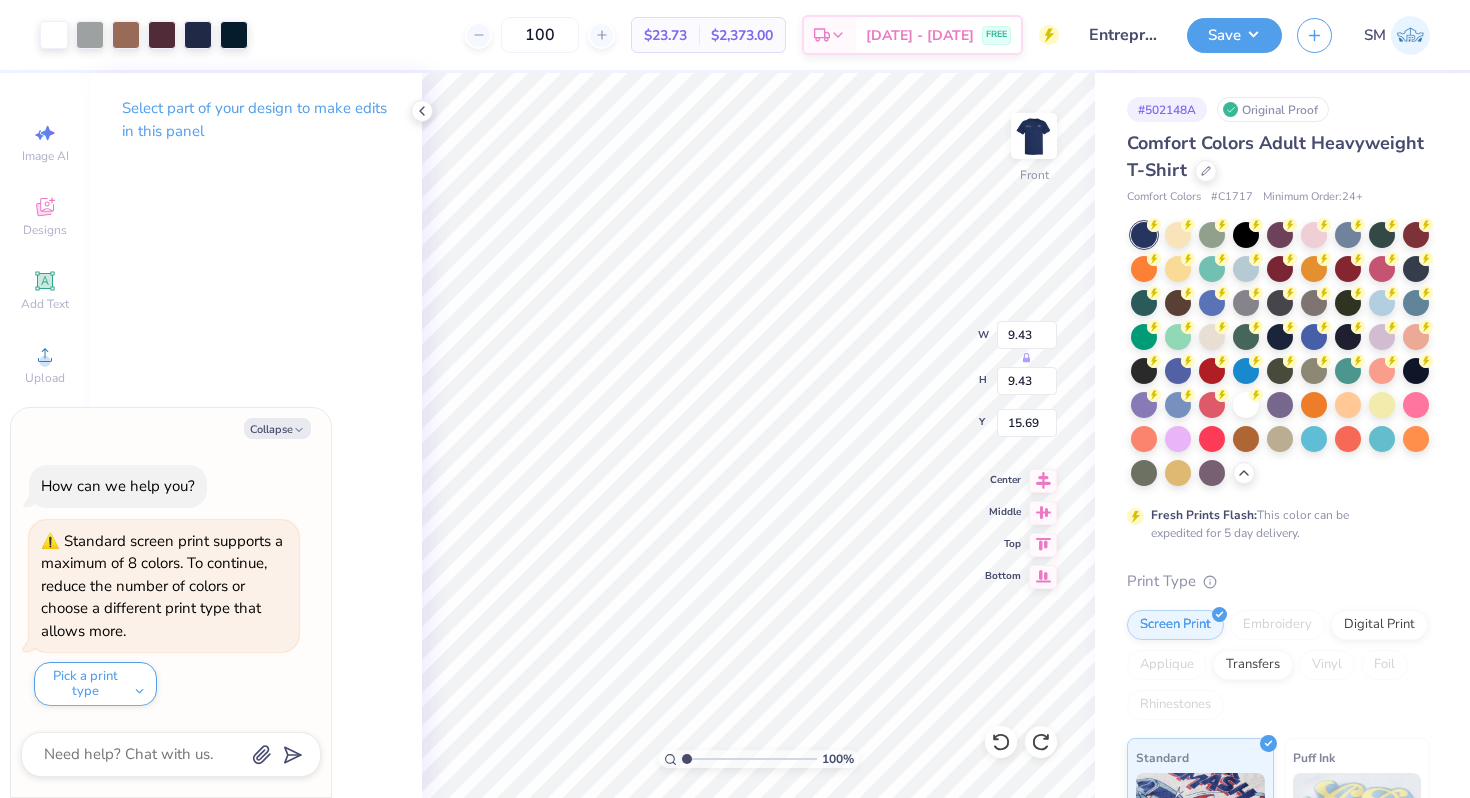 drag, startPoint x: 753, startPoint y: 757, endPoint x: 650, endPoint y: 756, distance: 103.00485 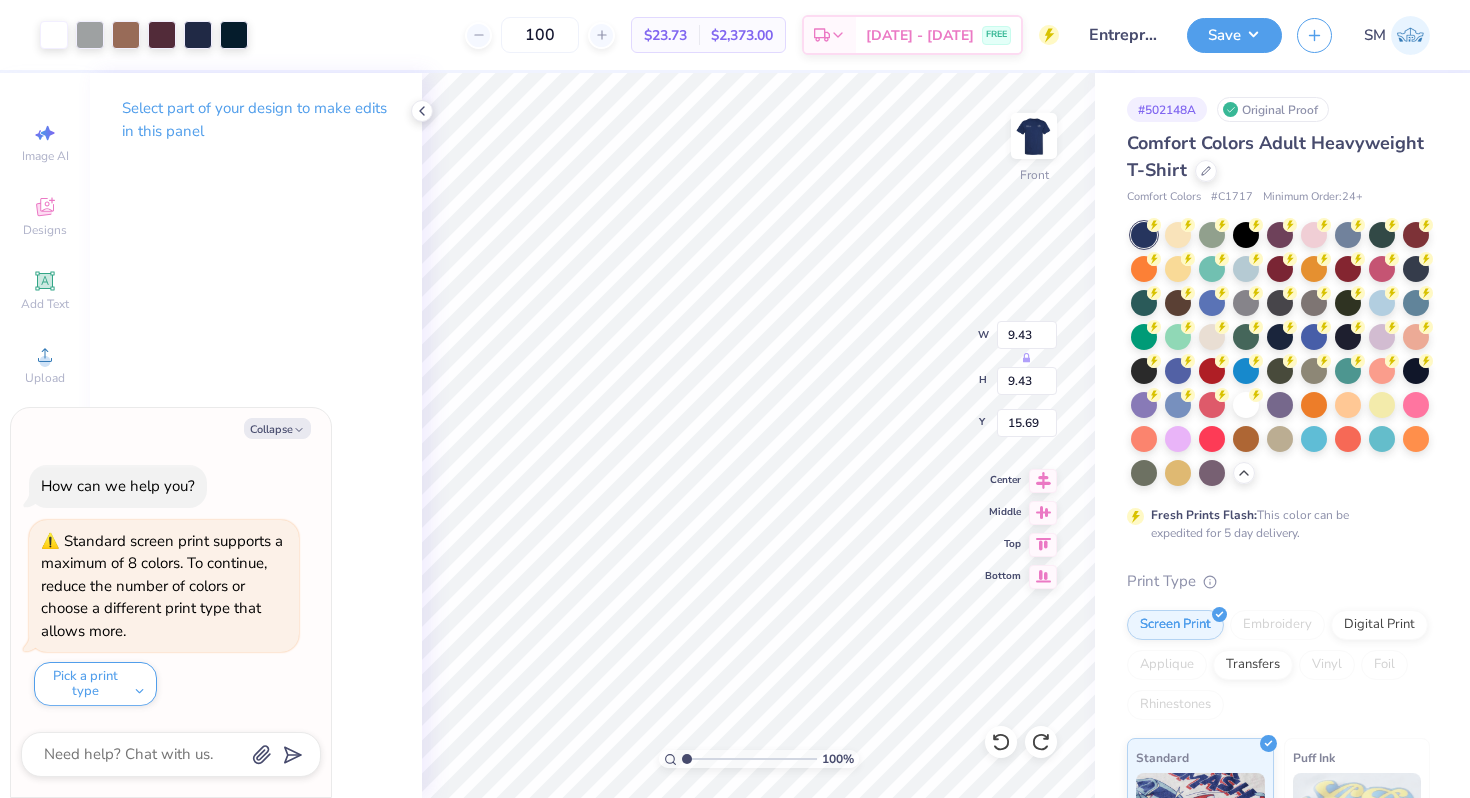 type on "x" 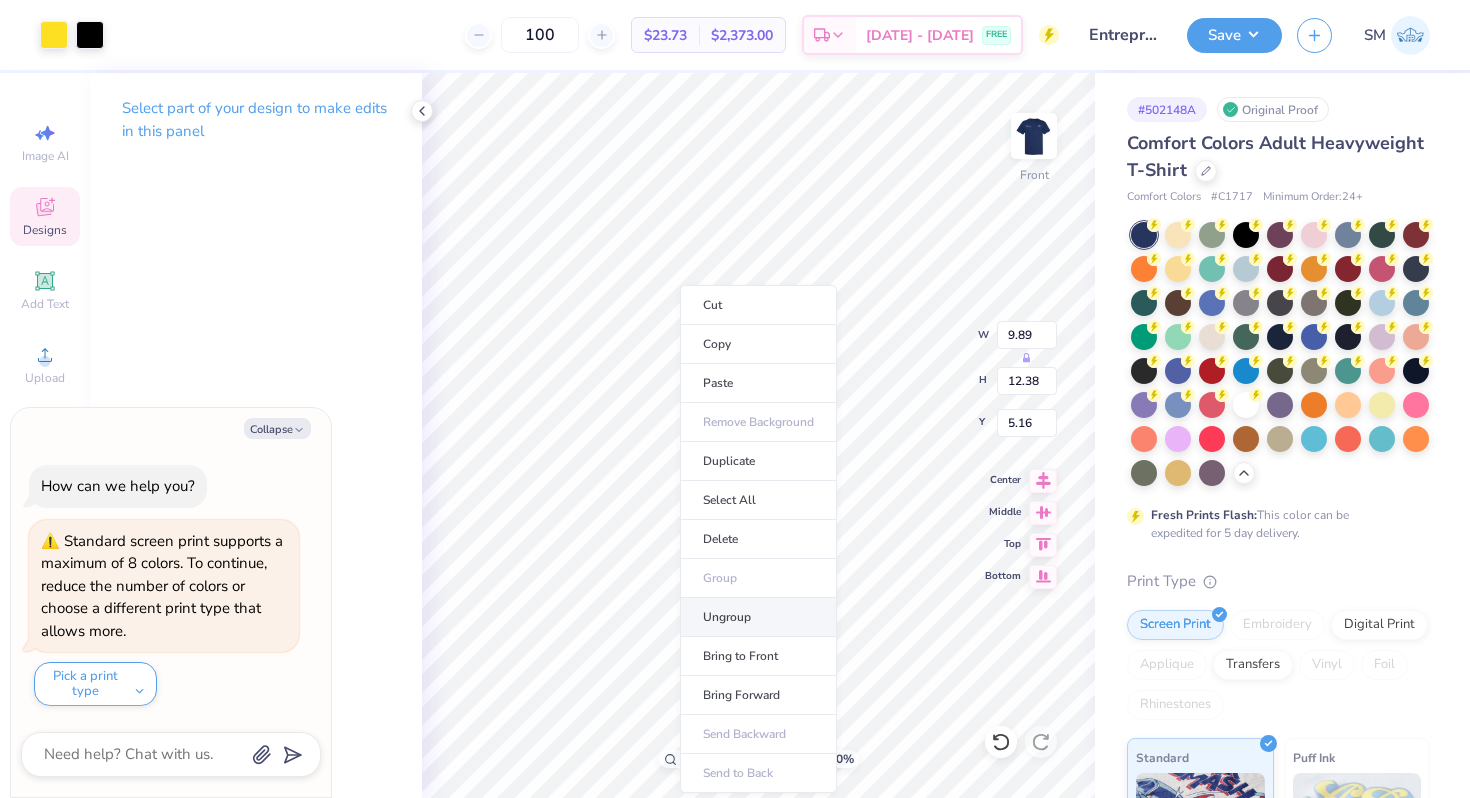 click on "Ungroup" at bounding box center [758, 617] 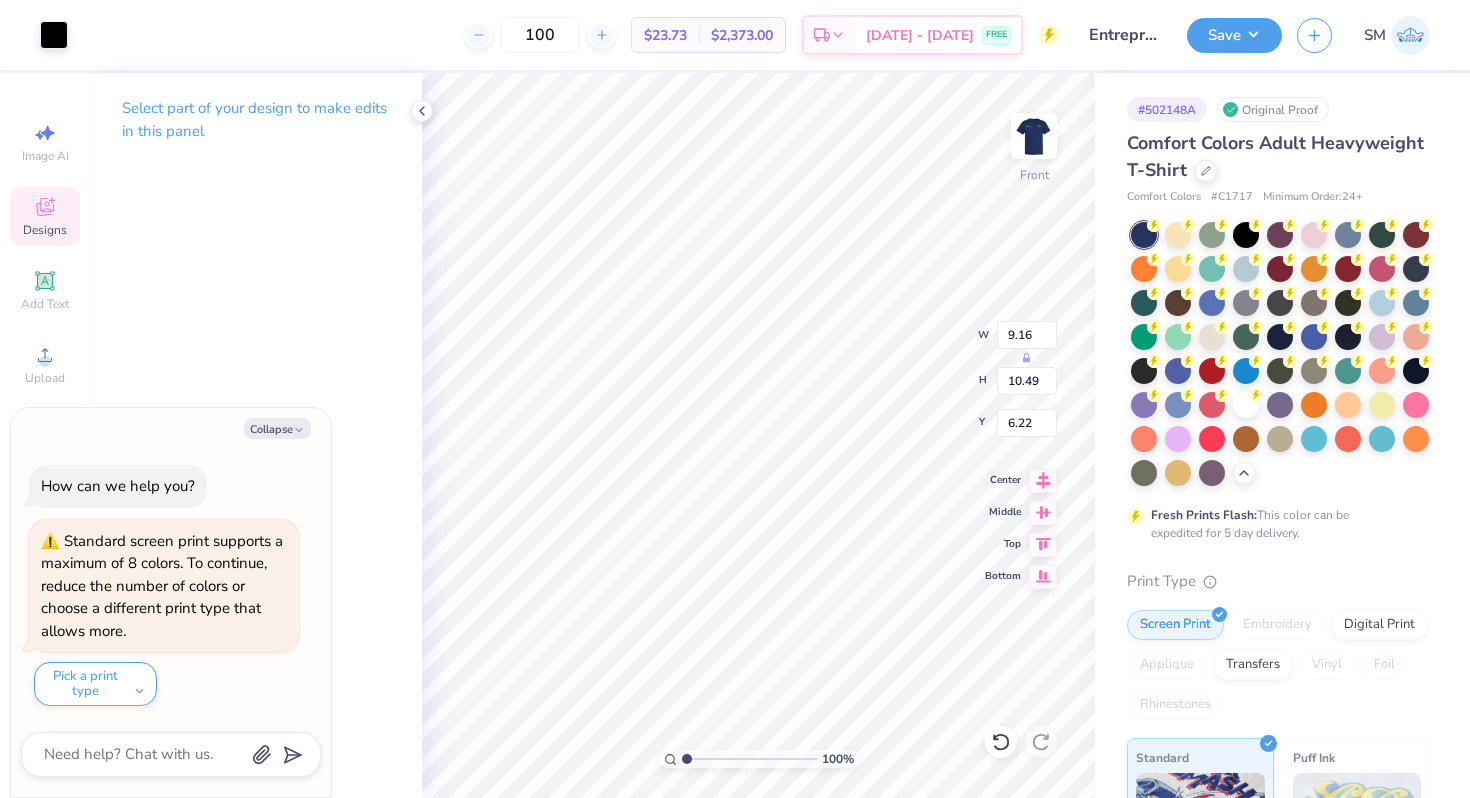 type on "x" 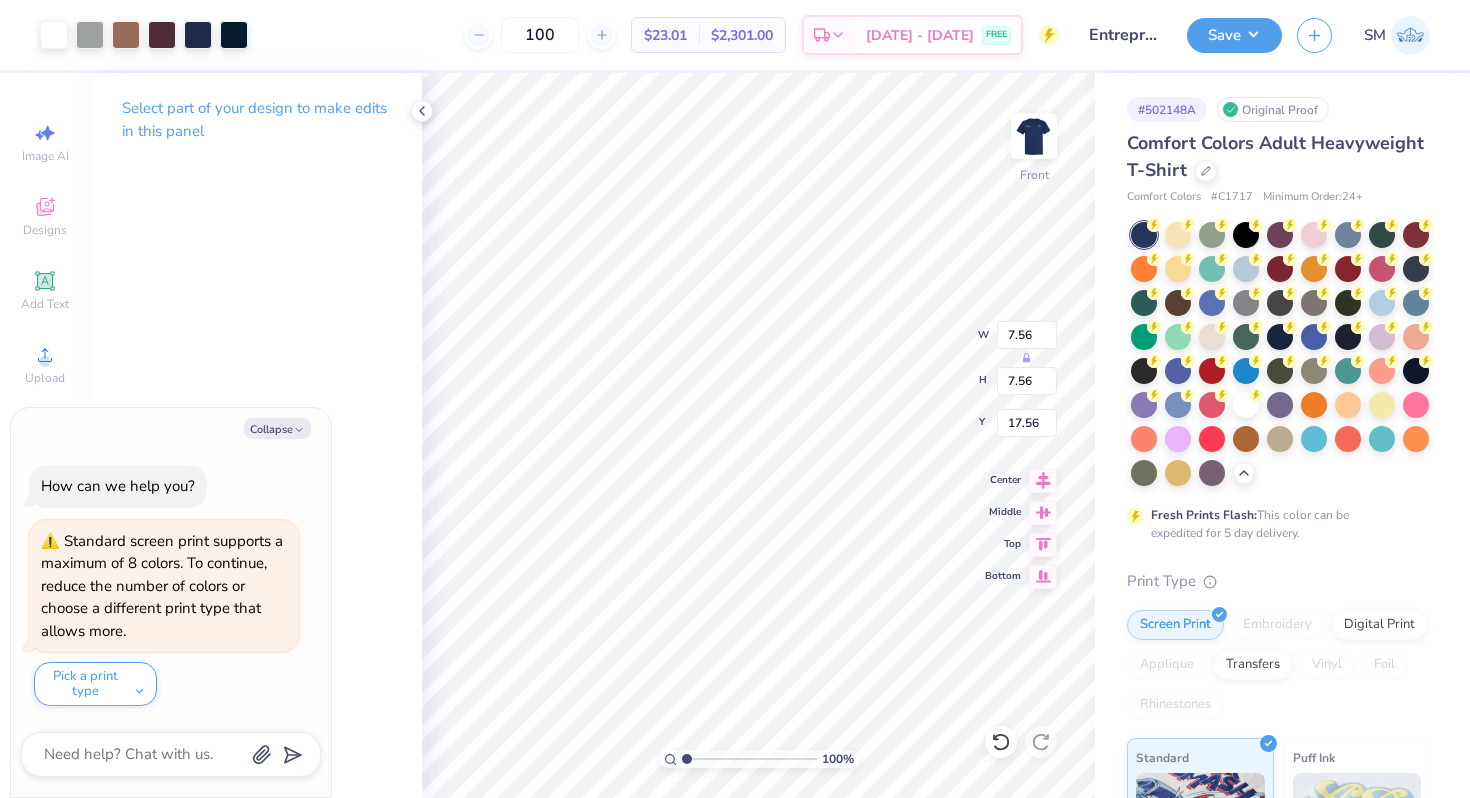 type on "x" 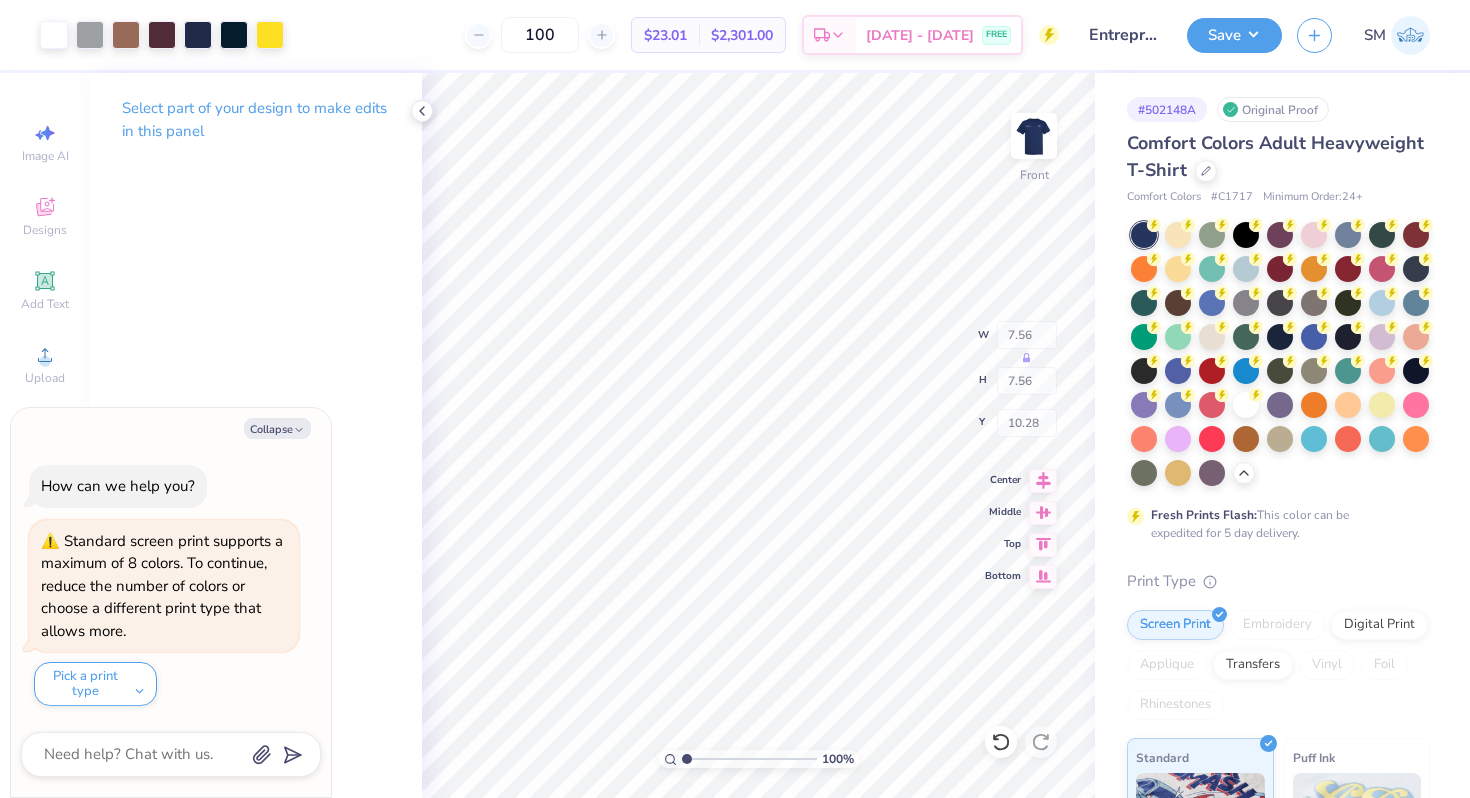 type on "x" 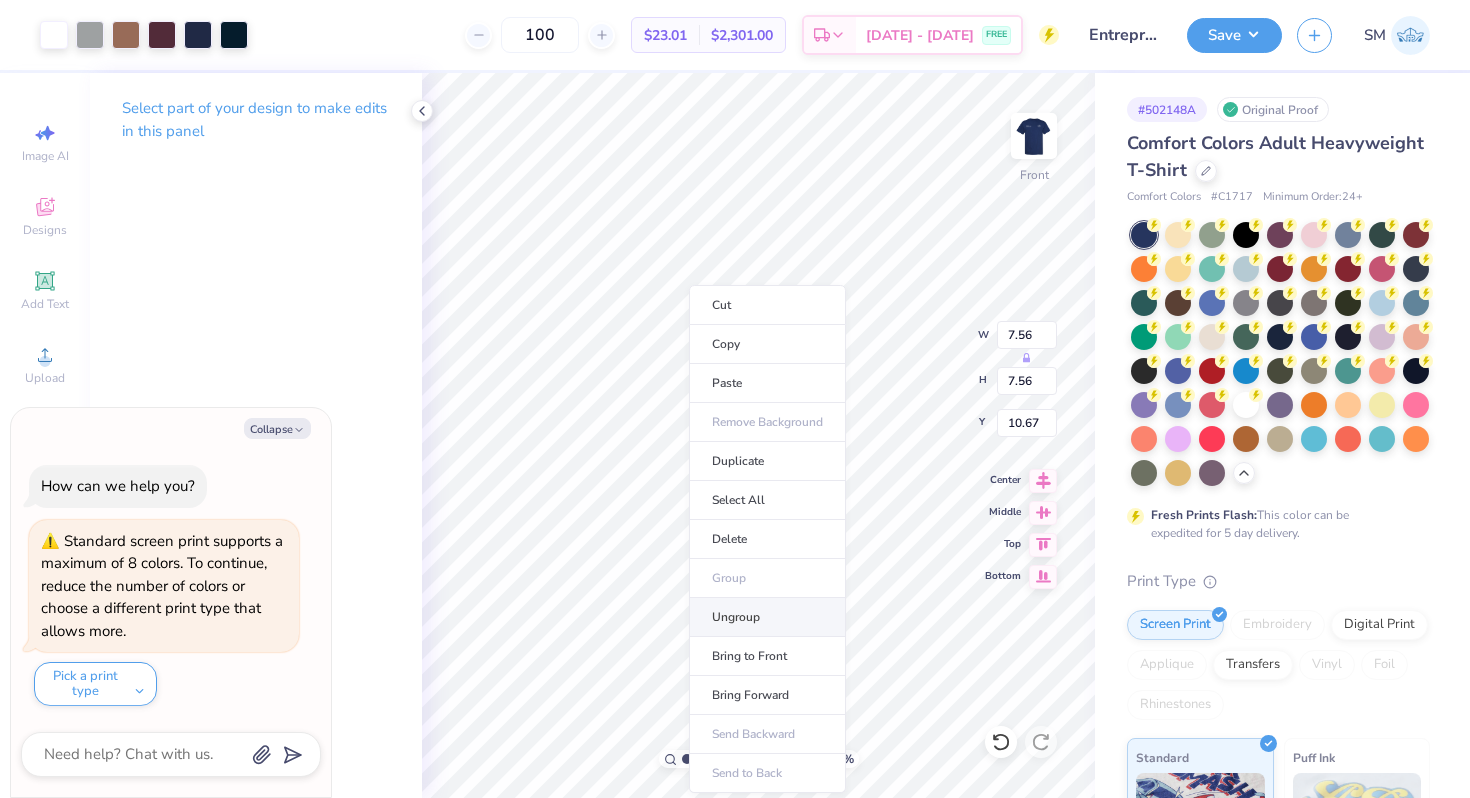 click on "Ungroup" at bounding box center [767, 617] 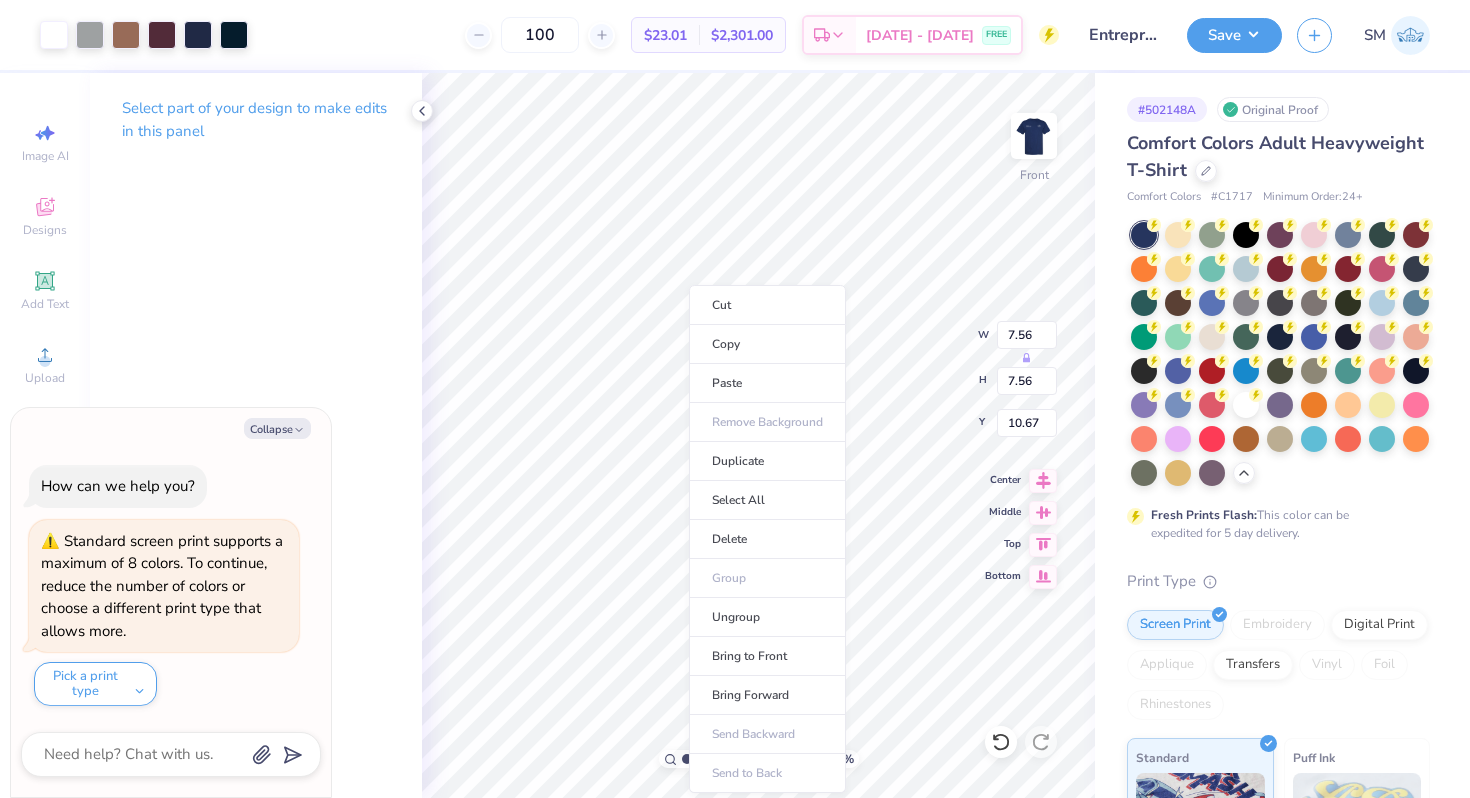 type on "x" 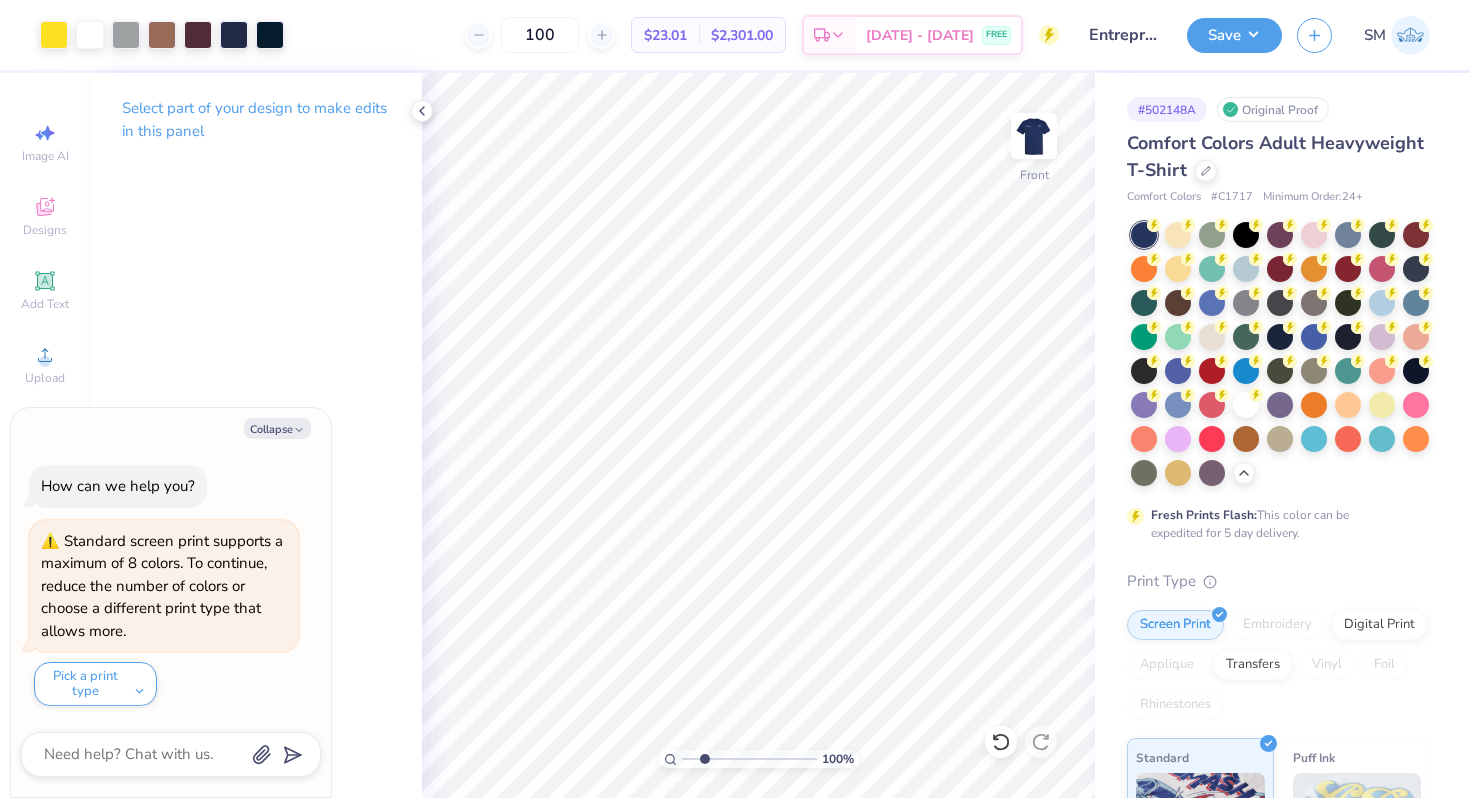 drag, startPoint x: 688, startPoint y: 759, endPoint x: 703, endPoint y: 759, distance: 15 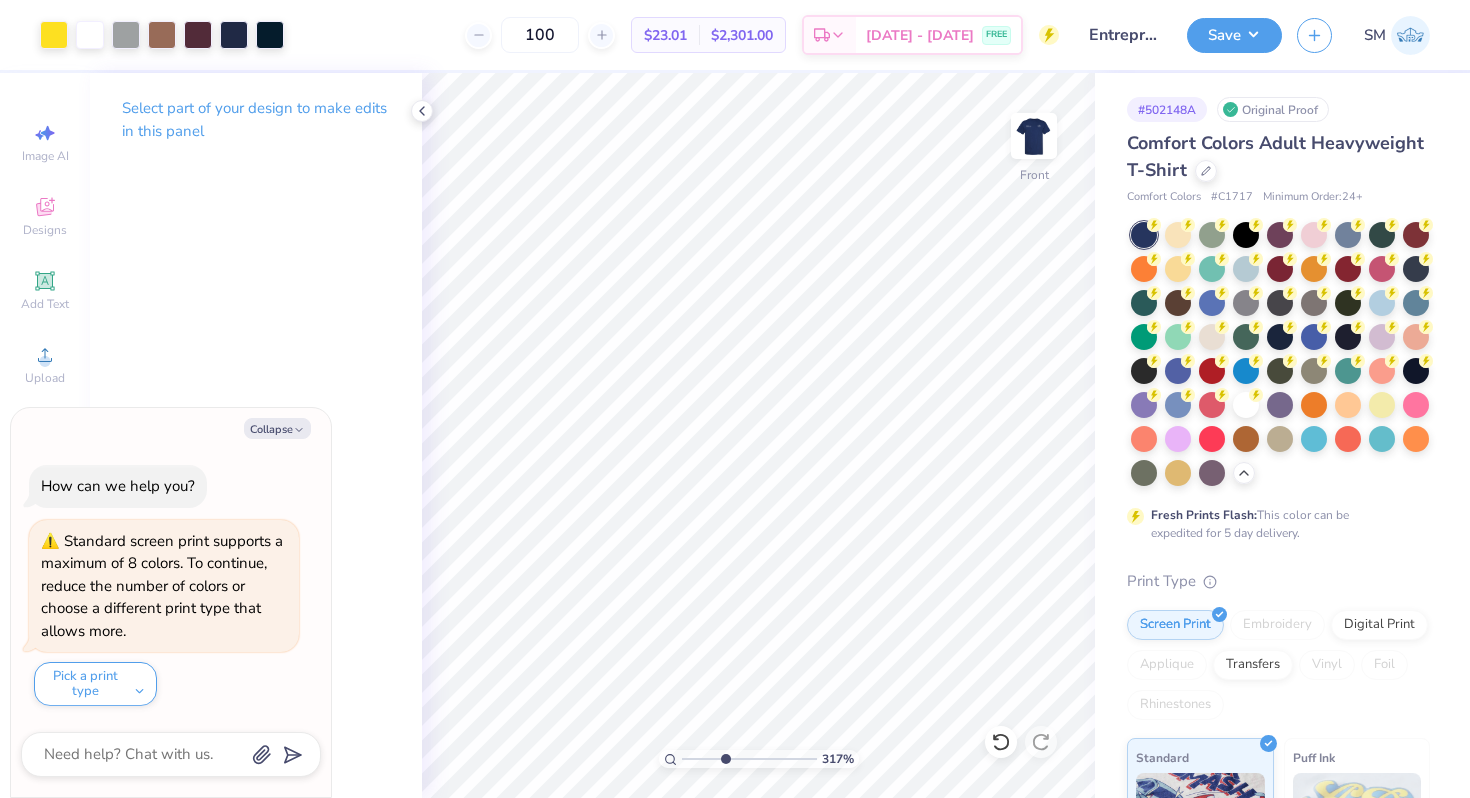 drag, startPoint x: 702, startPoint y: 760, endPoint x: 727, endPoint y: 765, distance: 25.495098 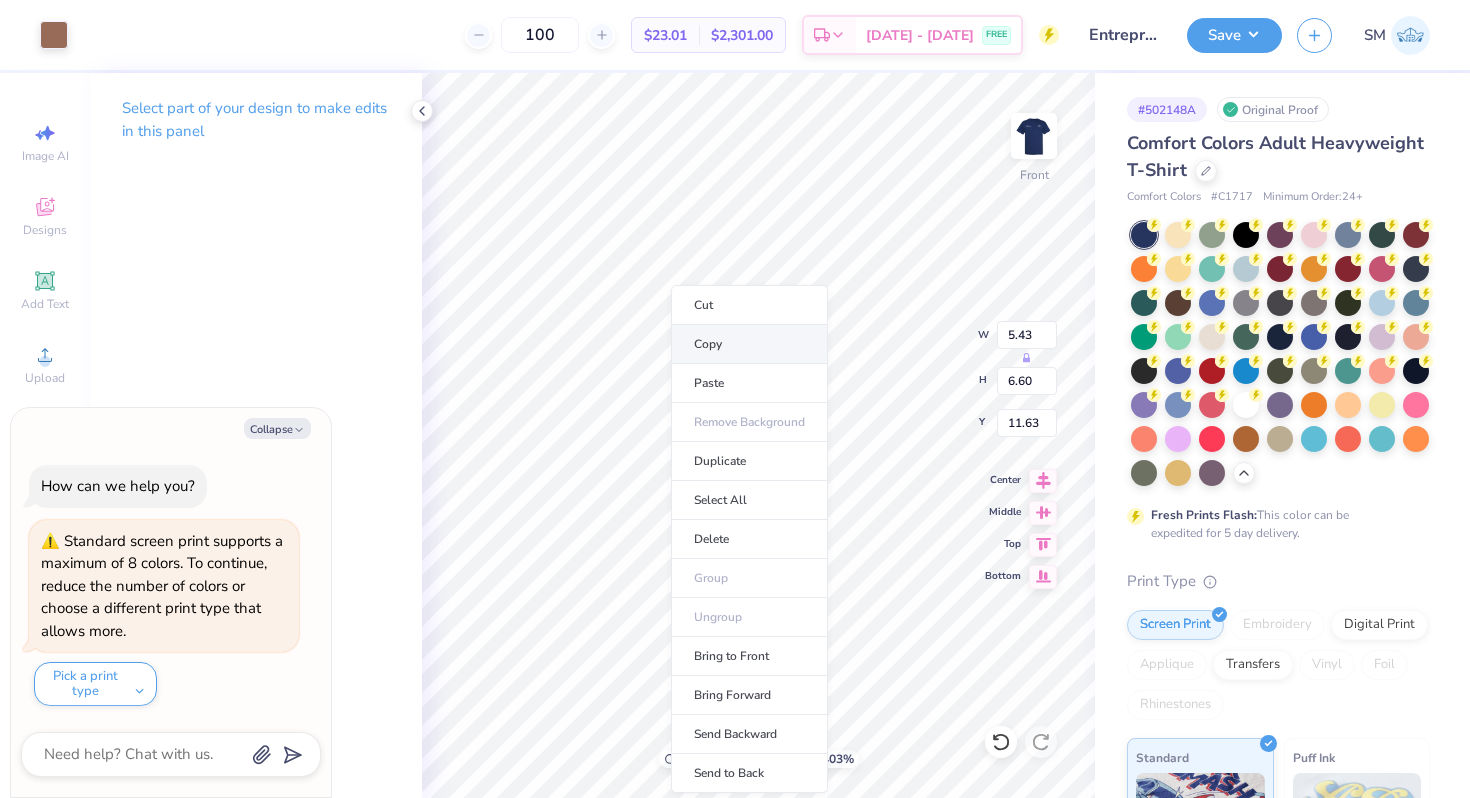 type on "x" 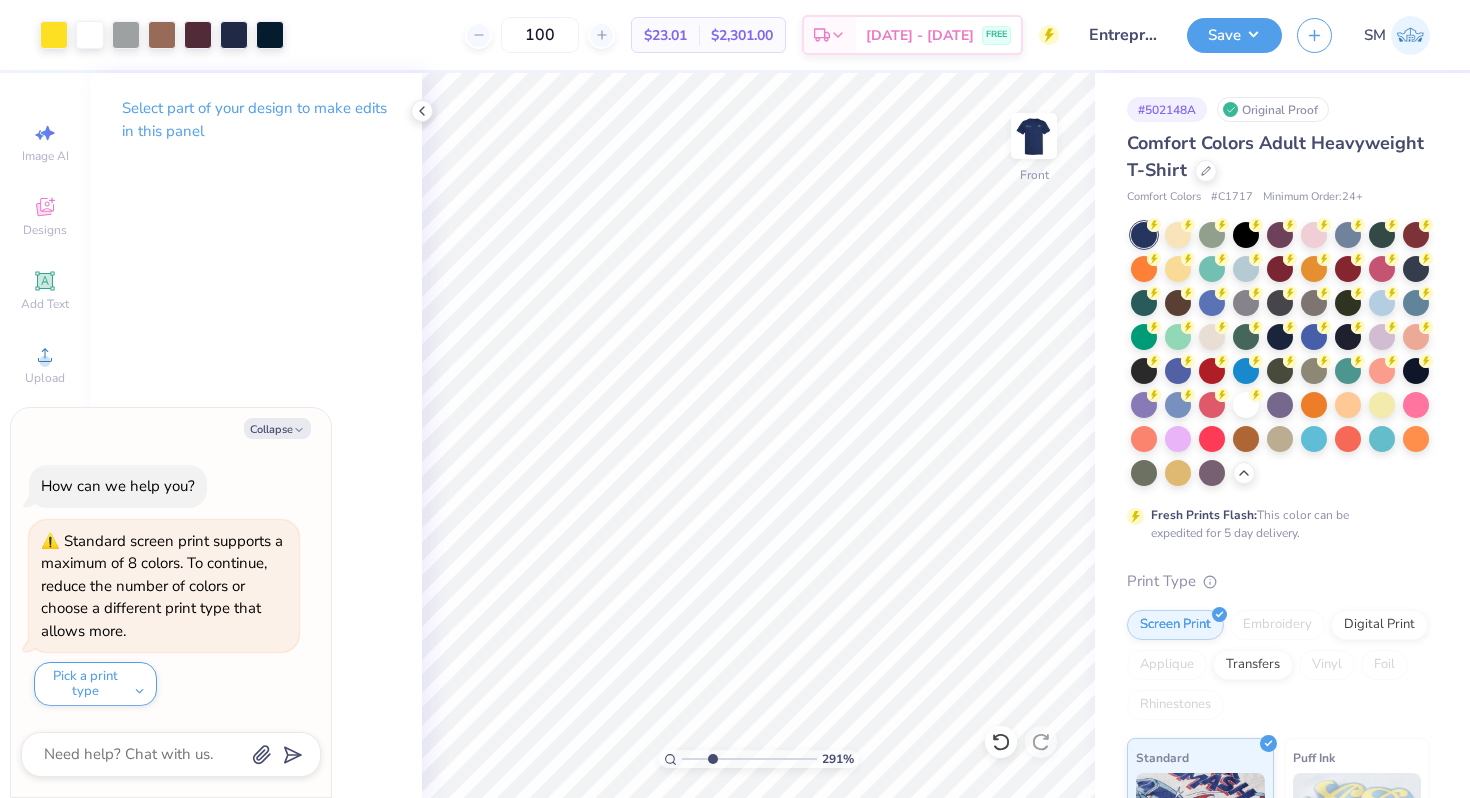 drag, startPoint x: 724, startPoint y: 757, endPoint x: 712, endPoint y: 757, distance: 12 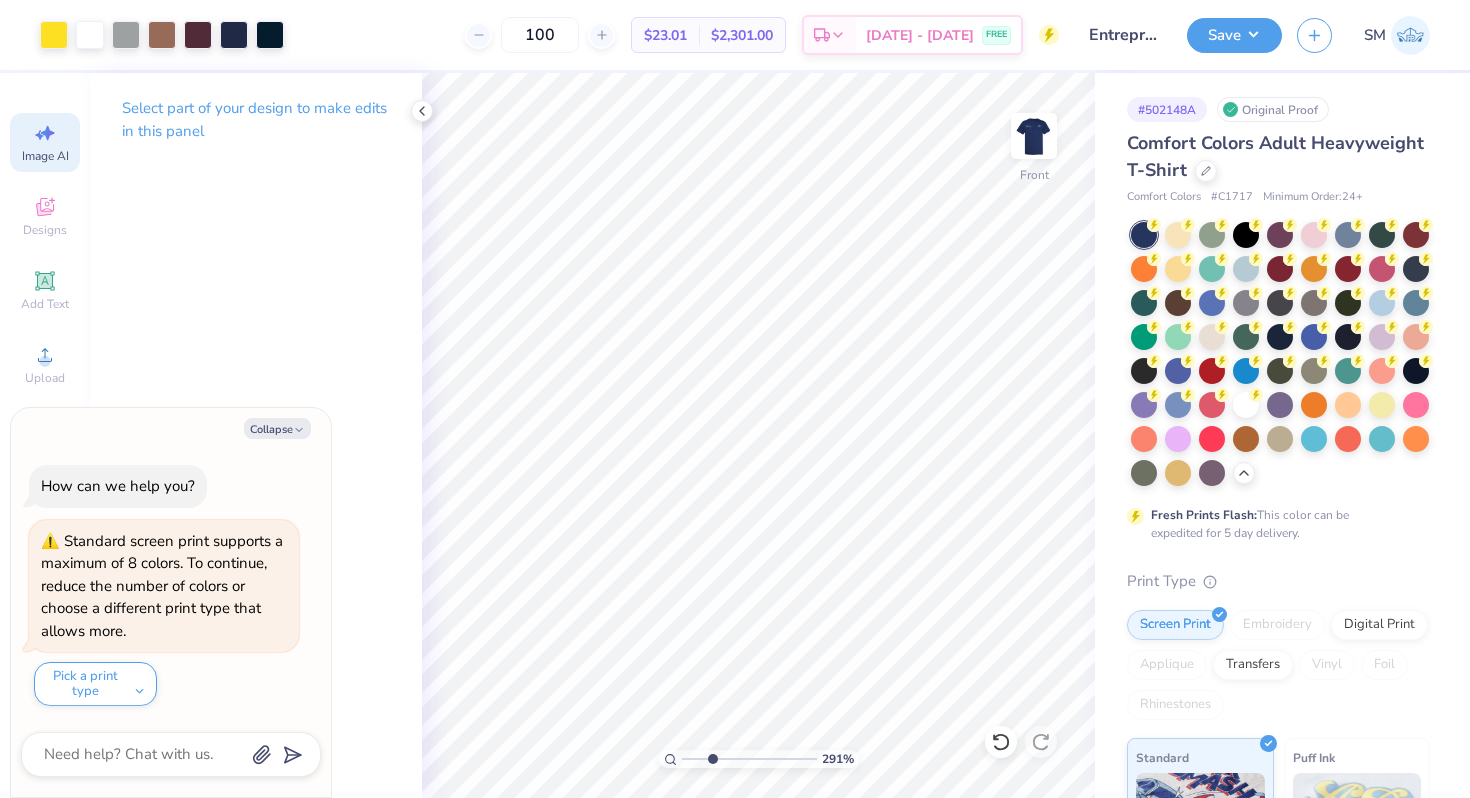 click on "Image AI" at bounding box center [45, 142] 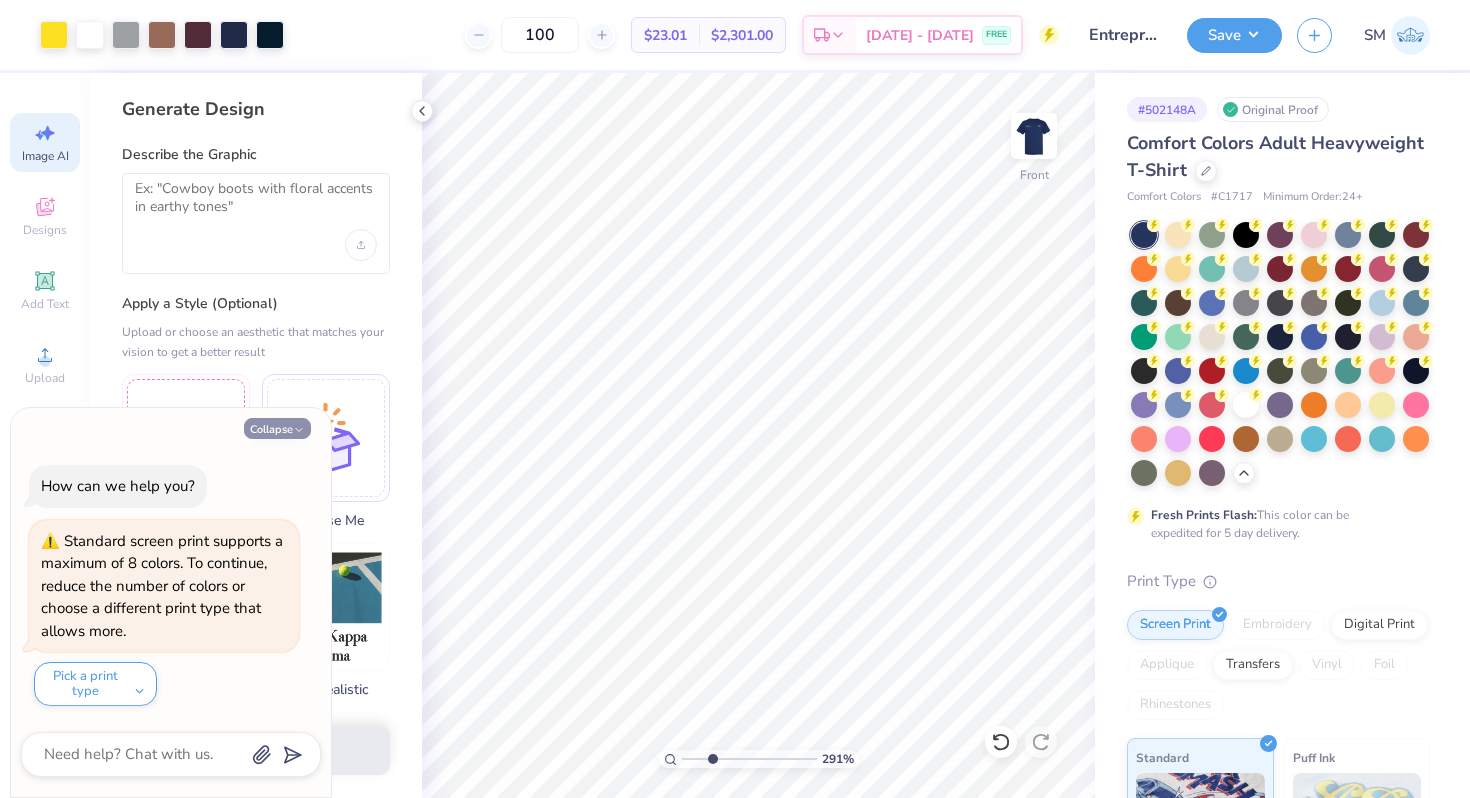 click on "Collapse" at bounding box center [277, 428] 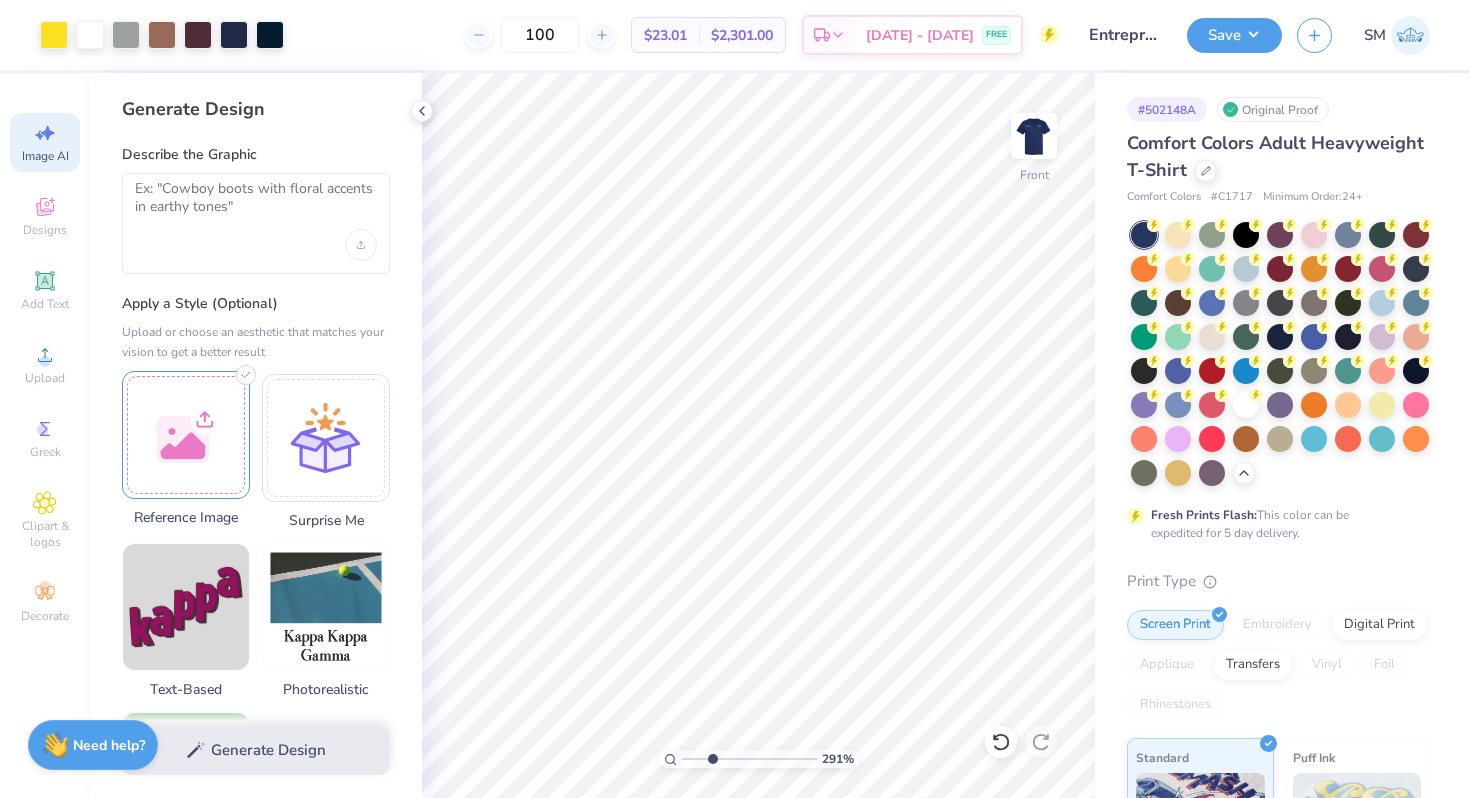 click at bounding box center (186, 435) 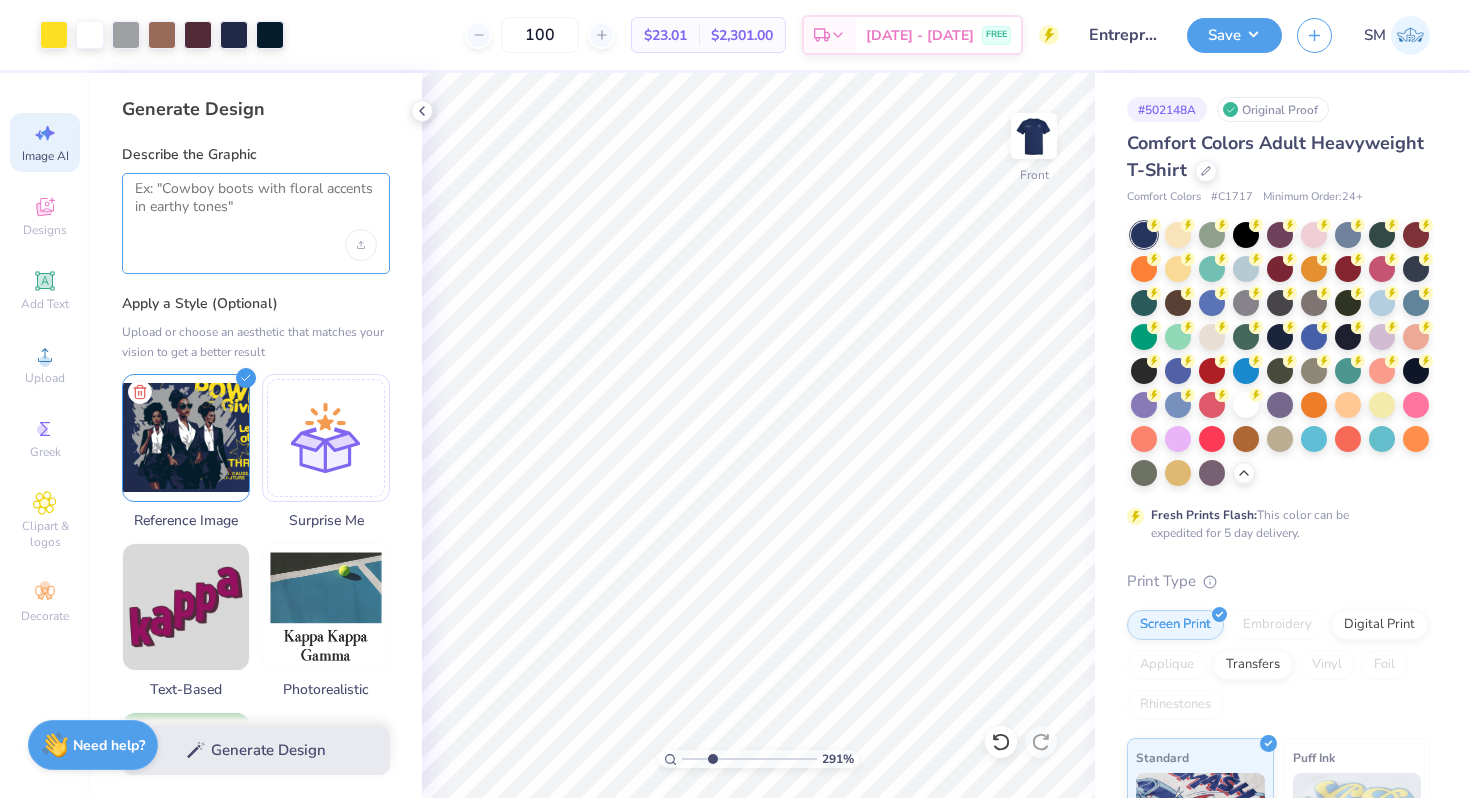 click at bounding box center (256, 205) 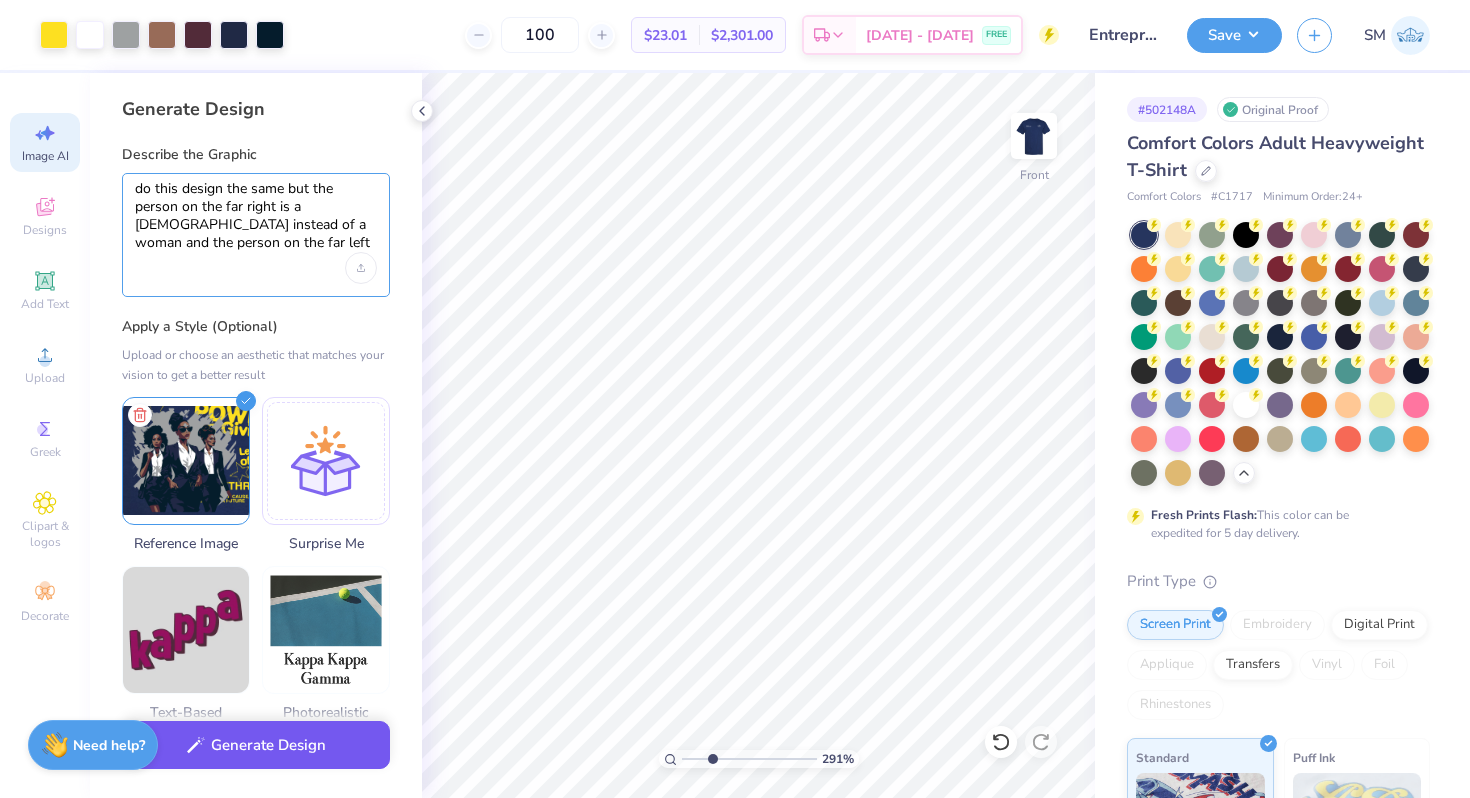type on "do this design the same but the person on the far right is a [DEMOGRAPHIC_DATA] instead of a woman and the person on the far left is a [DEMOGRAPHIC_DATA] woman instead" 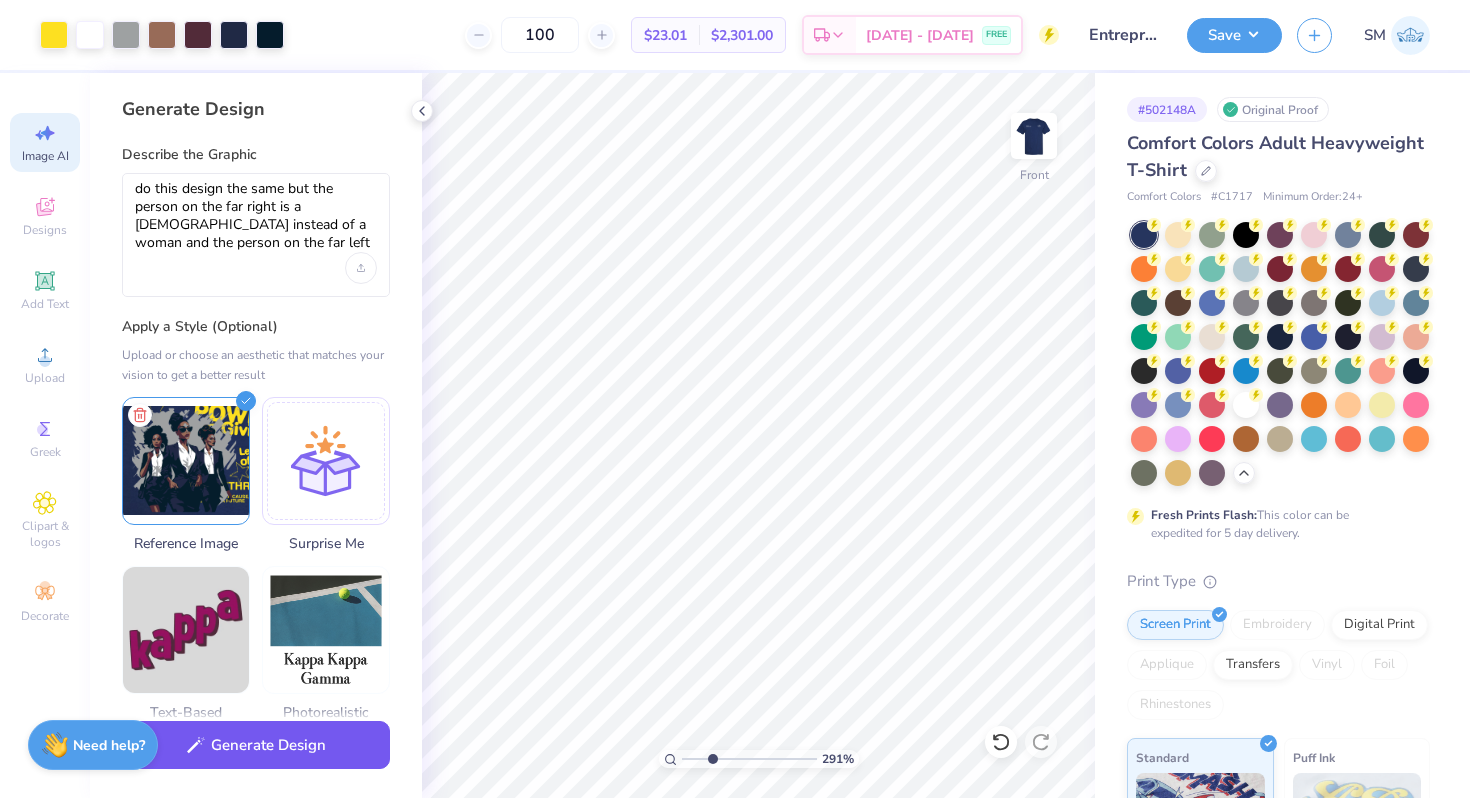 click on "Generate Design" at bounding box center (256, 745) 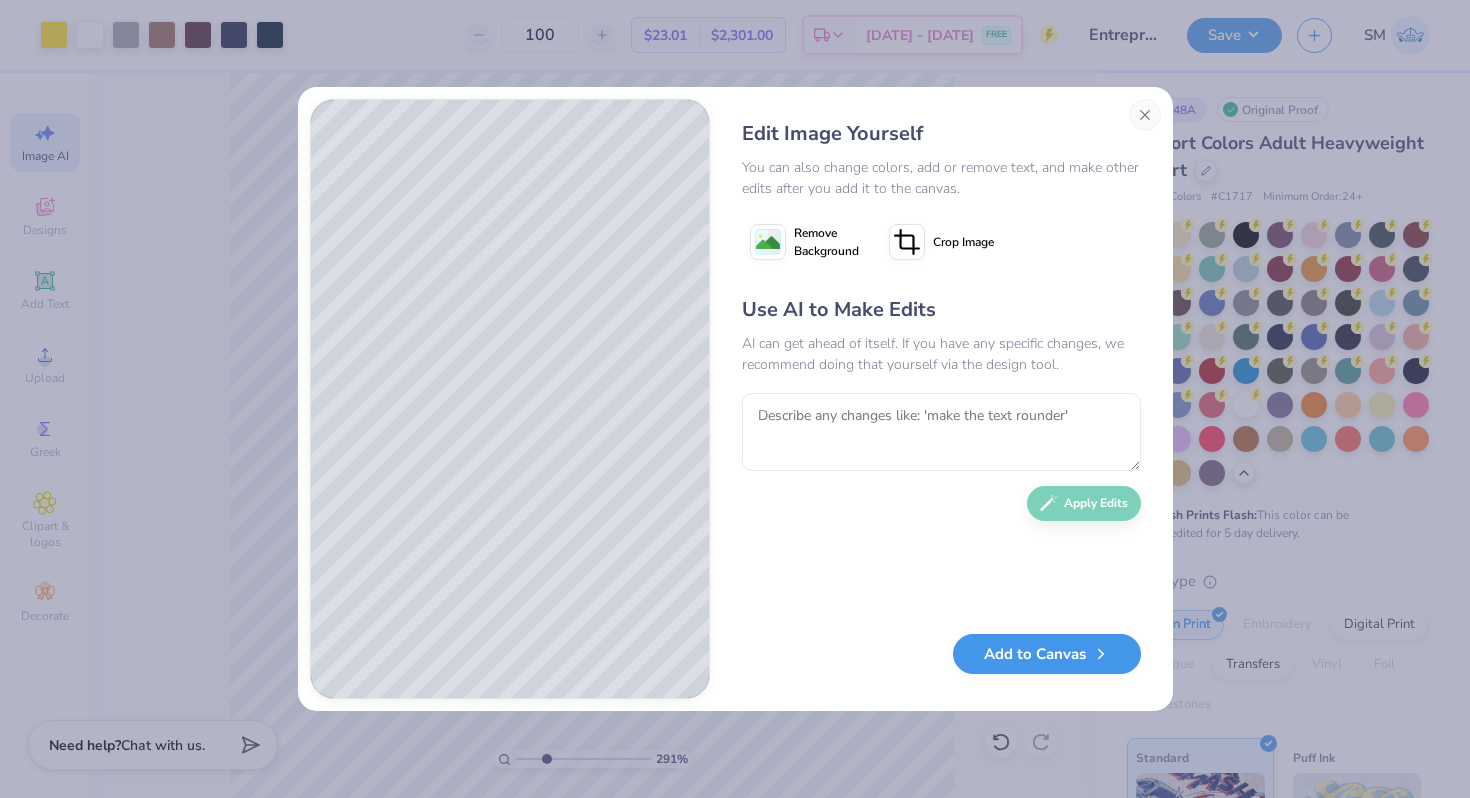 scroll, scrollTop: 0, scrollLeft: 0, axis: both 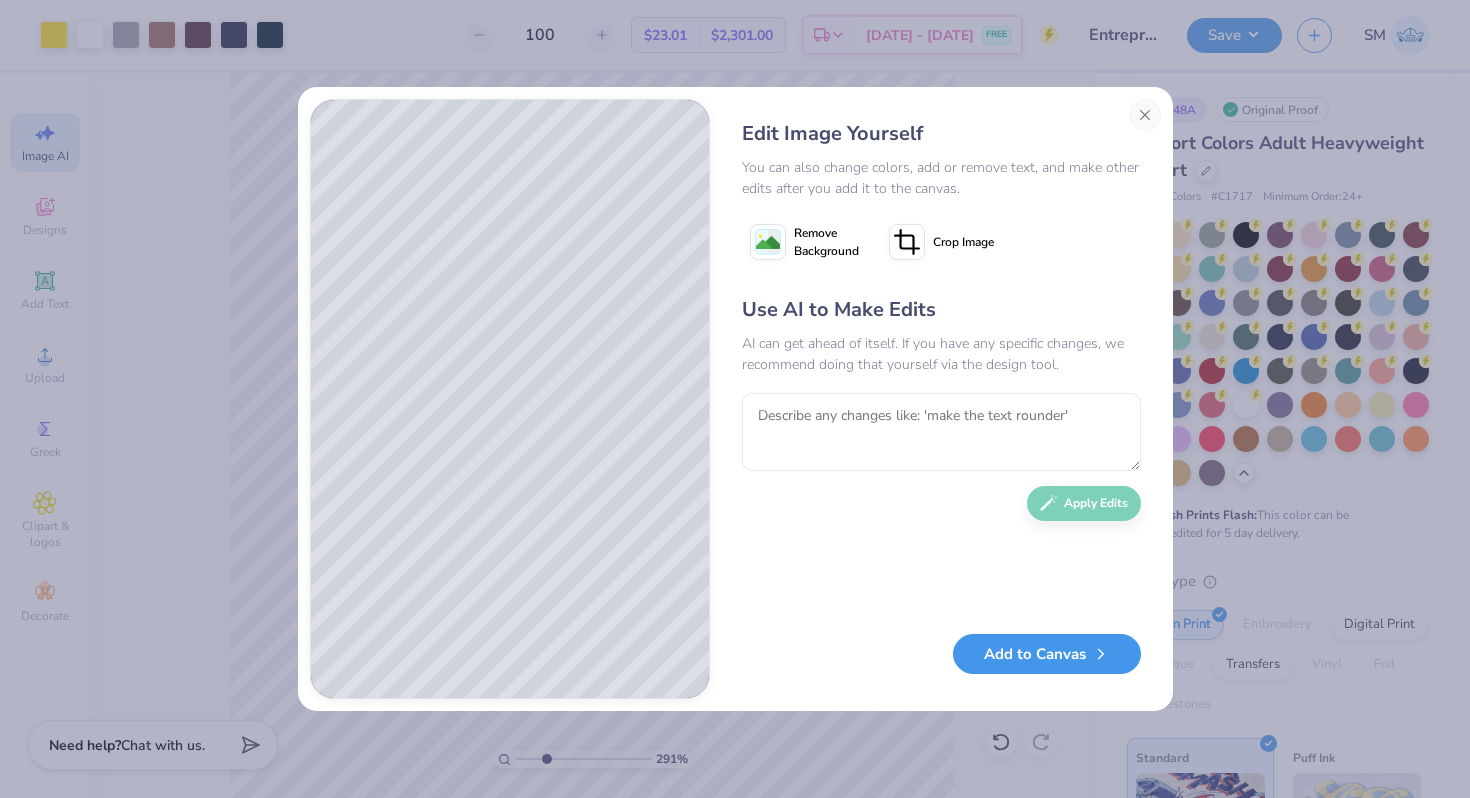 click on "Add to Canvas" at bounding box center (1047, 654) 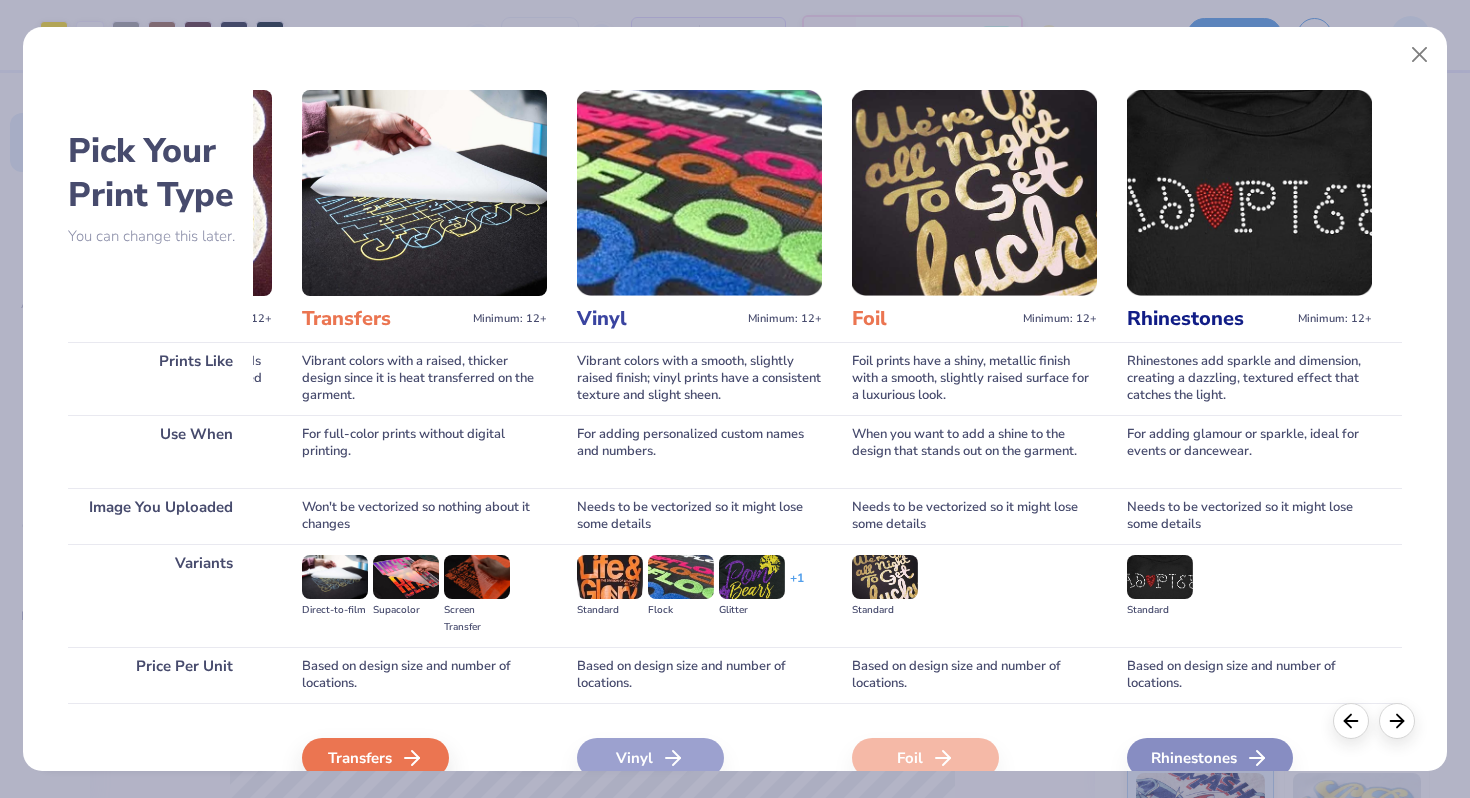 scroll, scrollTop: 0, scrollLeft: 0, axis: both 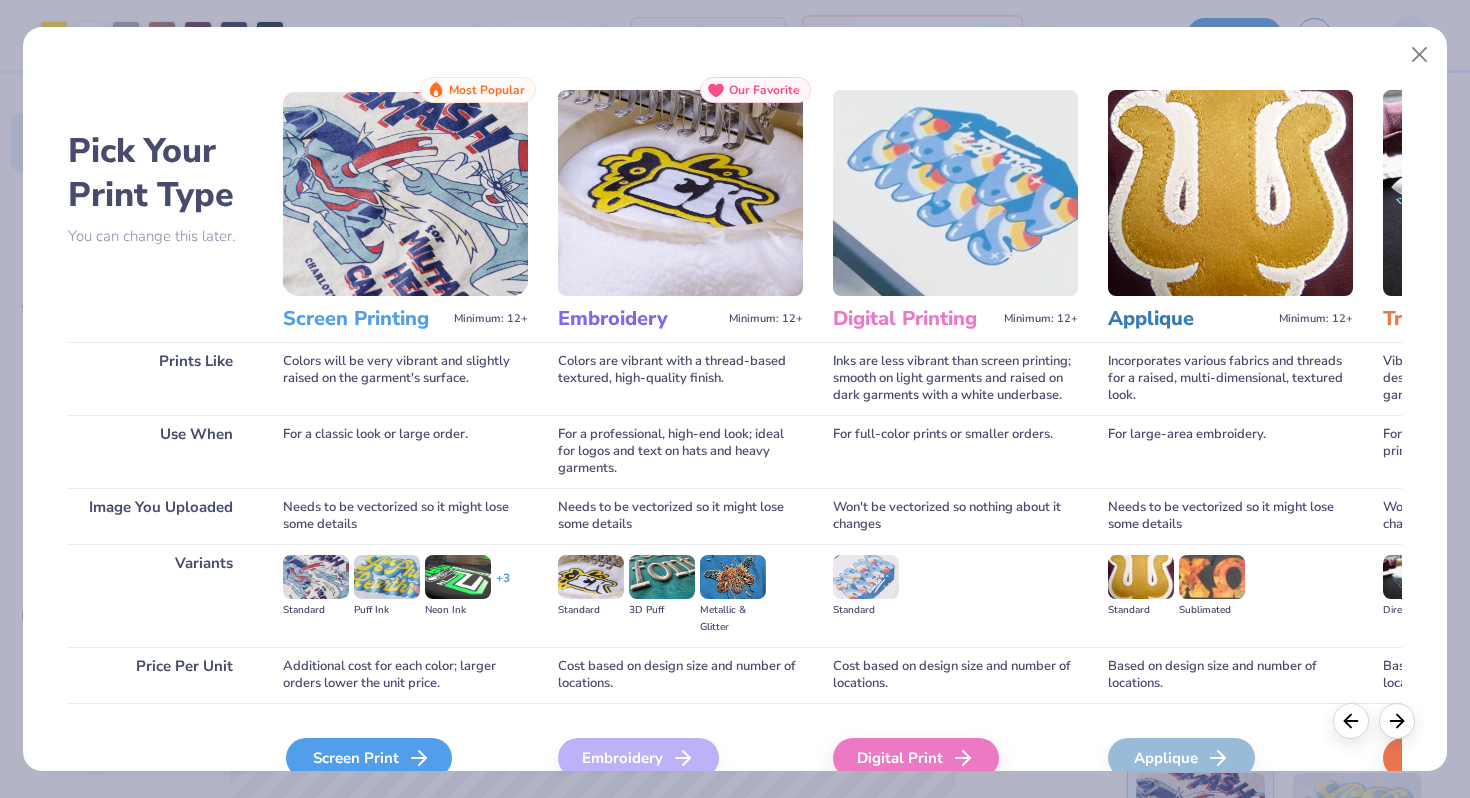 click 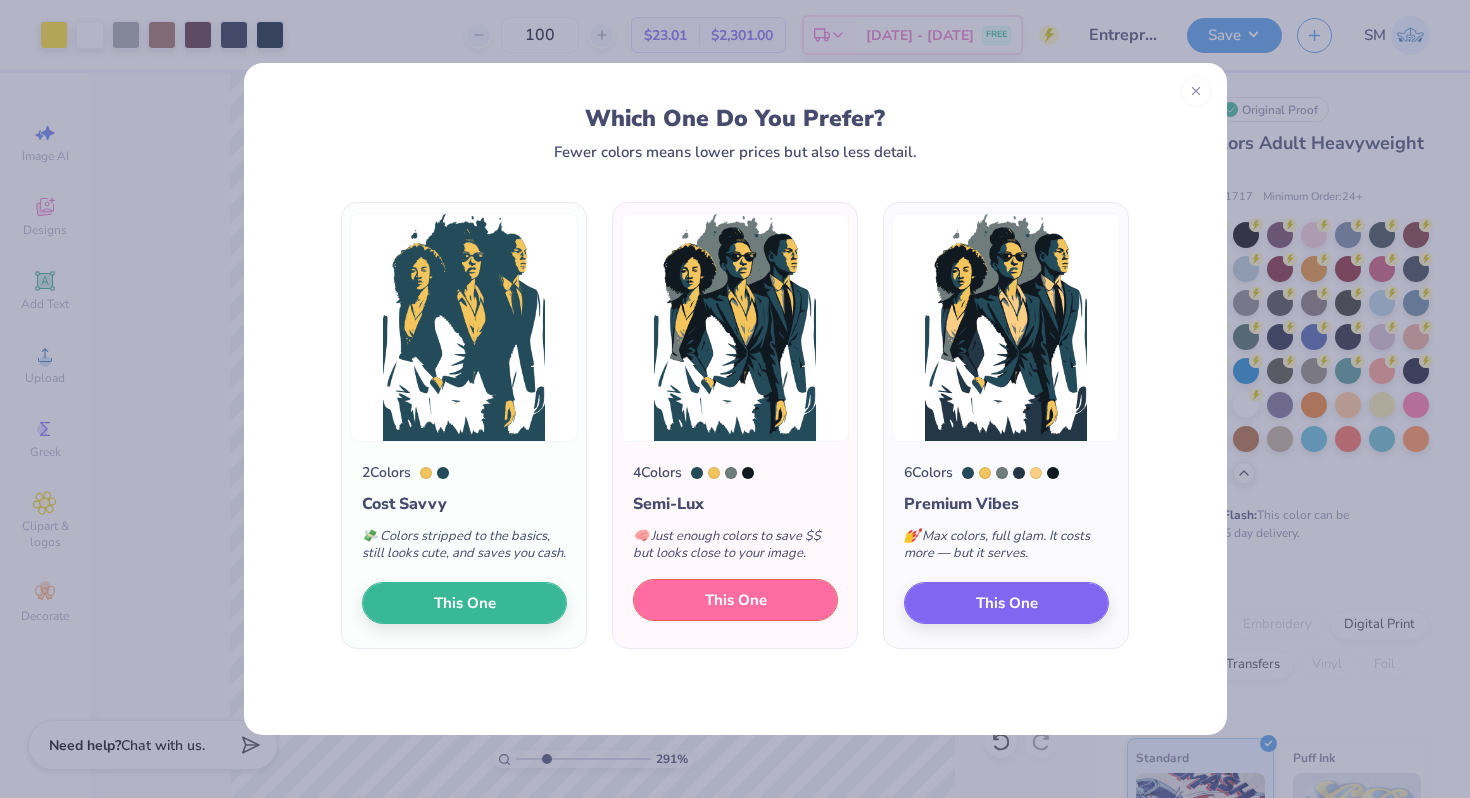 click on "This One" at bounding box center [735, 600] 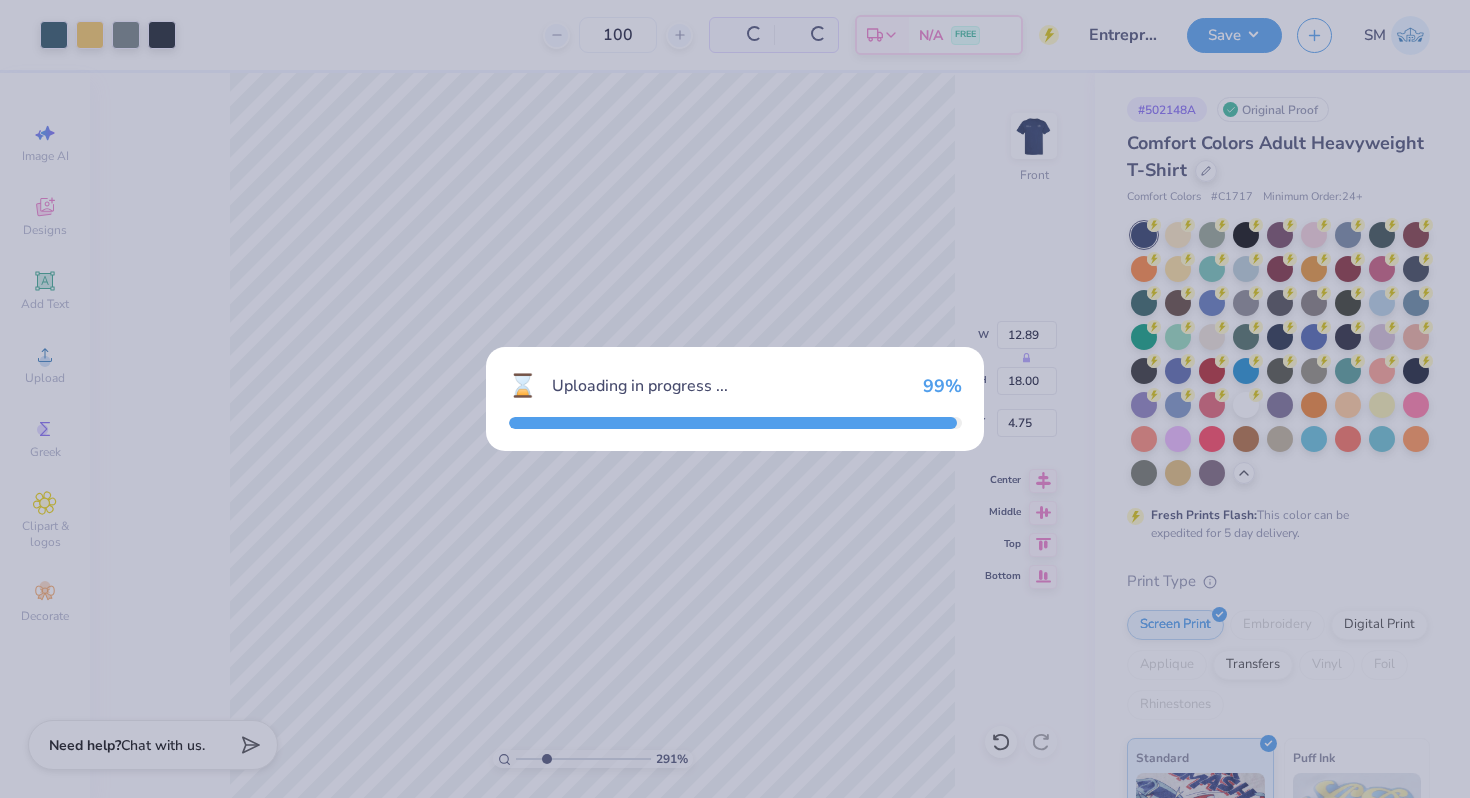 type on "x" 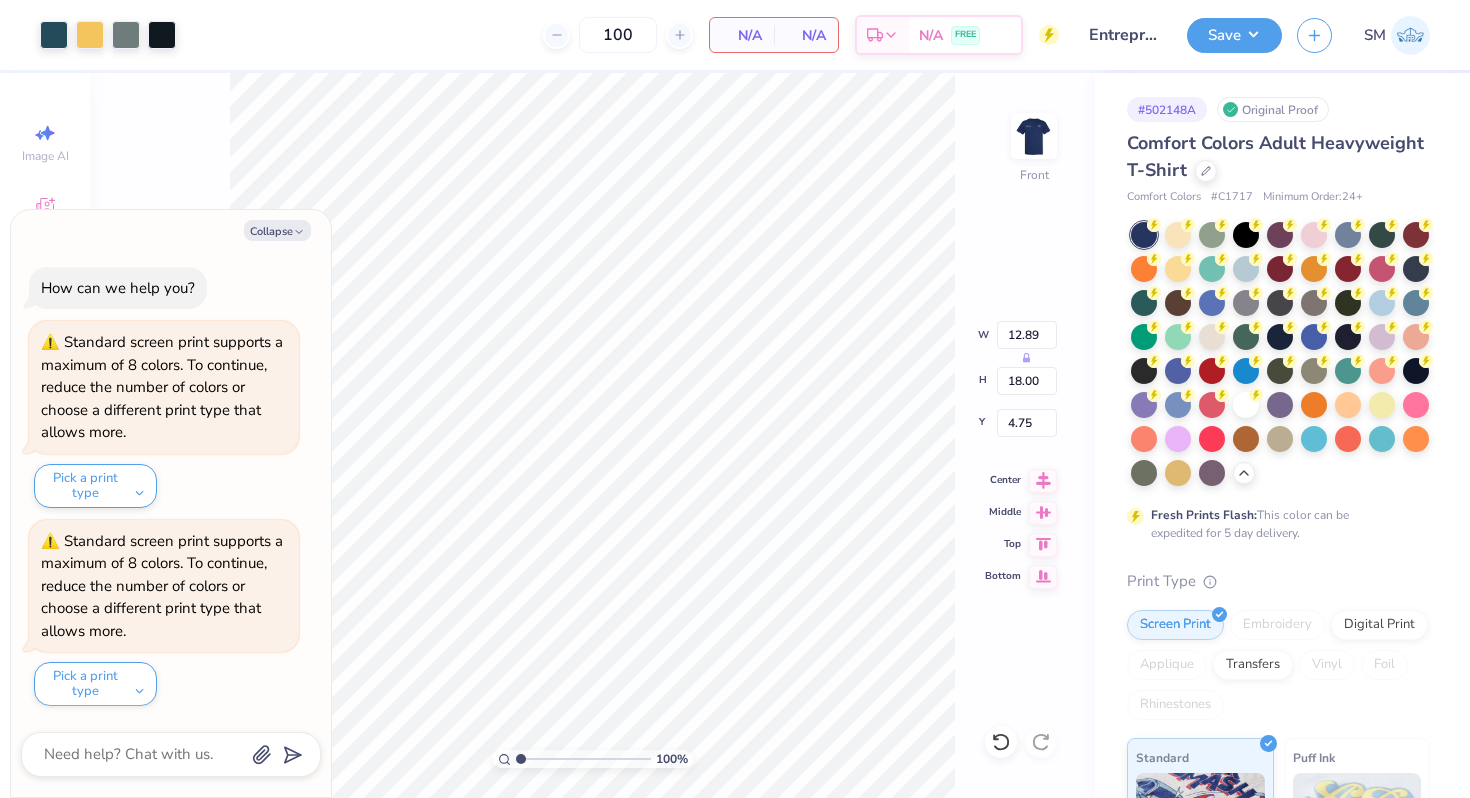 drag, startPoint x: 547, startPoint y: 759, endPoint x: 498, endPoint y: 761, distance: 49.0408 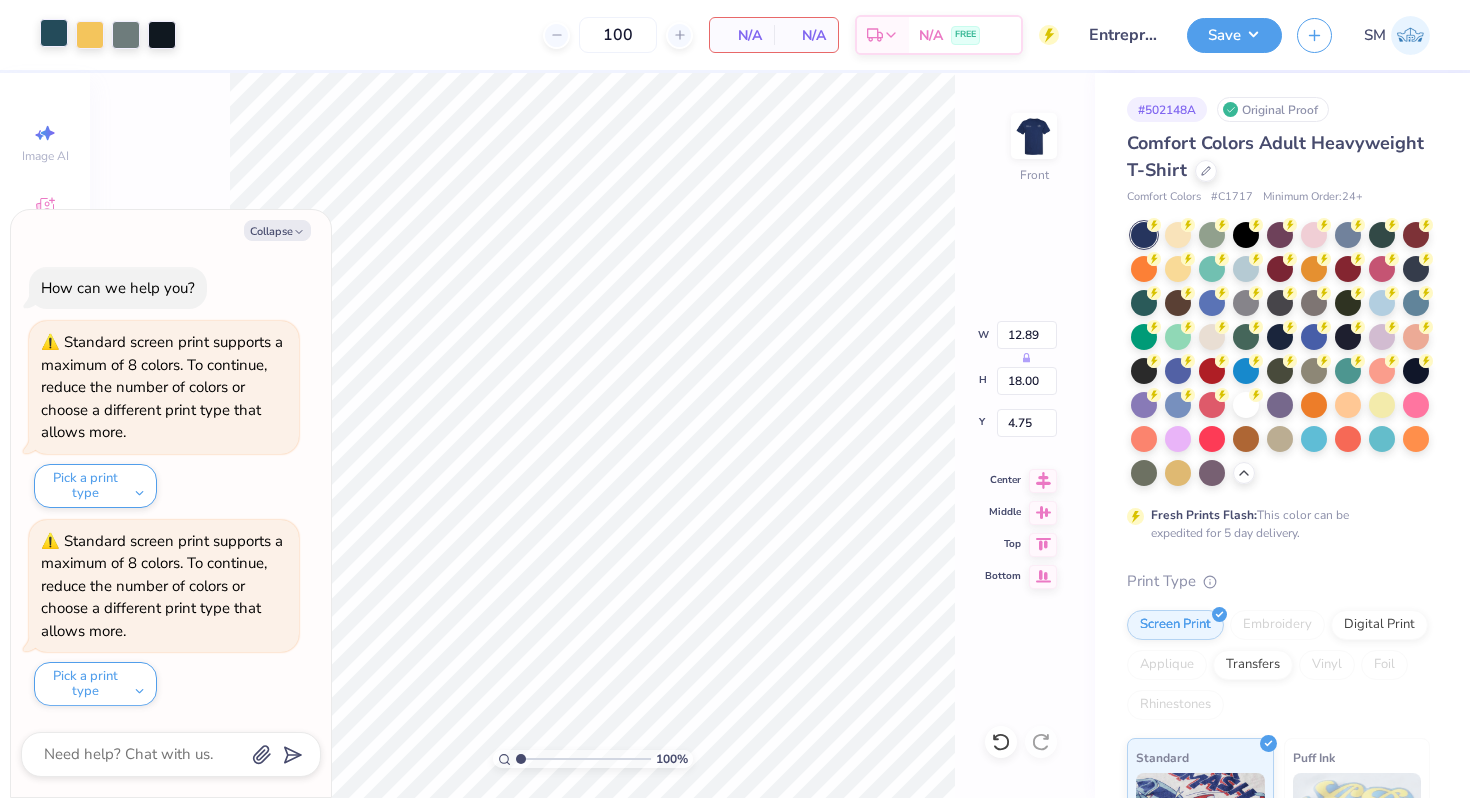 type on "x" 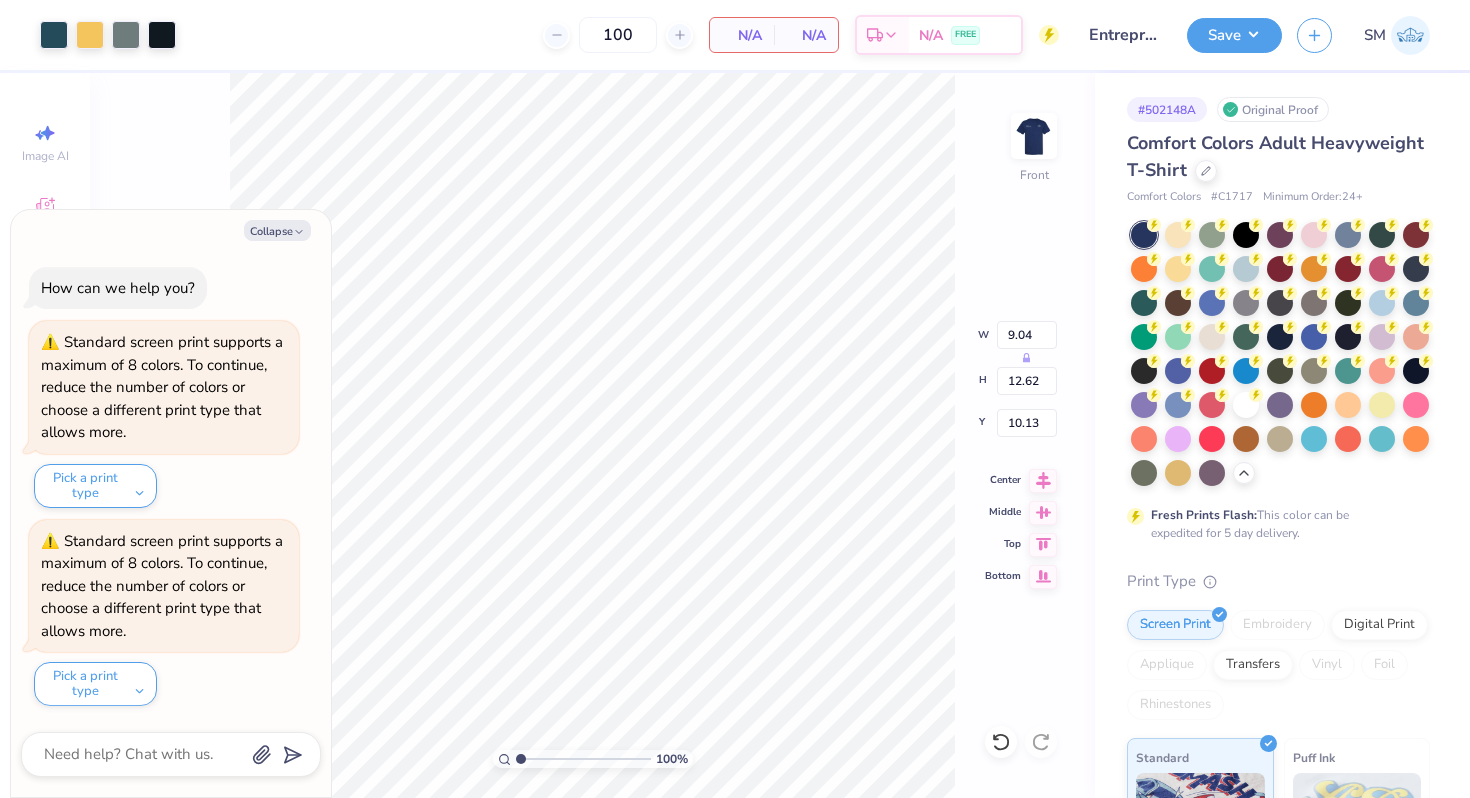 type on "x" 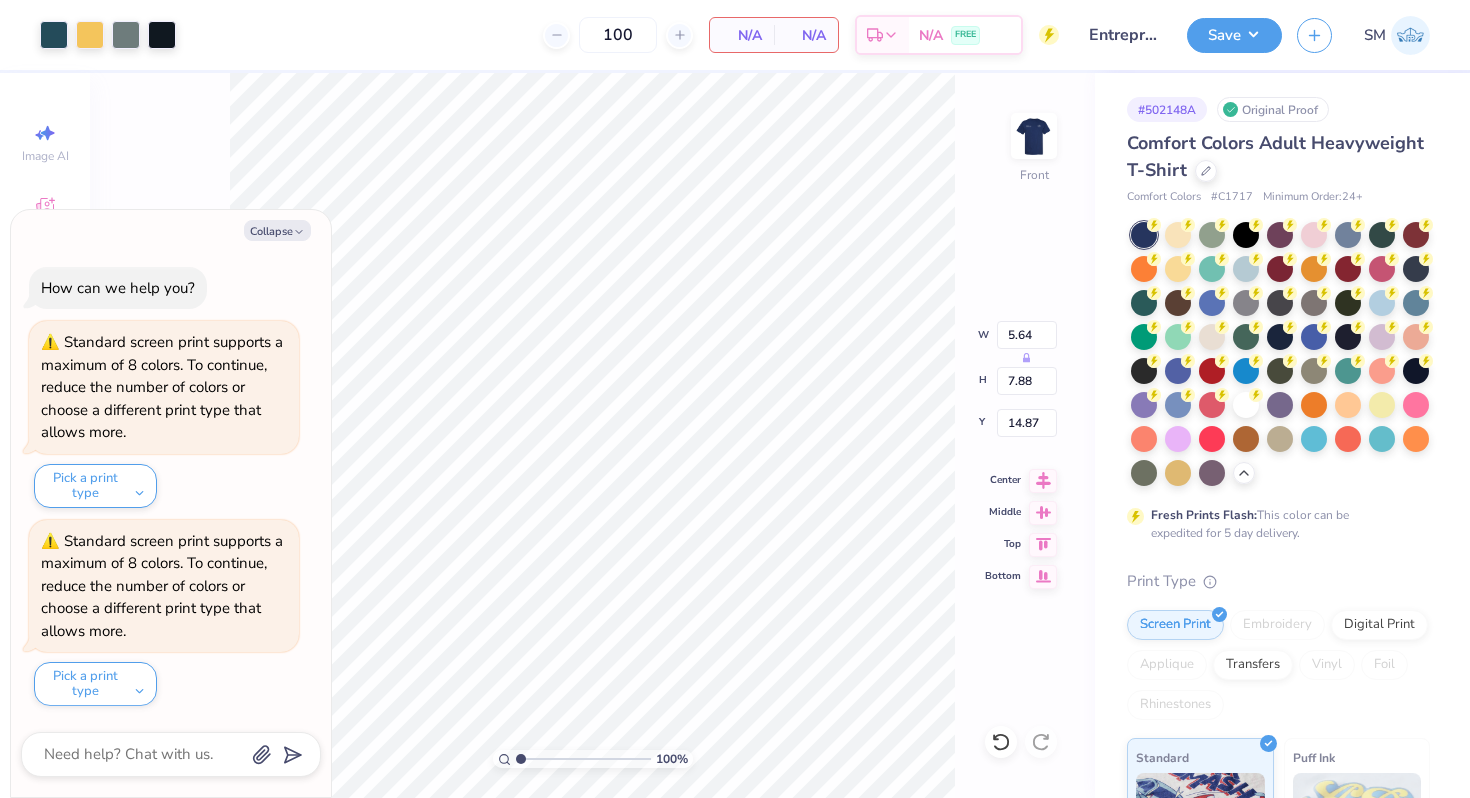 type on "x" 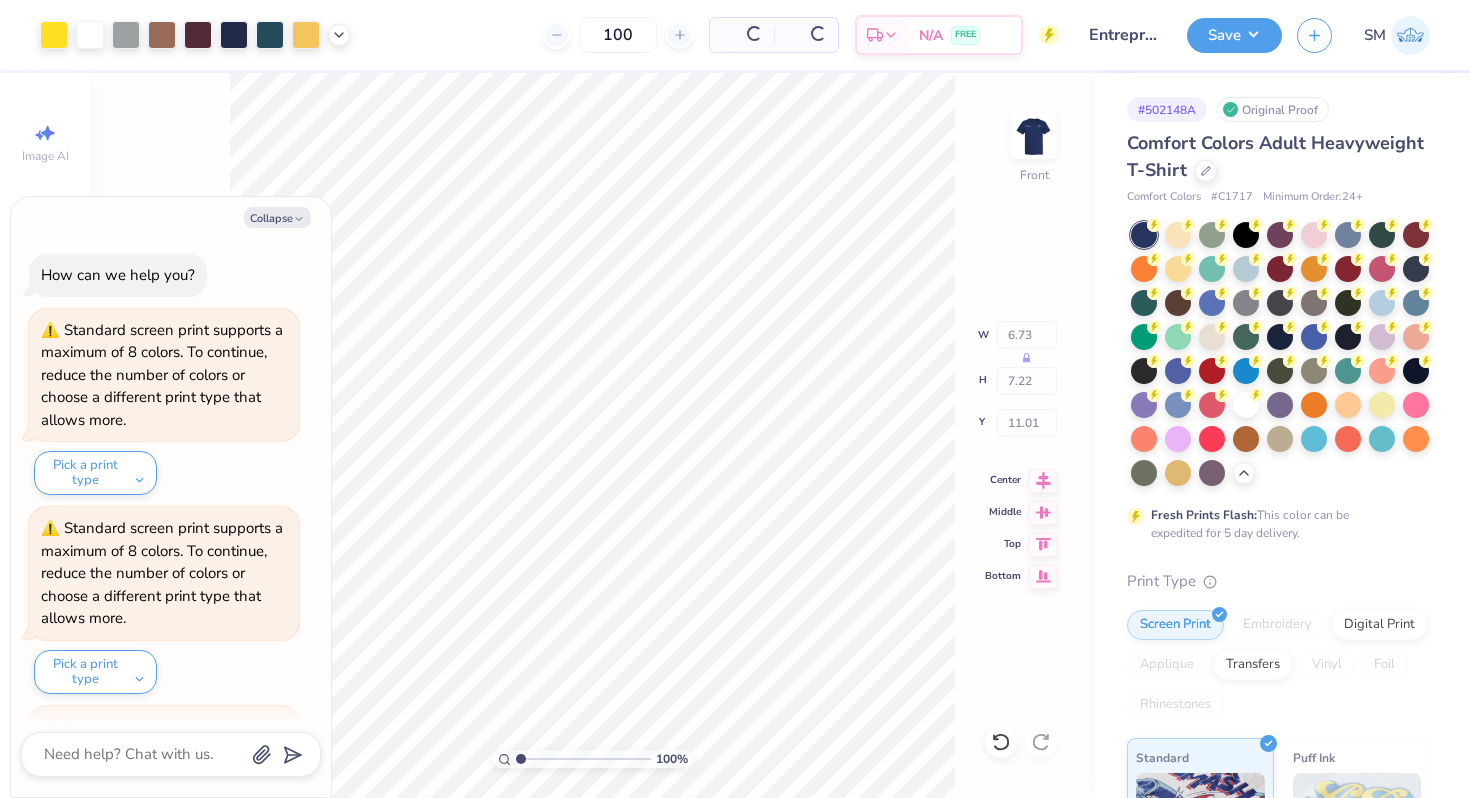 scroll, scrollTop: 186, scrollLeft: 0, axis: vertical 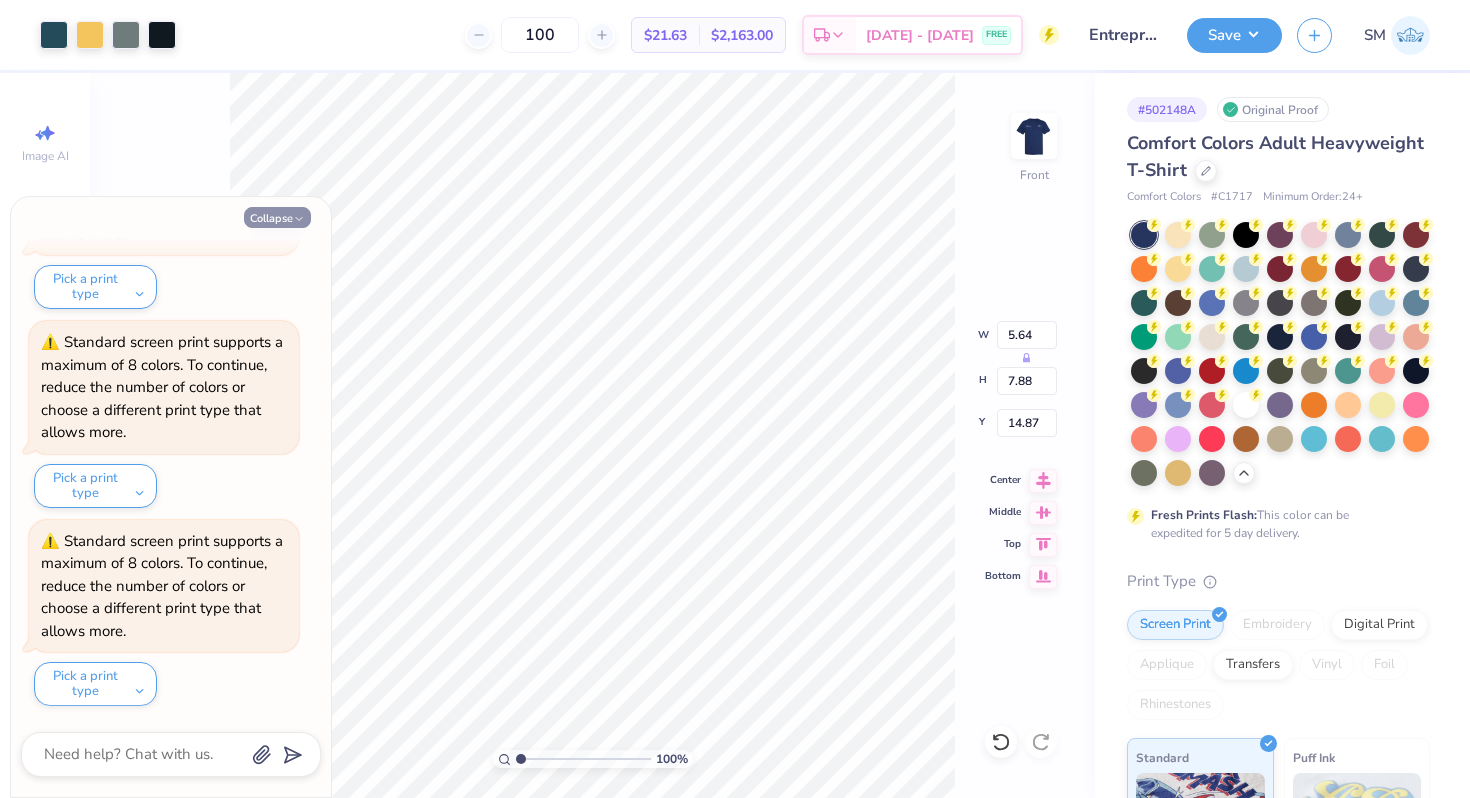 click on "Collapse" at bounding box center [277, 217] 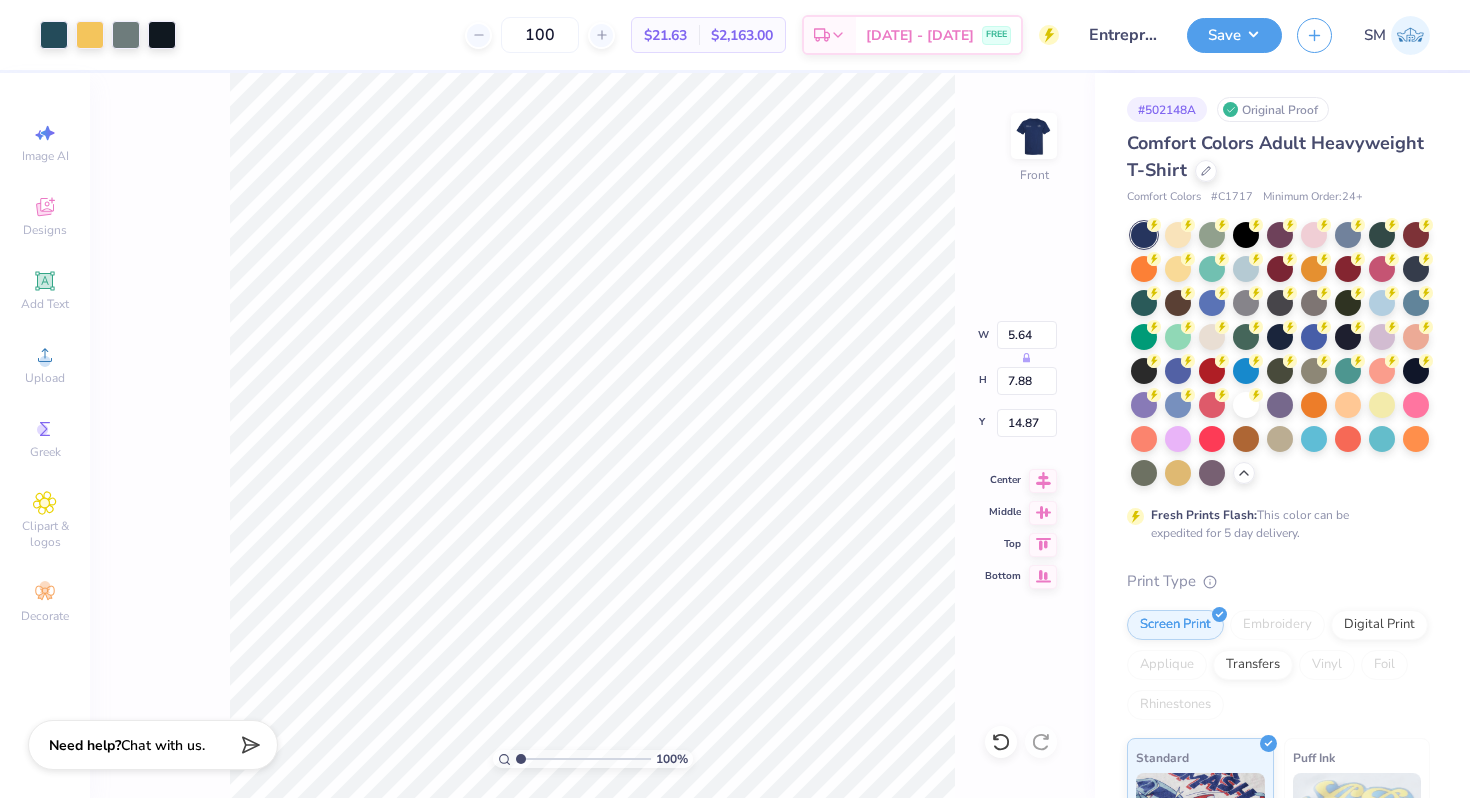 type on "x" 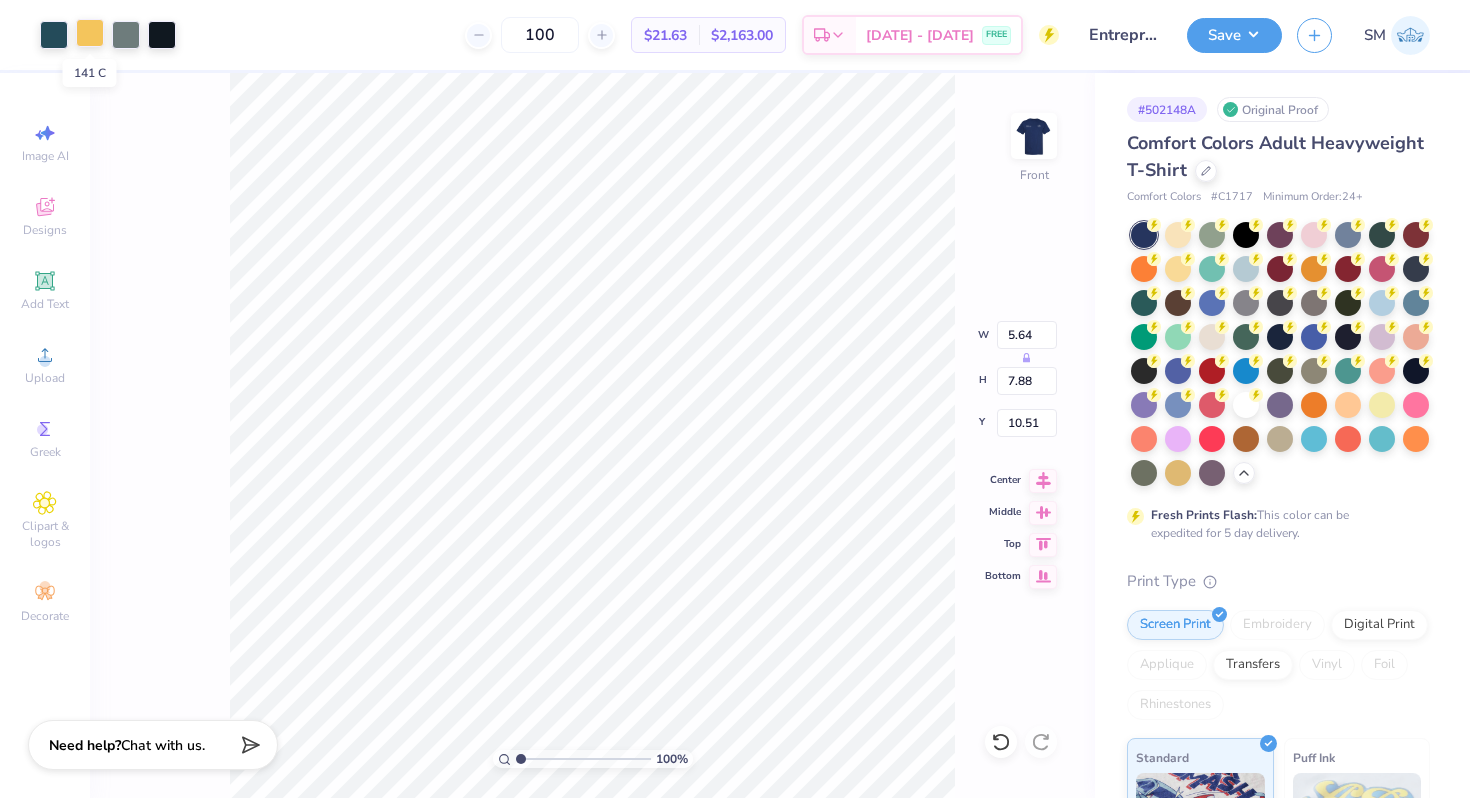 click at bounding box center (90, 33) 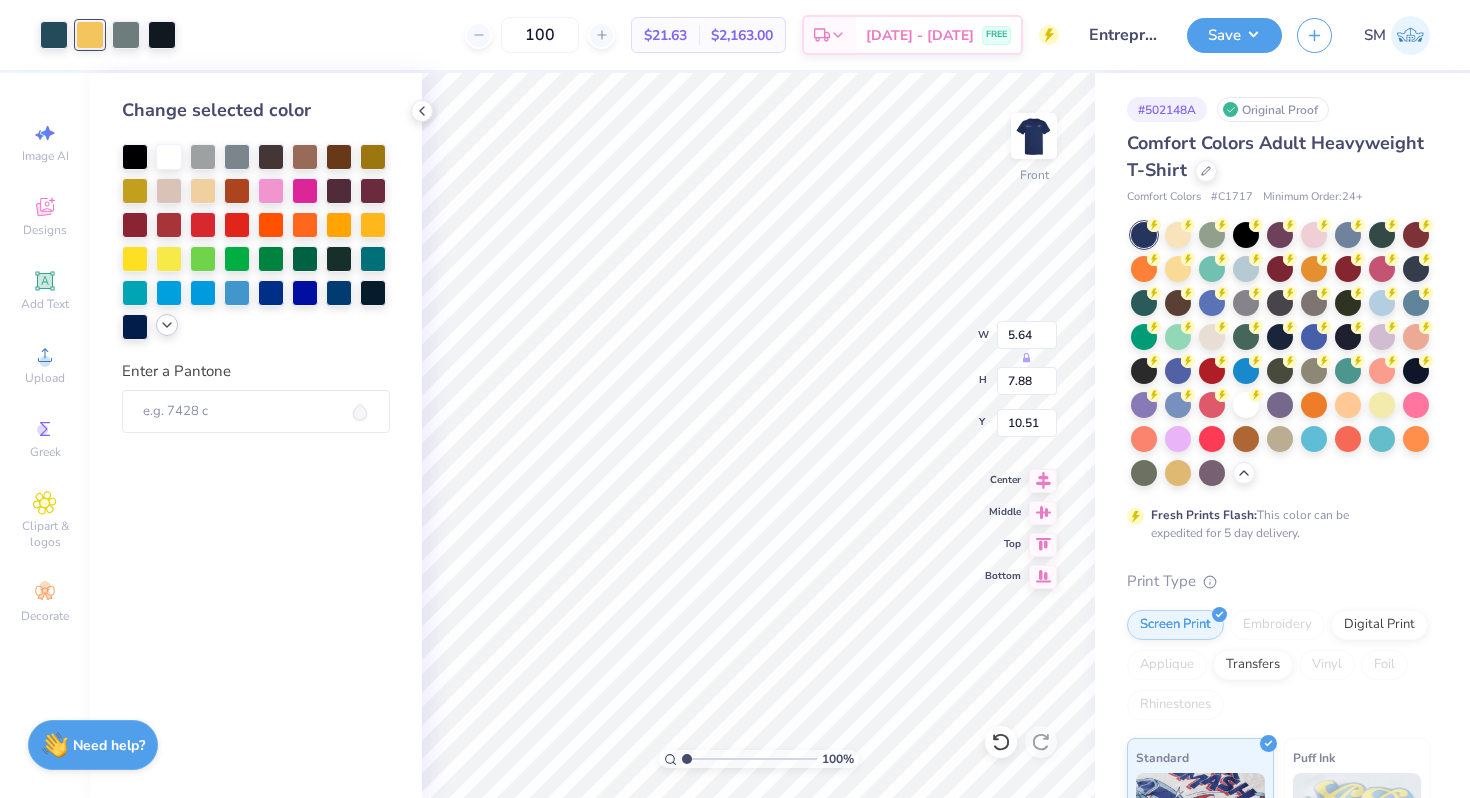 click at bounding box center (167, 325) 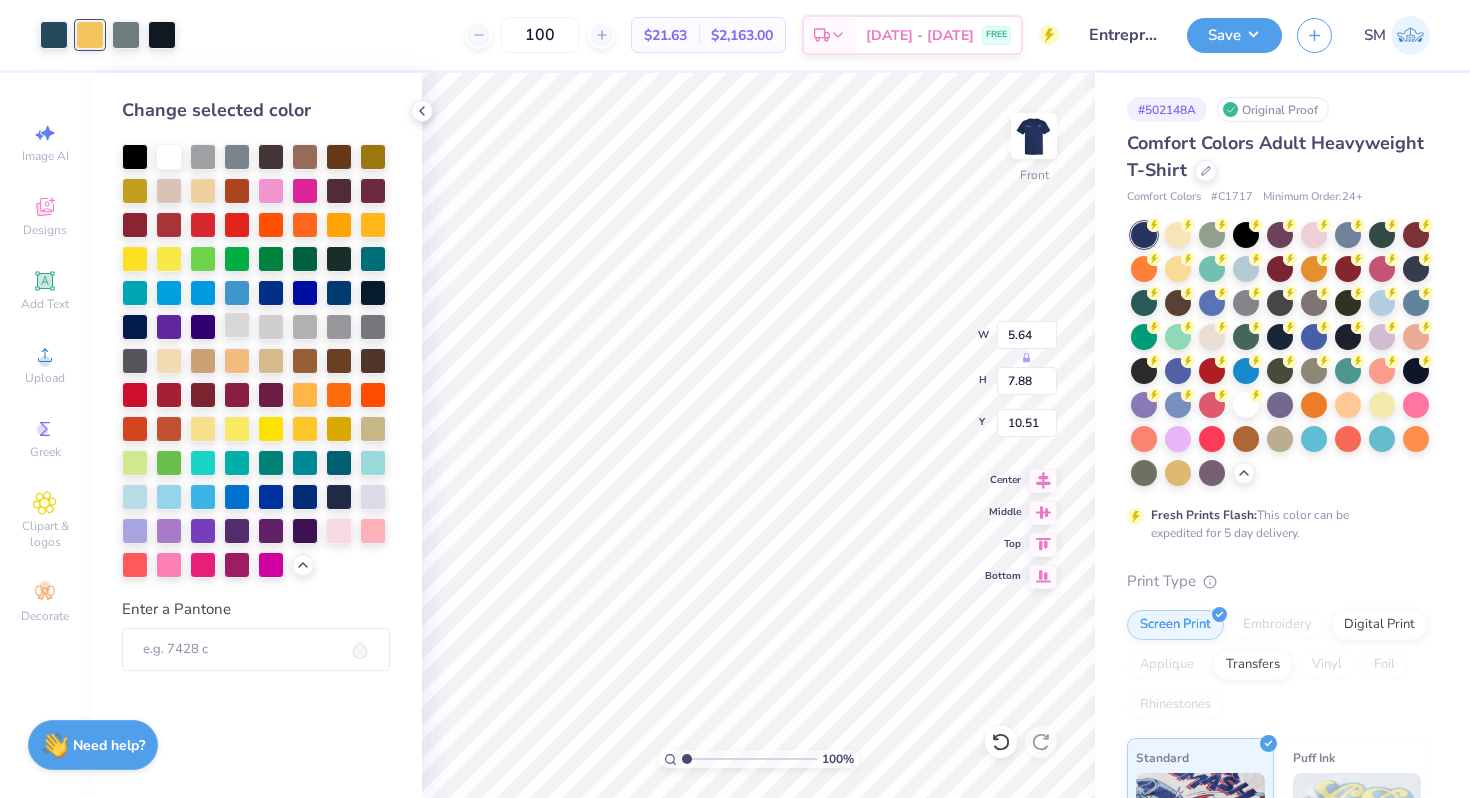 click at bounding box center (237, 325) 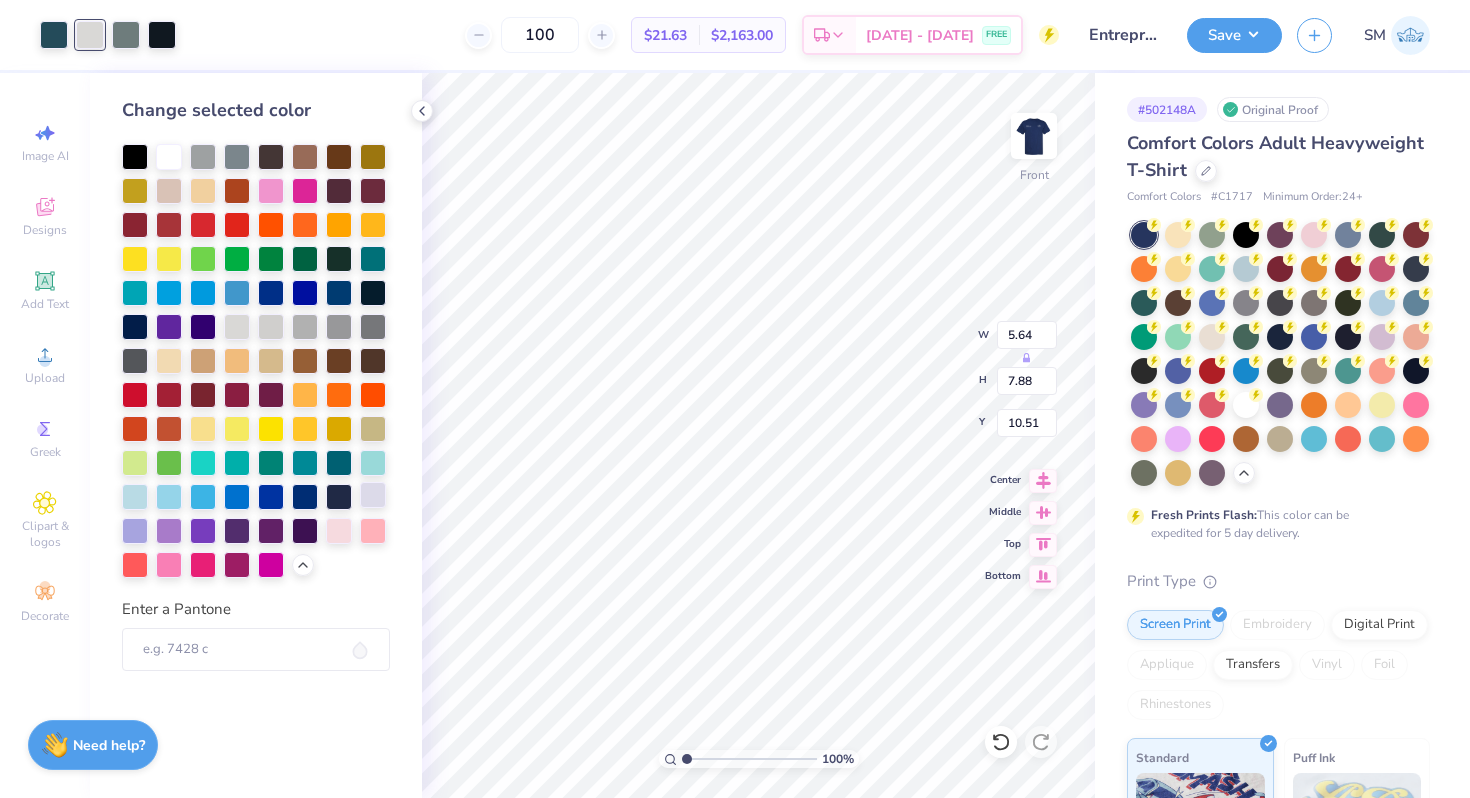 click at bounding box center (373, 495) 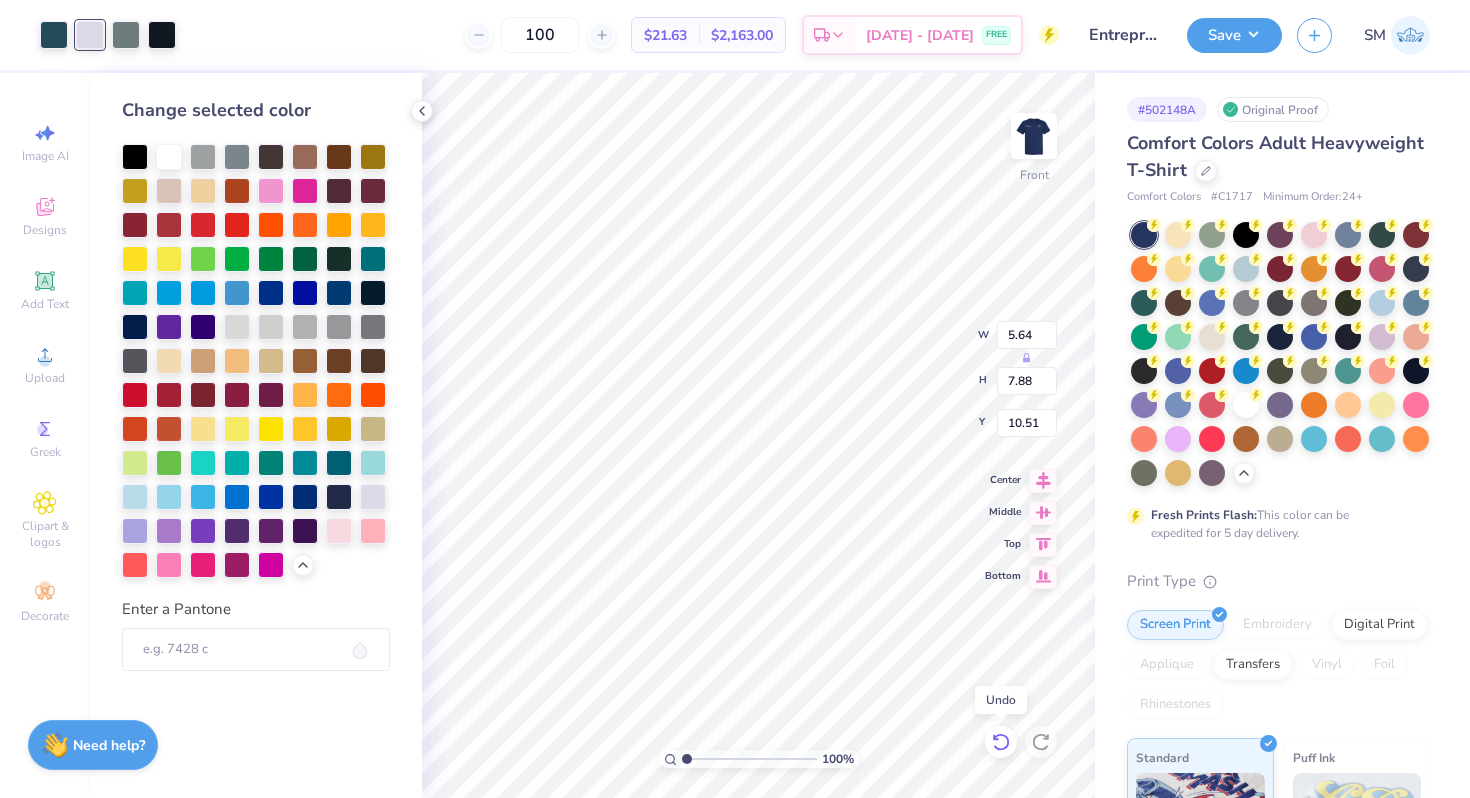 click at bounding box center (1001, 742) 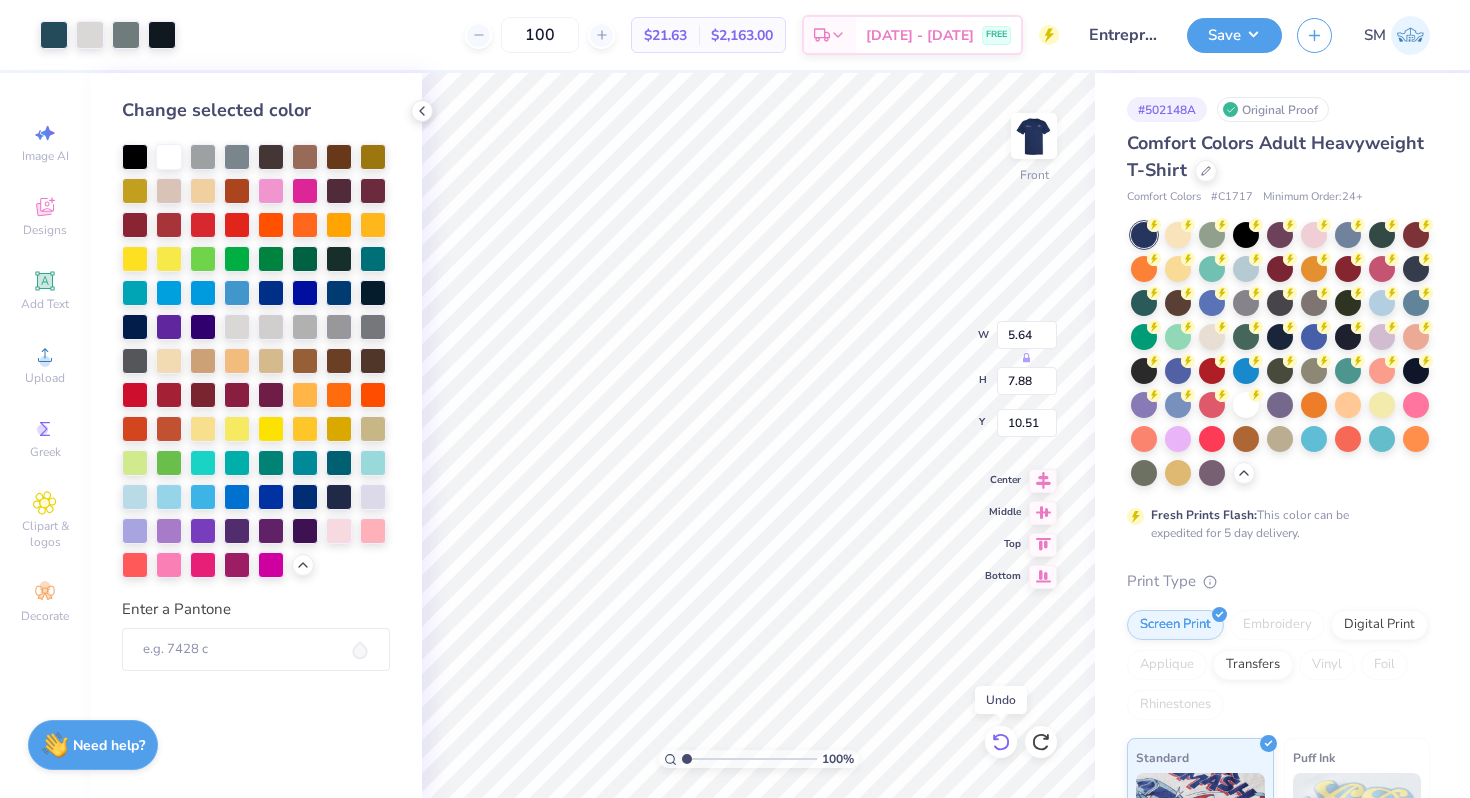 click 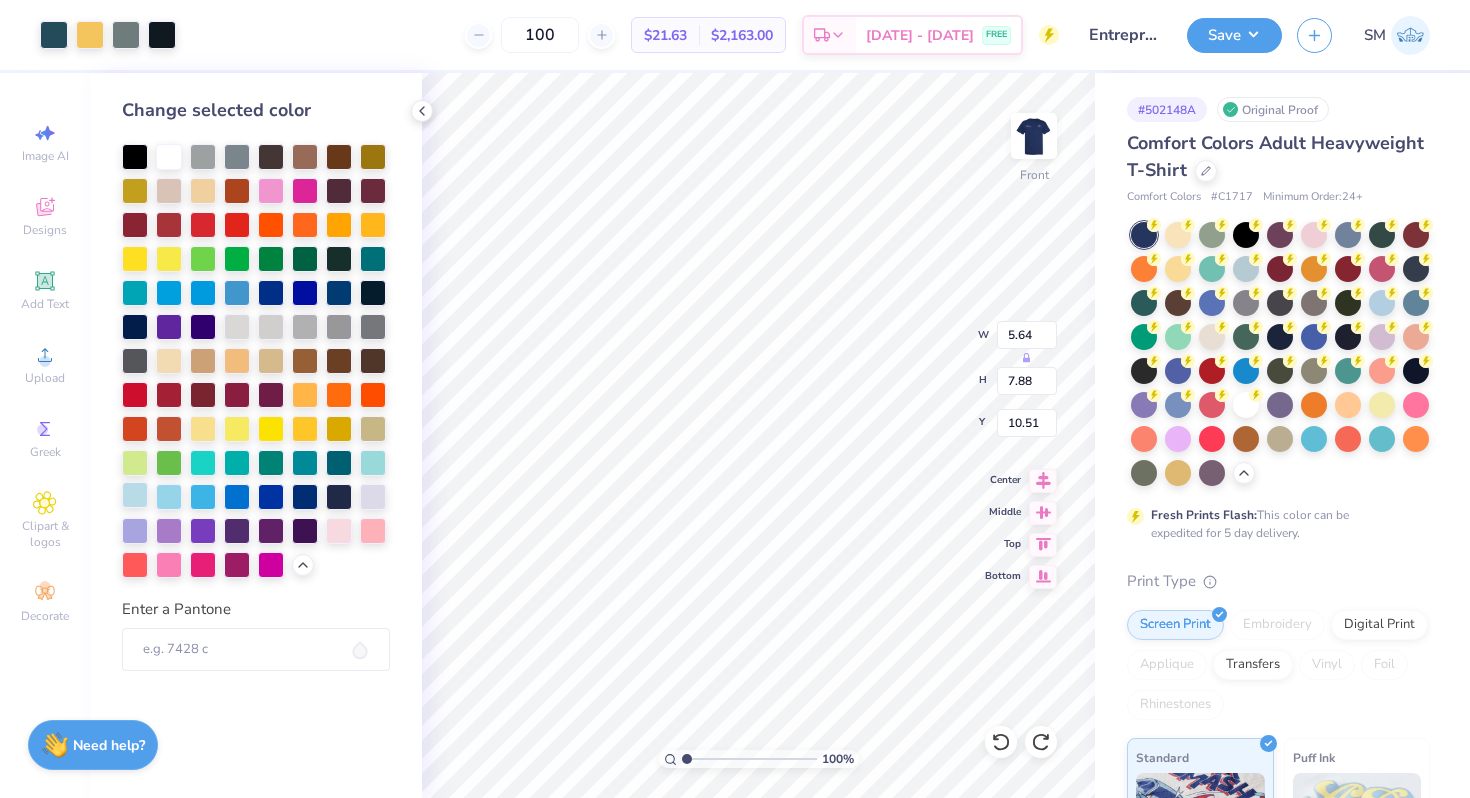 click at bounding box center (135, 495) 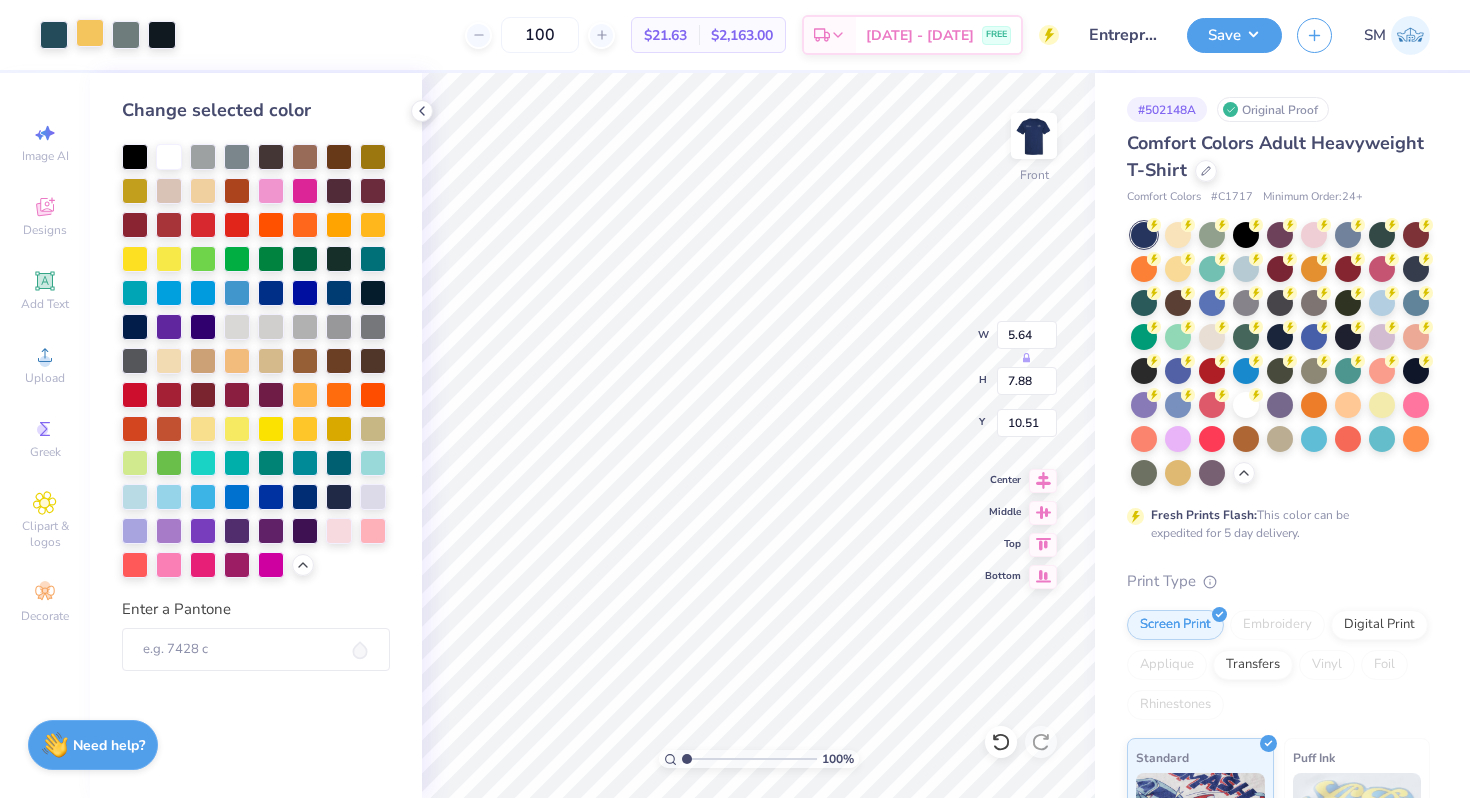 click at bounding box center (90, 33) 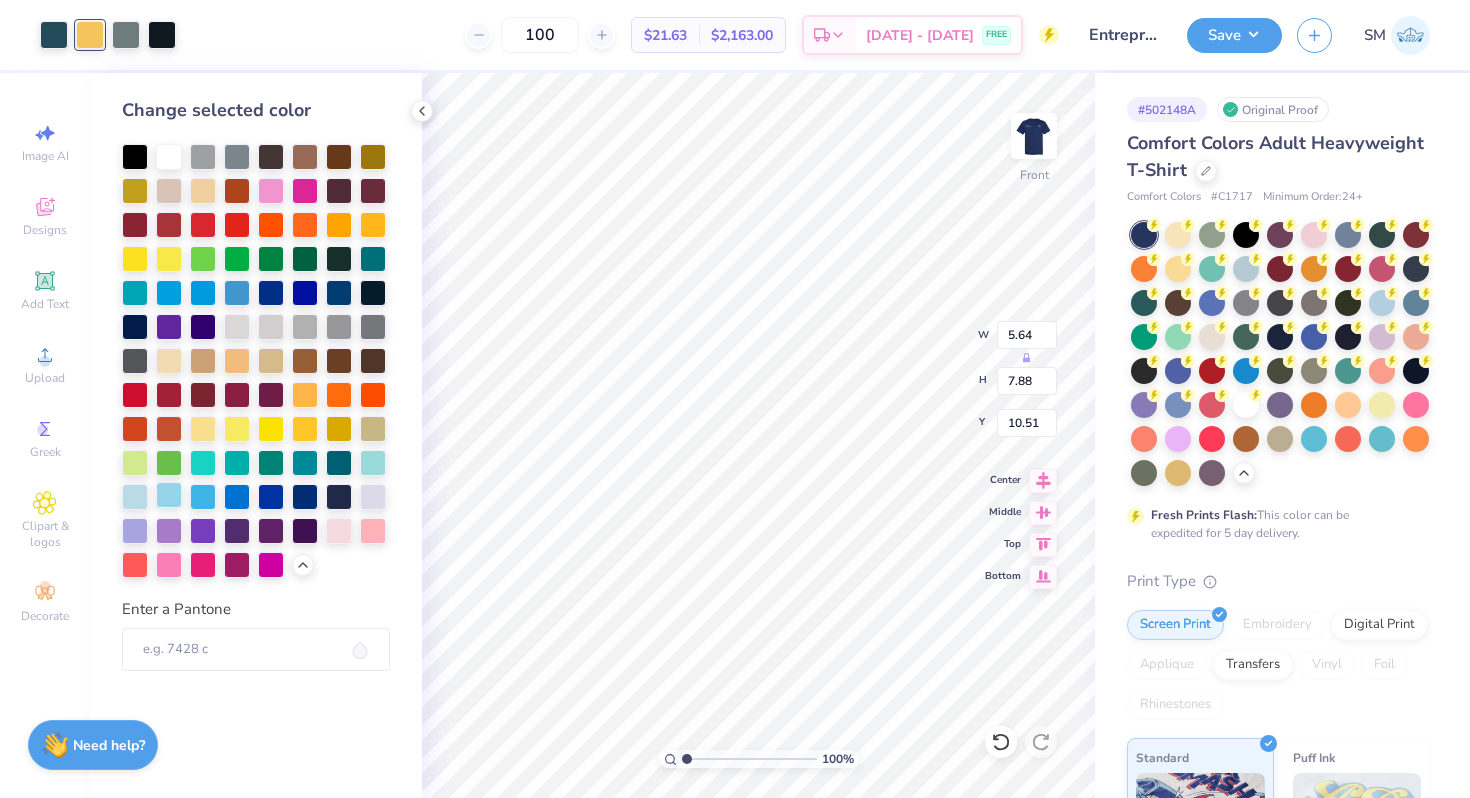 click at bounding box center [169, 495] 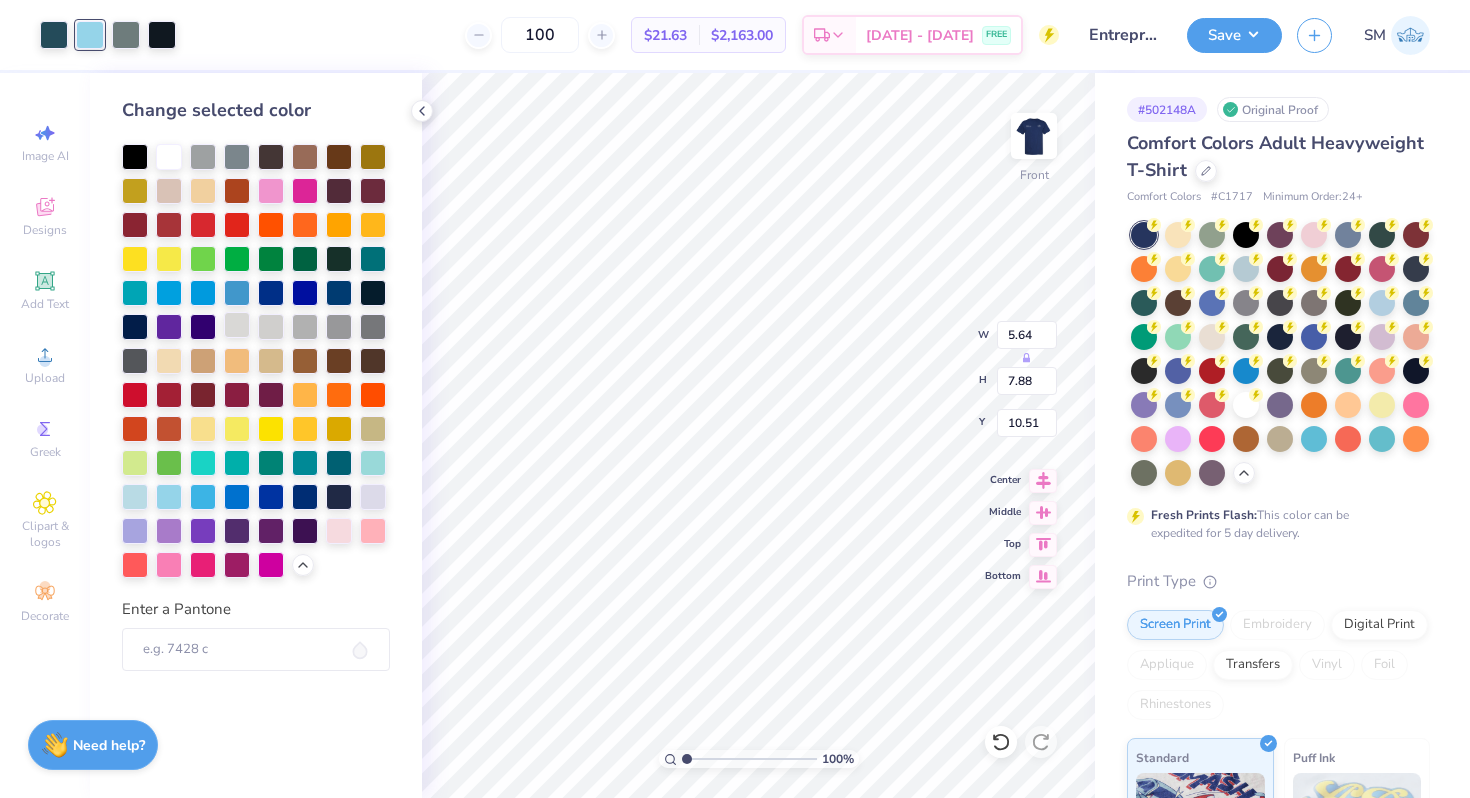 click at bounding box center [237, 325] 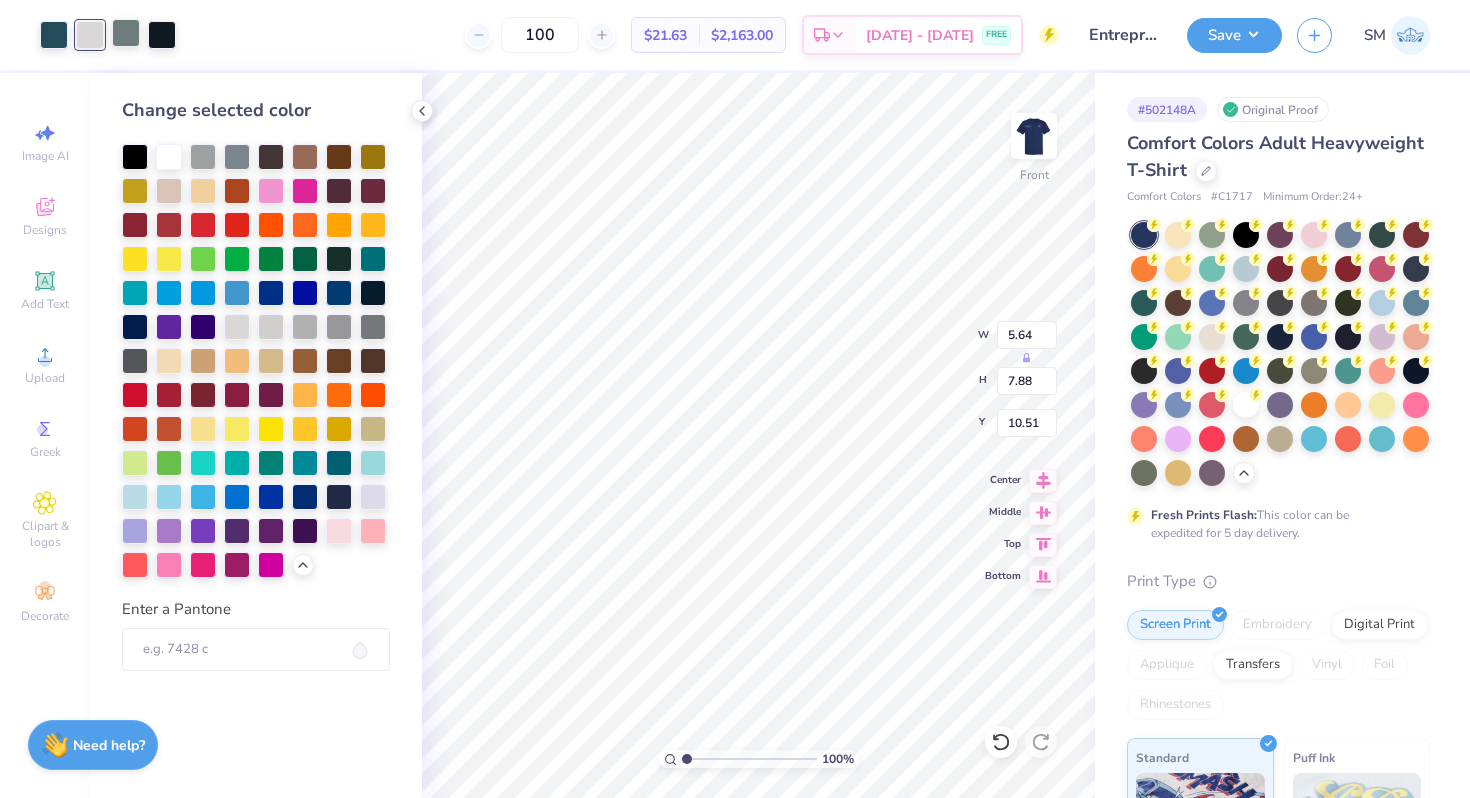 click at bounding box center [126, 33] 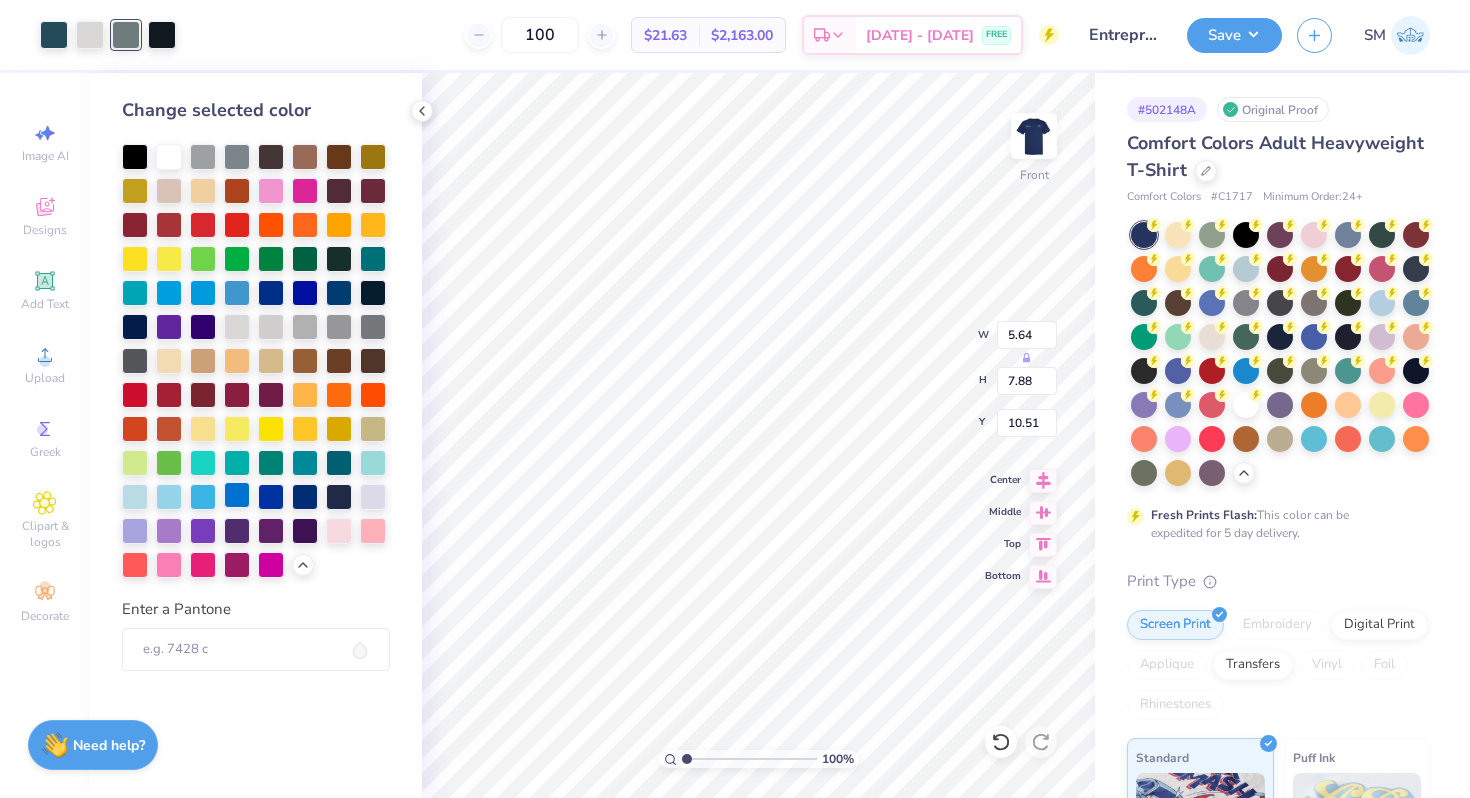 click at bounding box center (237, 495) 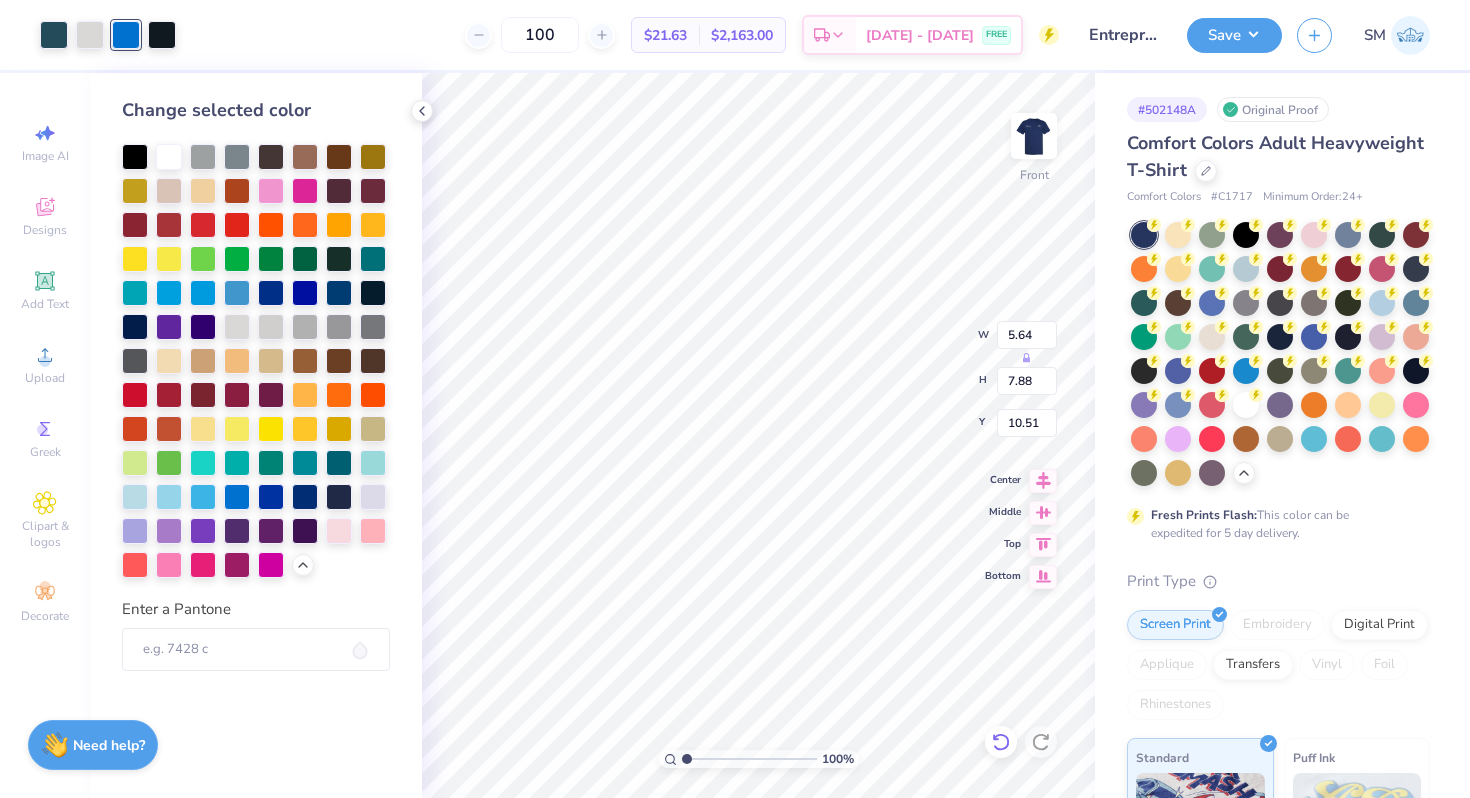 click 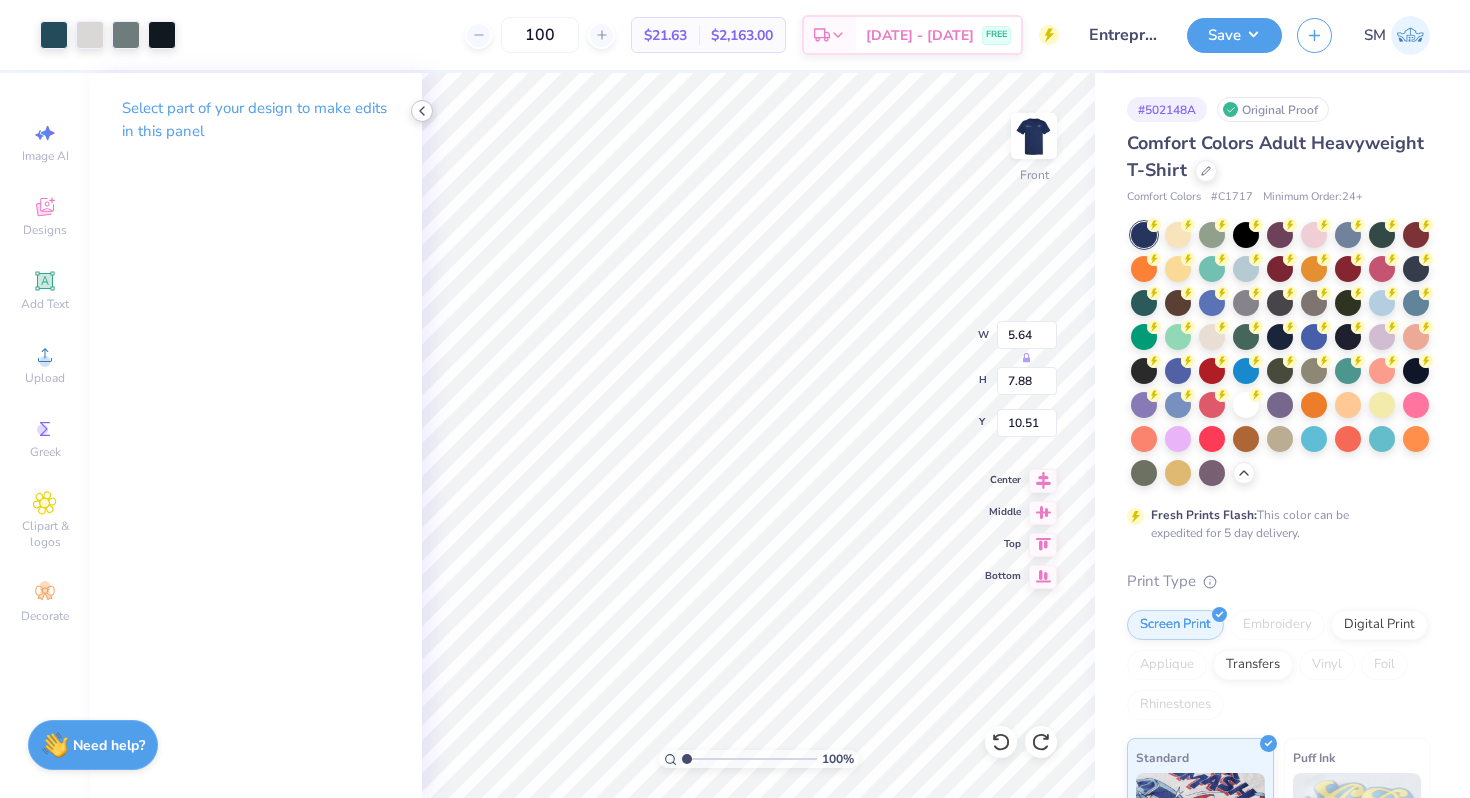 click 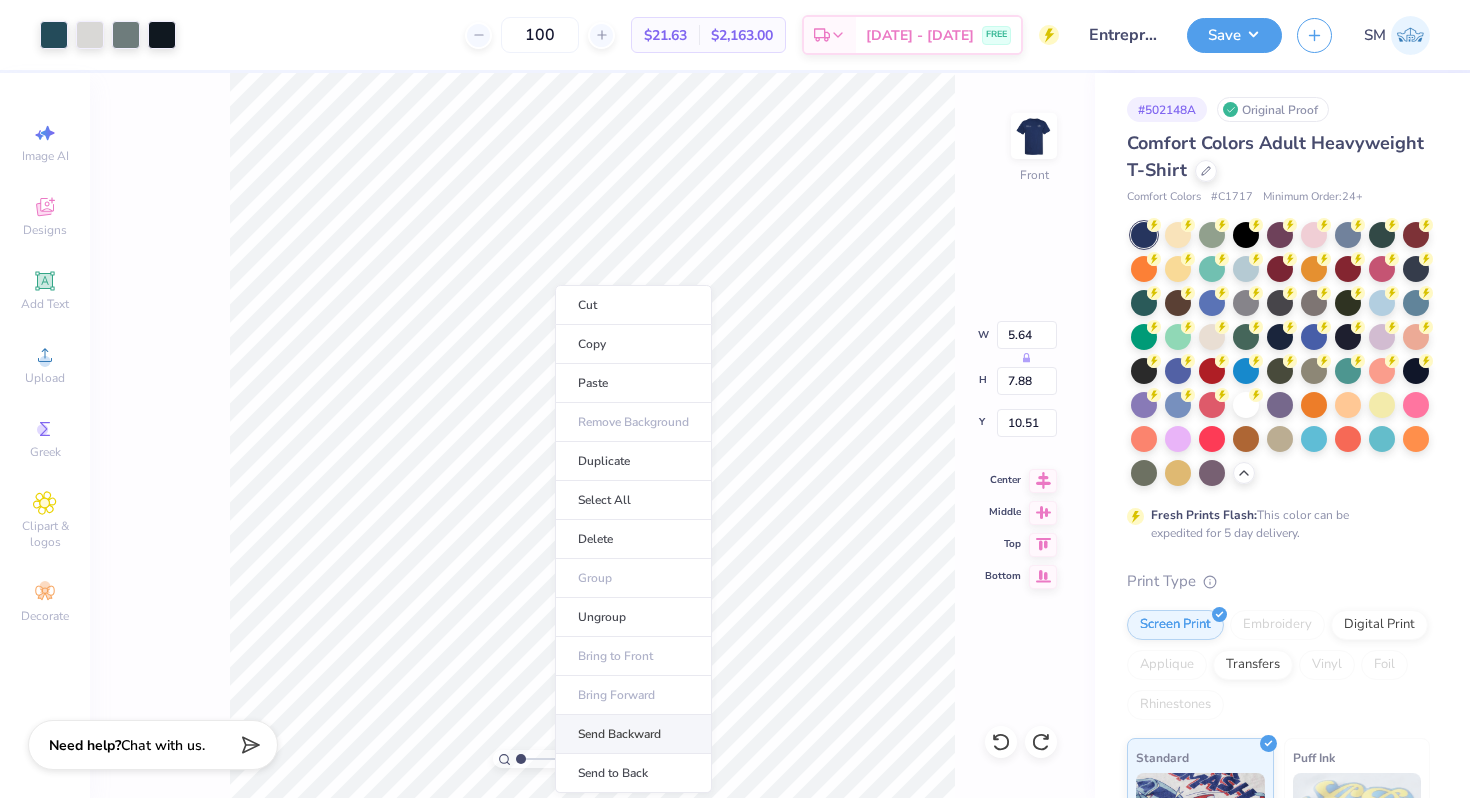 click on "Send Backward" at bounding box center [633, 734] 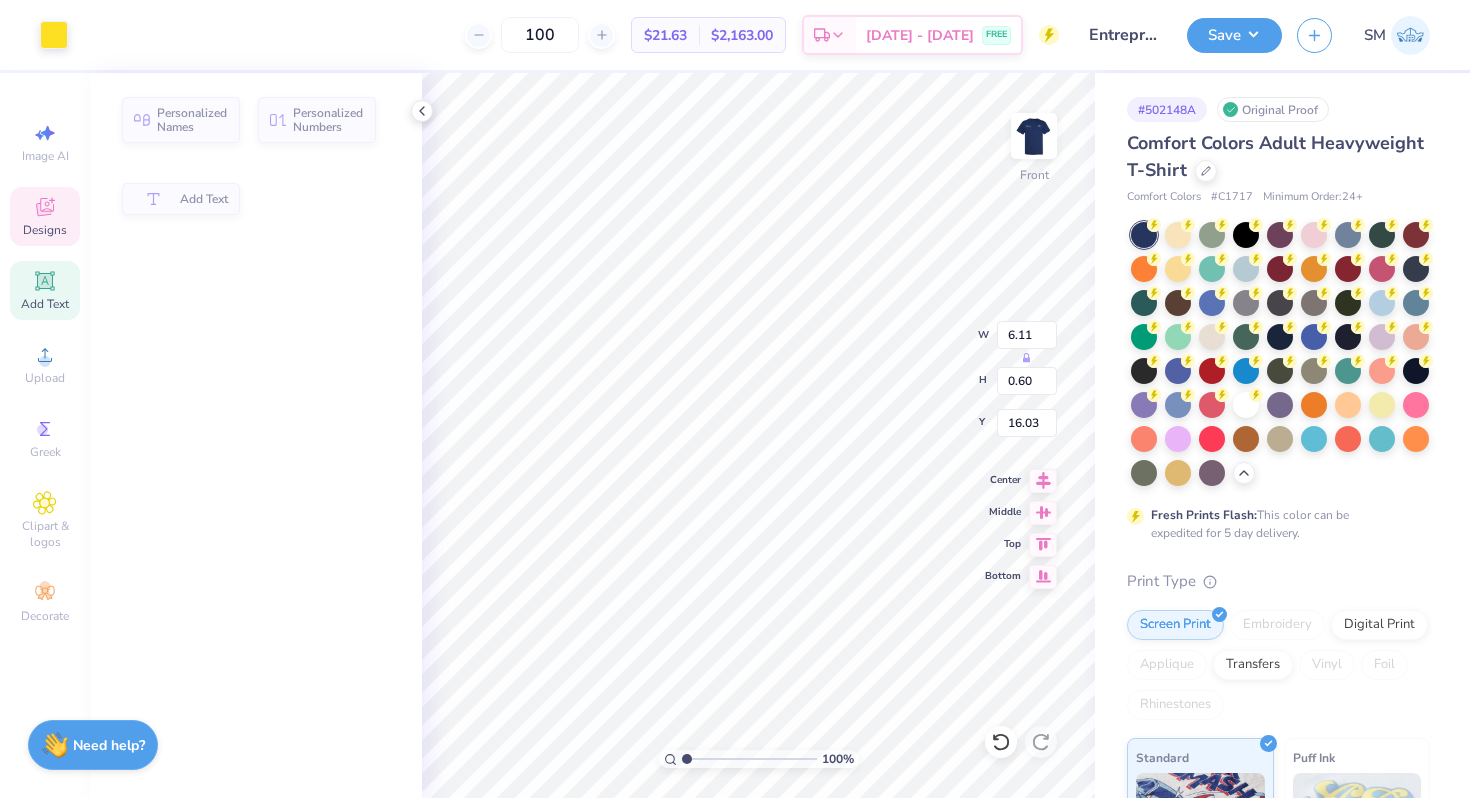 type on "6.11" 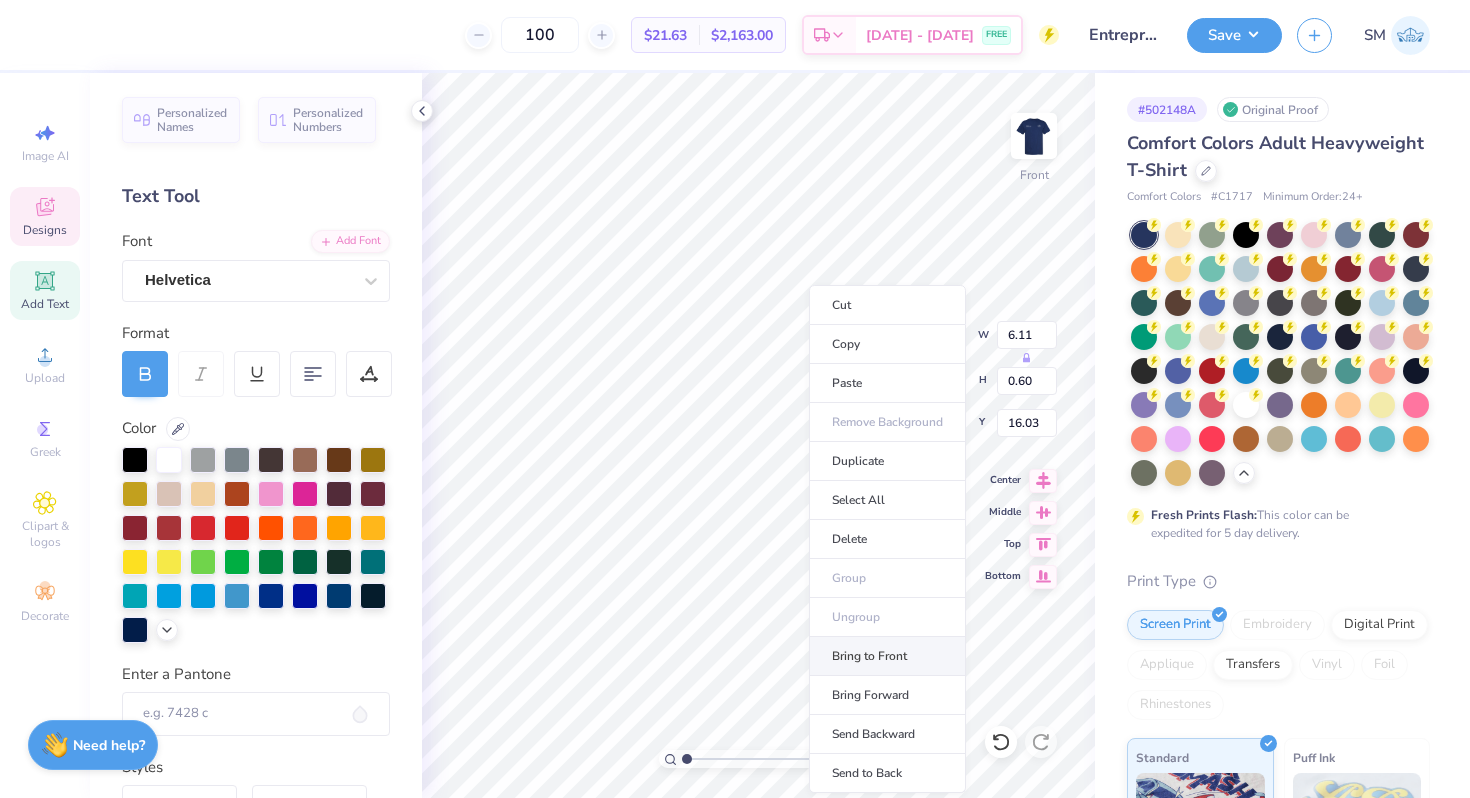 click on "Bring to Front" at bounding box center (887, 656) 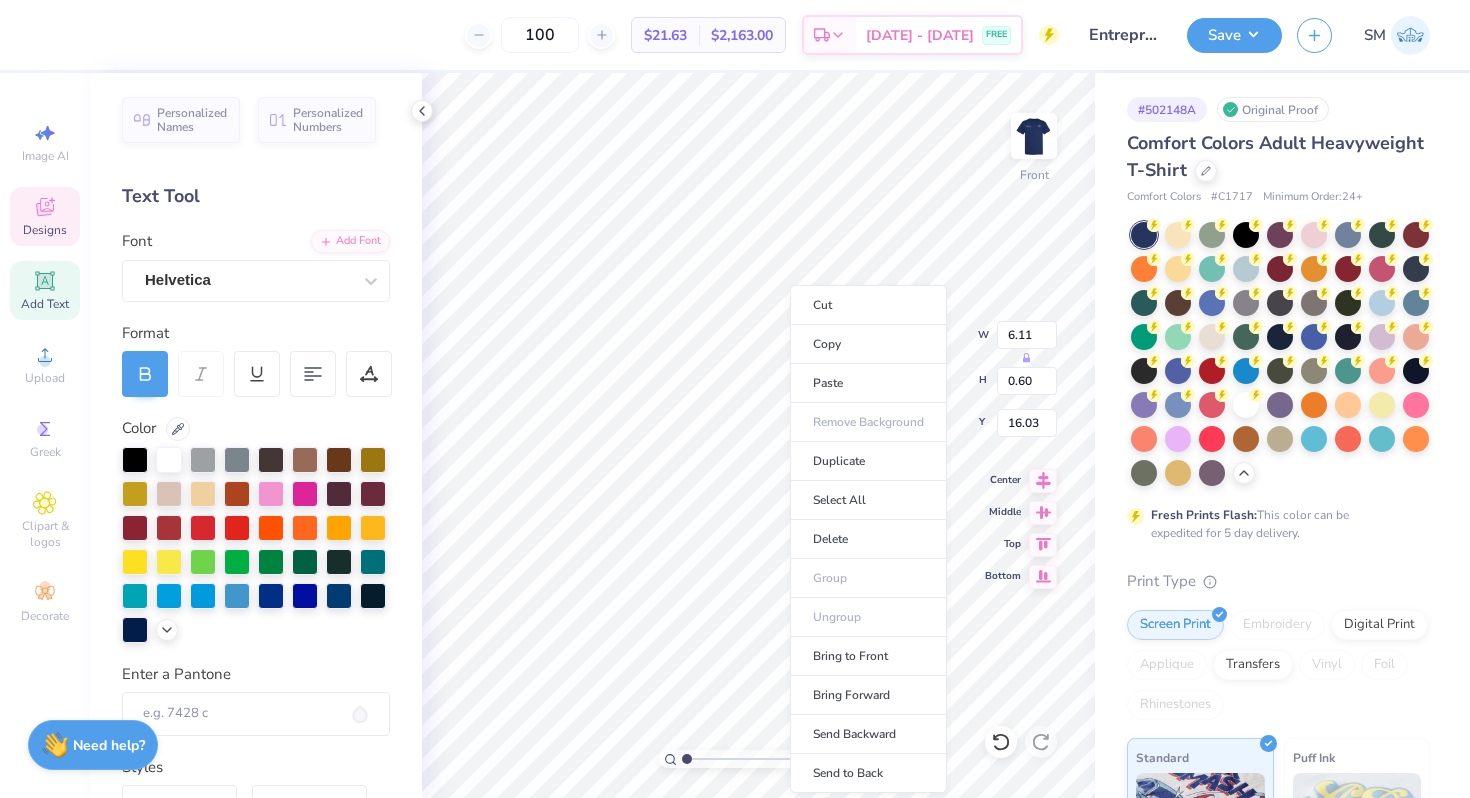 type on "15.88" 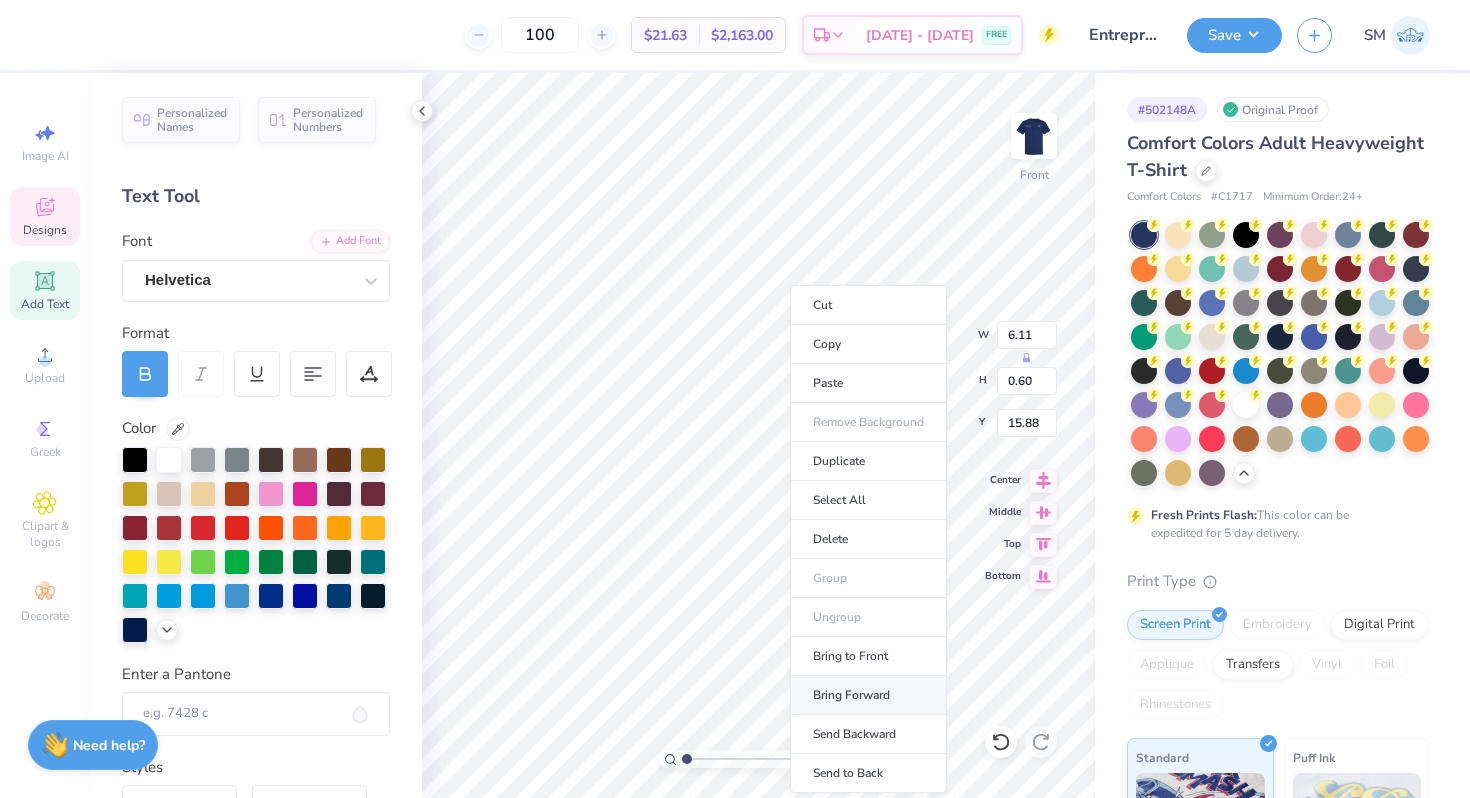 click on "Bring Forward" at bounding box center (868, 695) 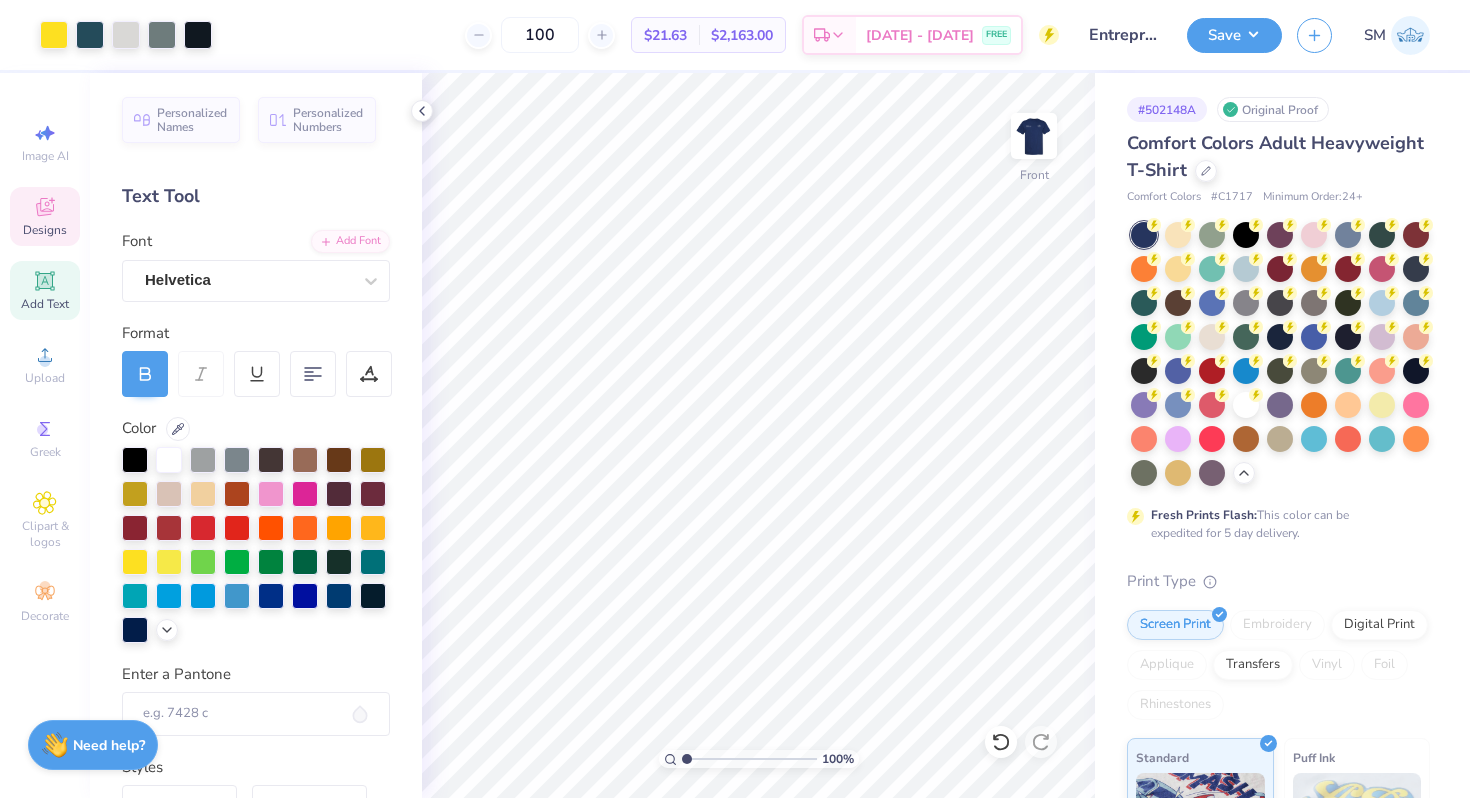 click on "Designs" at bounding box center (45, 230) 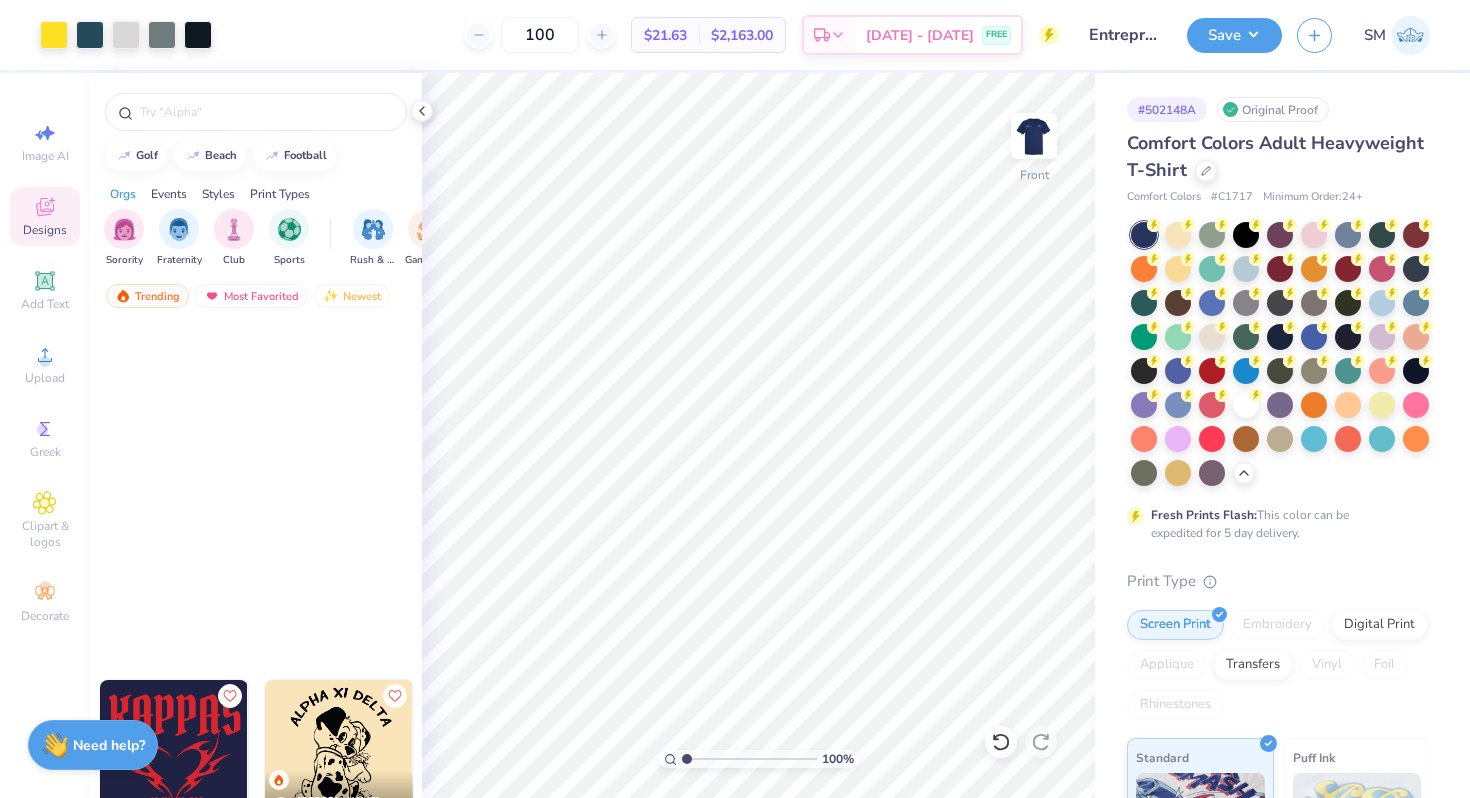 scroll, scrollTop: 1128, scrollLeft: 0, axis: vertical 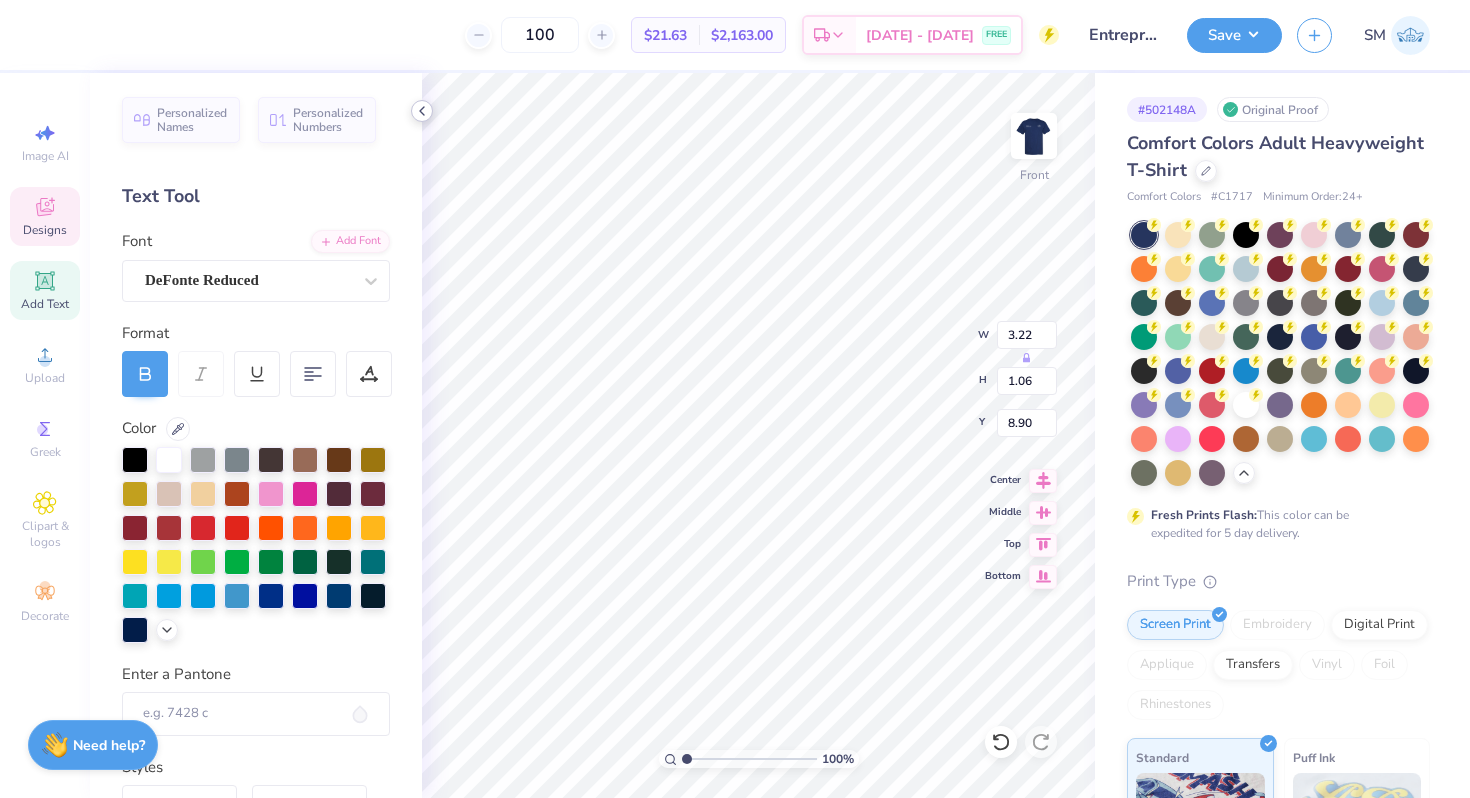 type on "Inspiring" 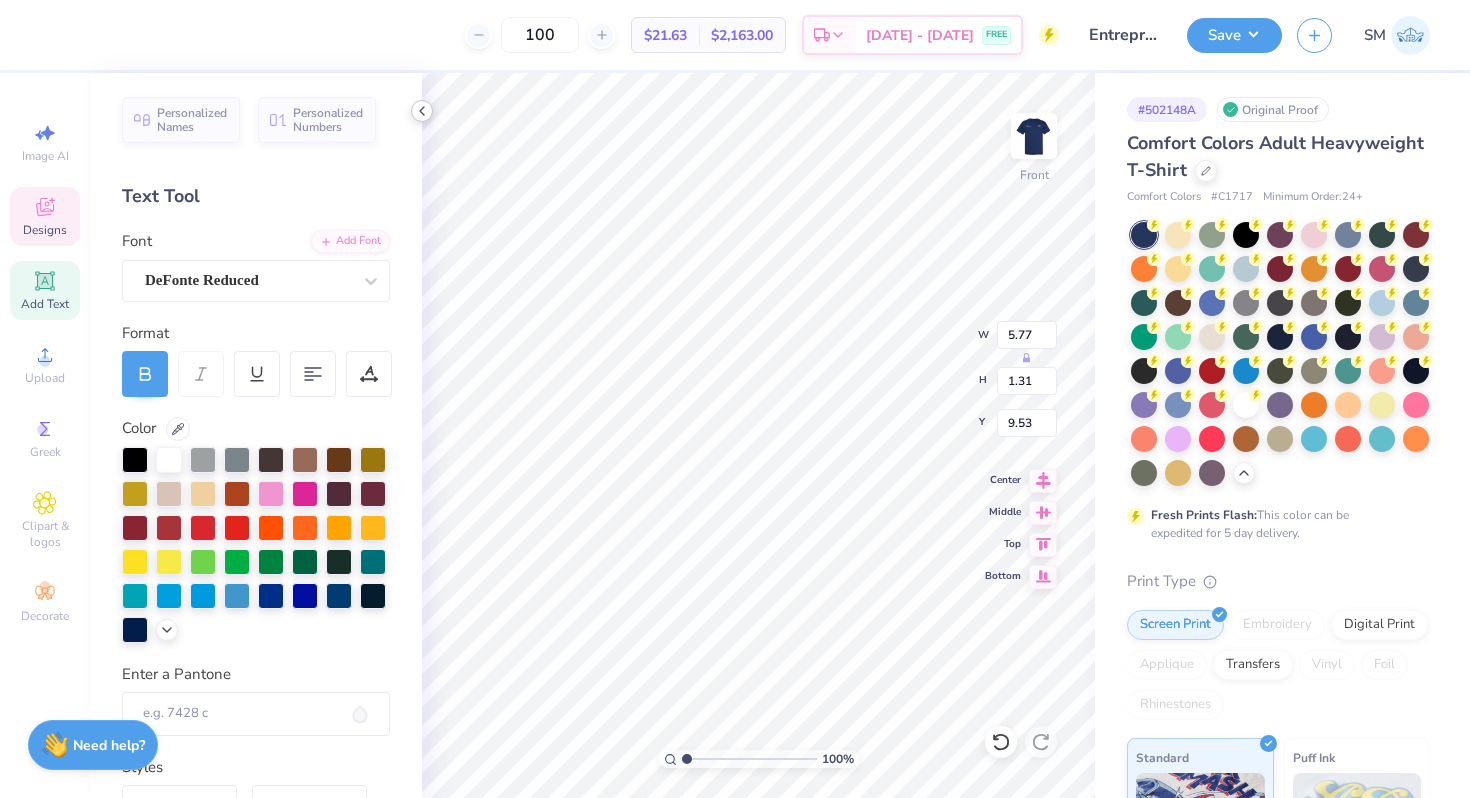 type on "5.77" 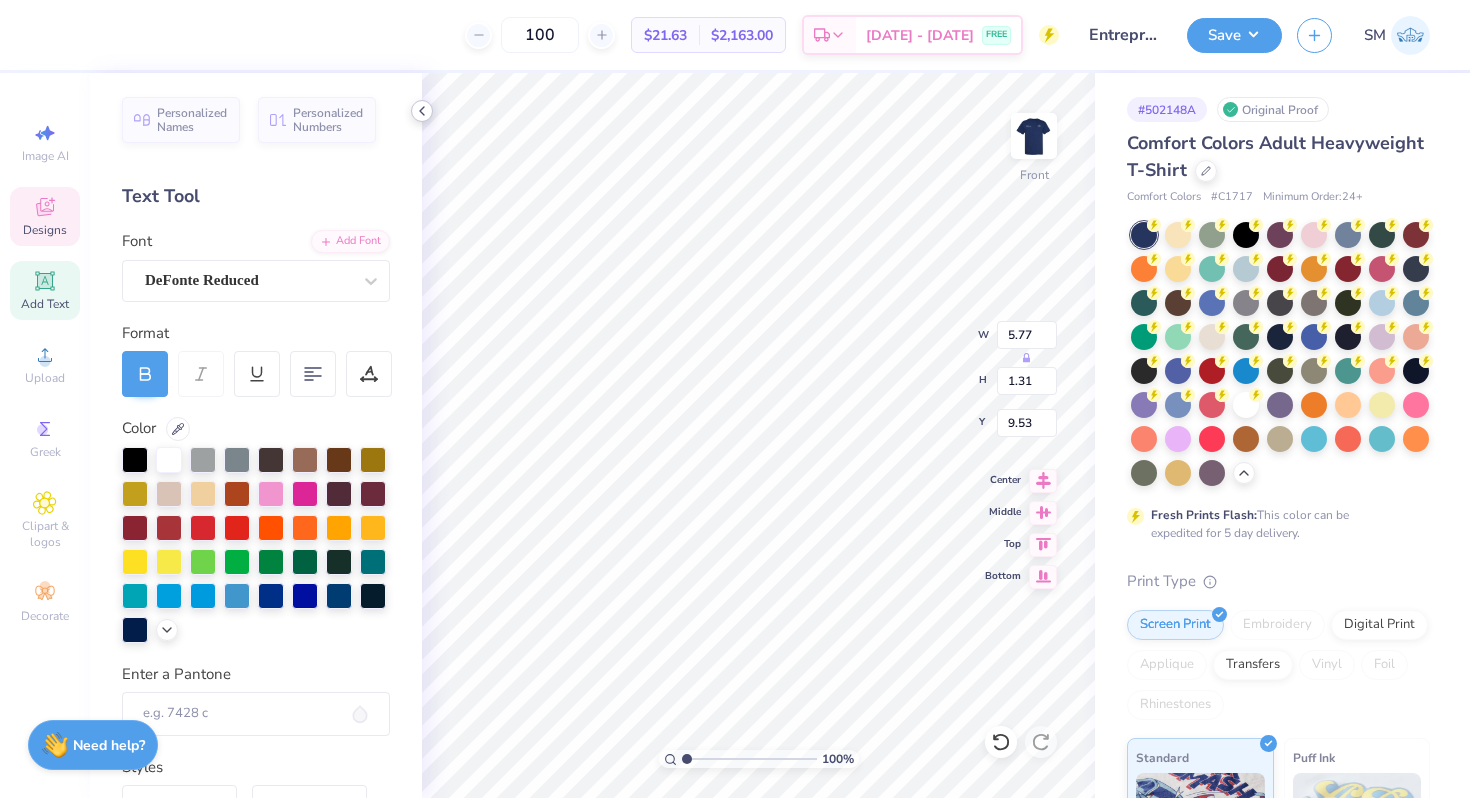 type on "i" 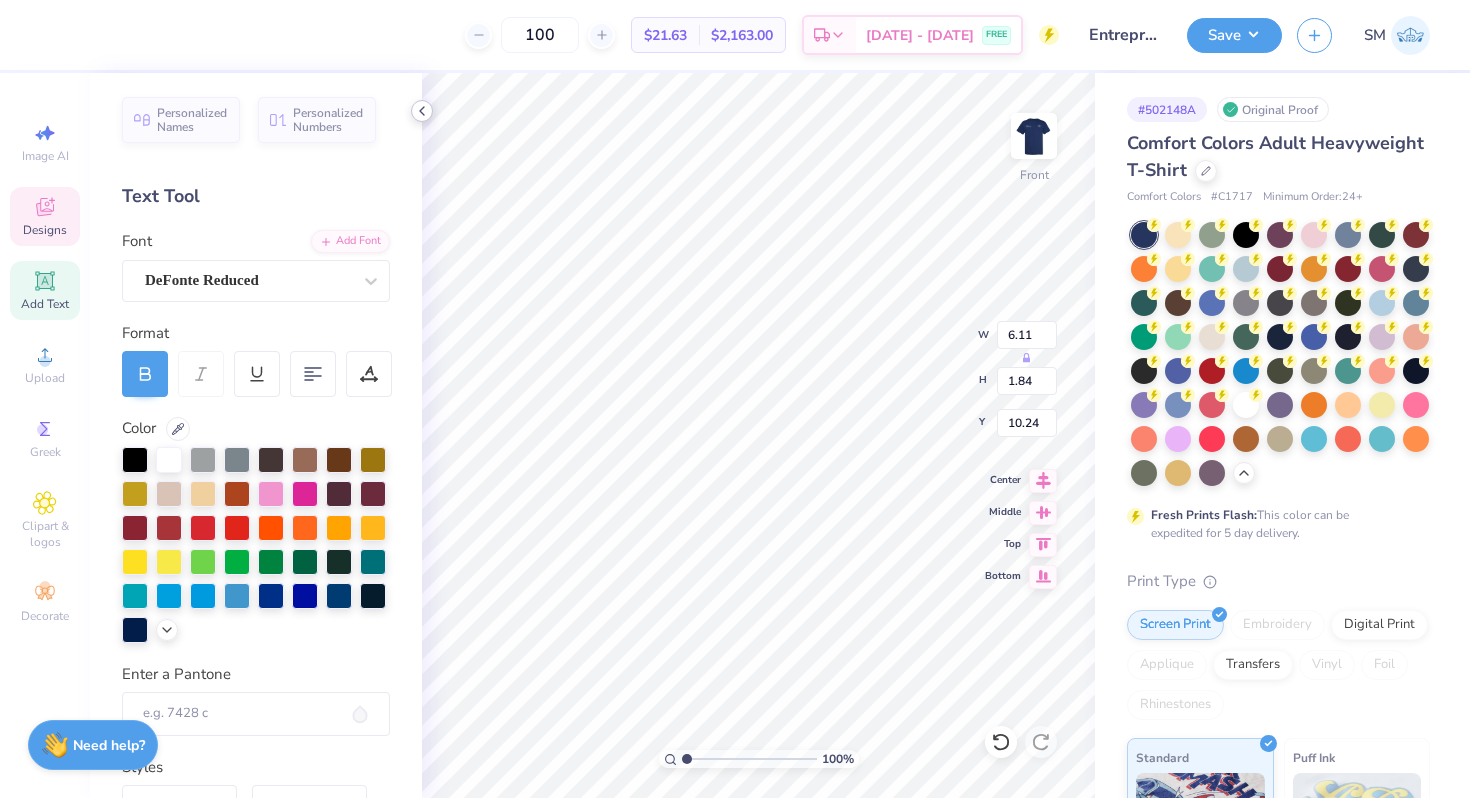 scroll, scrollTop: 0, scrollLeft: 0, axis: both 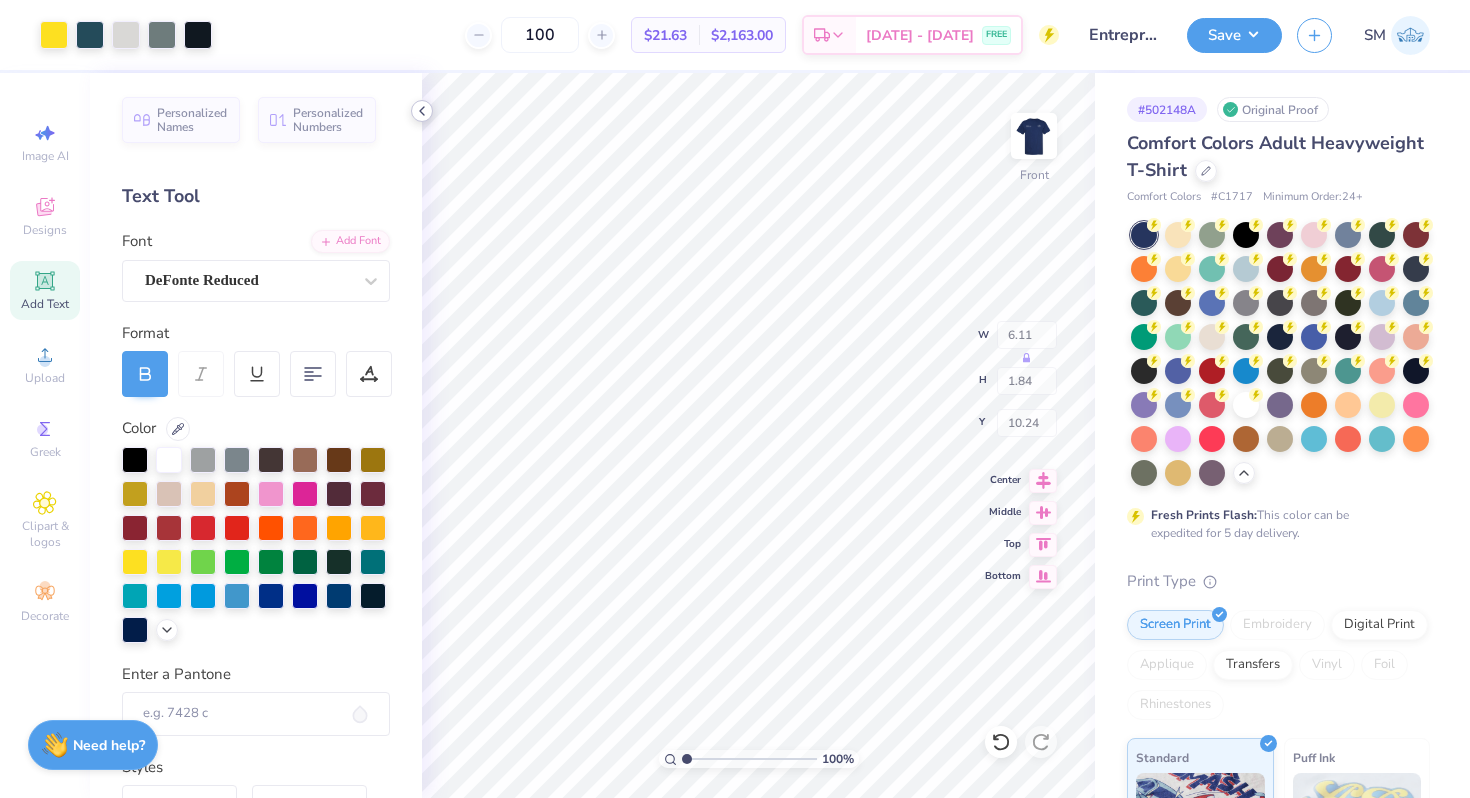 type on "5.64" 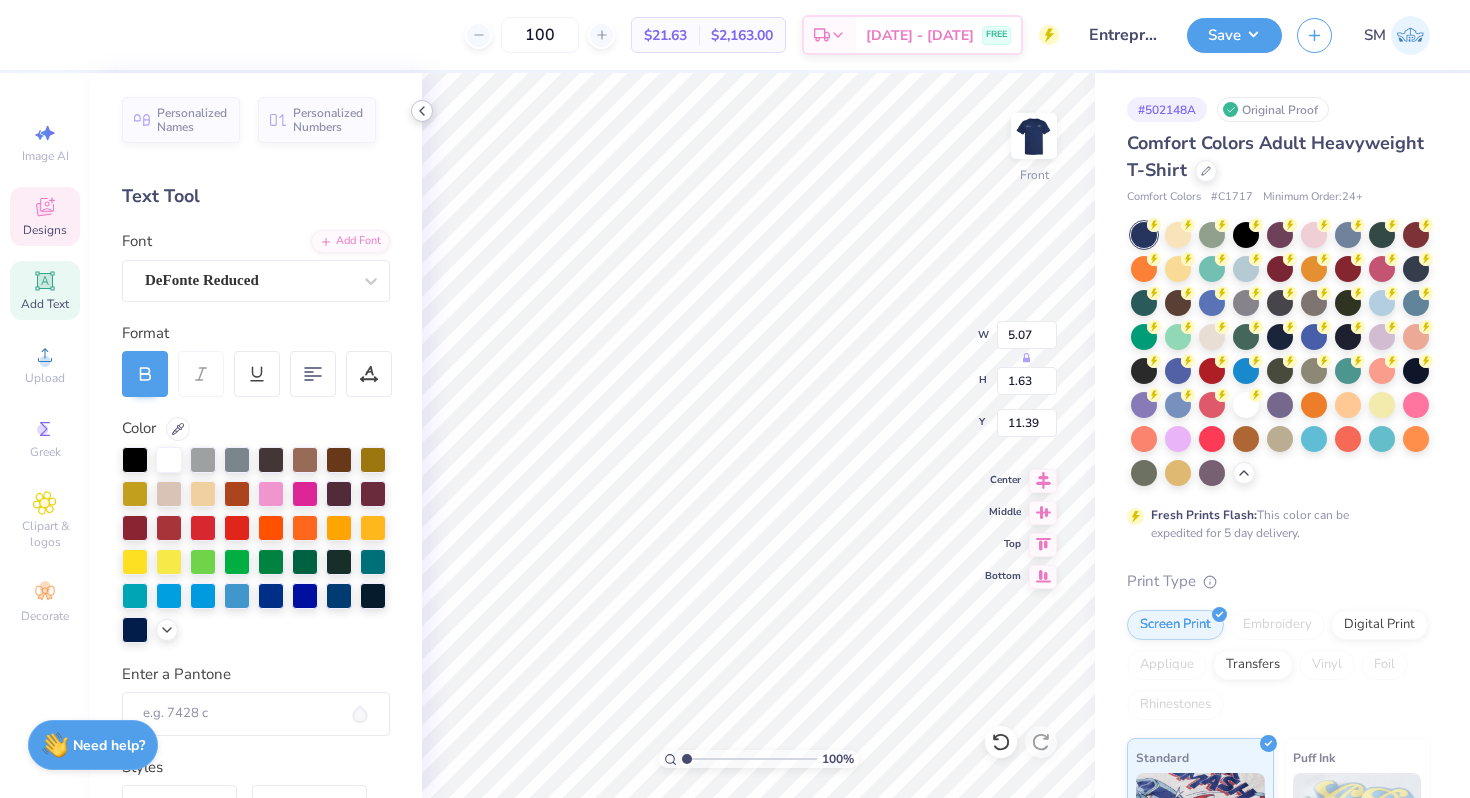 scroll, scrollTop: 0, scrollLeft: 0, axis: both 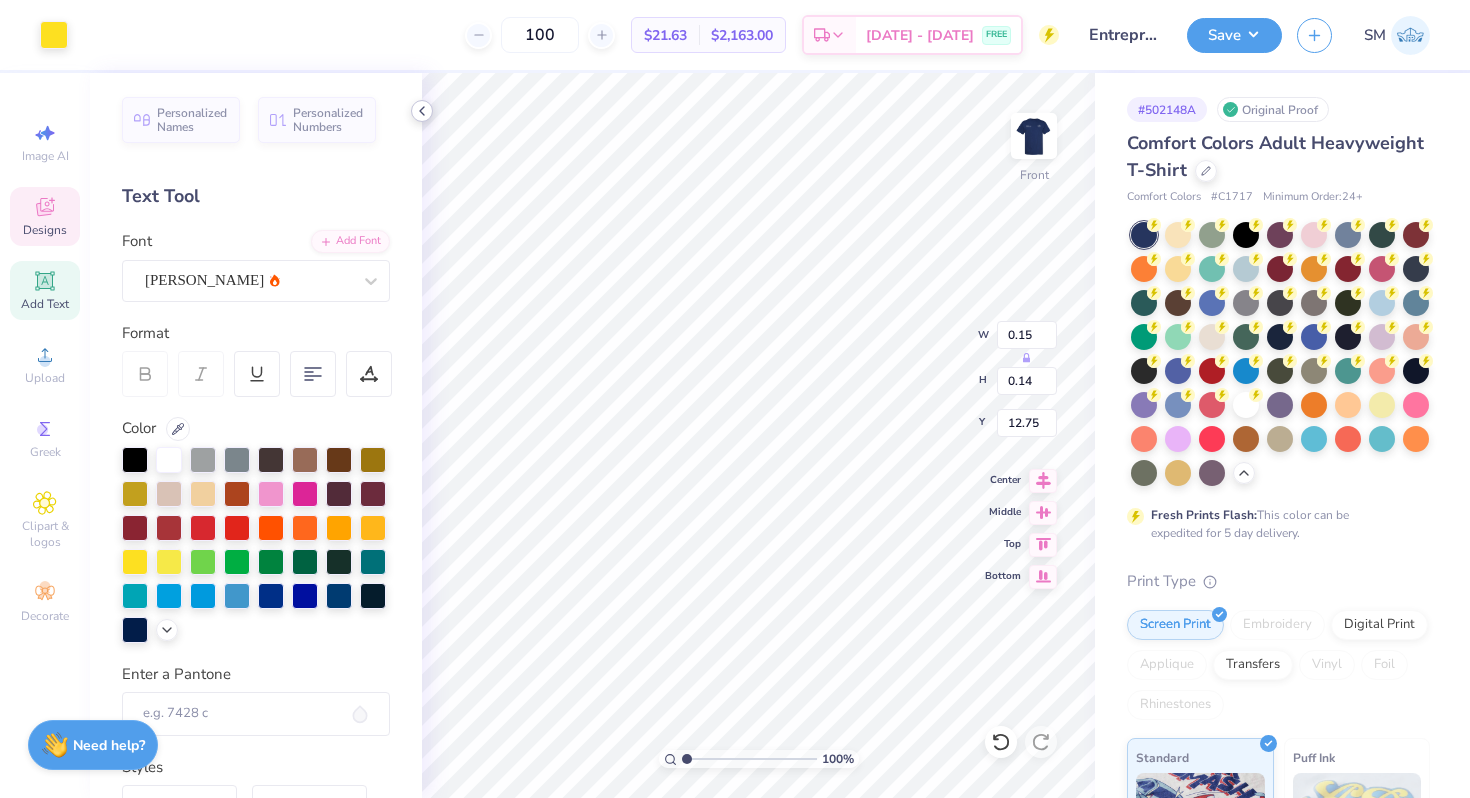 type on "0.15" 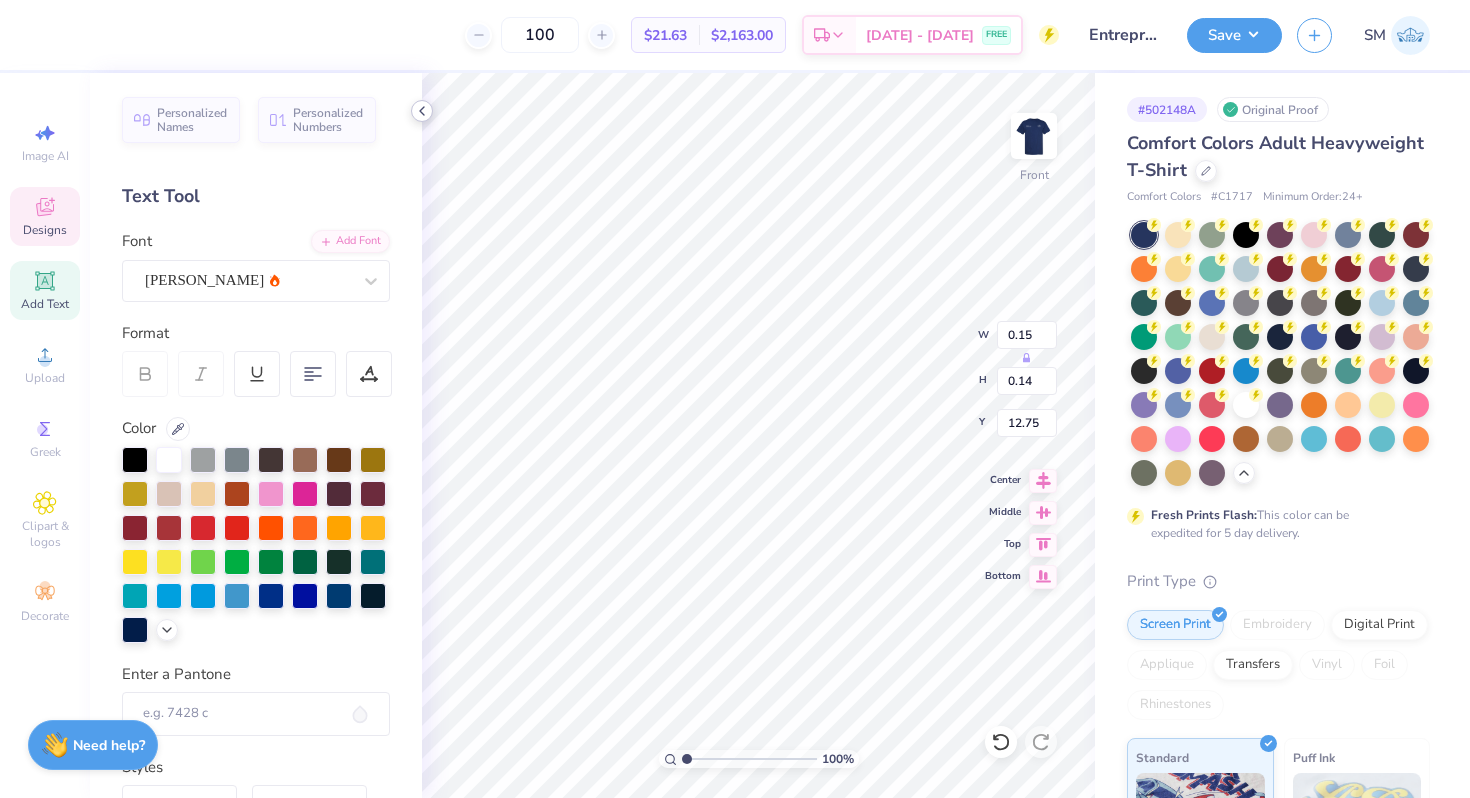 type on "13.25" 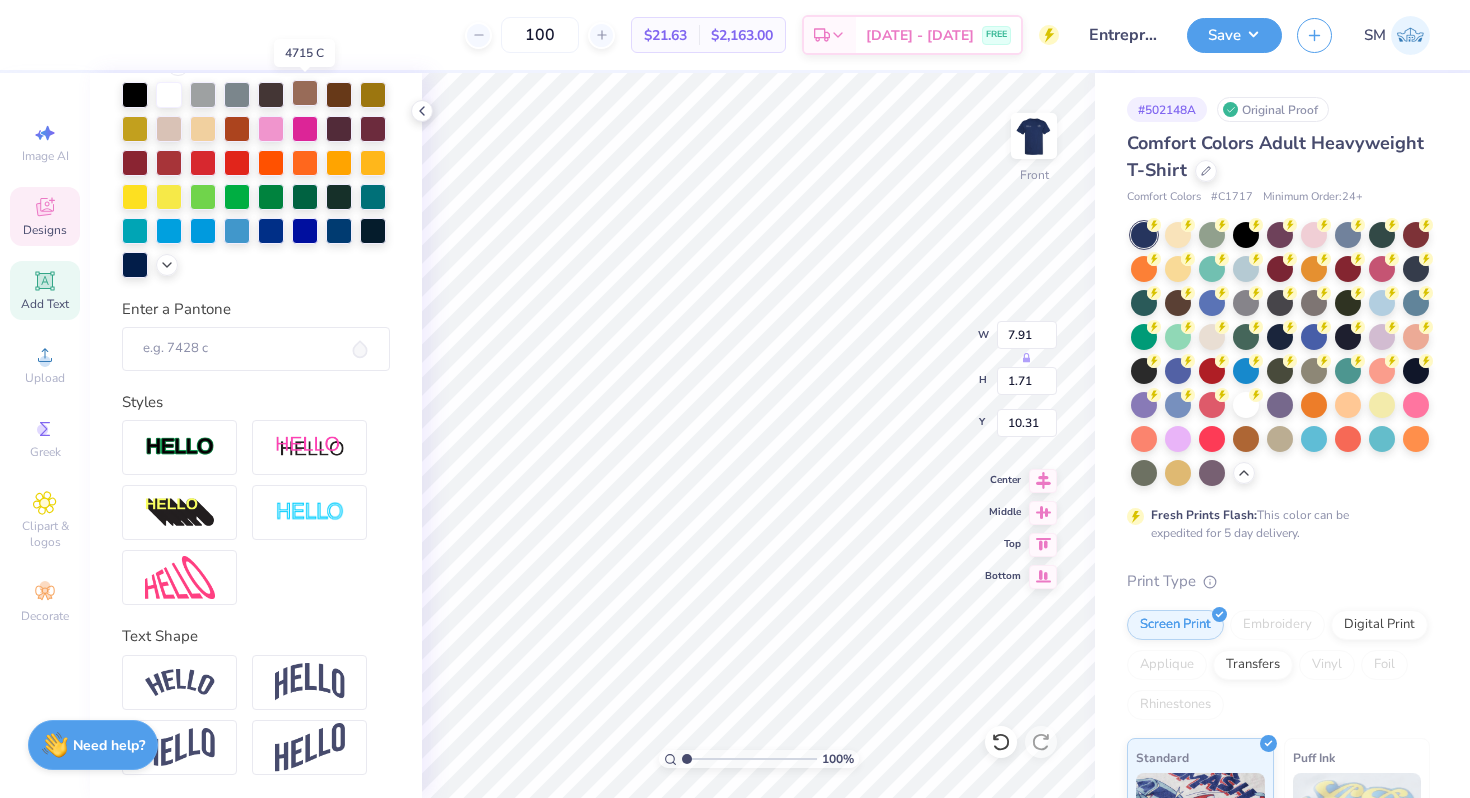 scroll, scrollTop: 0, scrollLeft: 0, axis: both 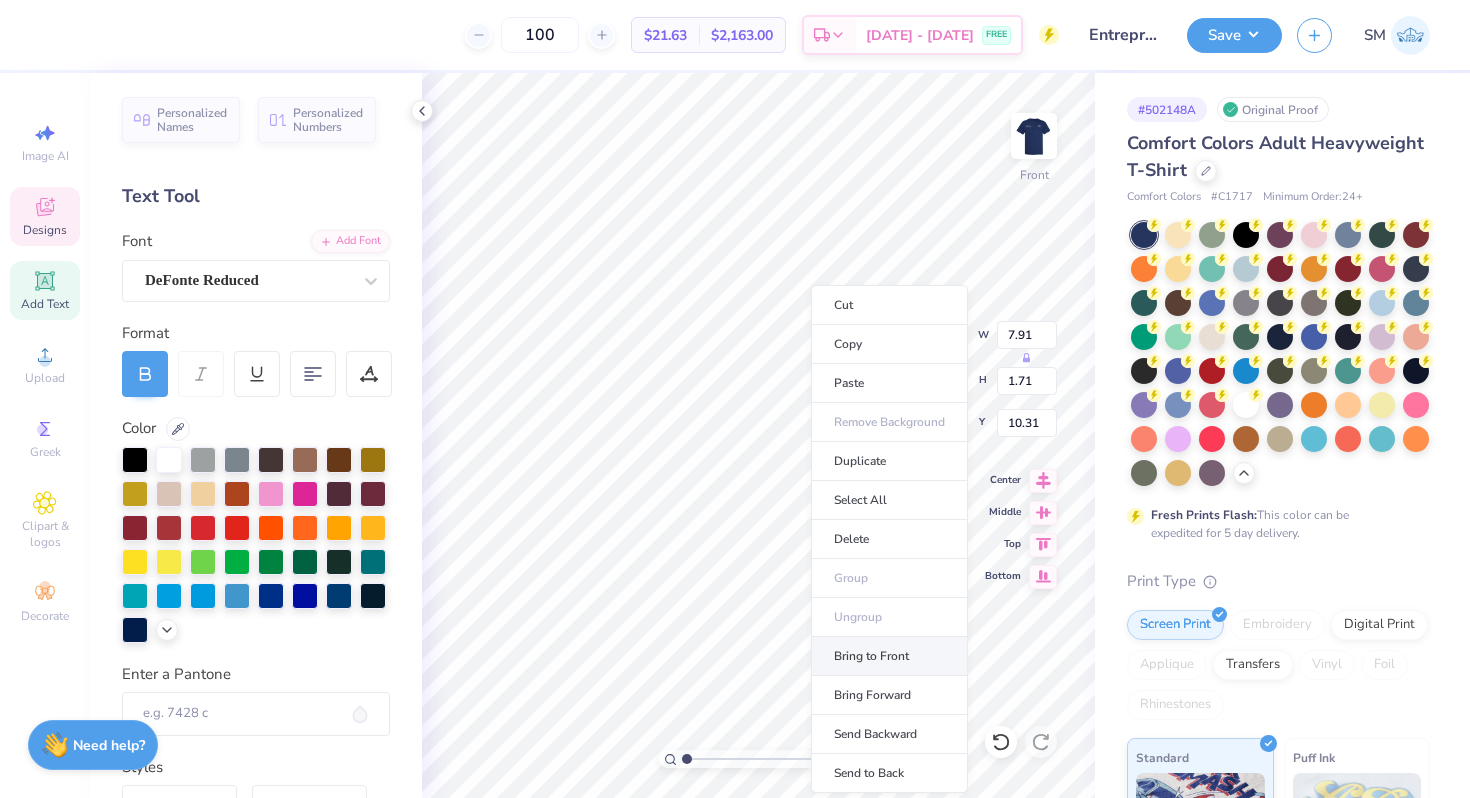 click on "Bring to Front" at bounding box center [889, 656] 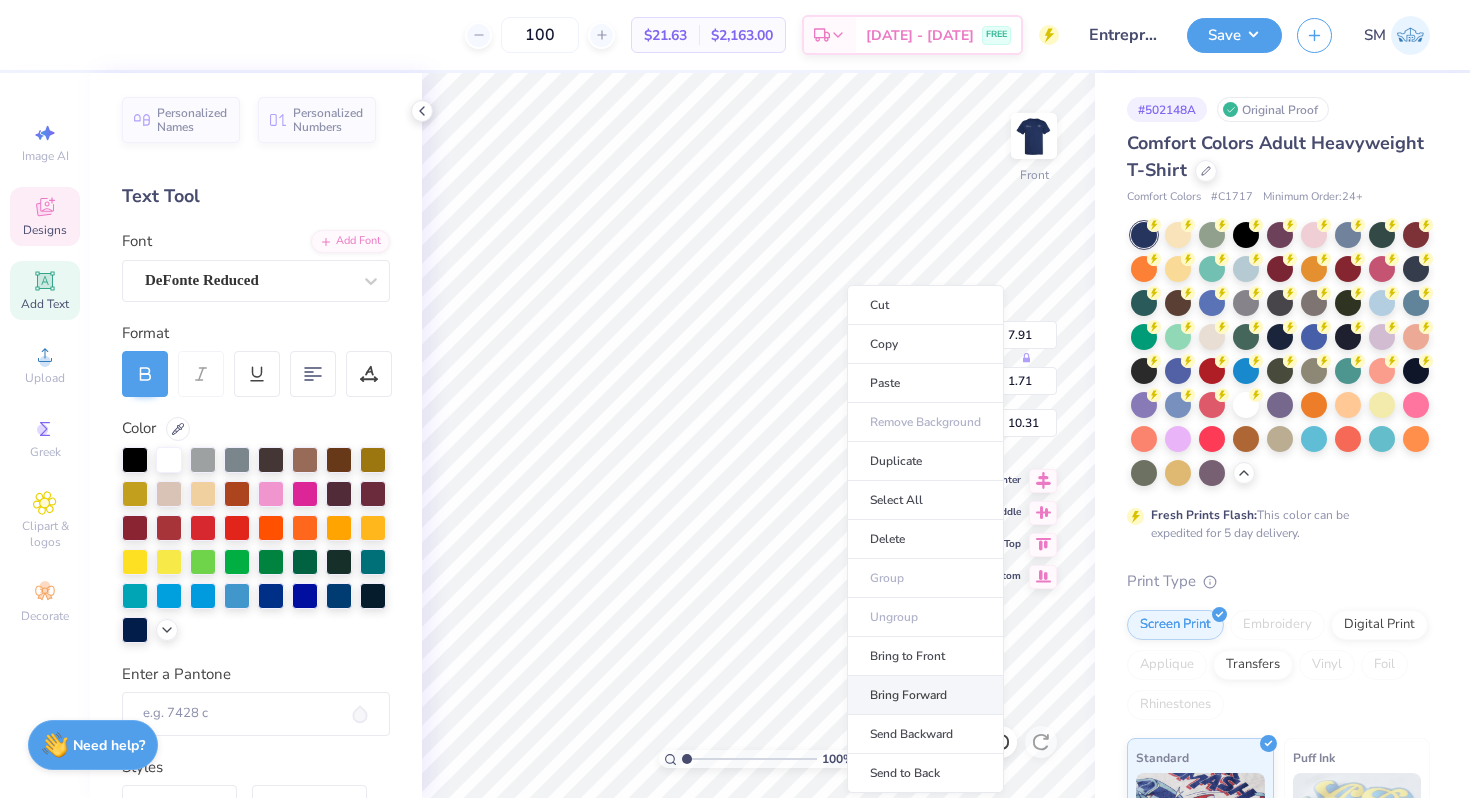 click on "Bring Forward" at bounding box center (925, 695) 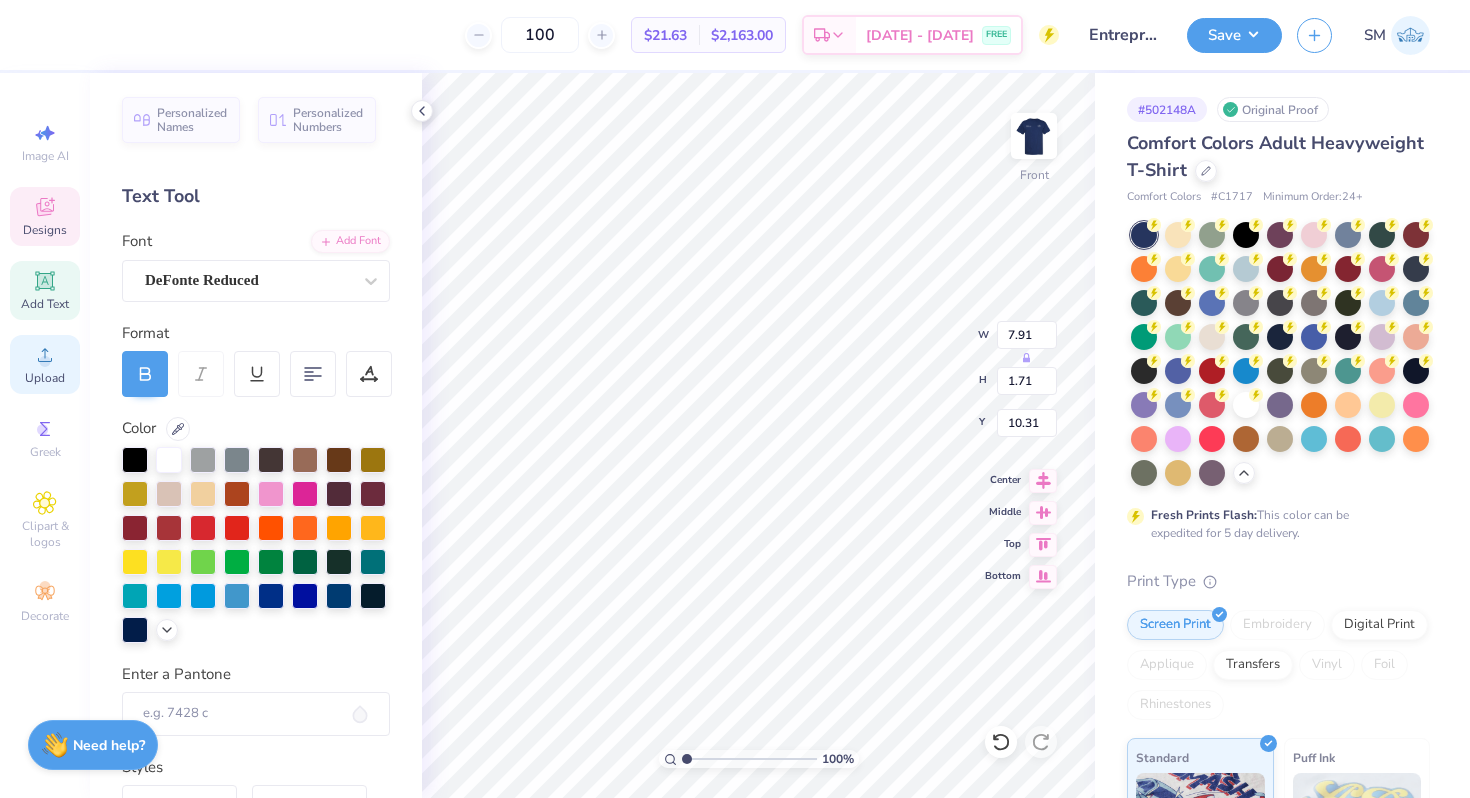 click on "Upload" at bounding box center (45, 364) 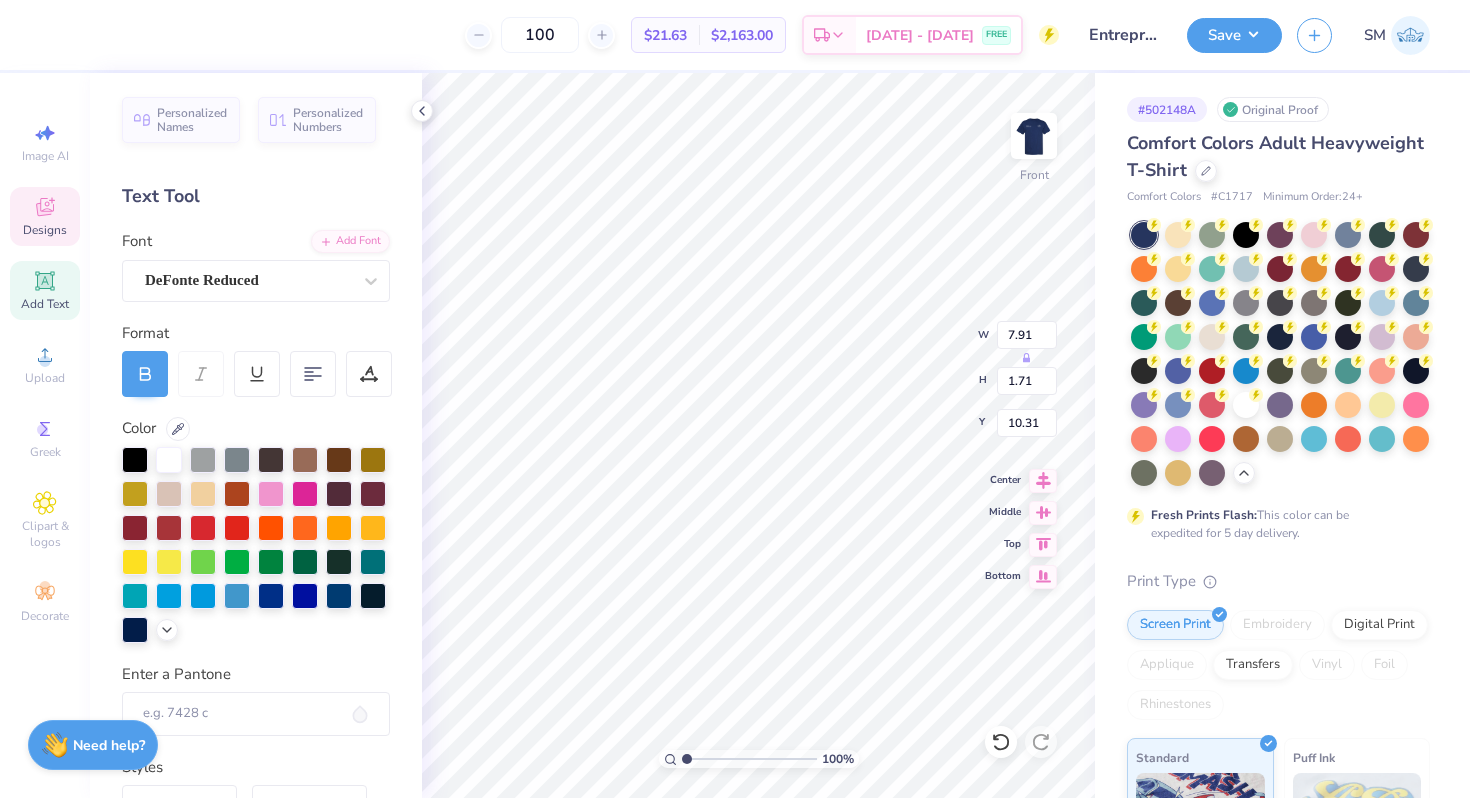 click on "Add Text" at bounding box center [45, 304] 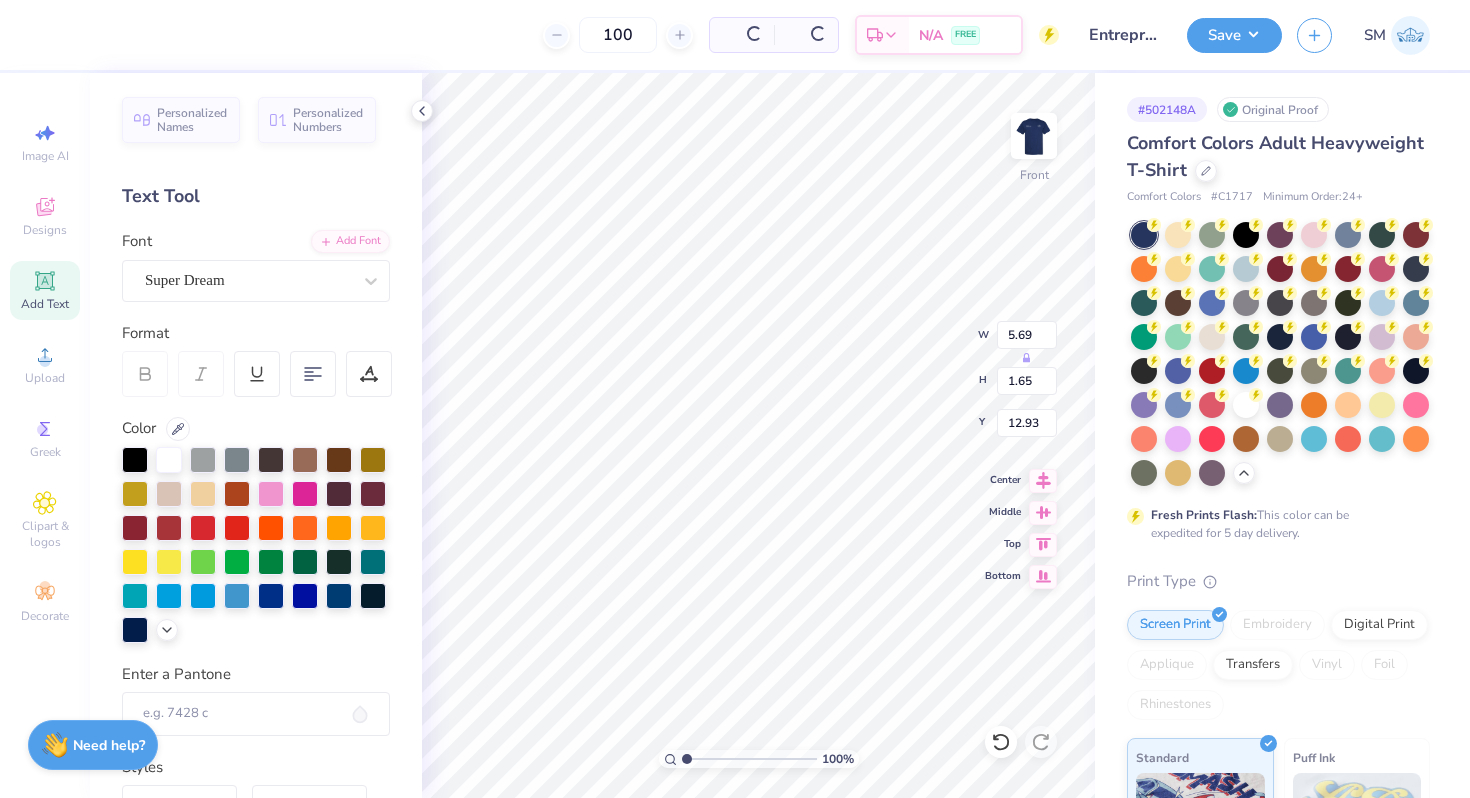type on "5.69" 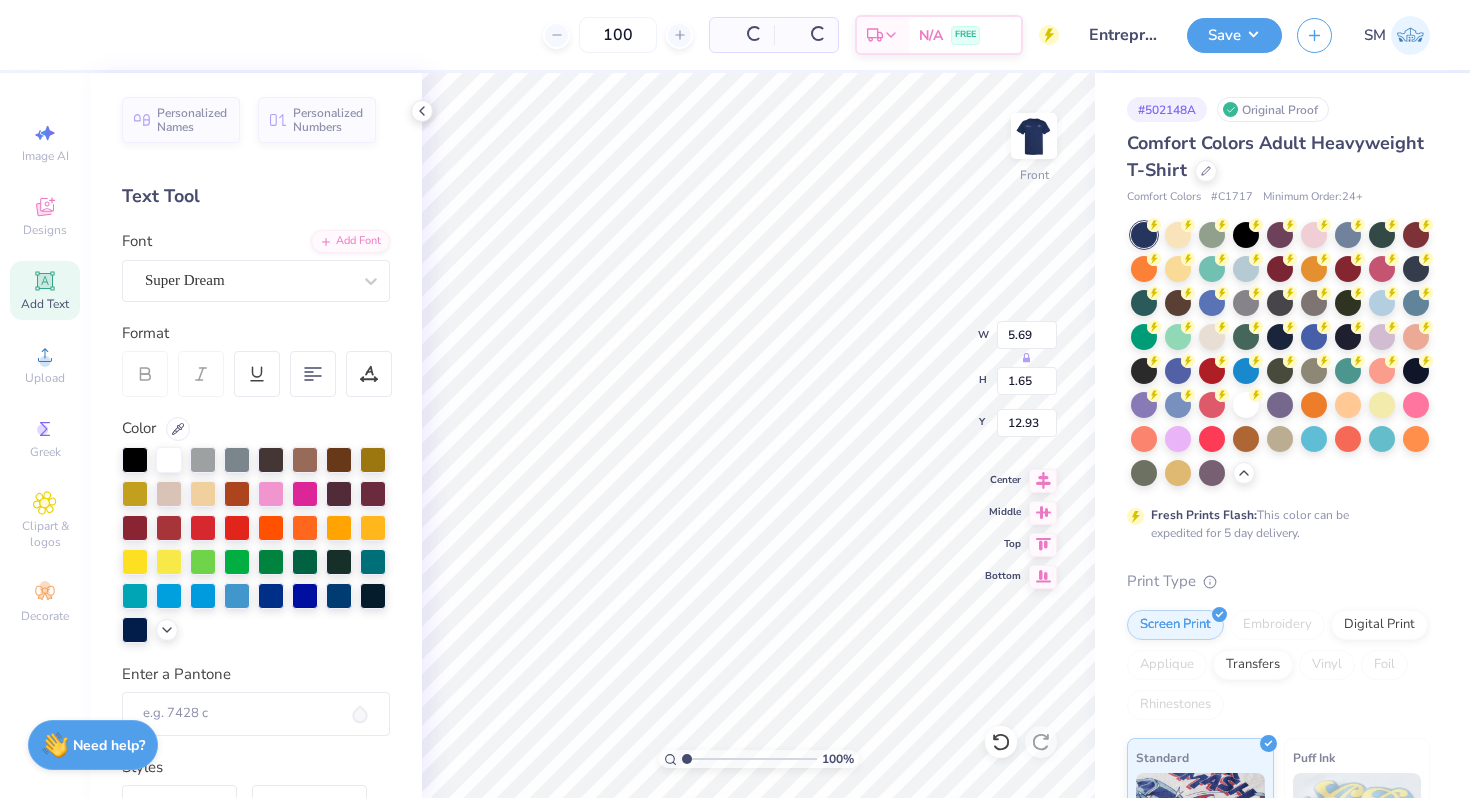 type on "1.65" 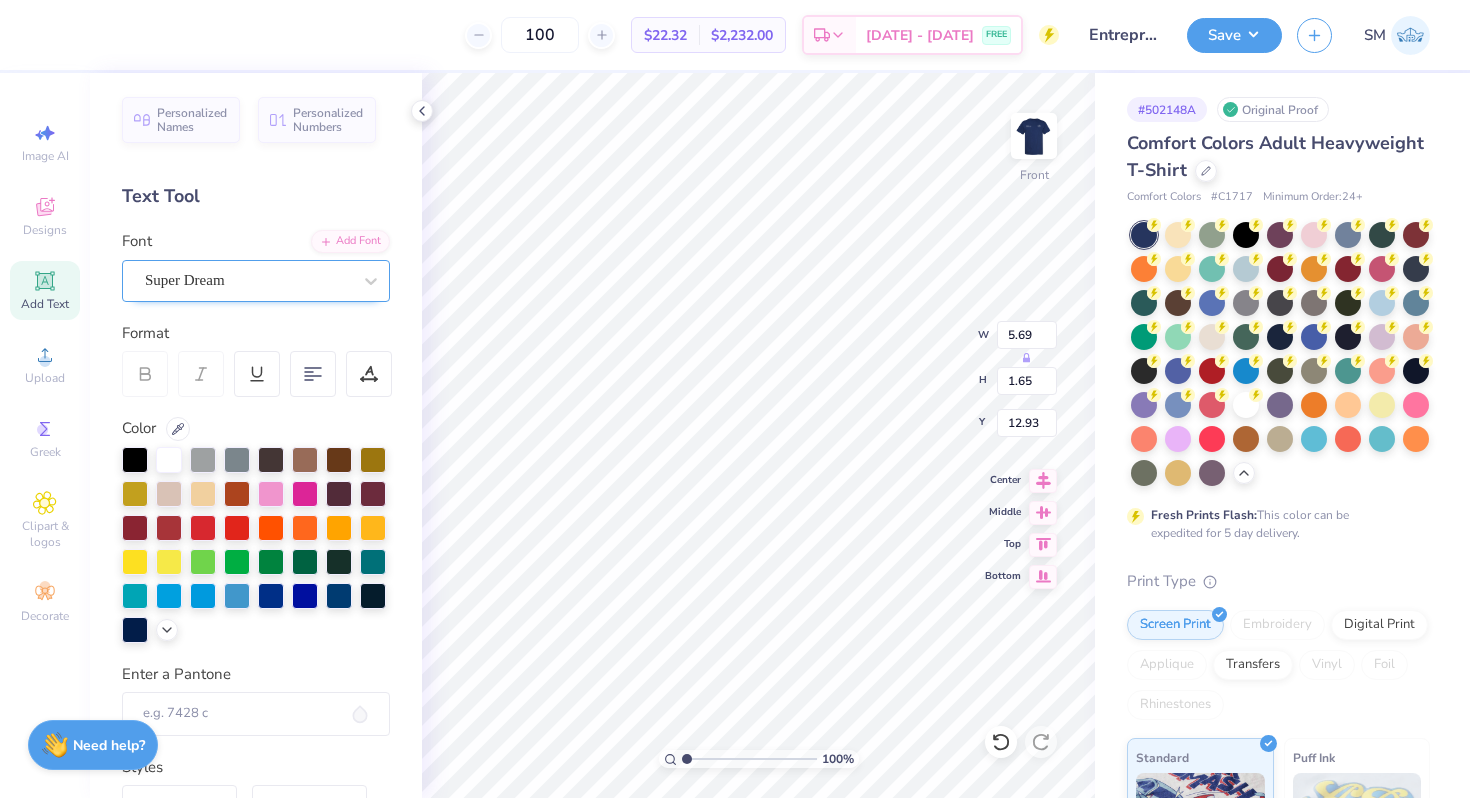 click on "Super Dream" at bounding box center (248, 280) 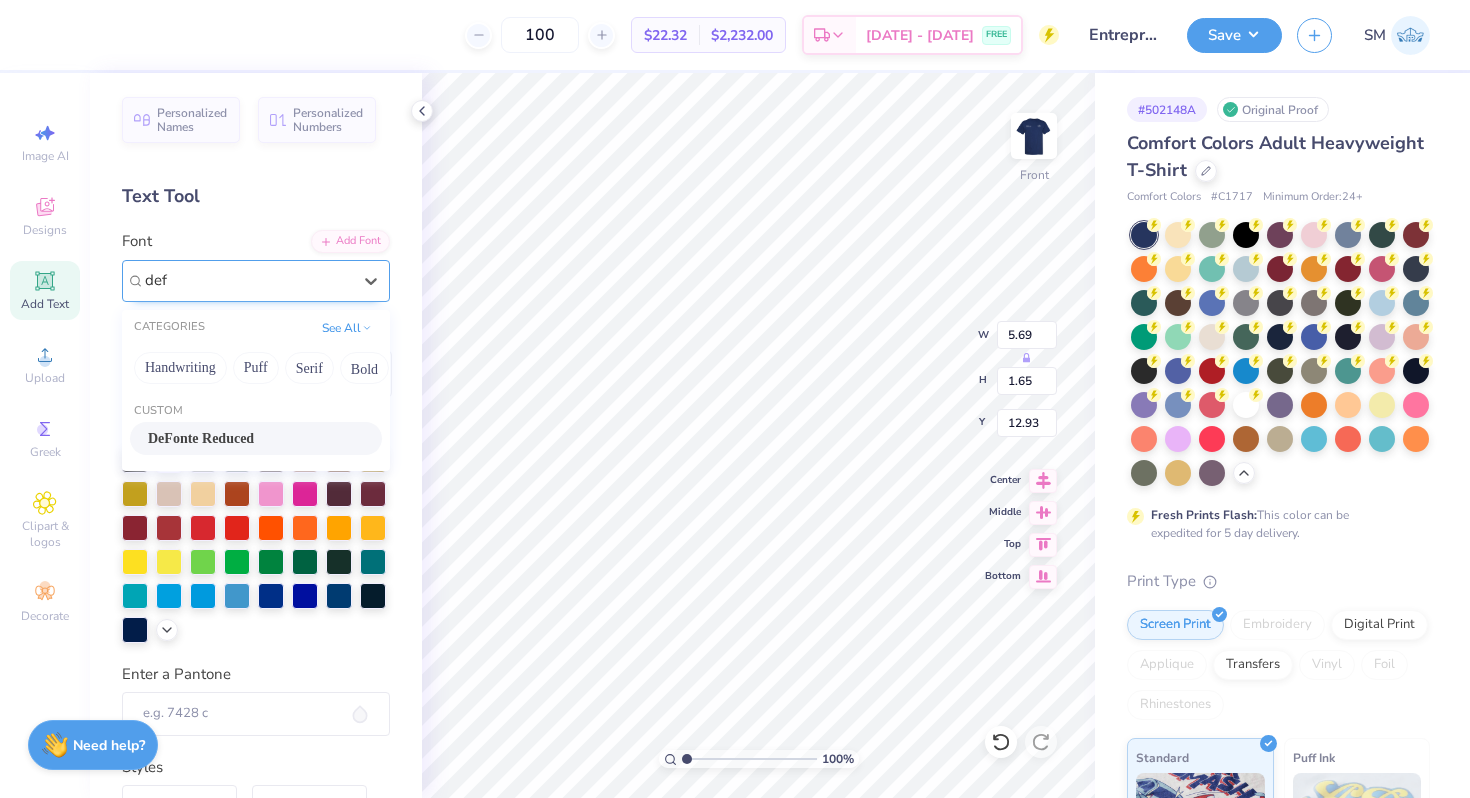 click on "DeFonte Reduced" at bounding box center [201, 438] 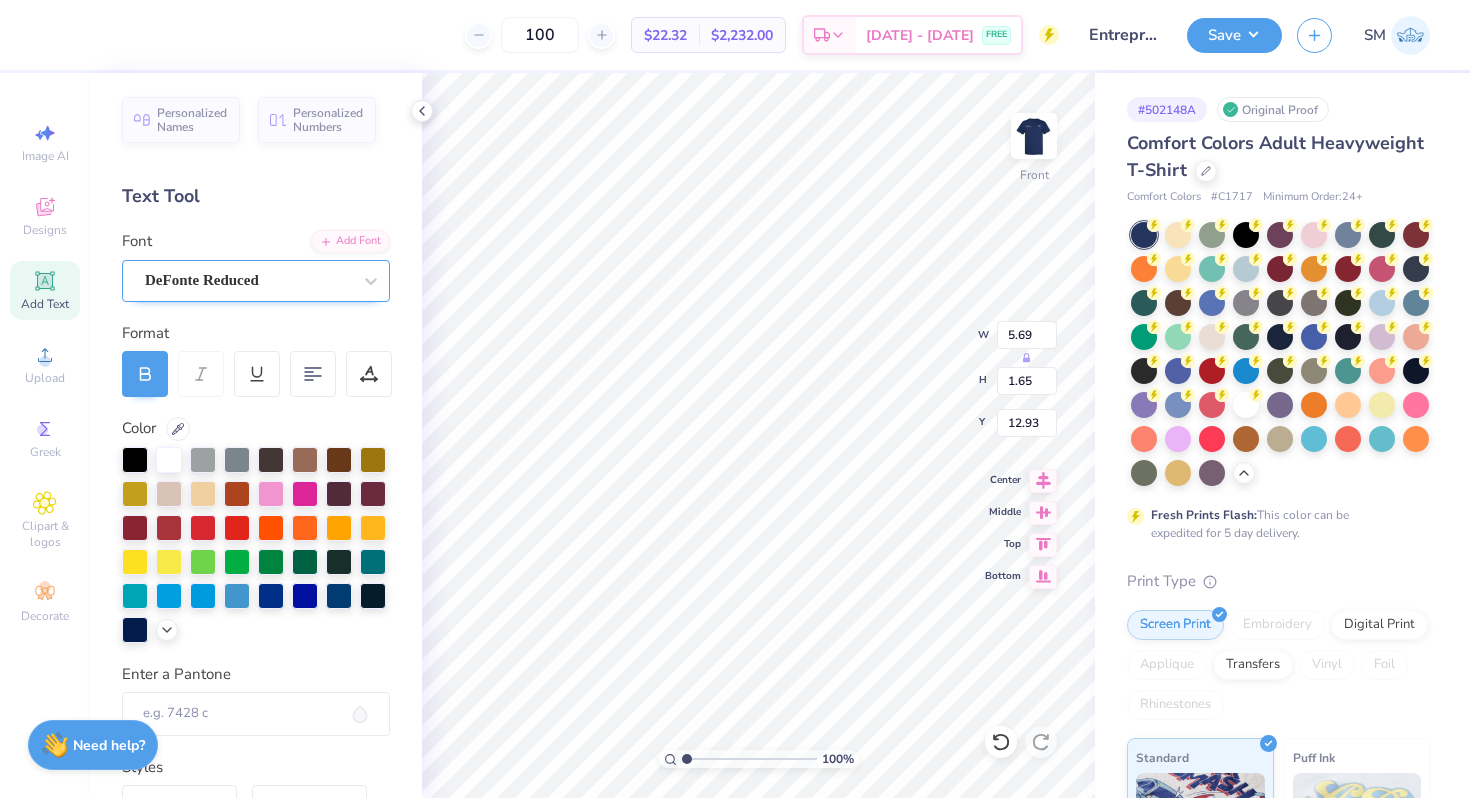 type on "T" 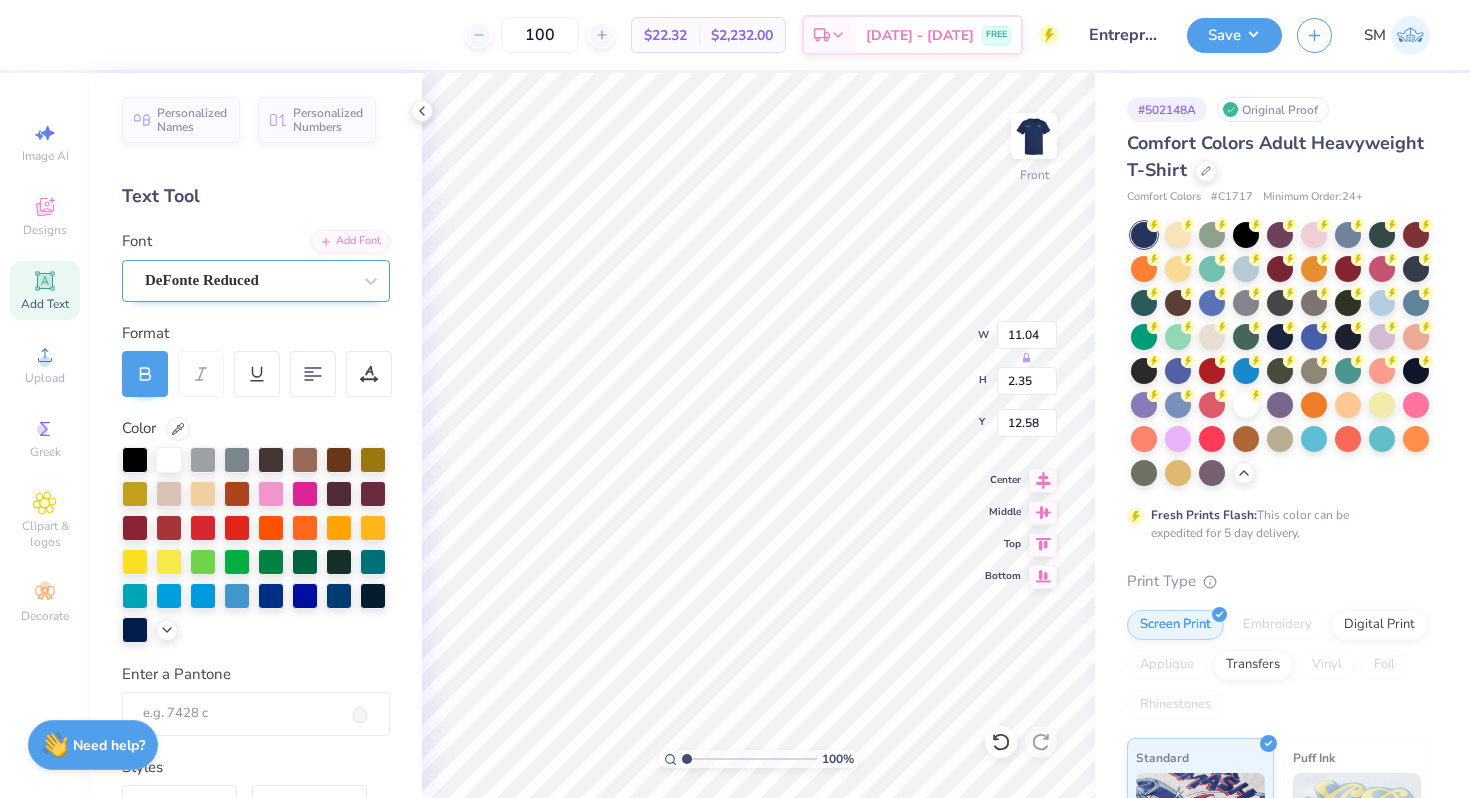 type on "11.04" 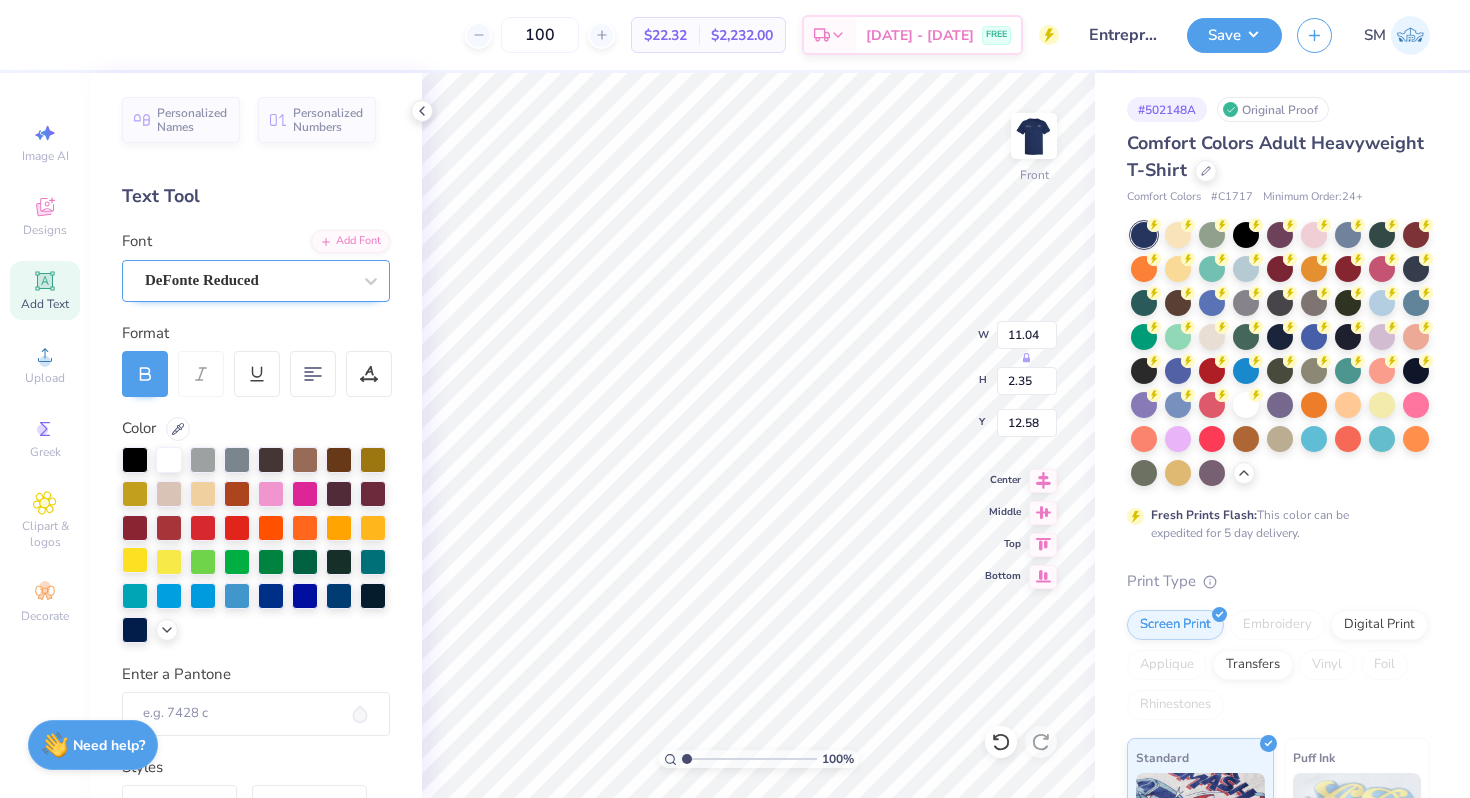 click at bounding box center (135, 560) 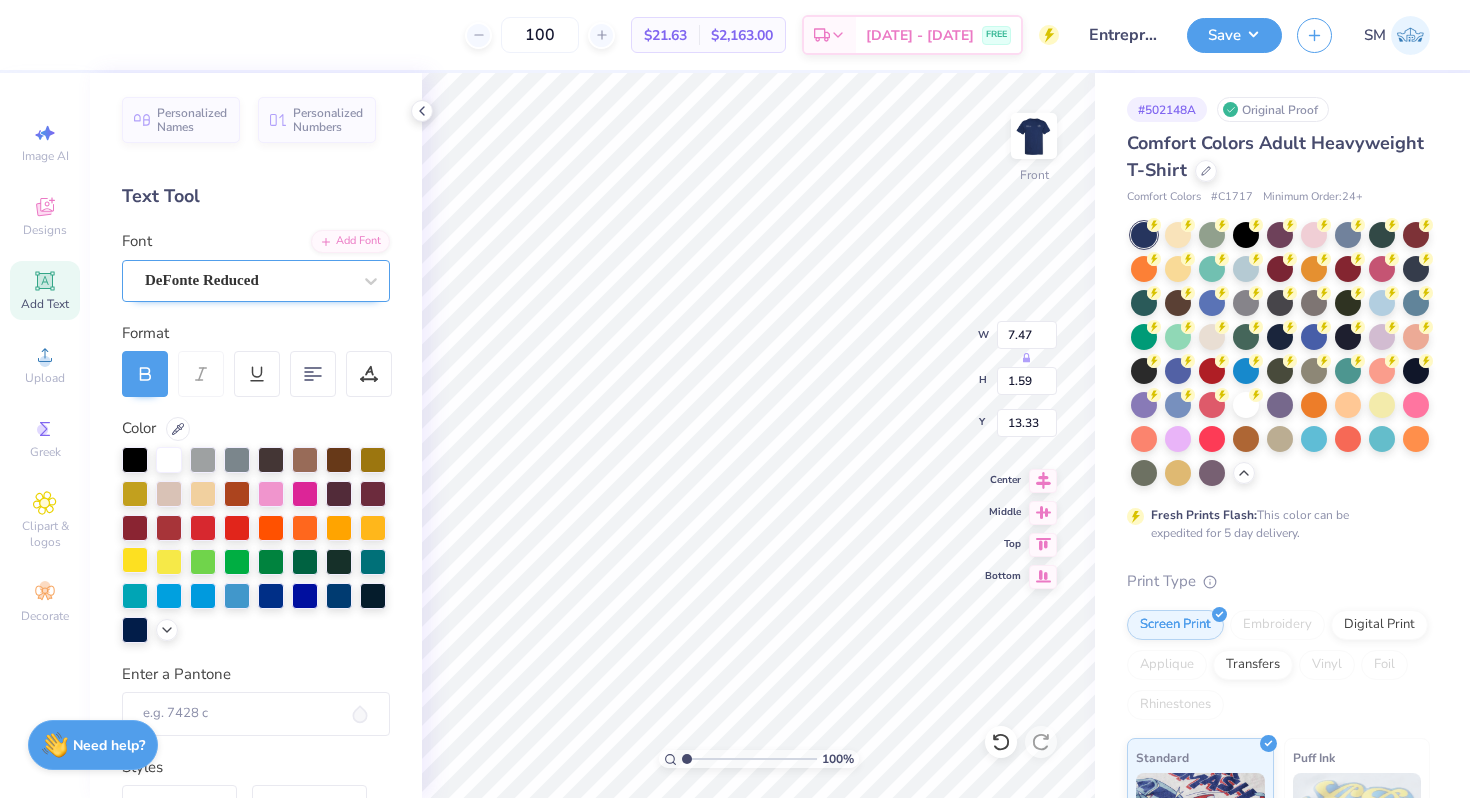 type on "7.47" 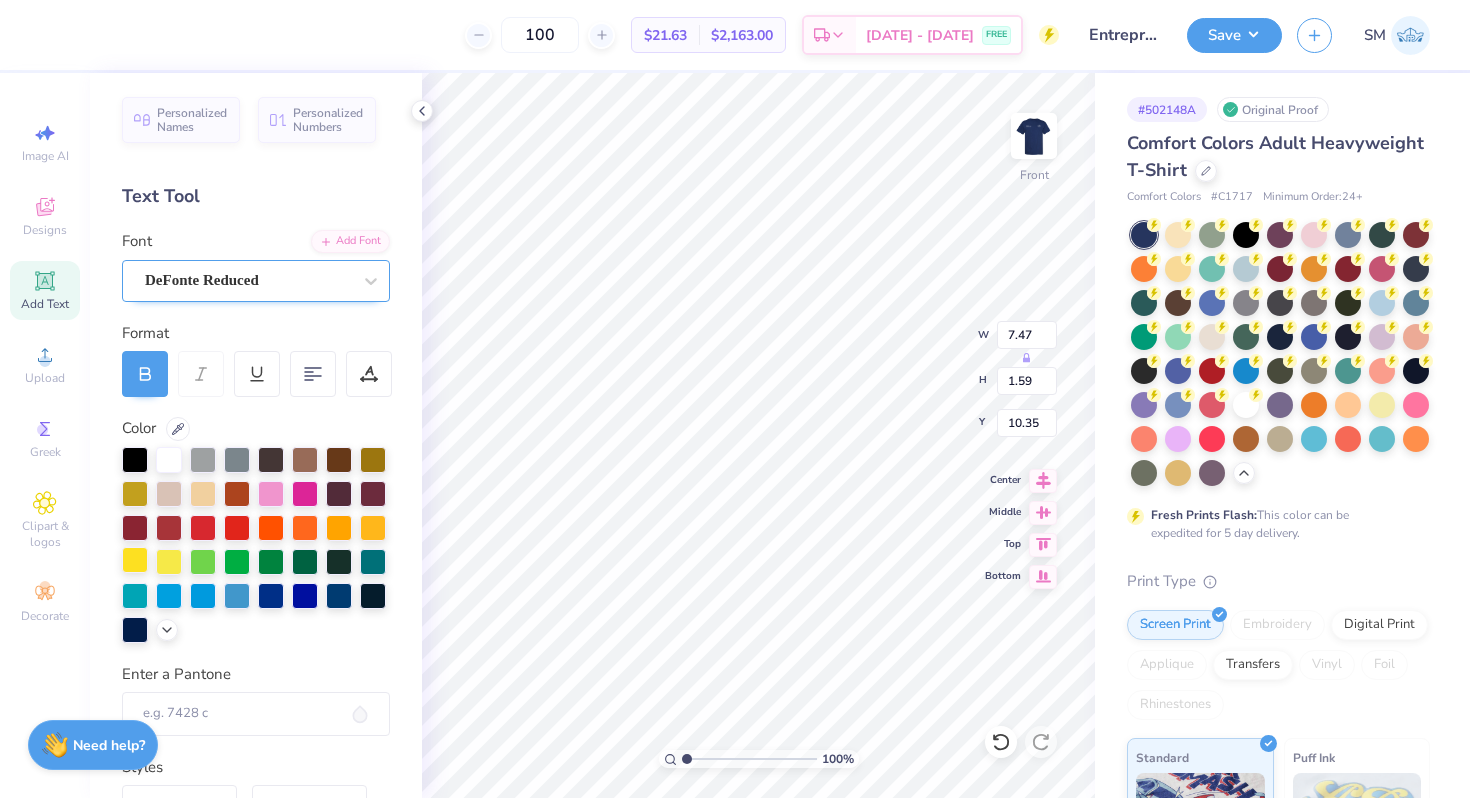 type on "10.35" 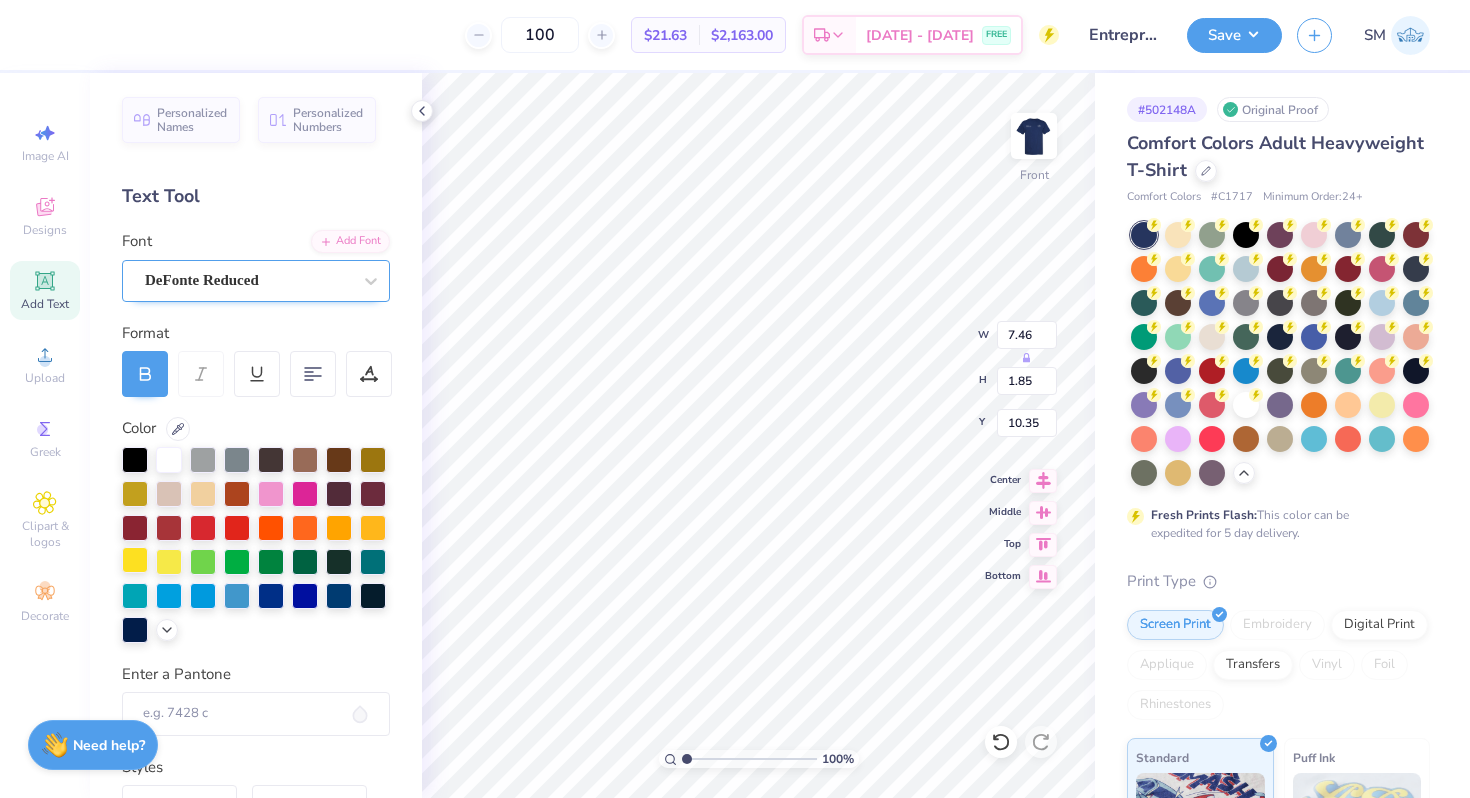 type on "7.46" 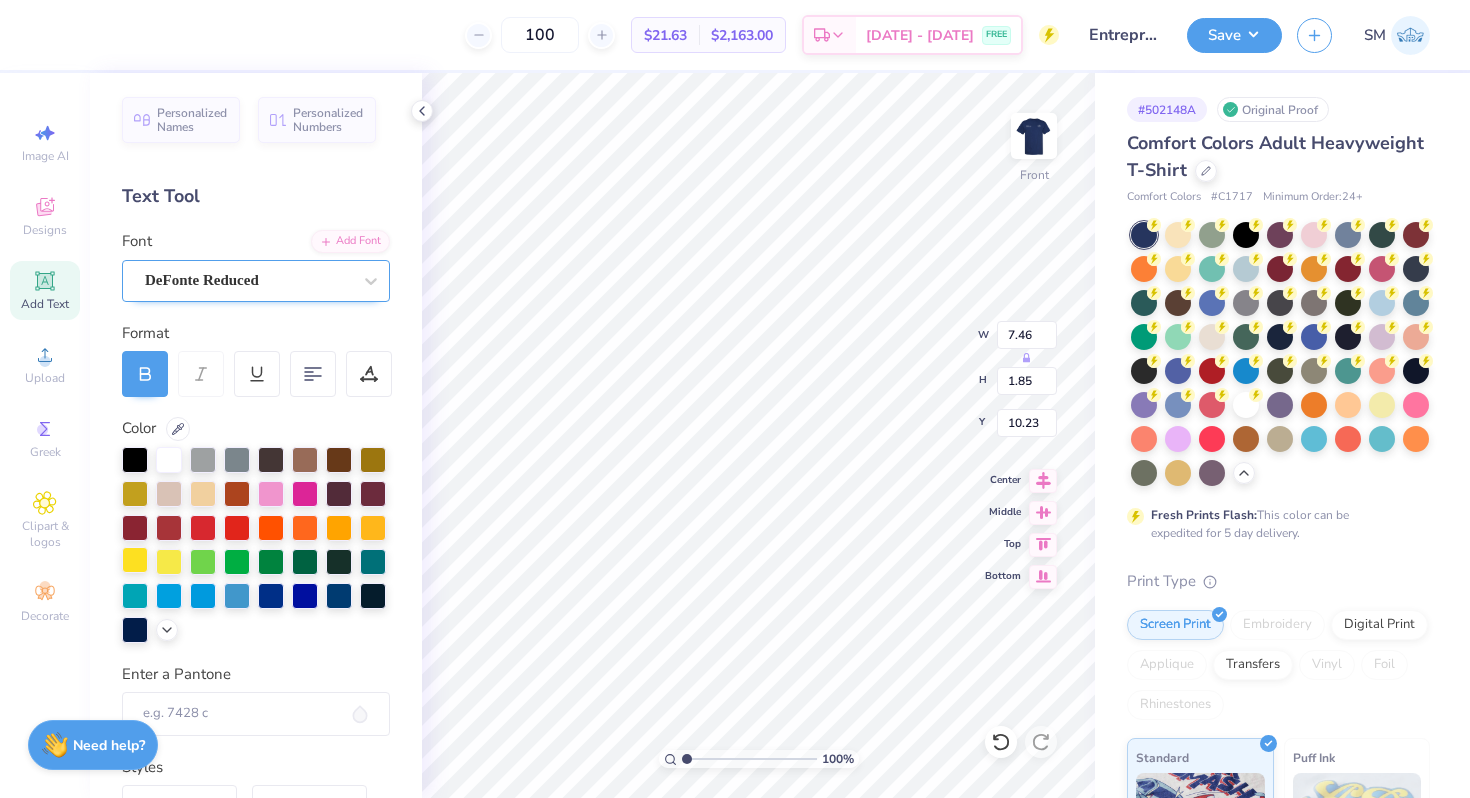 type on "10.35" 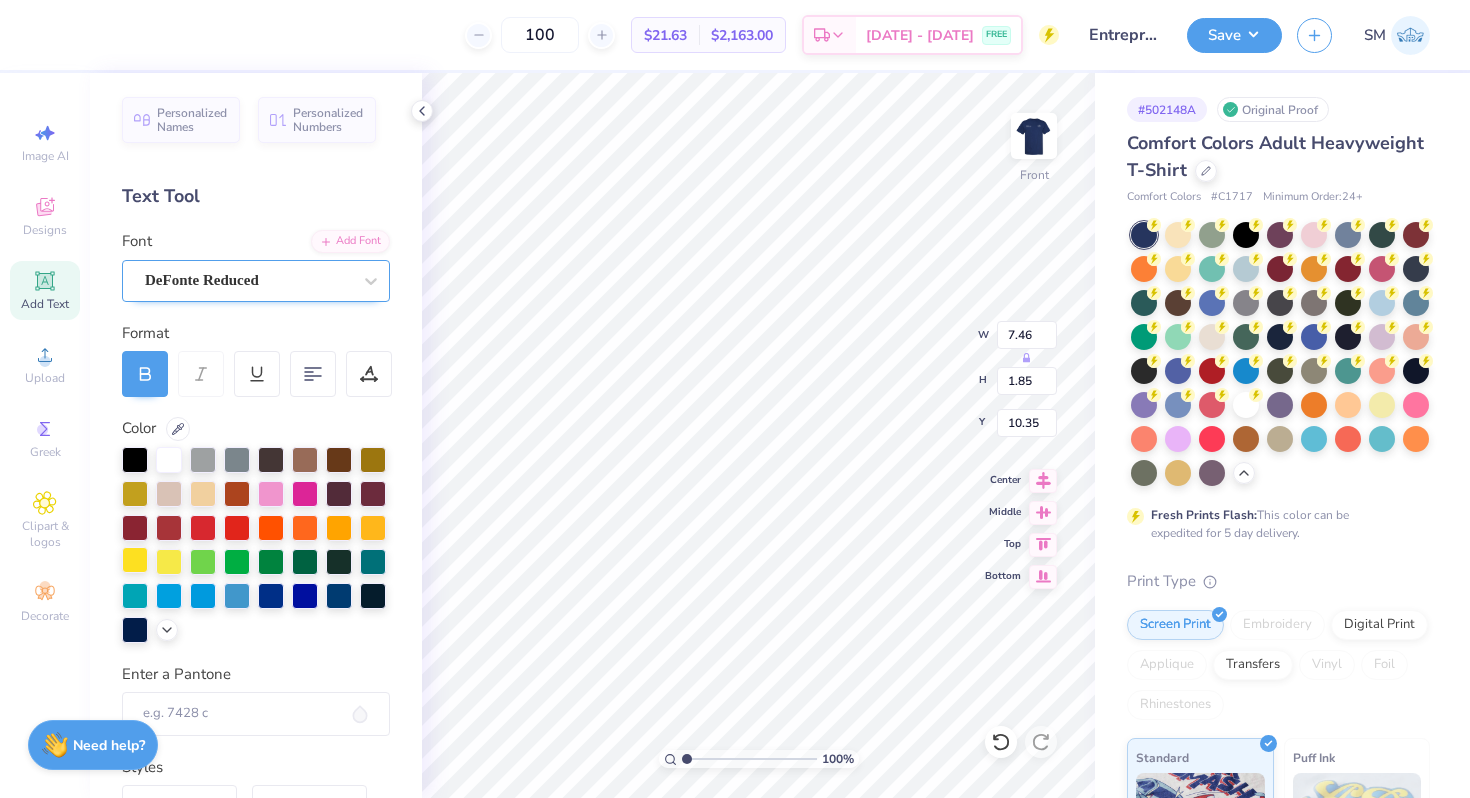 type on "6.62" 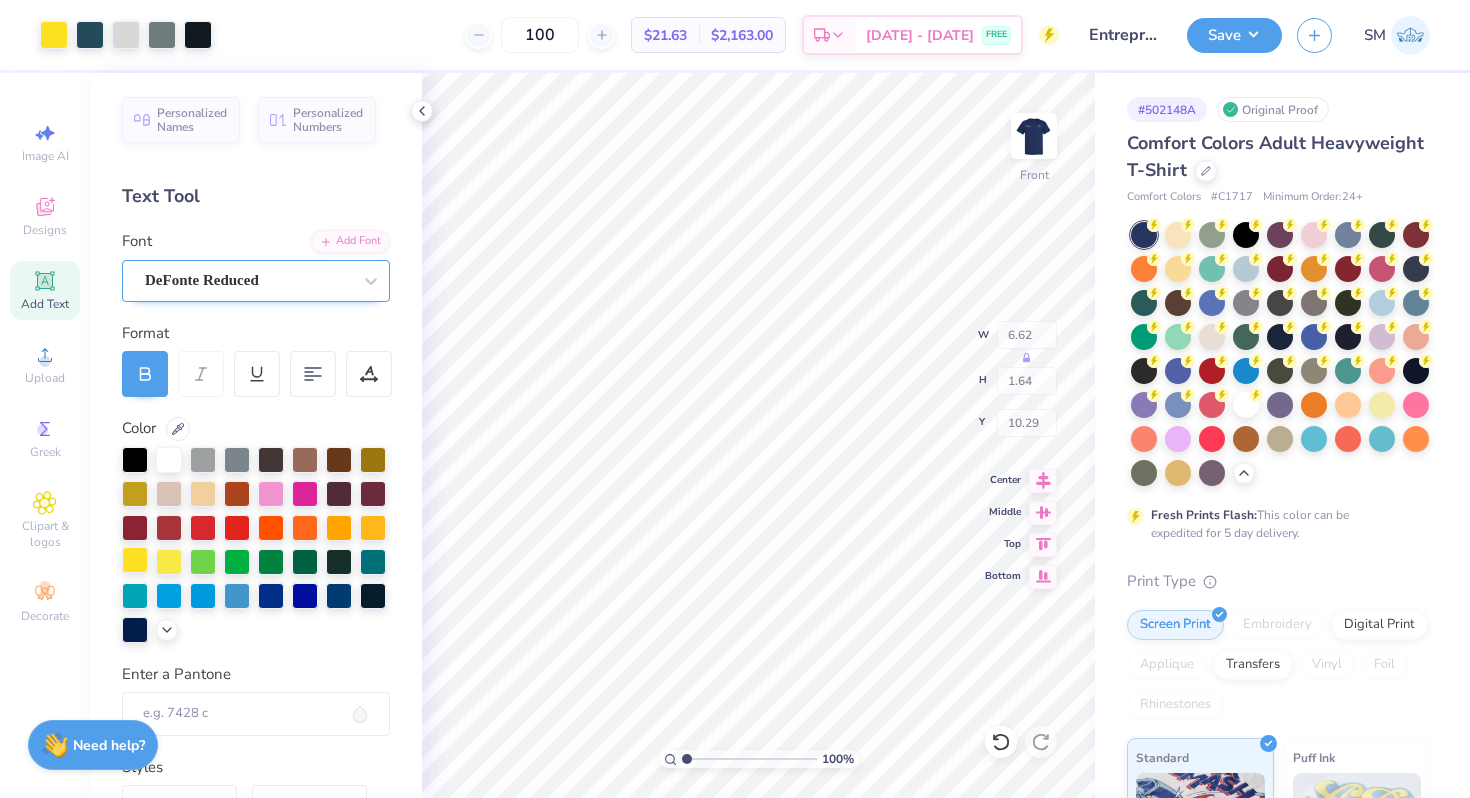 type on "22.65" 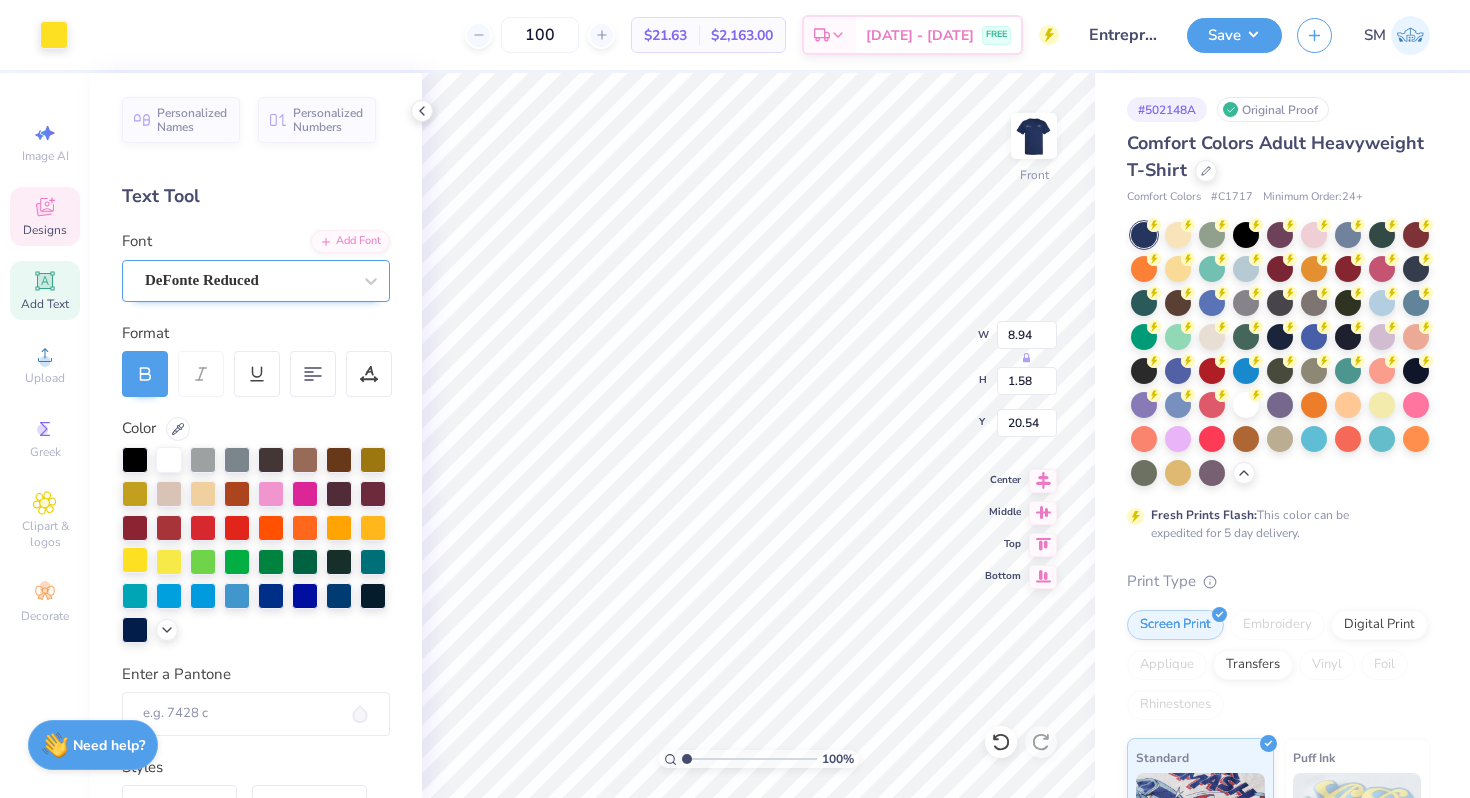 scroll, scrollTop: 0, scrollLeft: 5, axis: horizontal 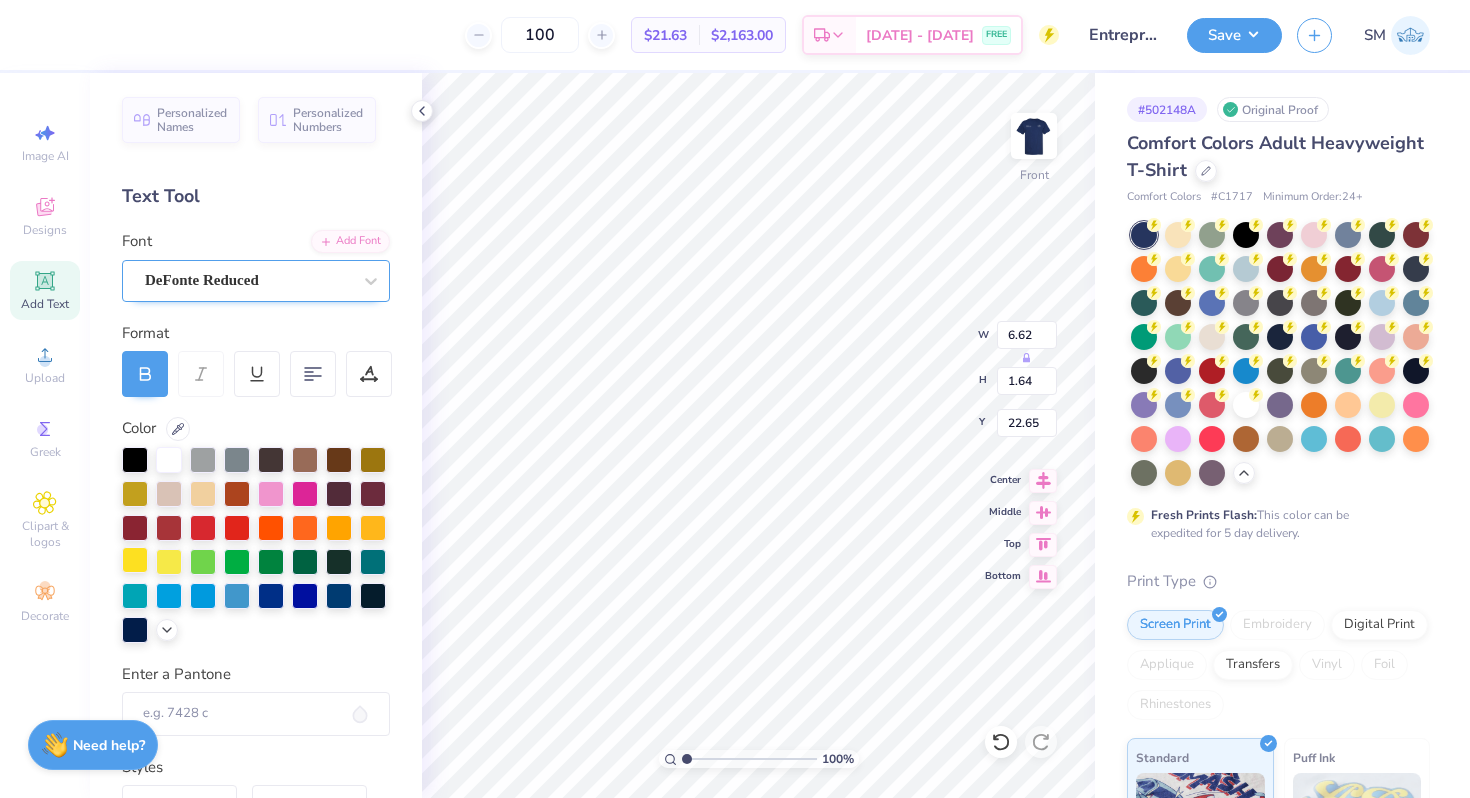 paste on "of entrepreneurs" 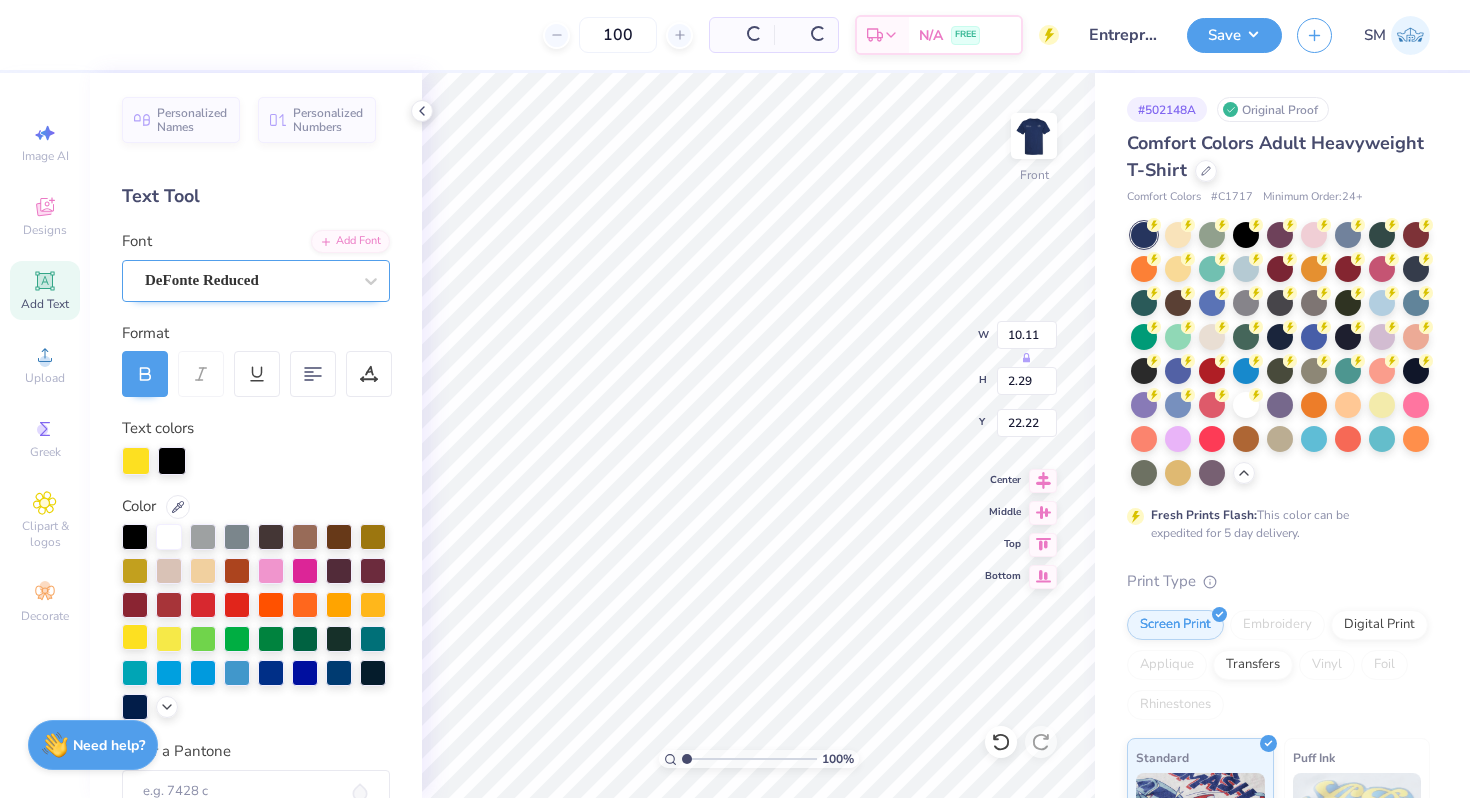 type on "10.11" 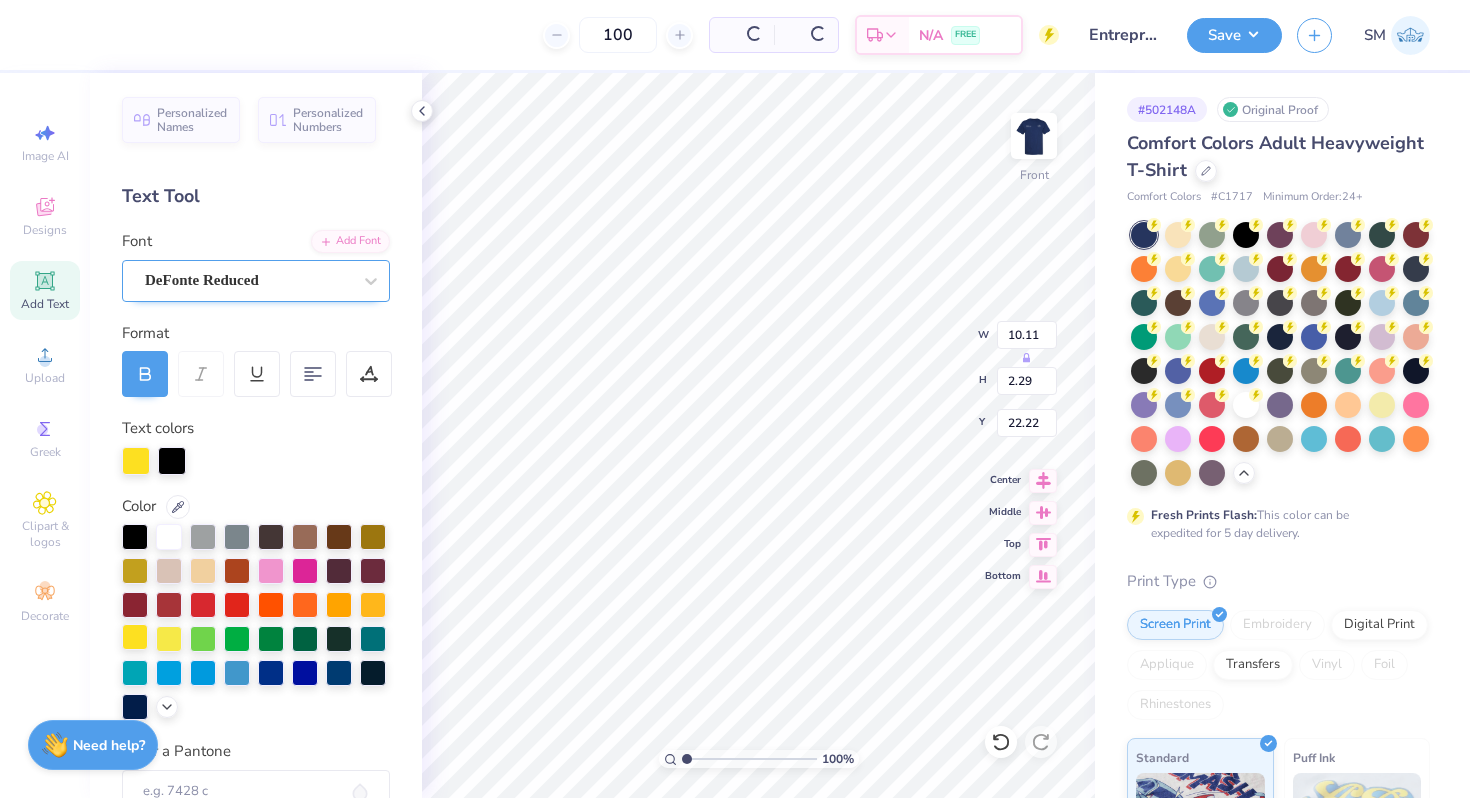 type on "2.29" 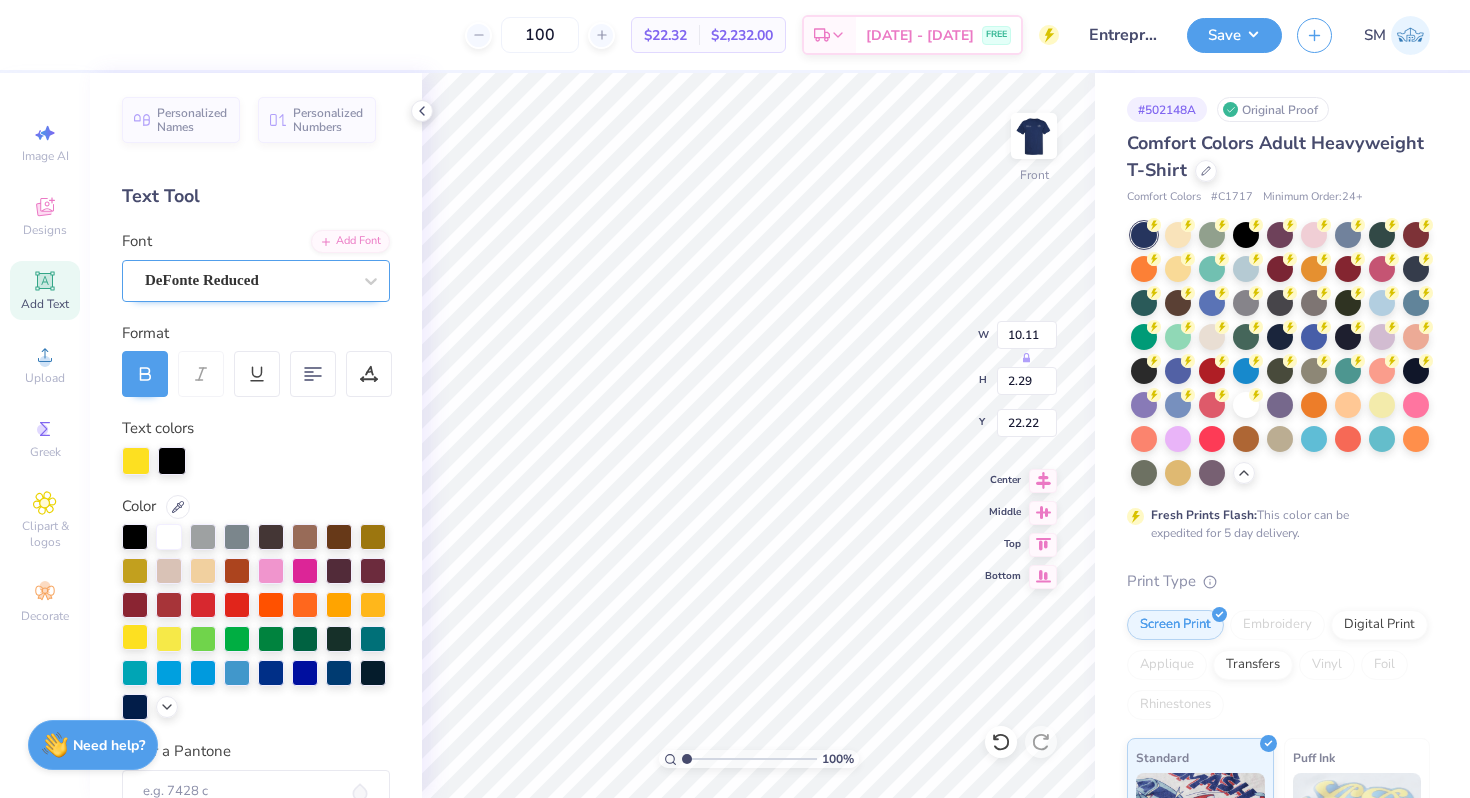 type on "22.24" 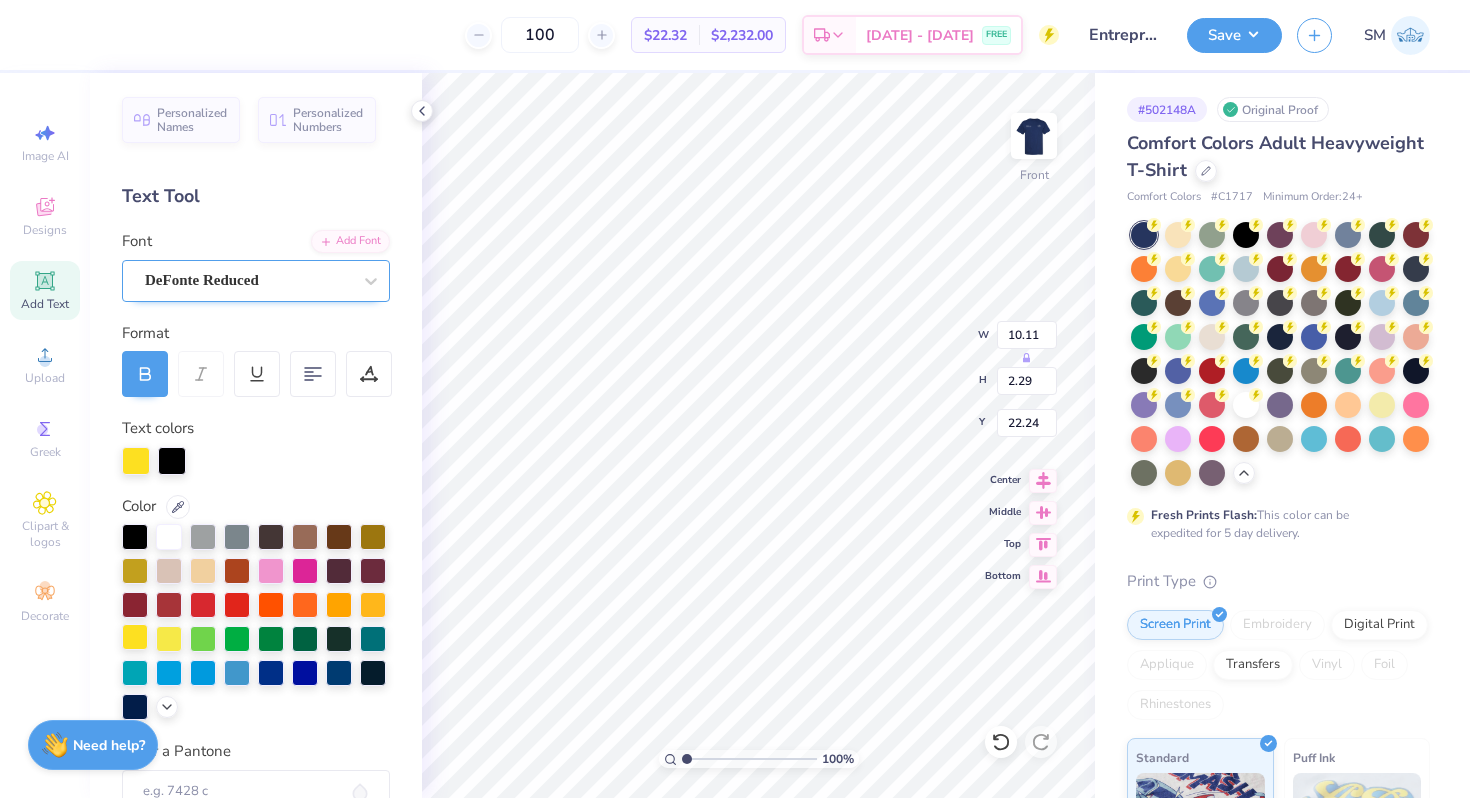 scroll, scrollTop: 0, scrollLeft: 5, axis: horizontal 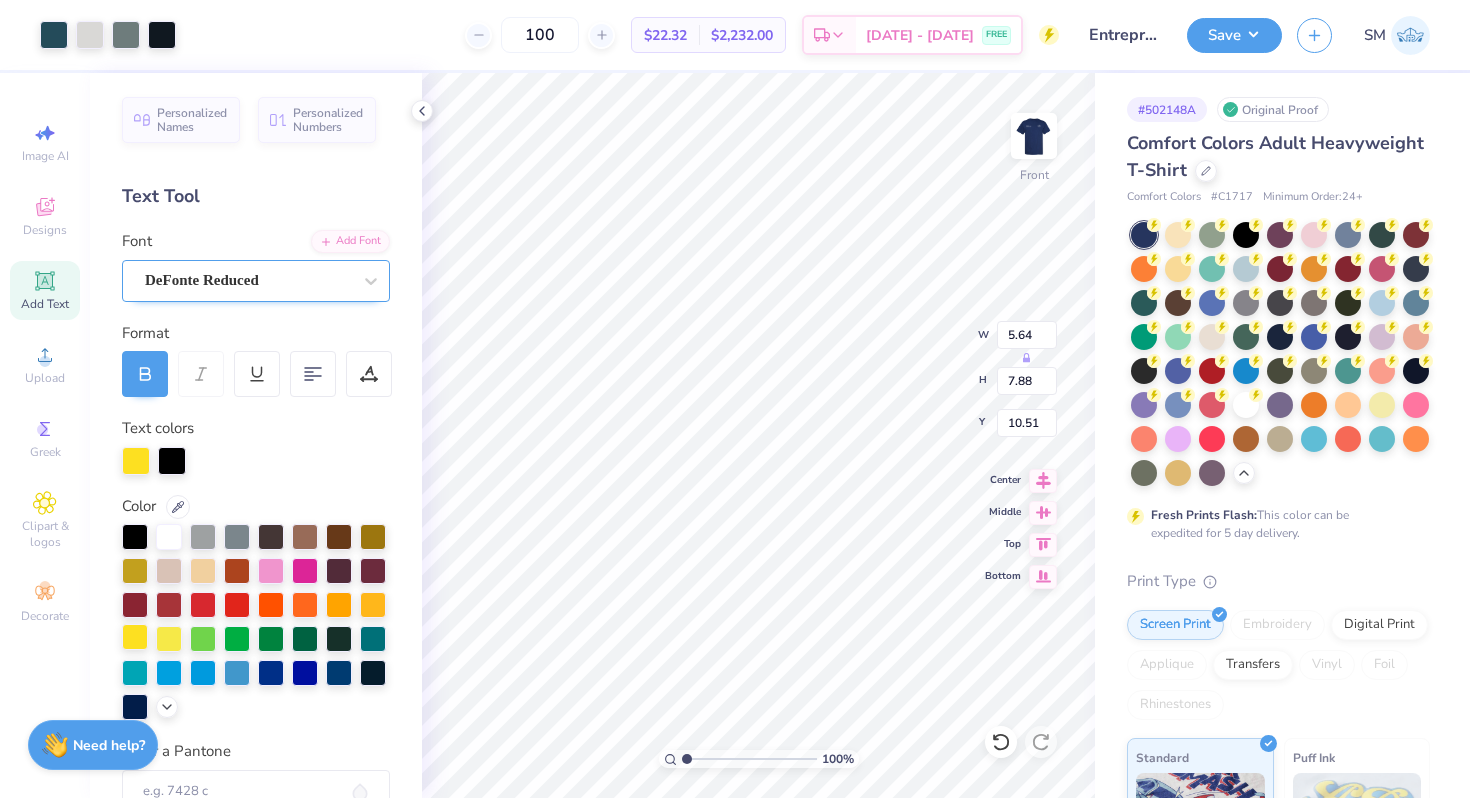 type on "5.64" 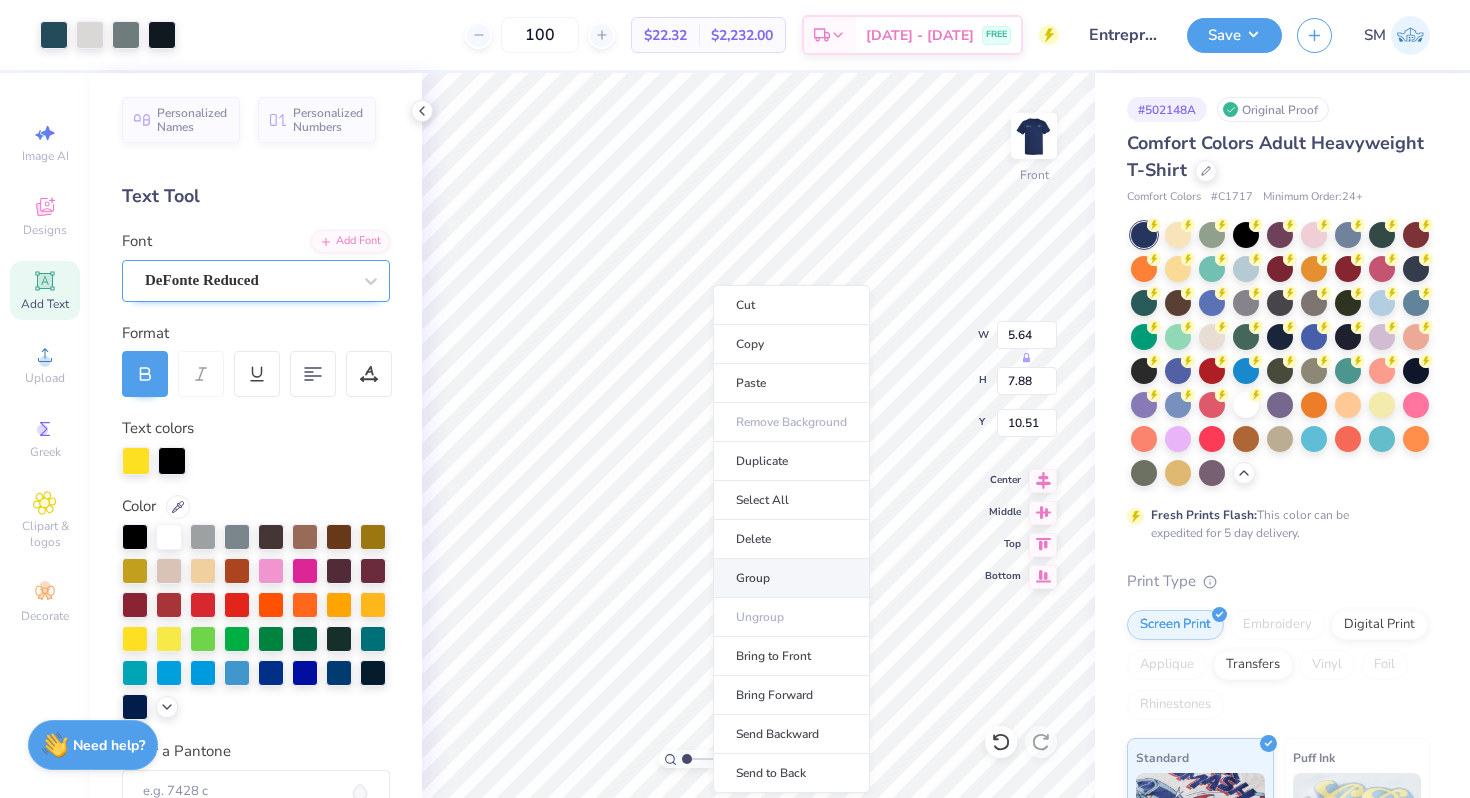 click on "Group" at bounding box center (791, 578) 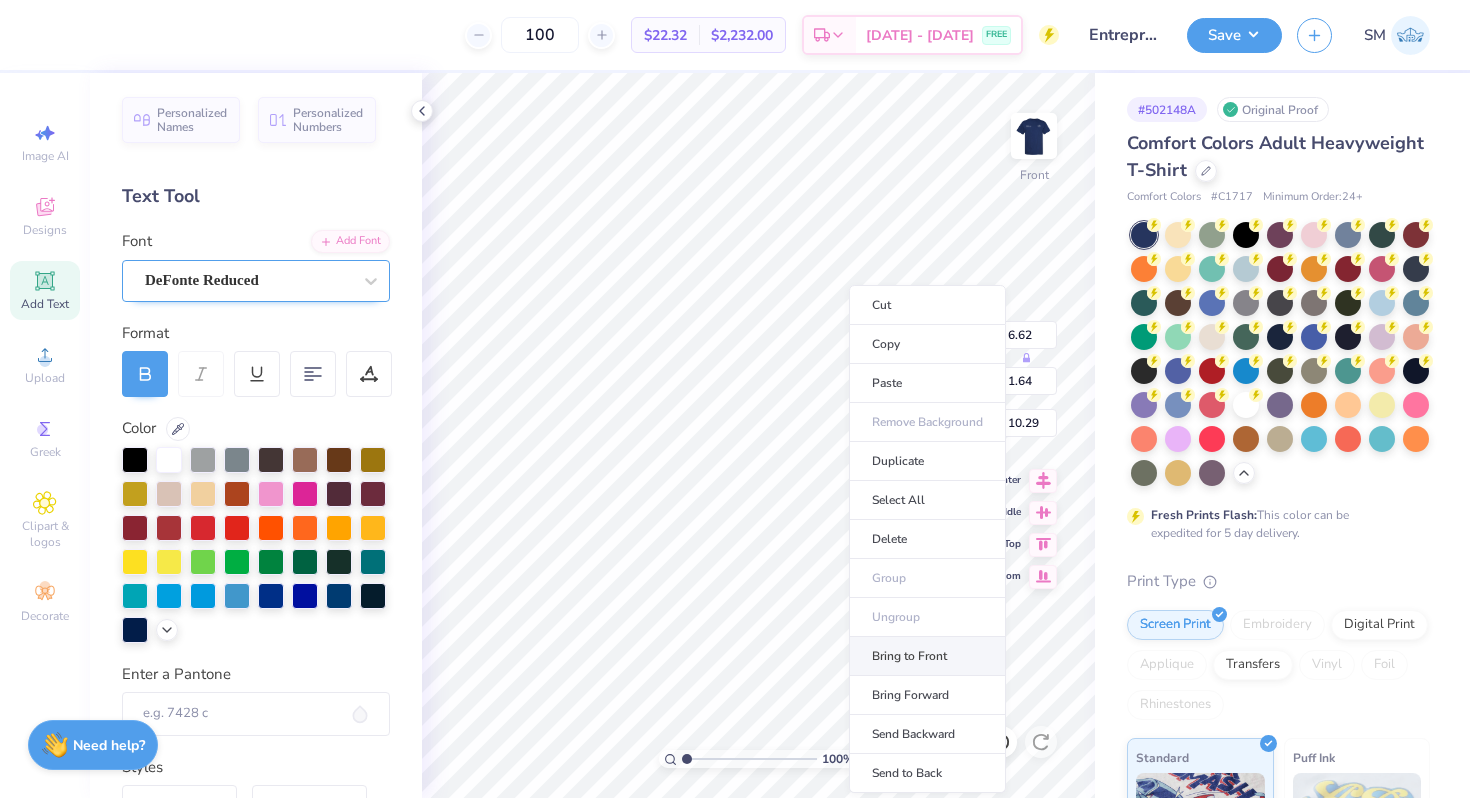 click on "Bring to Front" at bounding box center (927, 656) 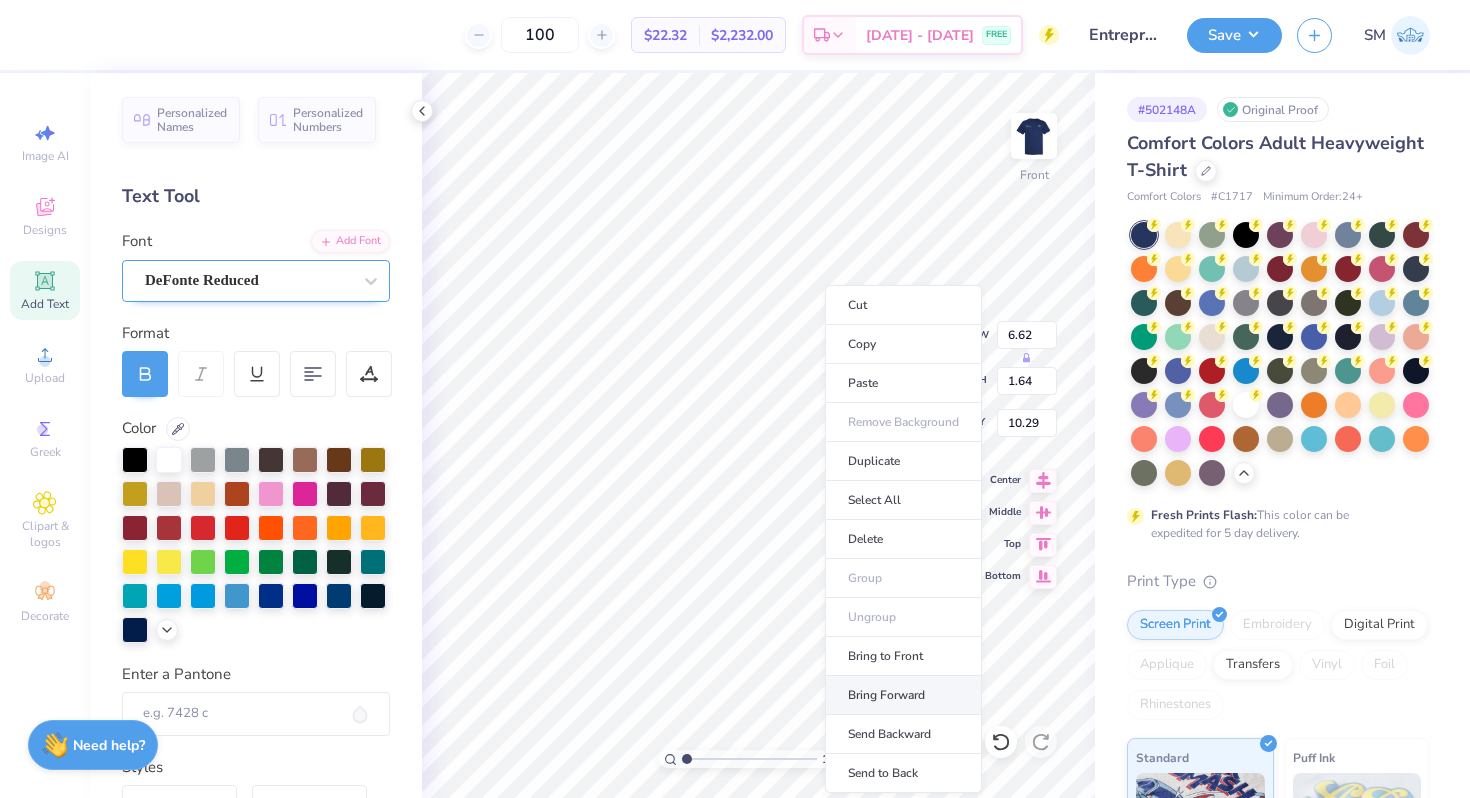 click on "Bring Forward" at bounding box center (903, 695) 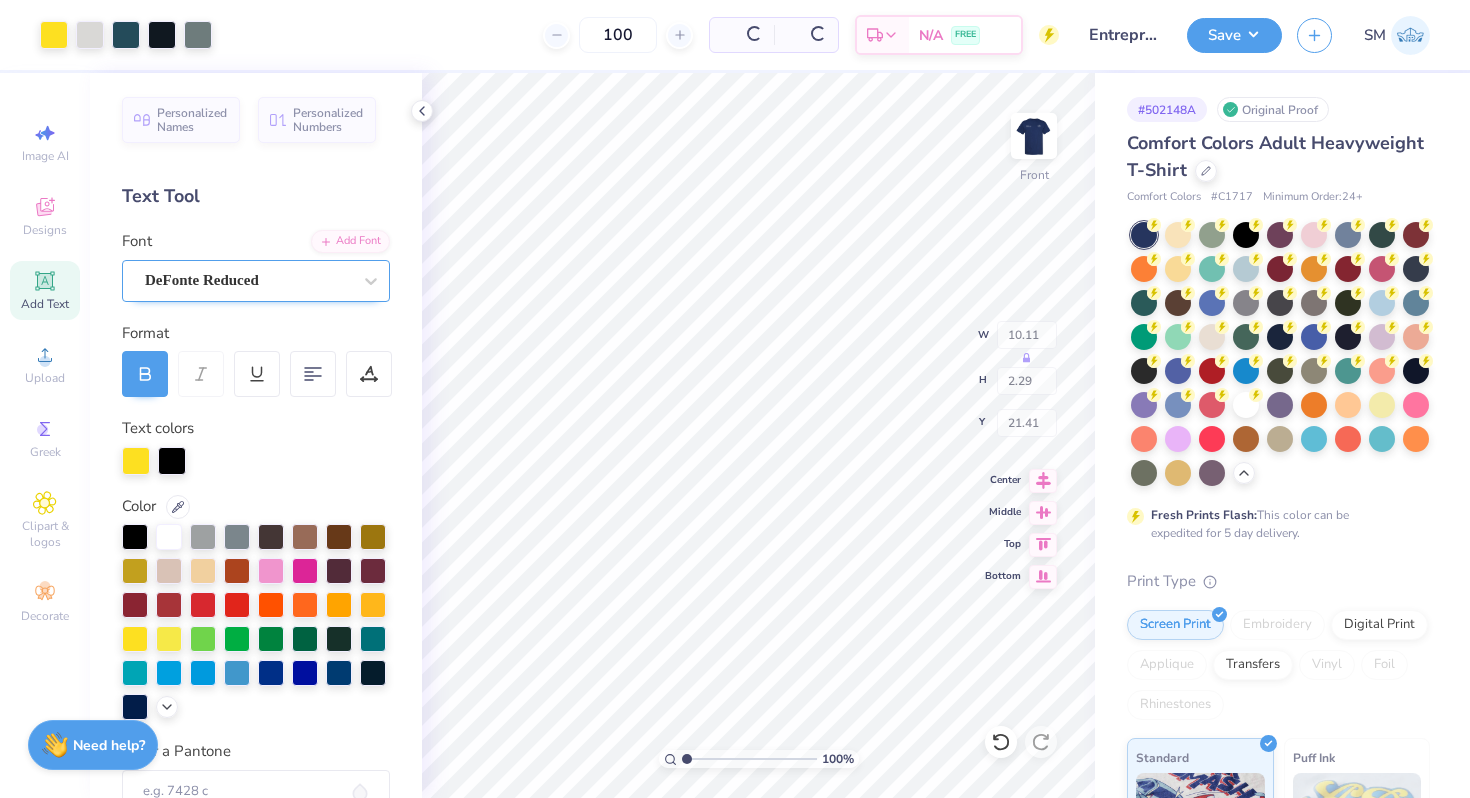 type on "21.41" 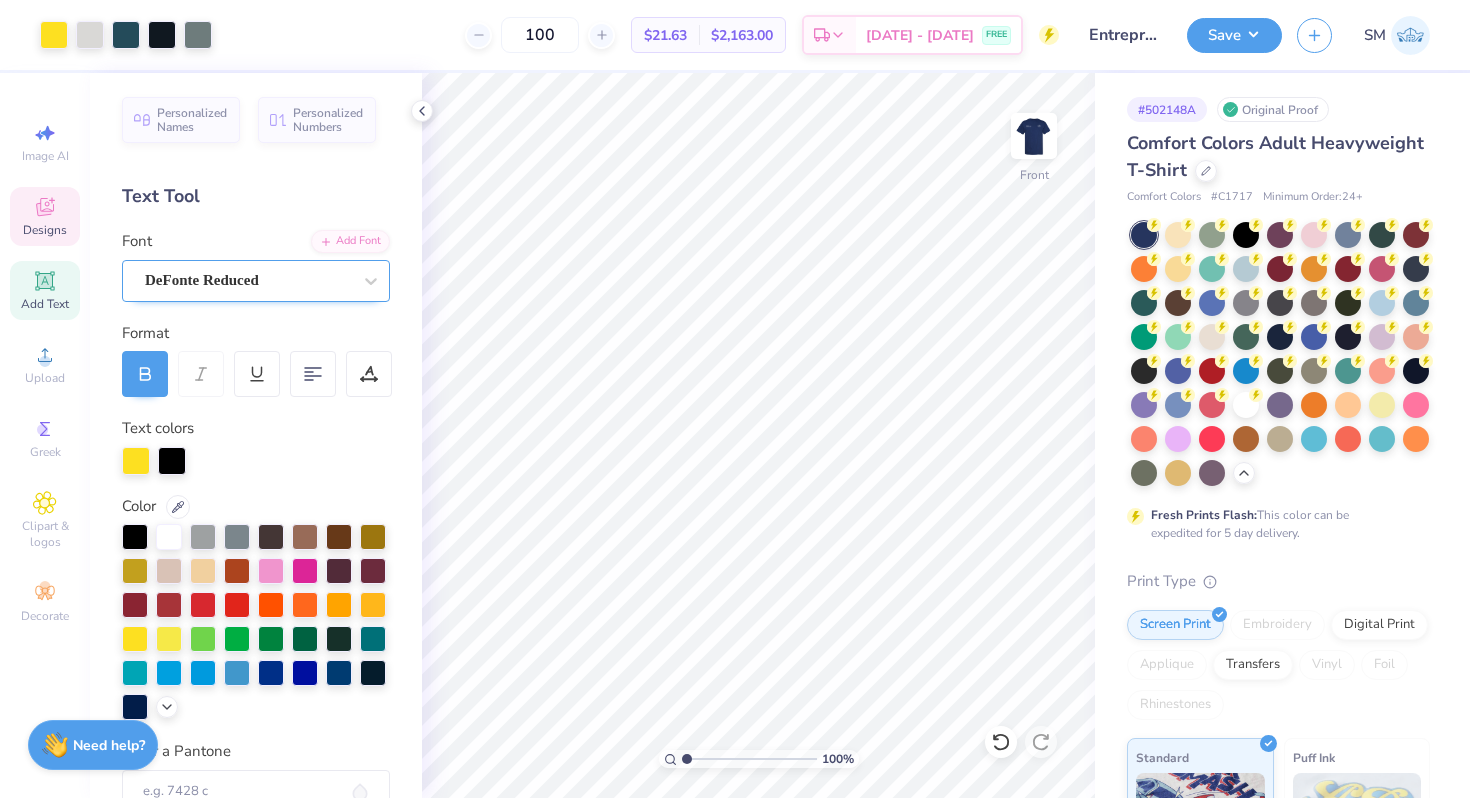 click 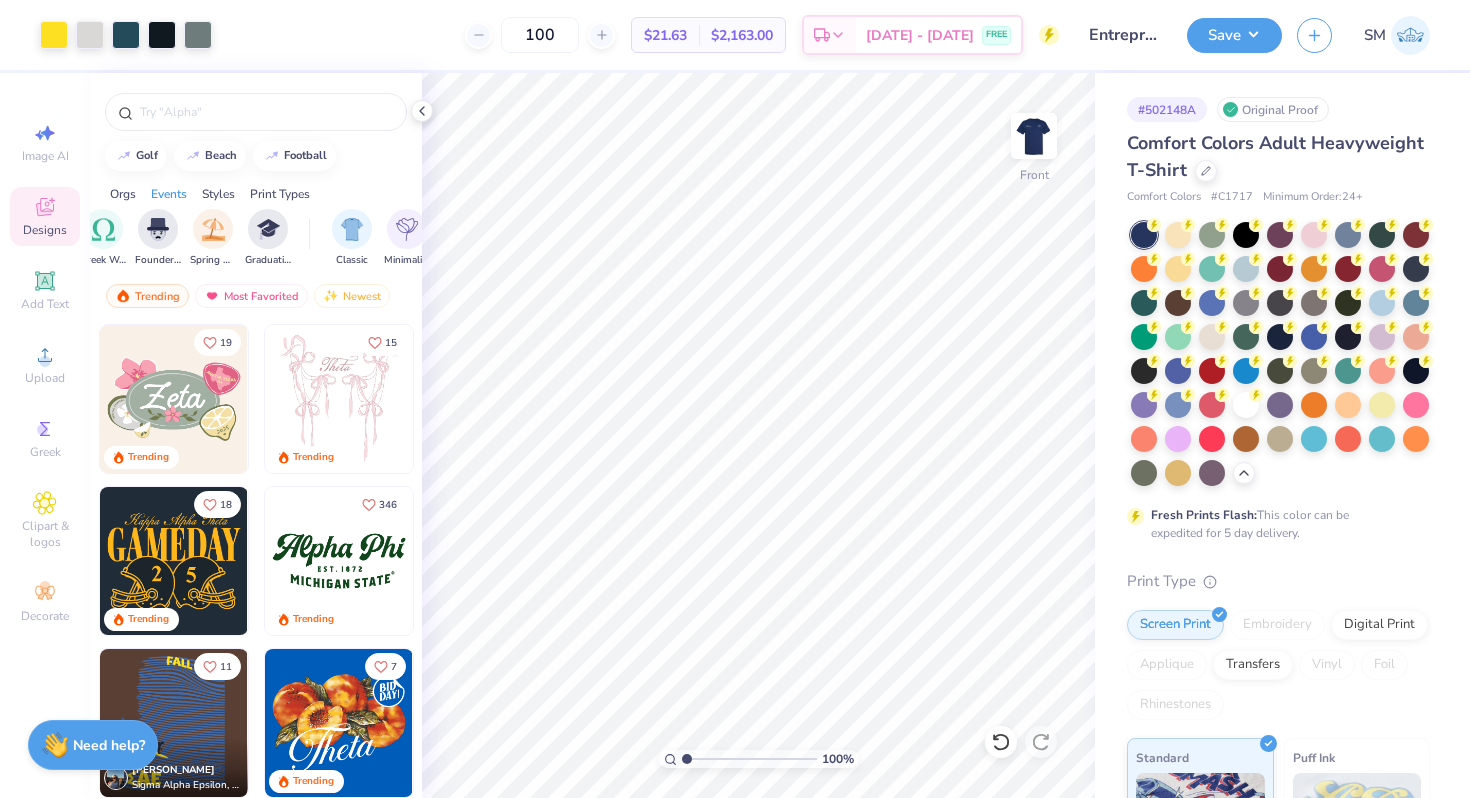 scroll, scrollTop: 0, scrollLeft: 818, axis: horizontal 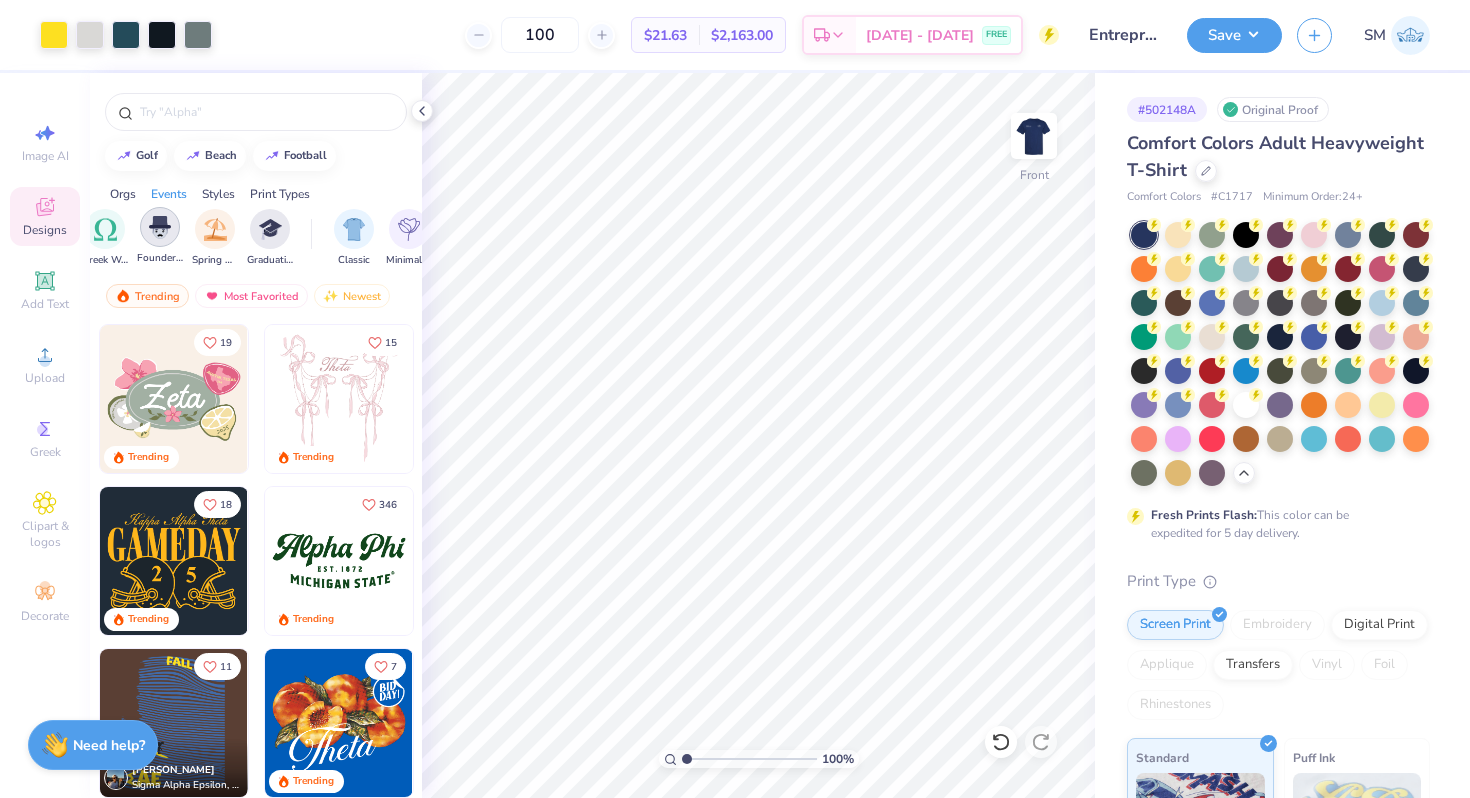 click at bounding box center (160, 227) 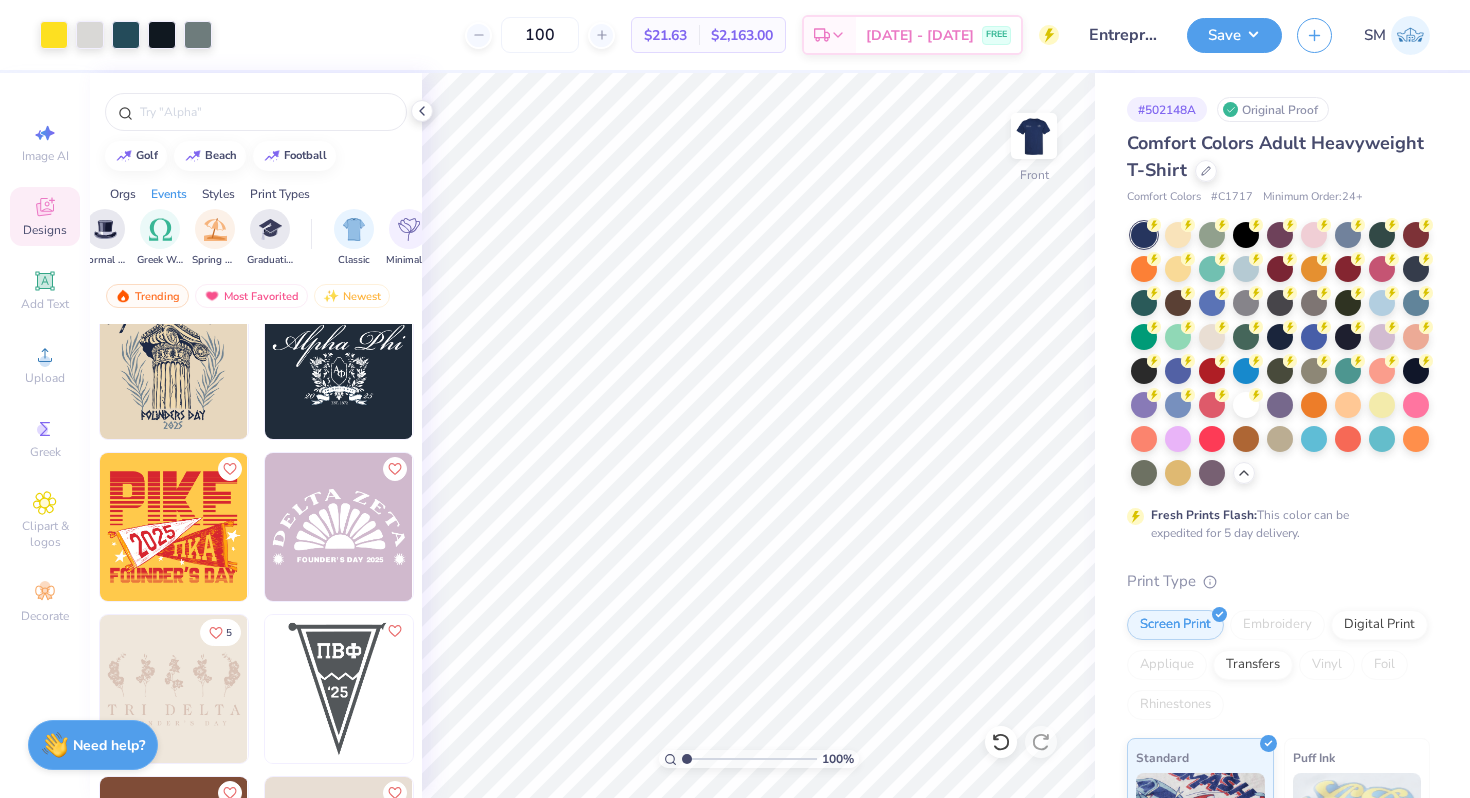 scroll, scrollTop: 498, scrollLeft: 0, axis: vertical 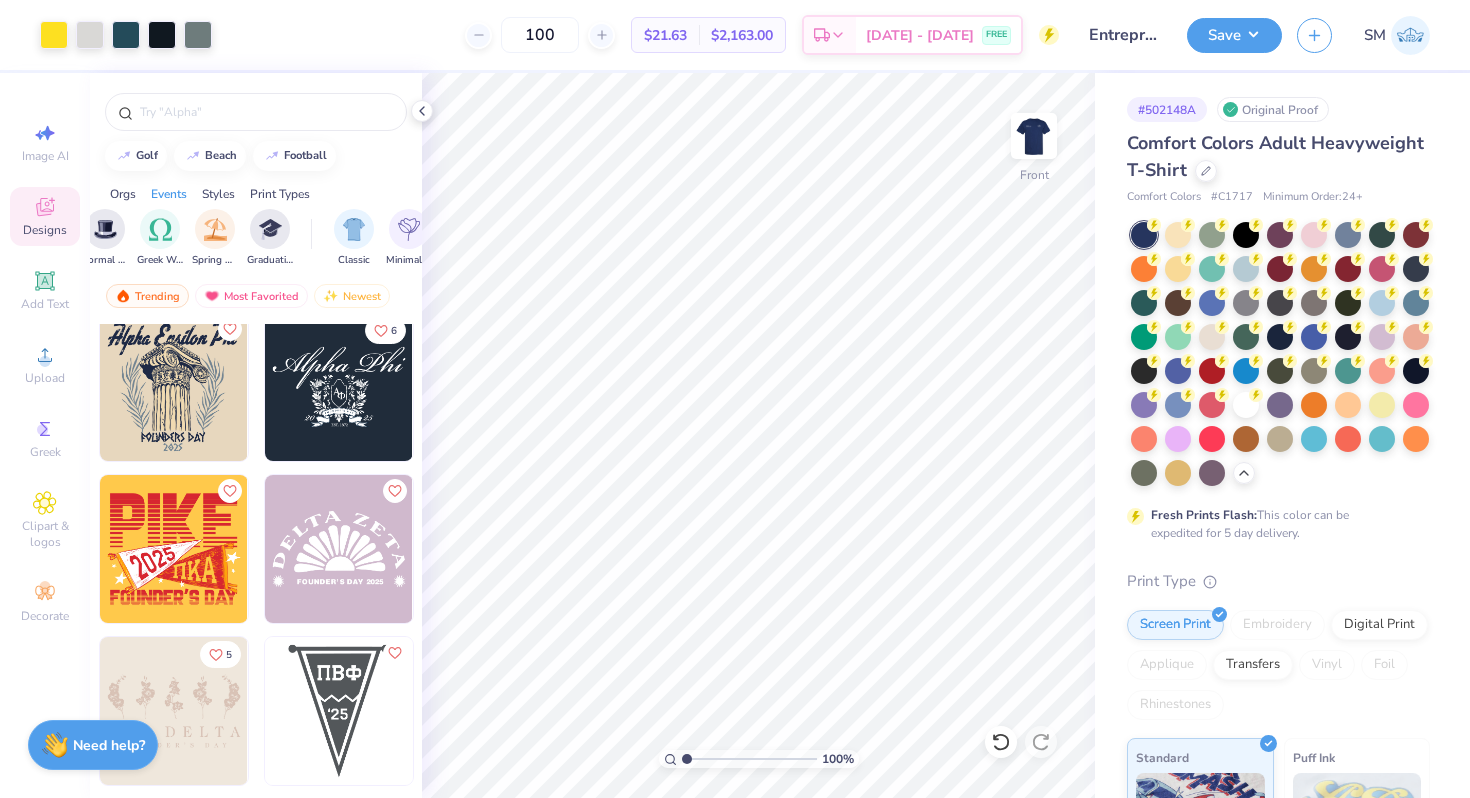 click at bounding box center (174, 387) 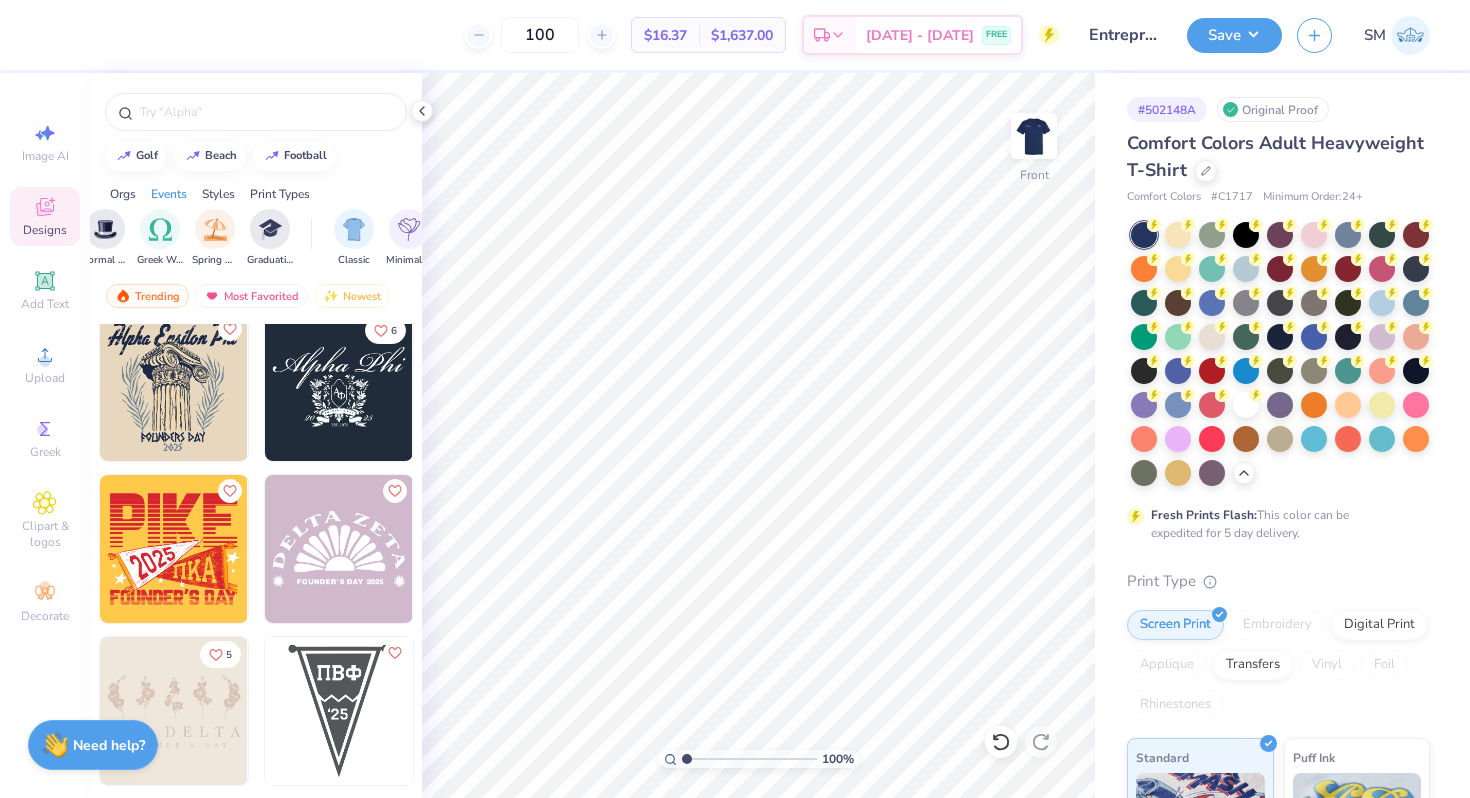 click at bounding box center [174, 387] 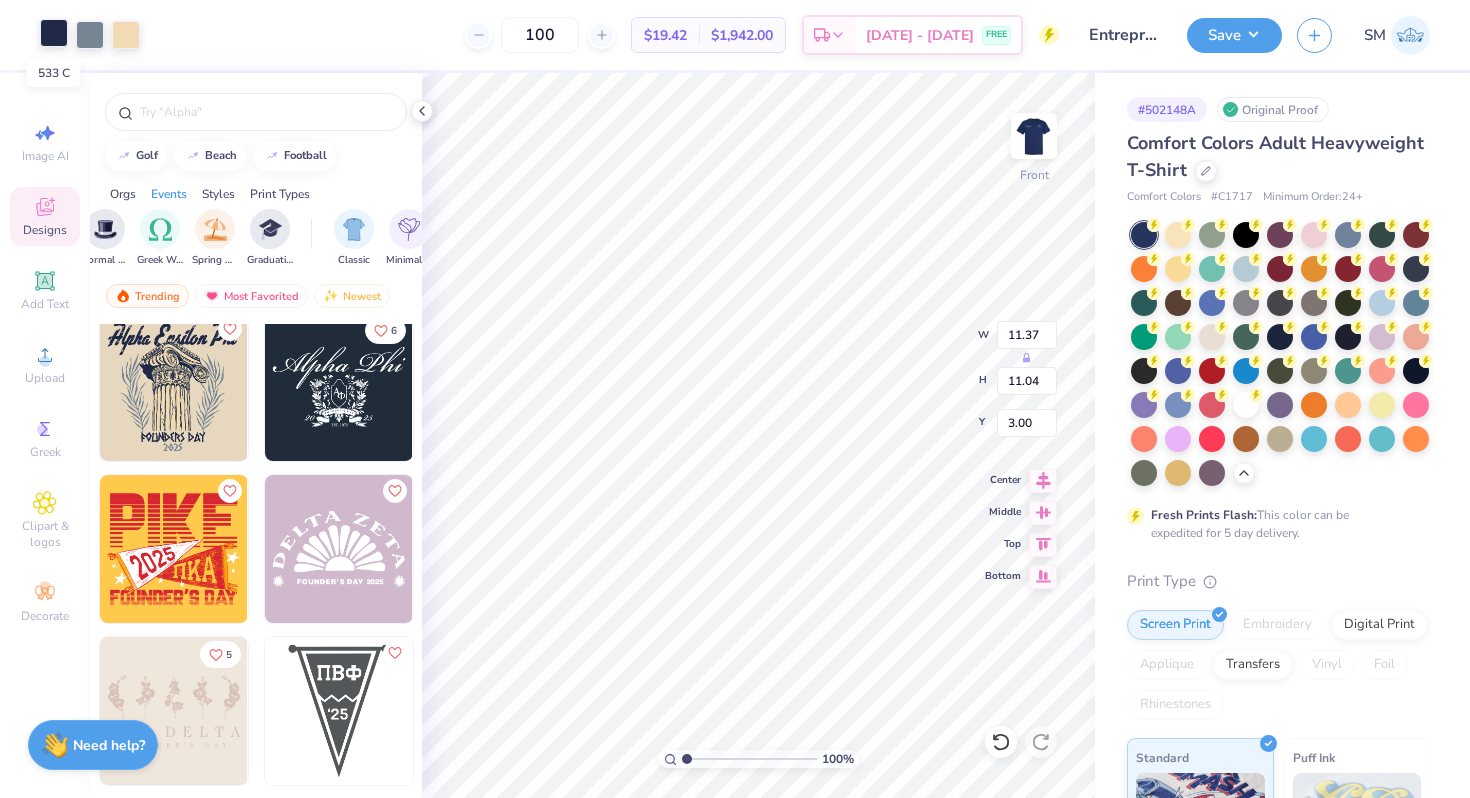 click at bounding box center [54, 33] 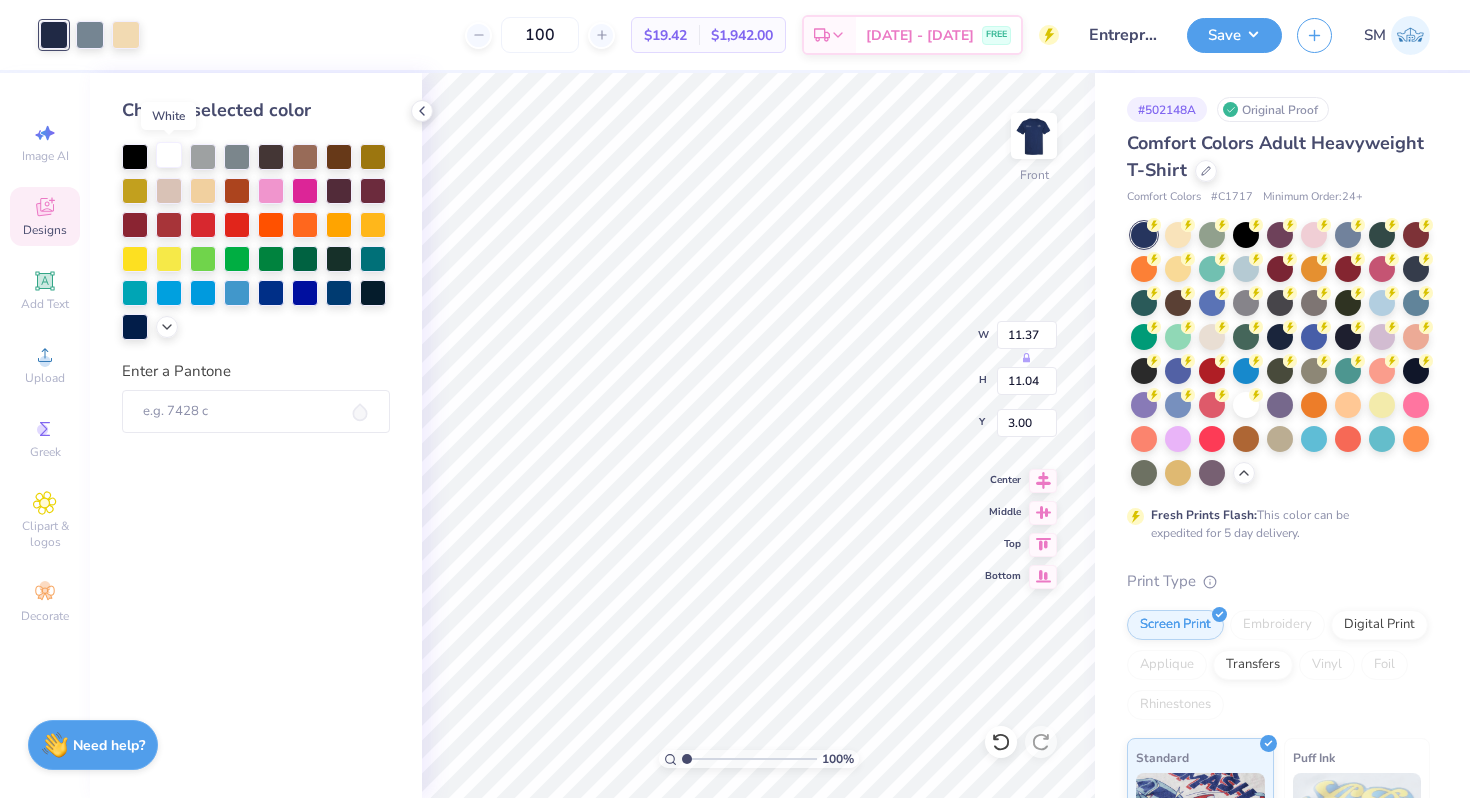 click at bounding box center [169, 155] 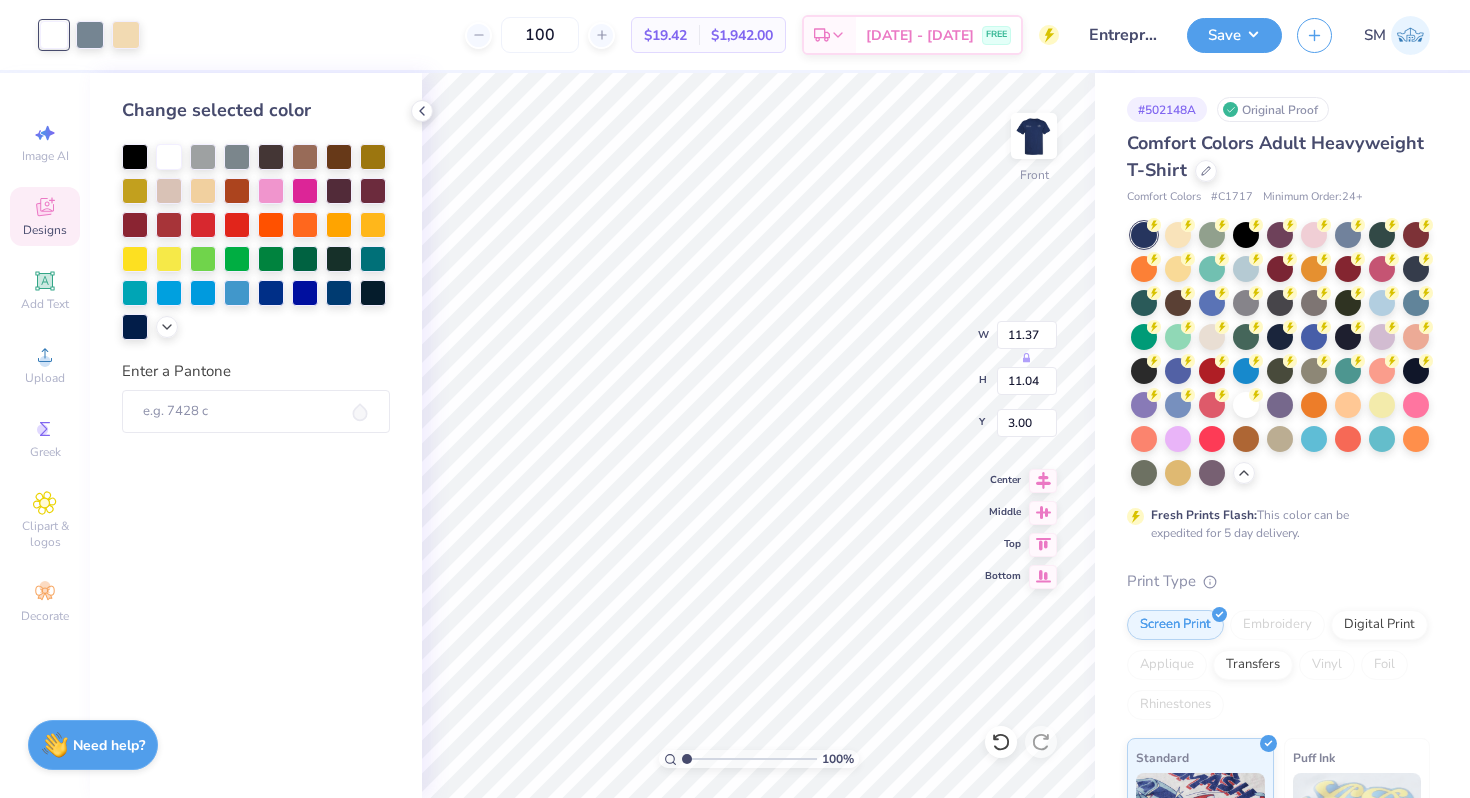 click at bounding box center (54, 35) 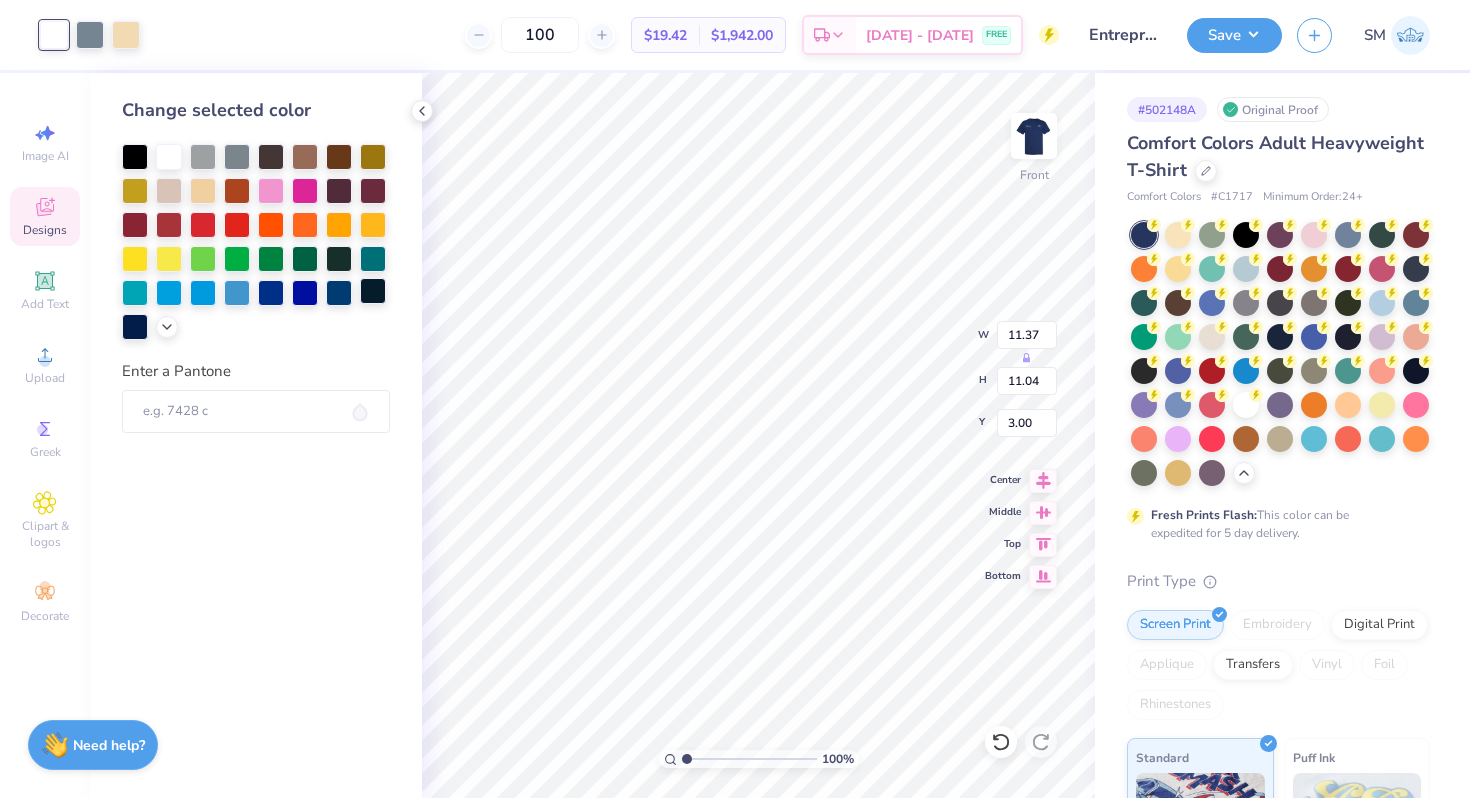 click at bounding box center (373, 291) 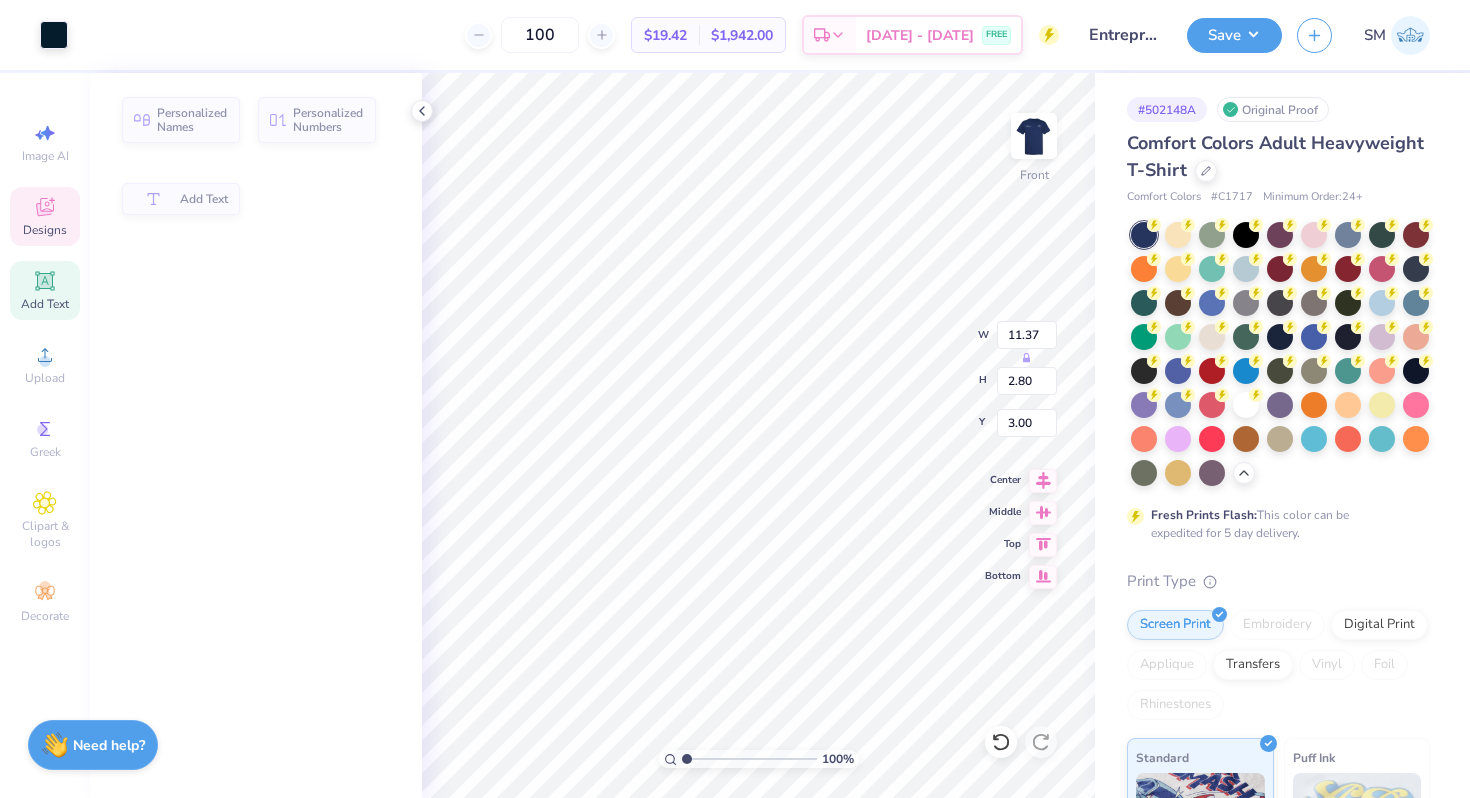 type on "2.80" 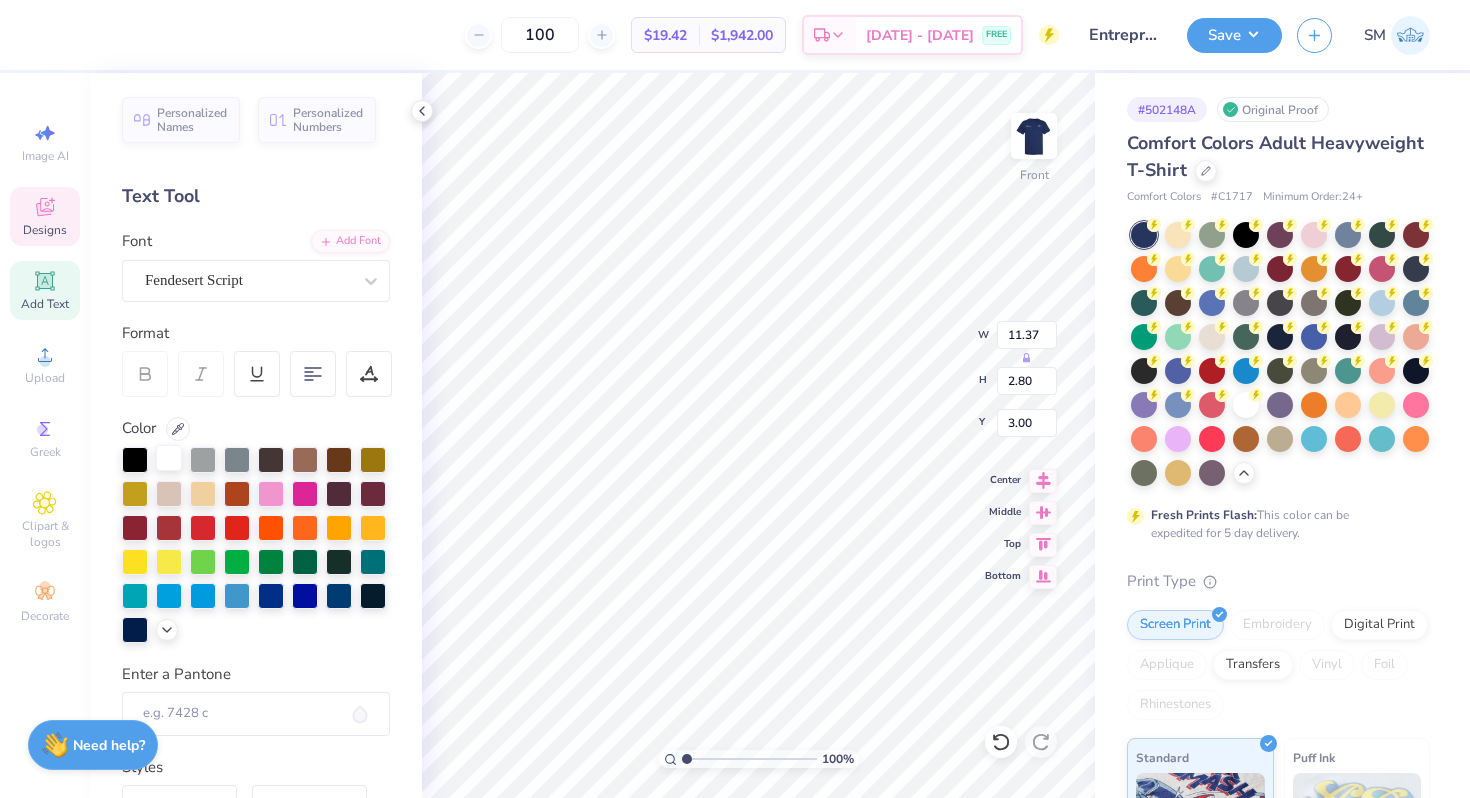 click at bounding box center [169, 458] 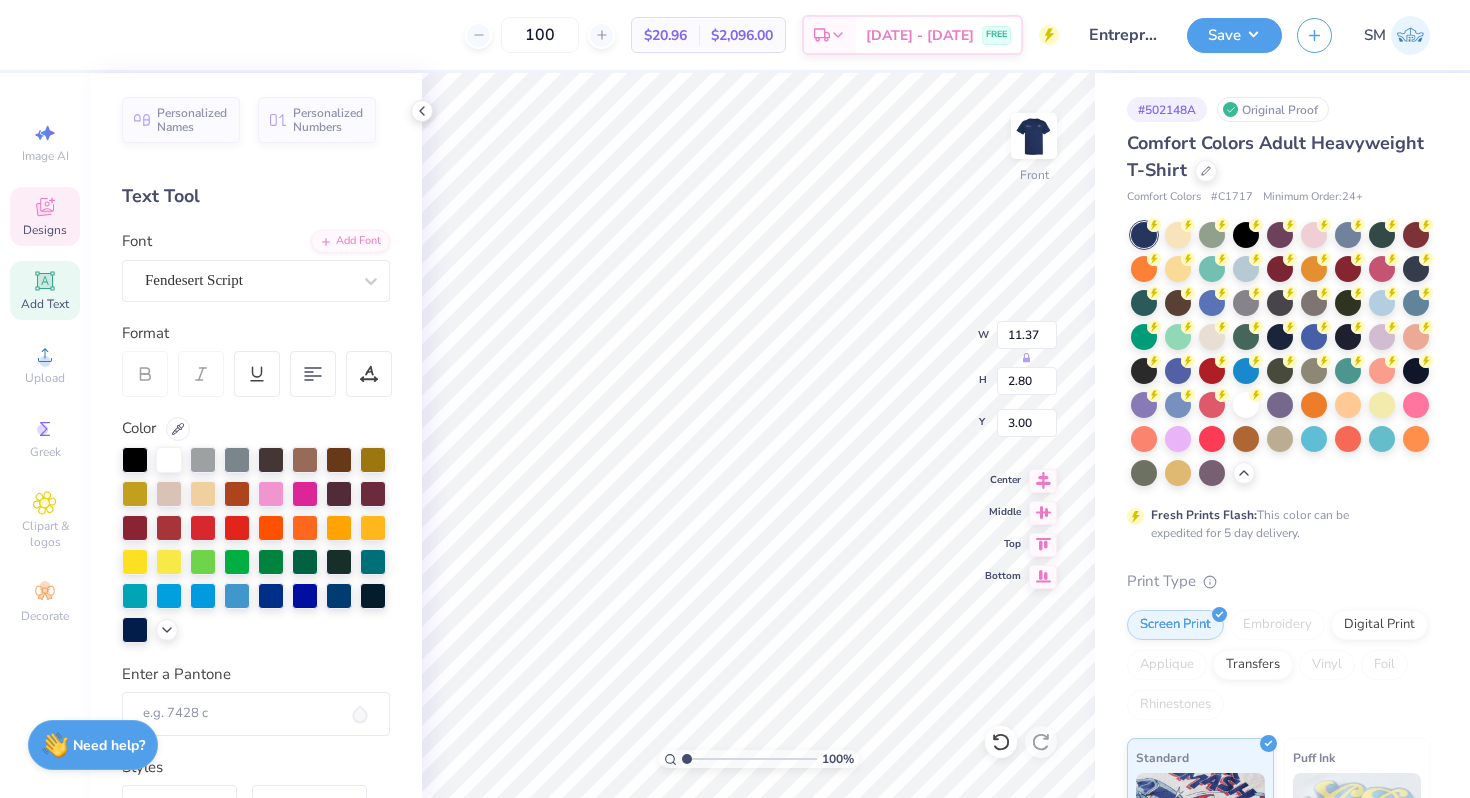scroll, scrollTop: 0, scrollLeft: 0, axis: both 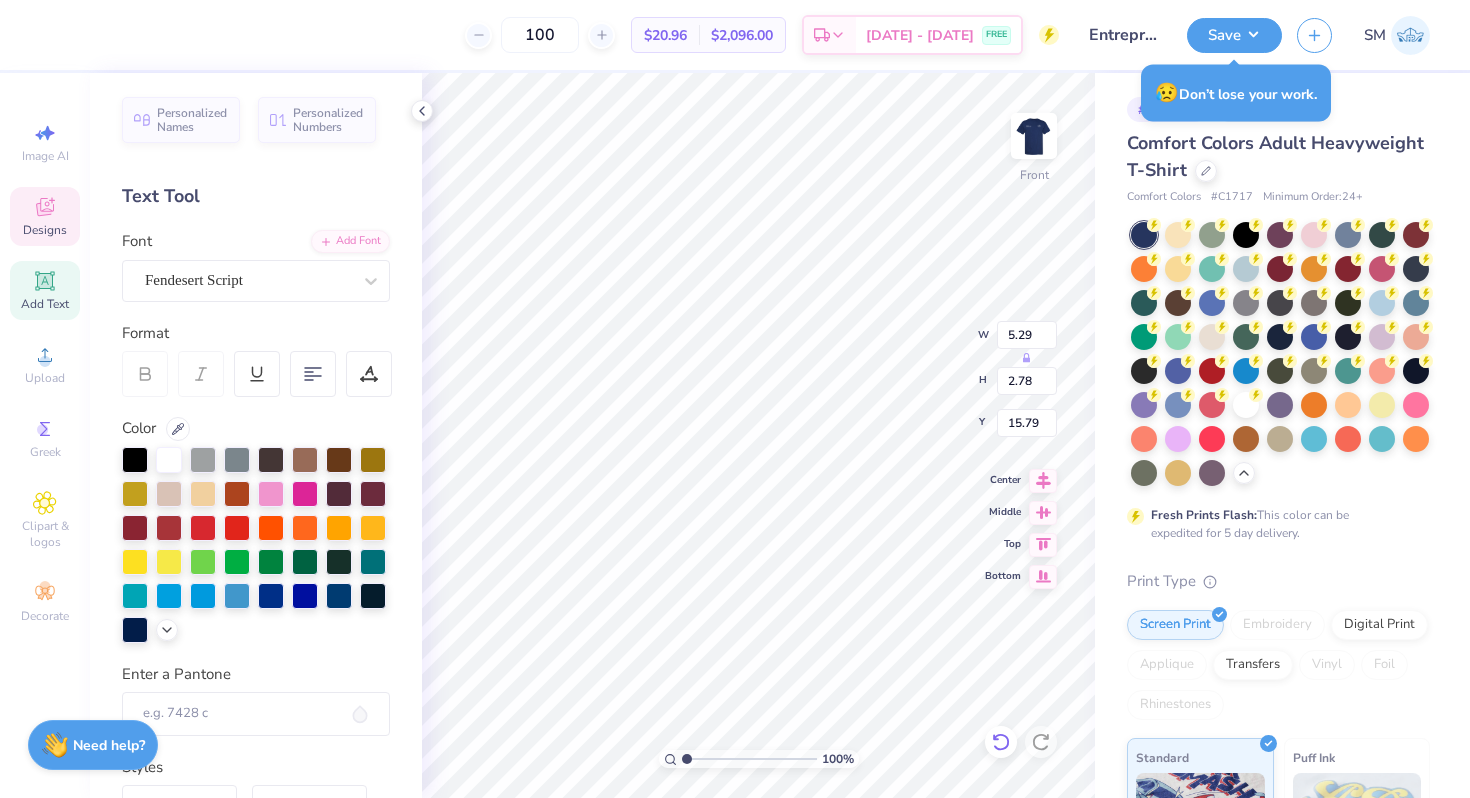 click 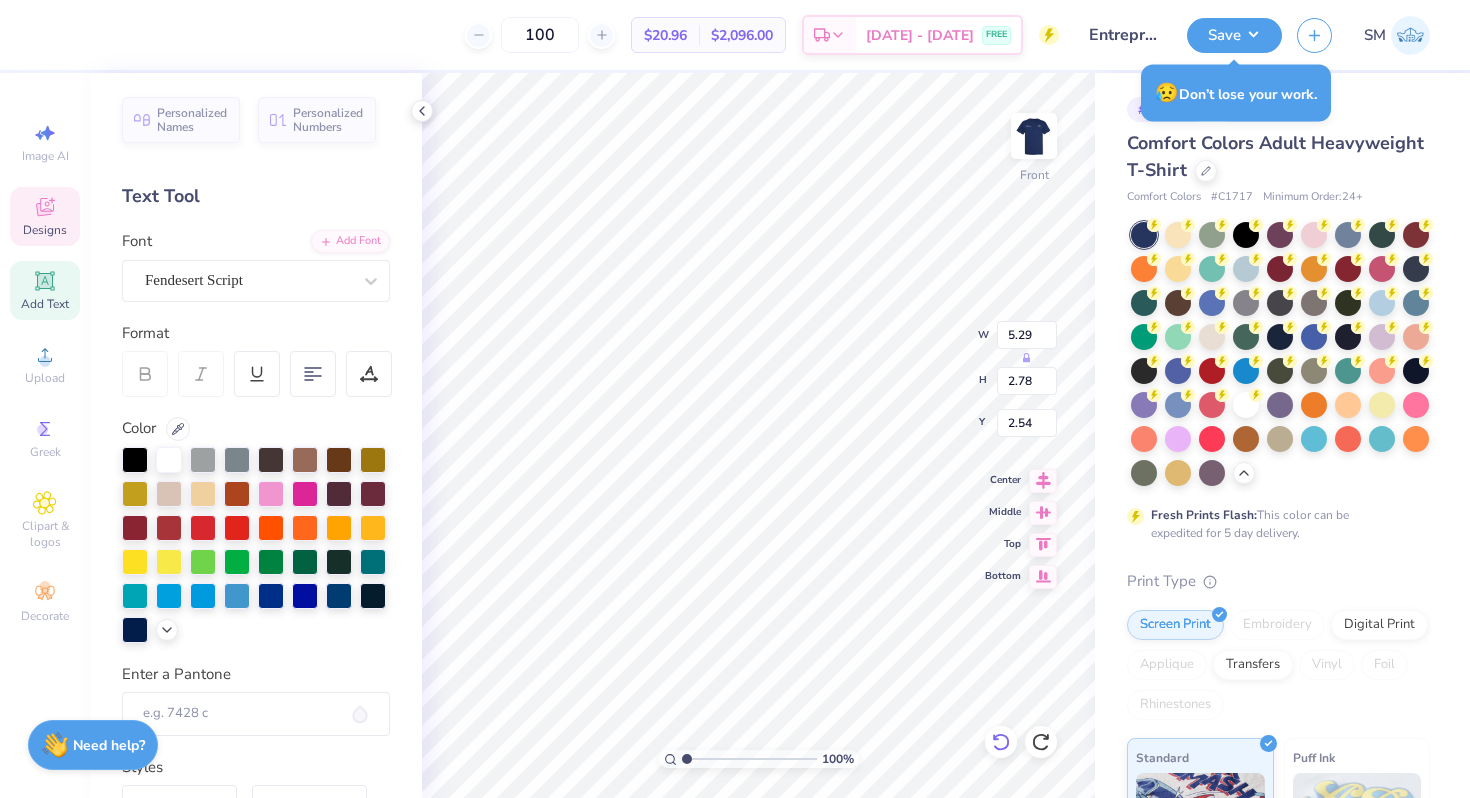 type on "17.18" 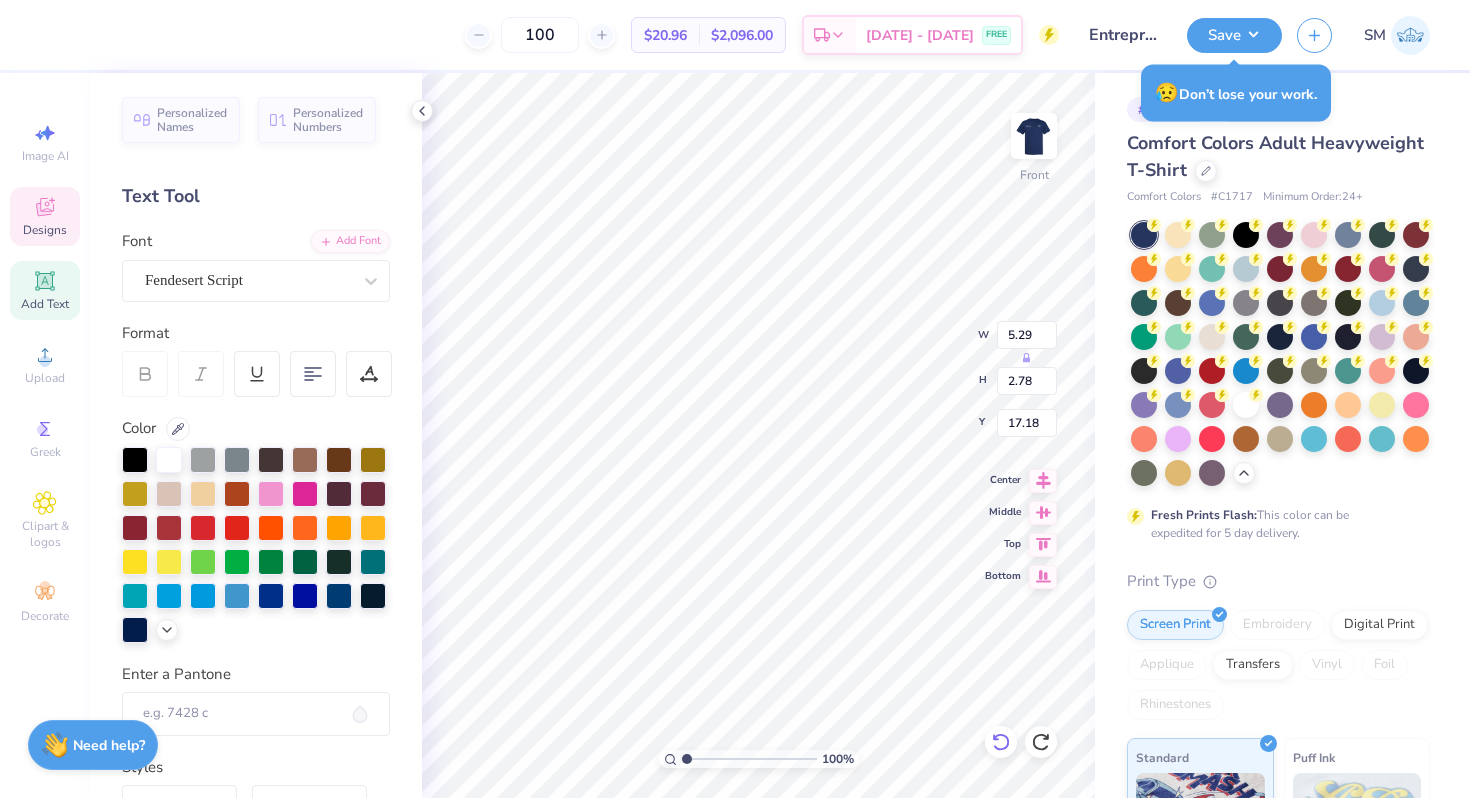 type on "the" 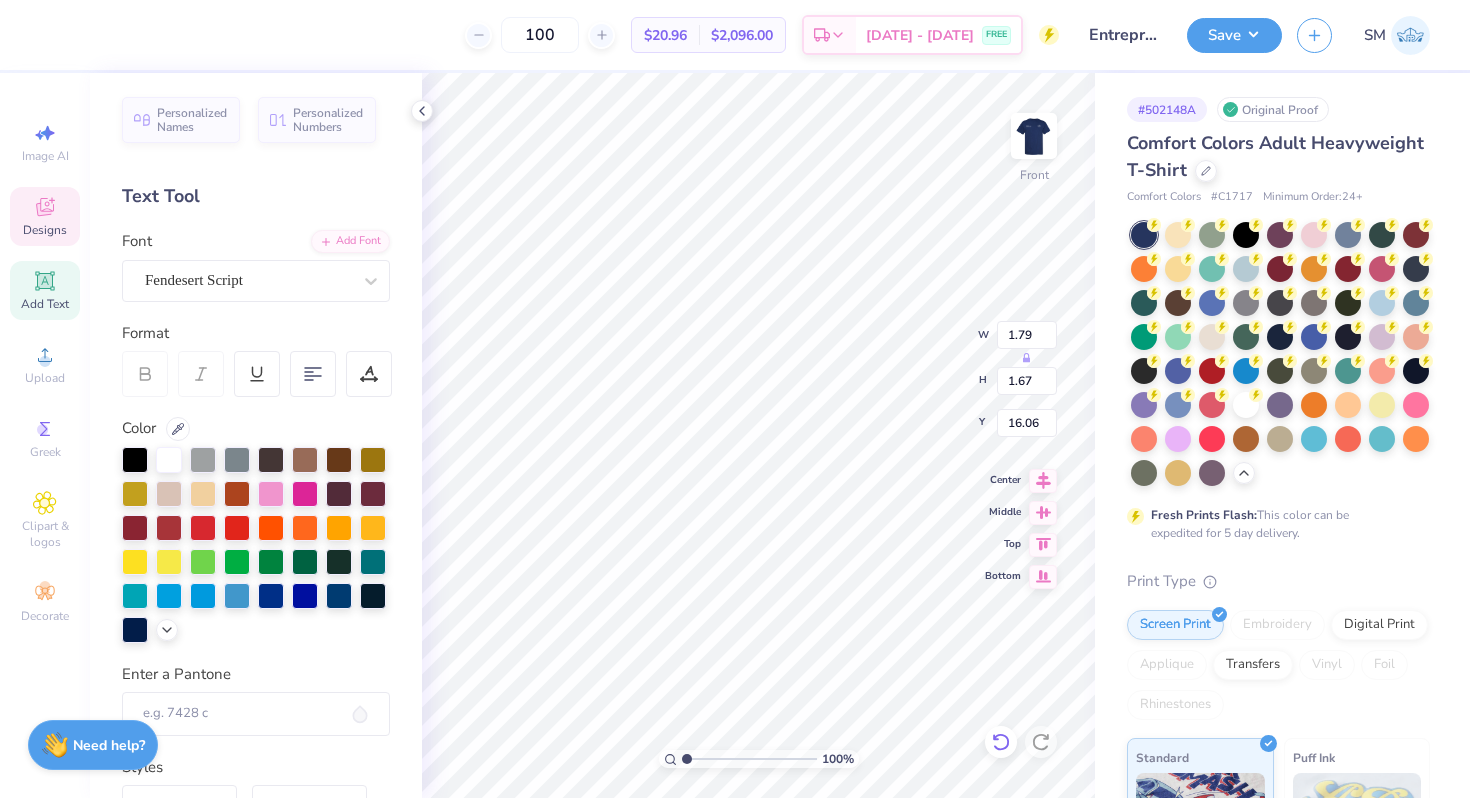 type on "16.06" 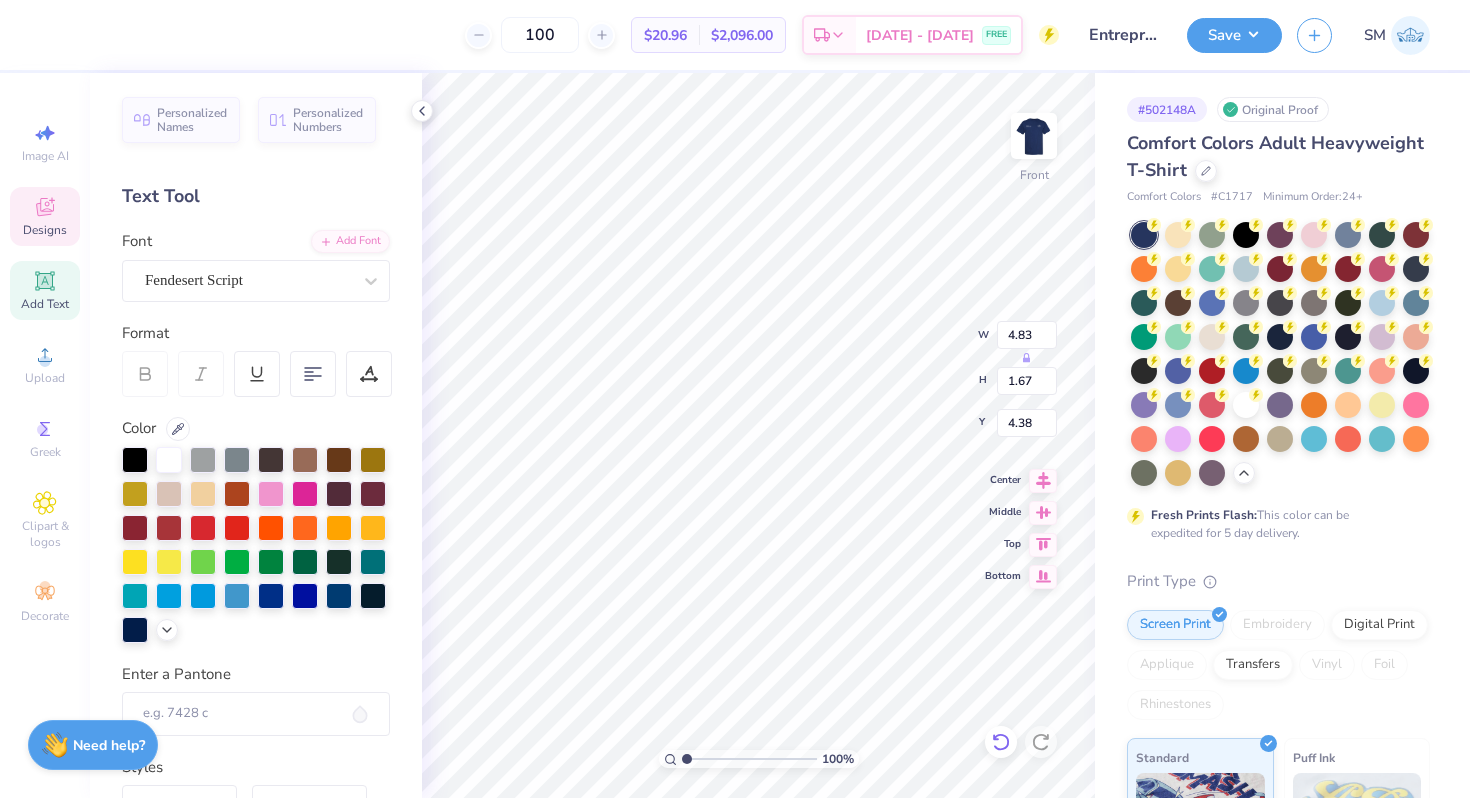 type on "4.38" 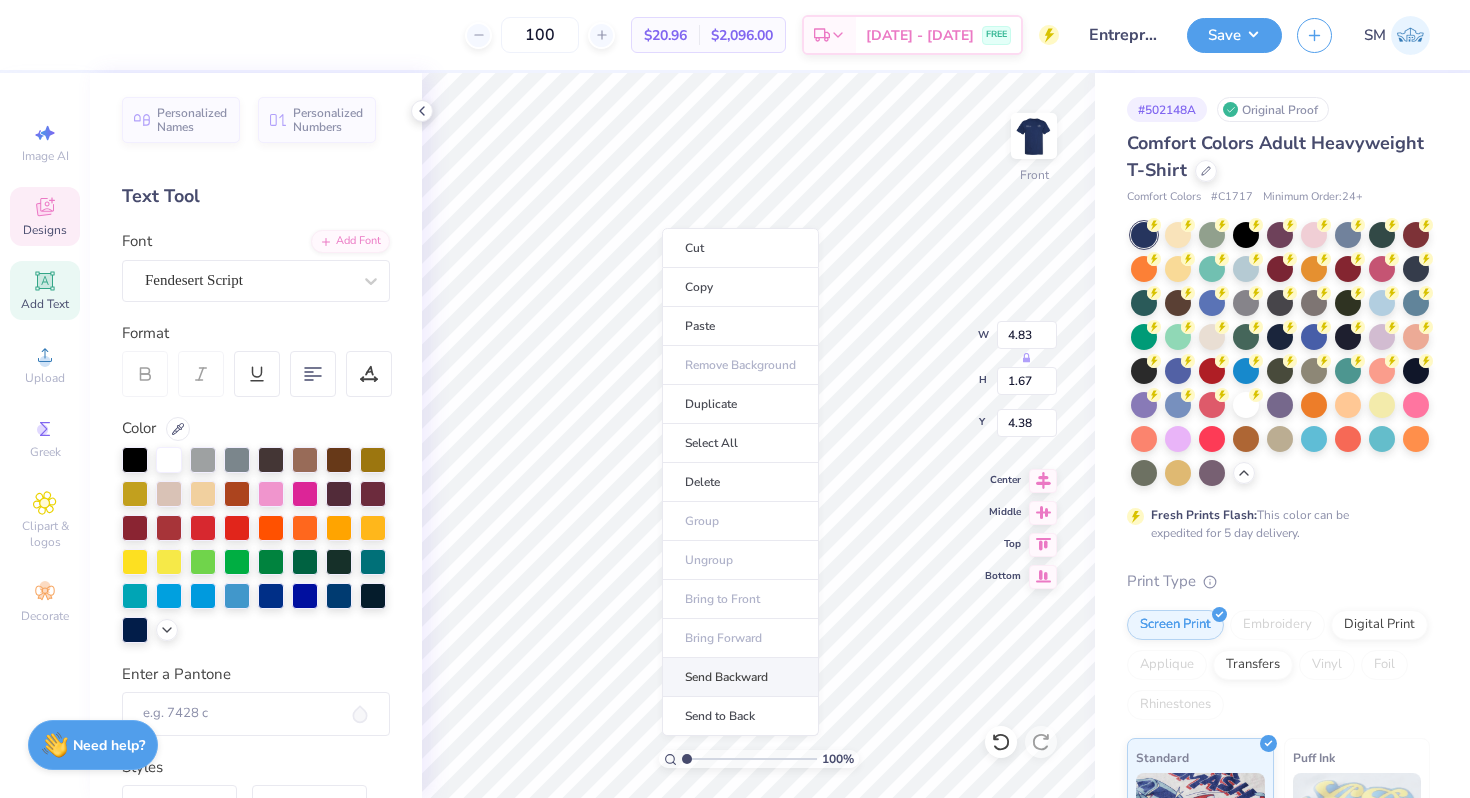 click on "Send Backward" at bounding box center [740, 677] 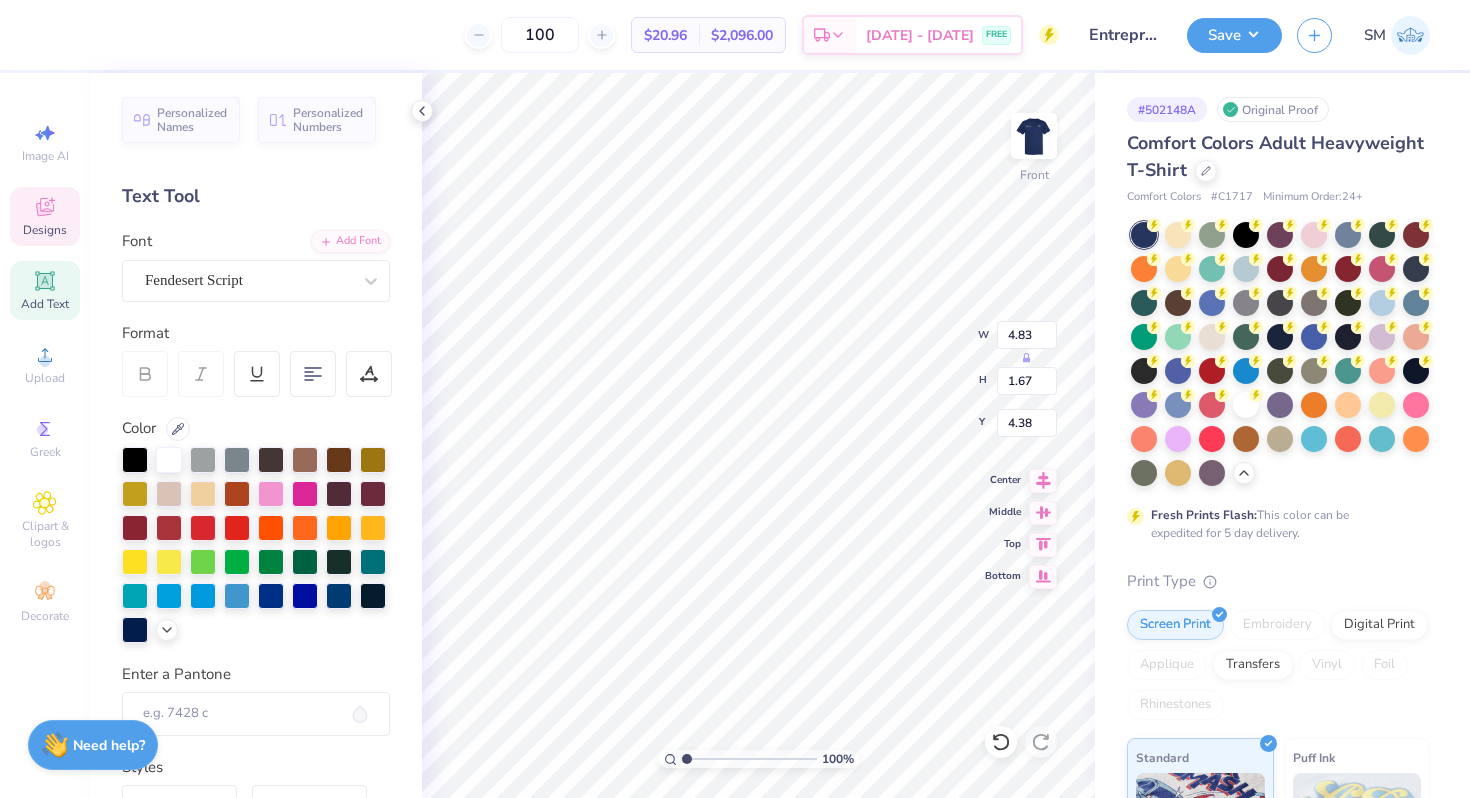 type on "3.56" 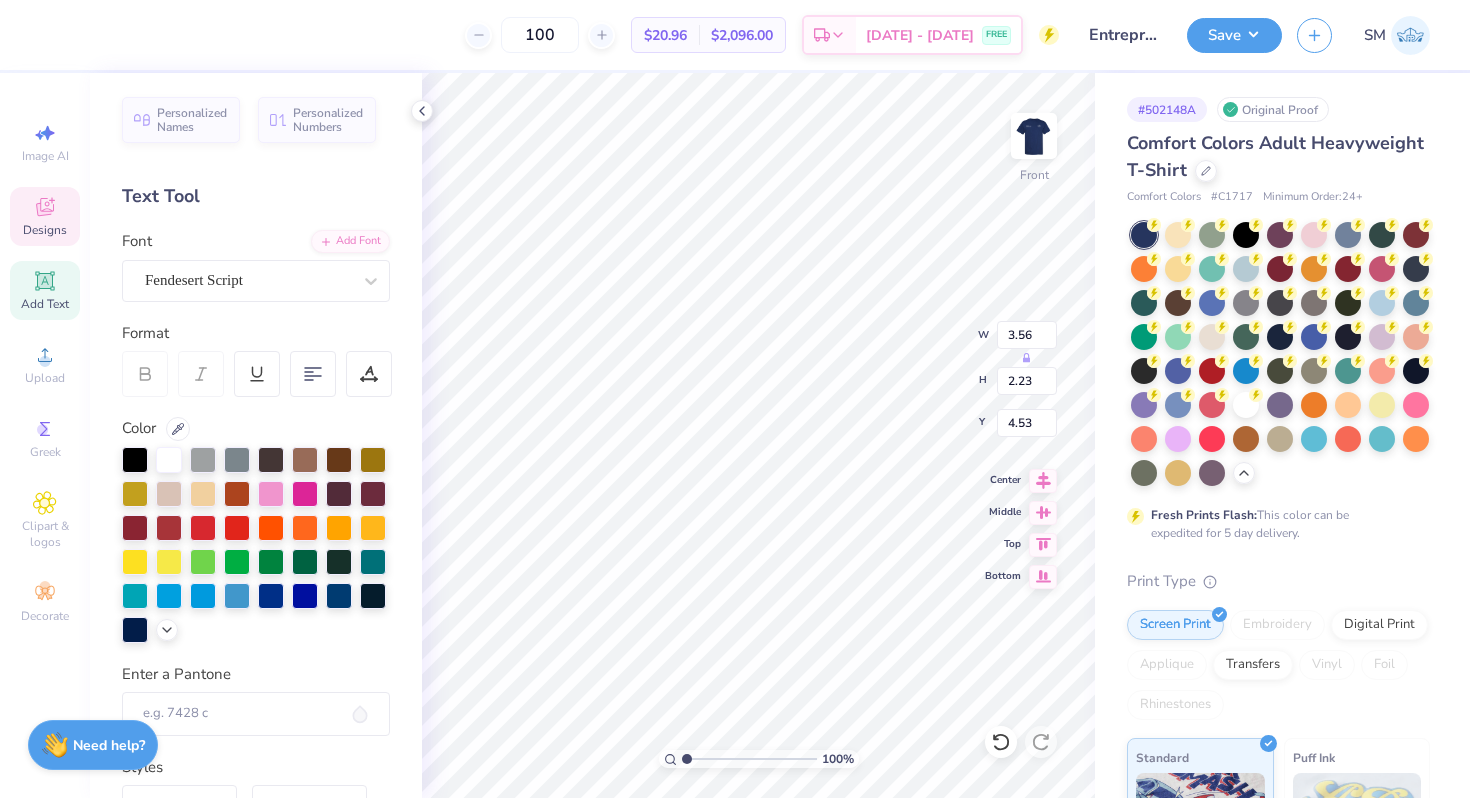 type on "3.64" 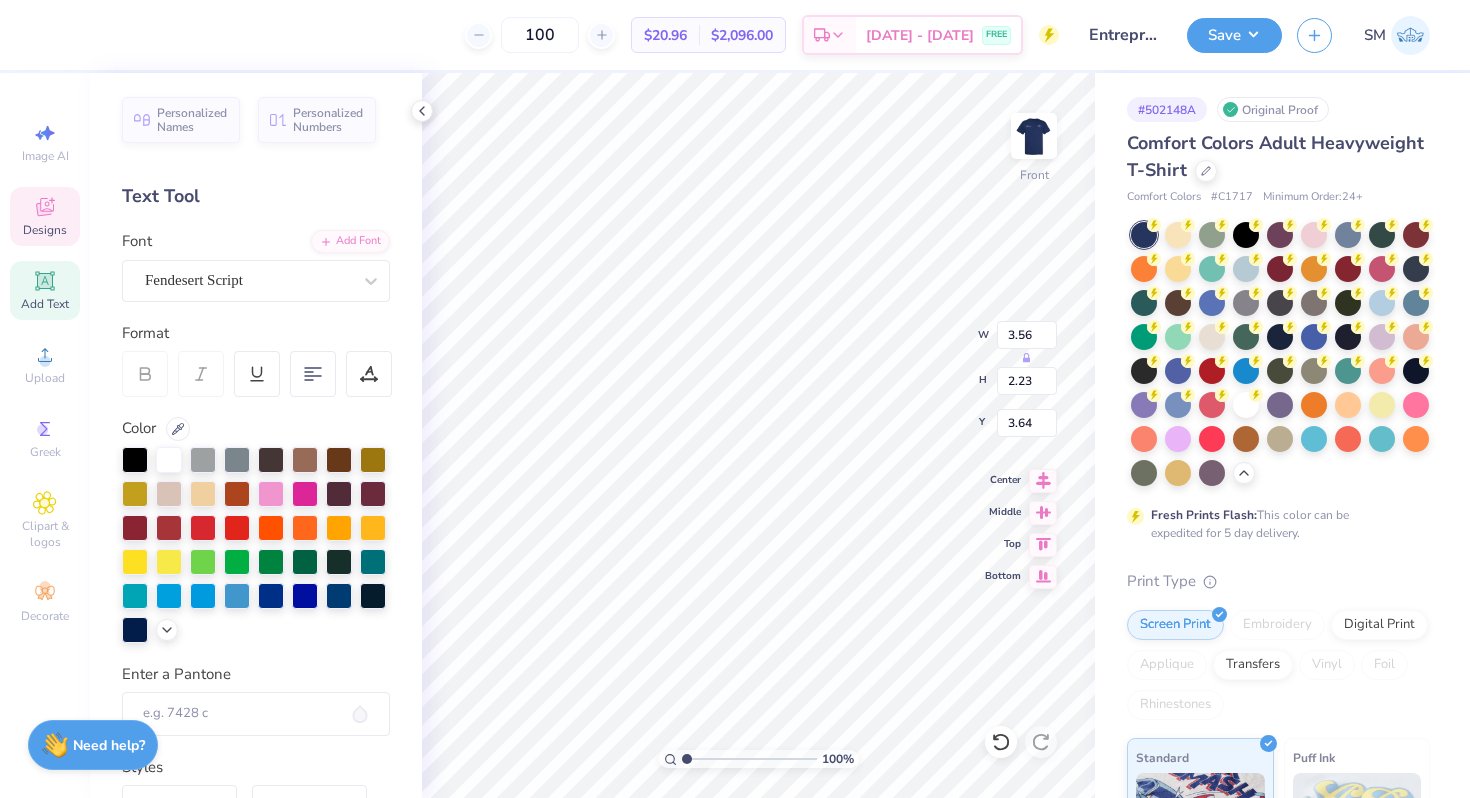 type on "3.04" 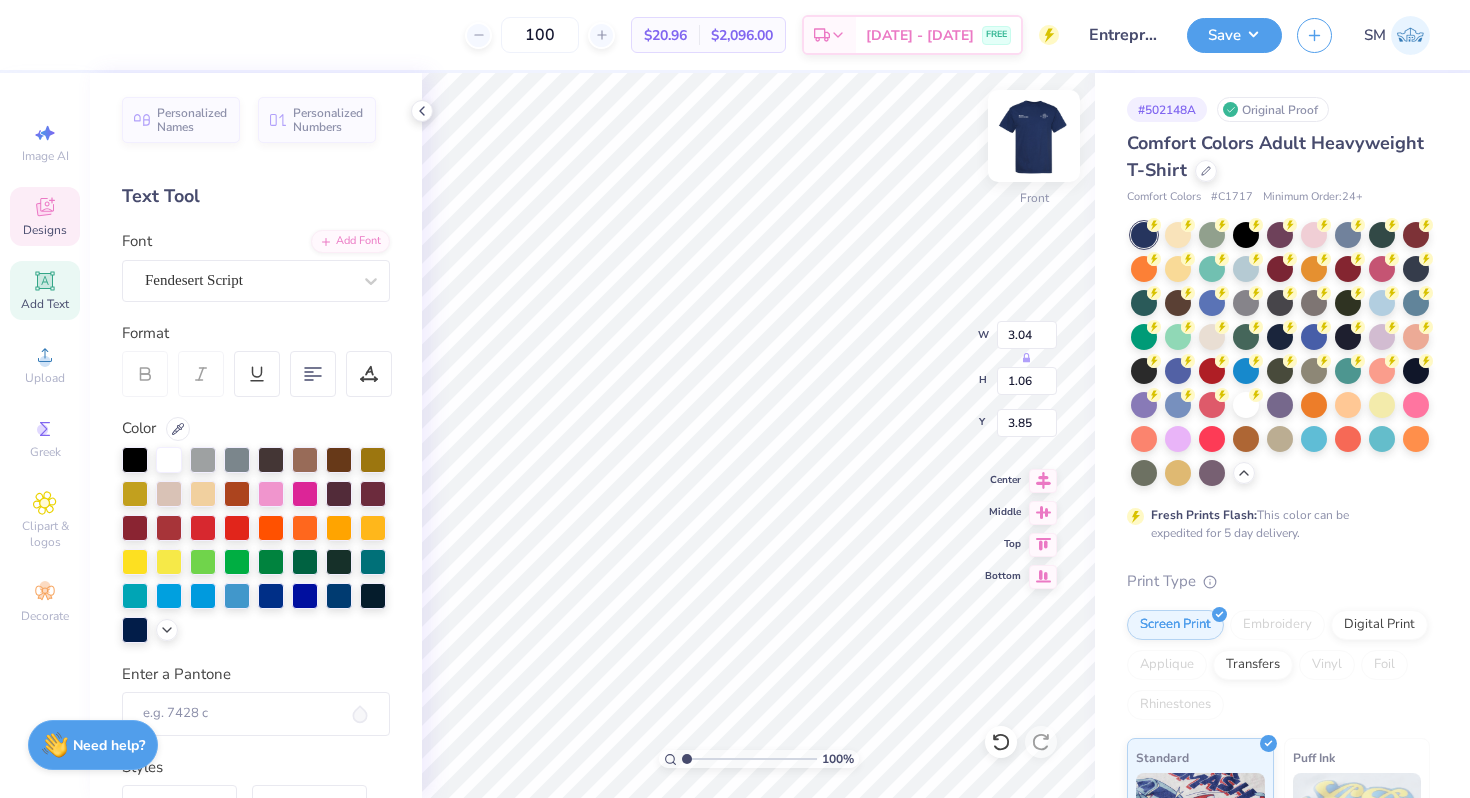 type on "4.41" 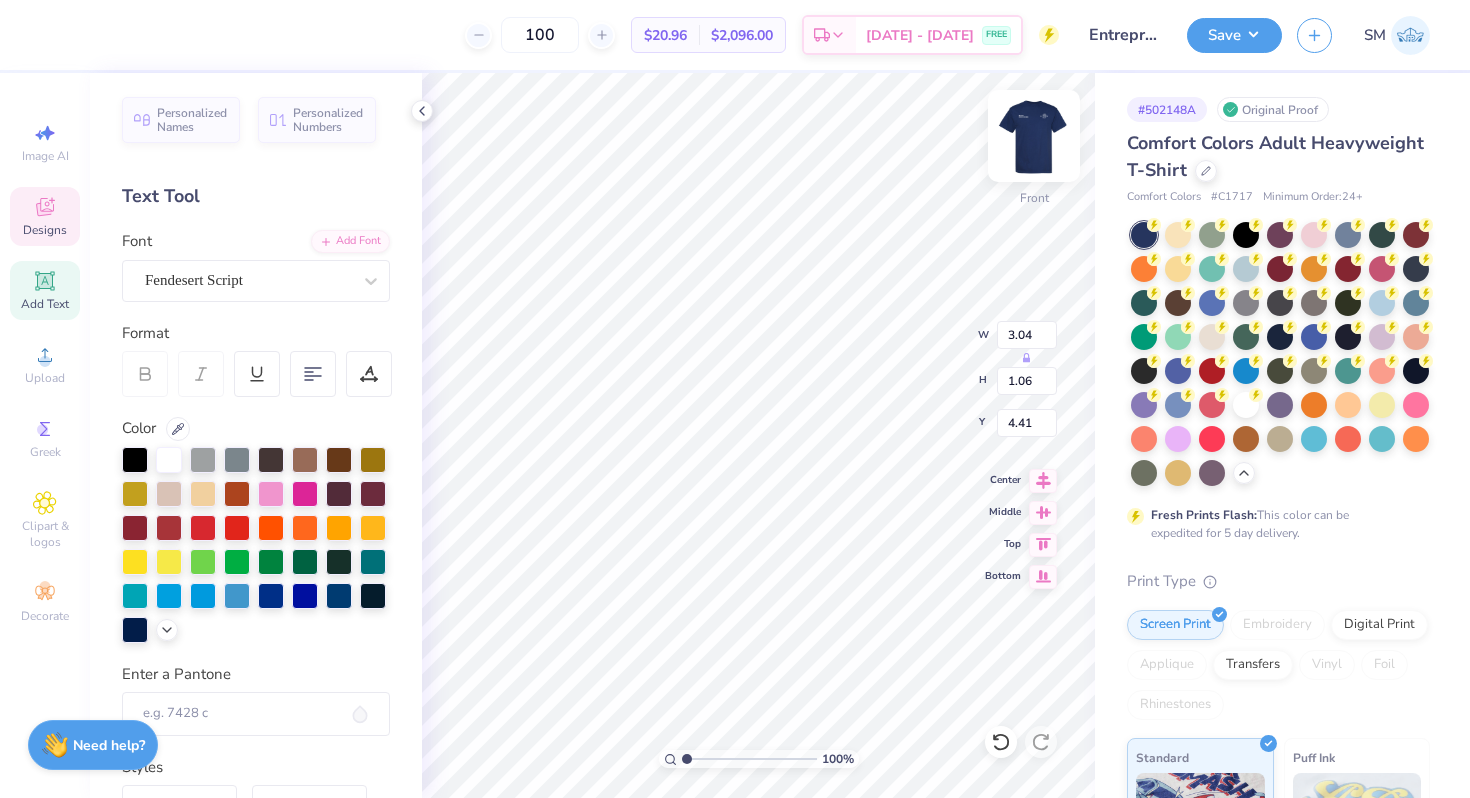 type on "1.79" 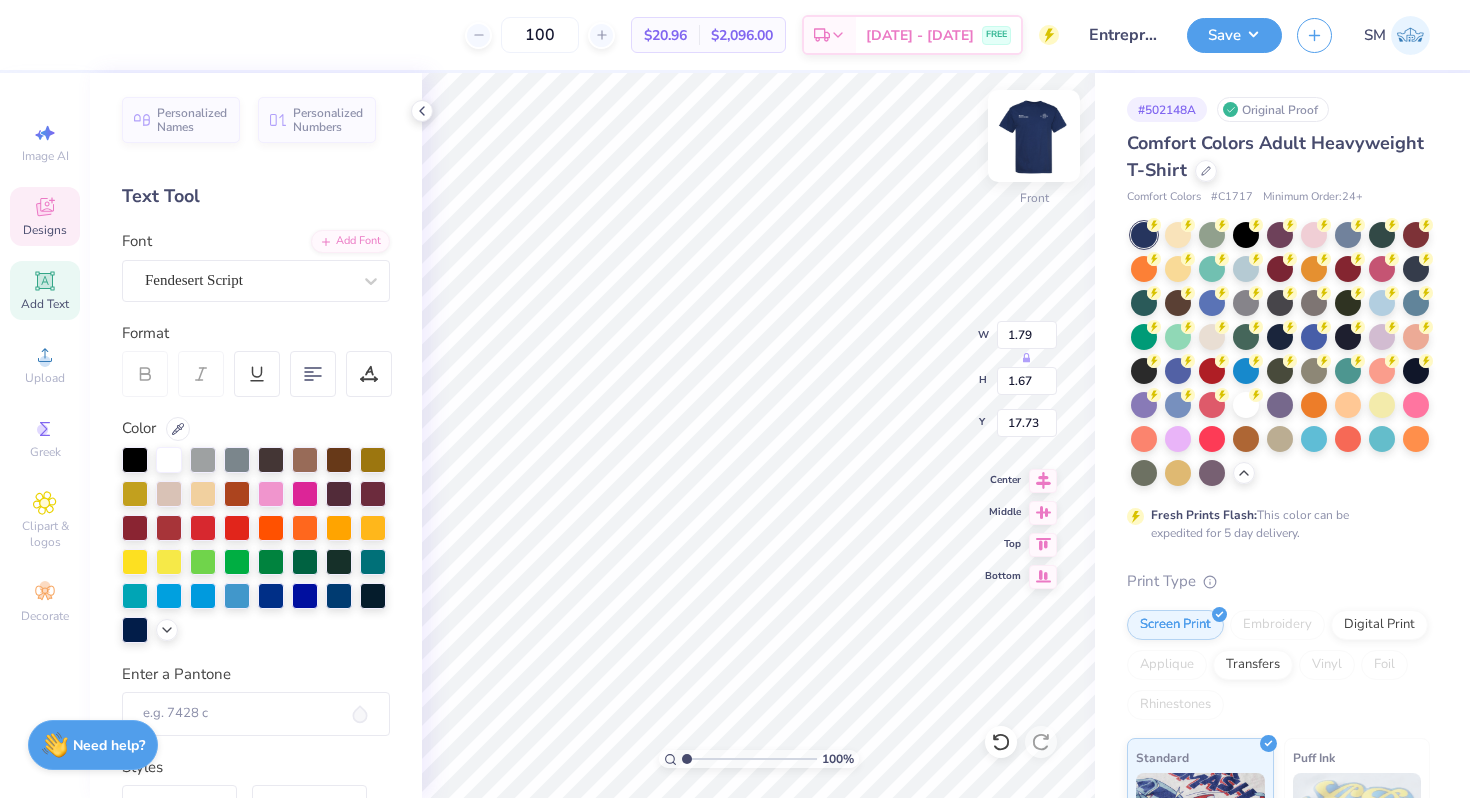 type on "16.38" 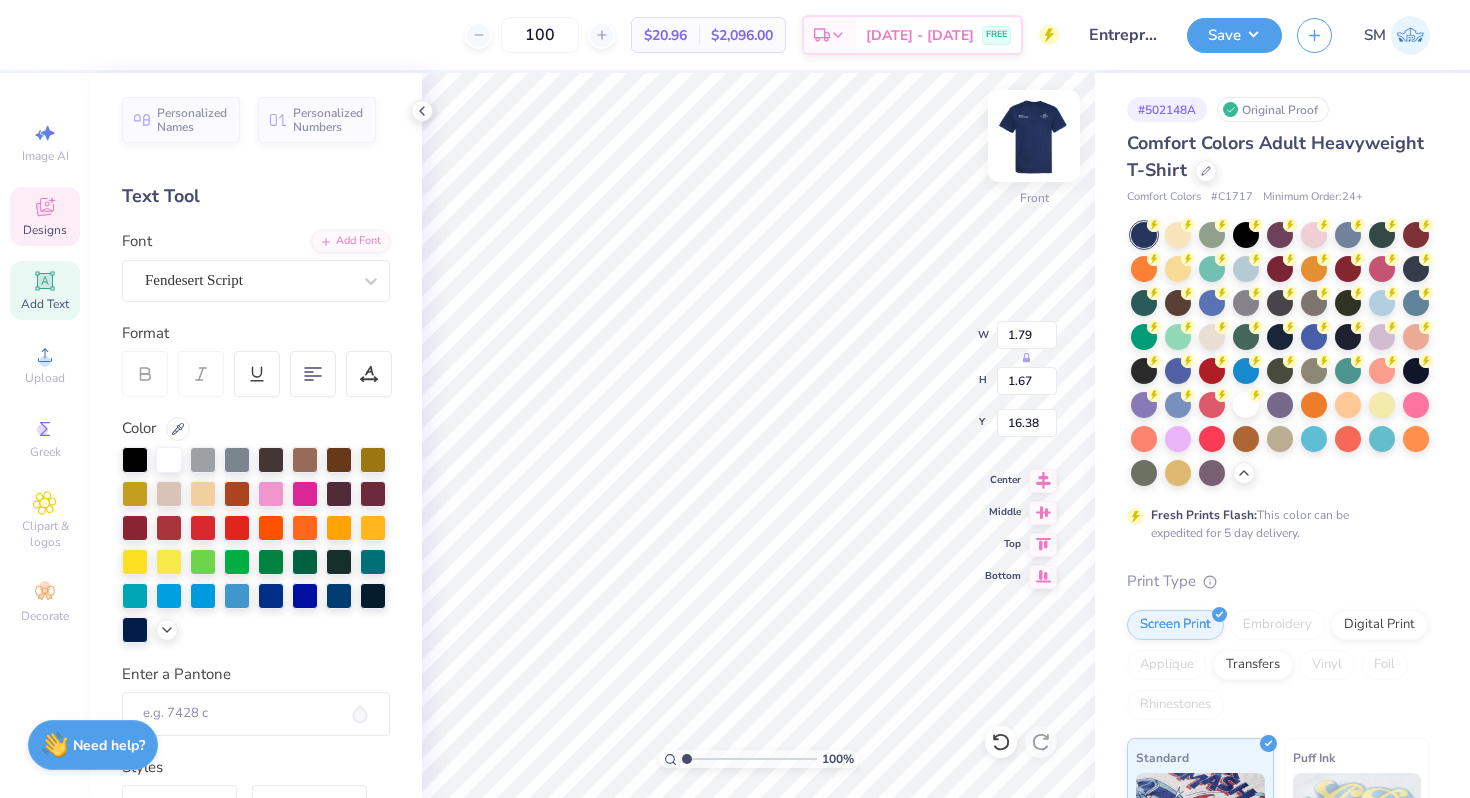 type on "generation" 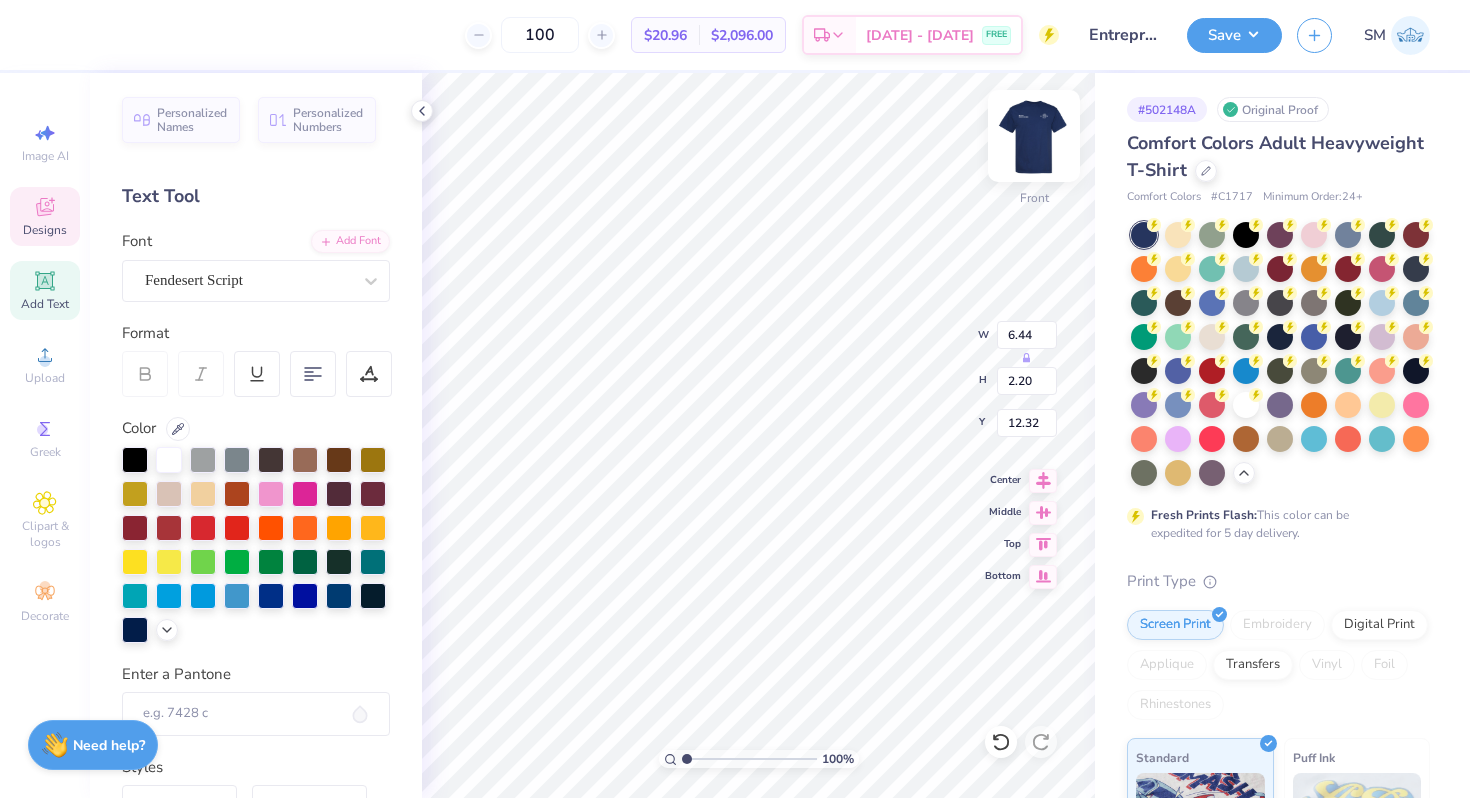 type on "12.32" 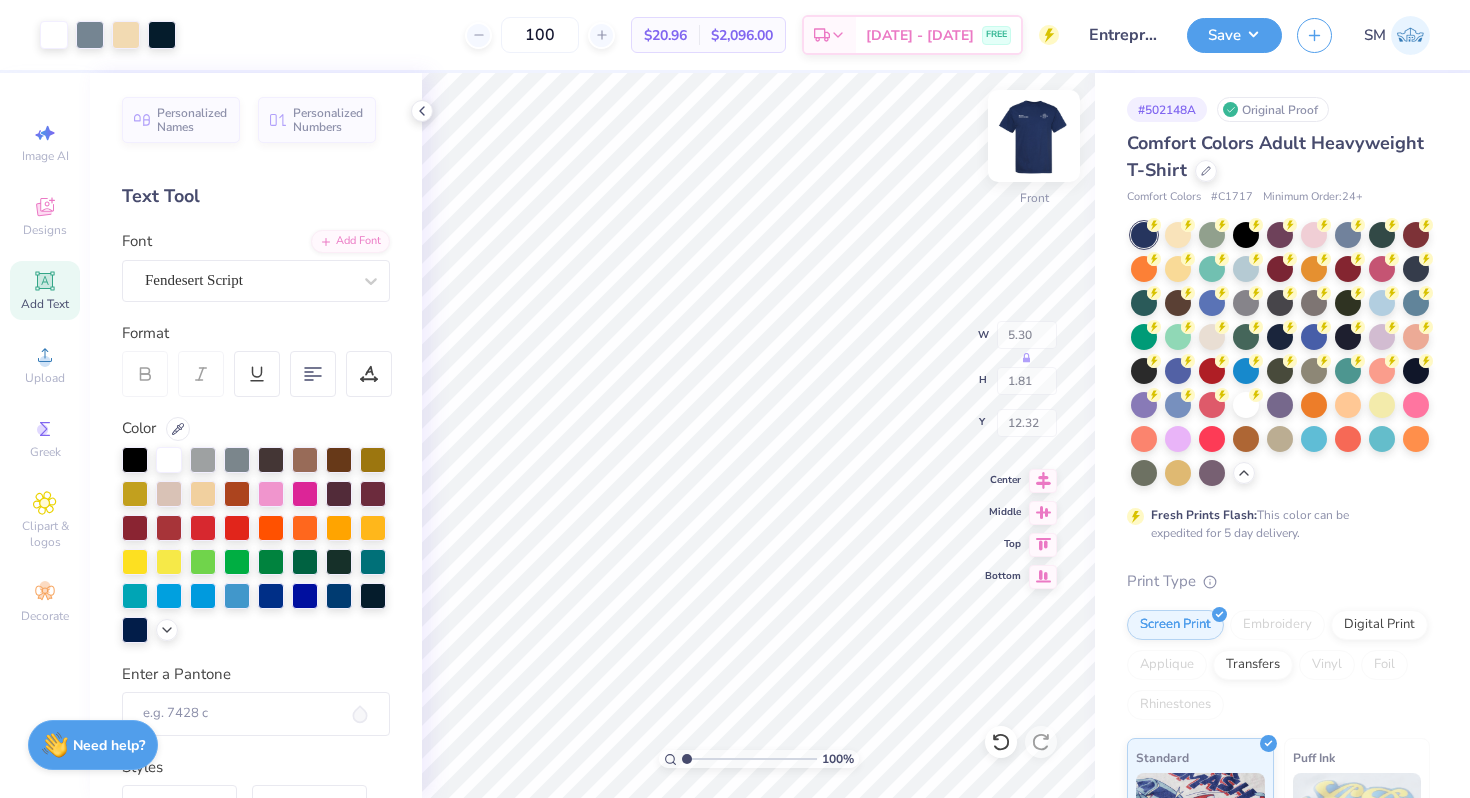 type on "5.30" 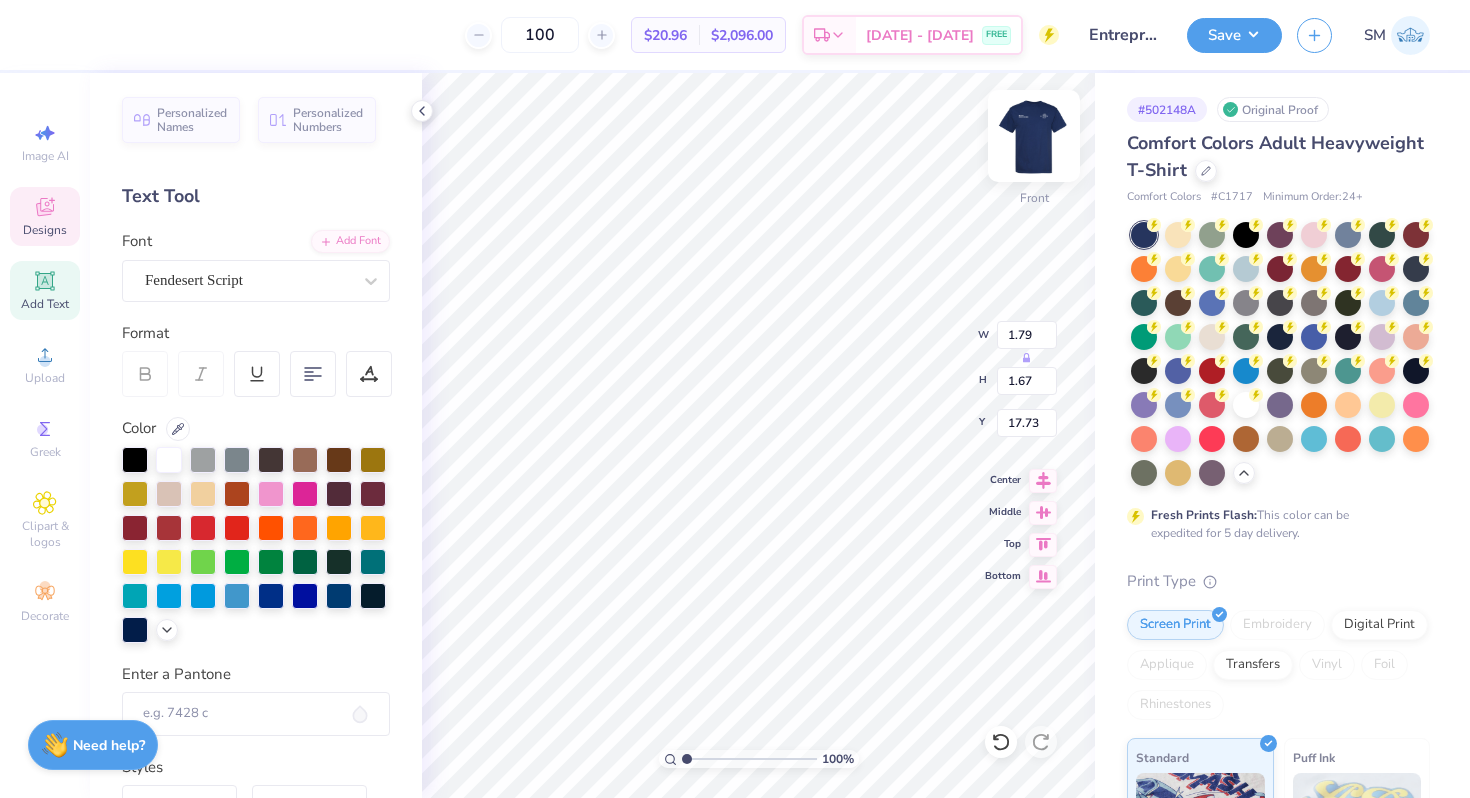type on "1.79" 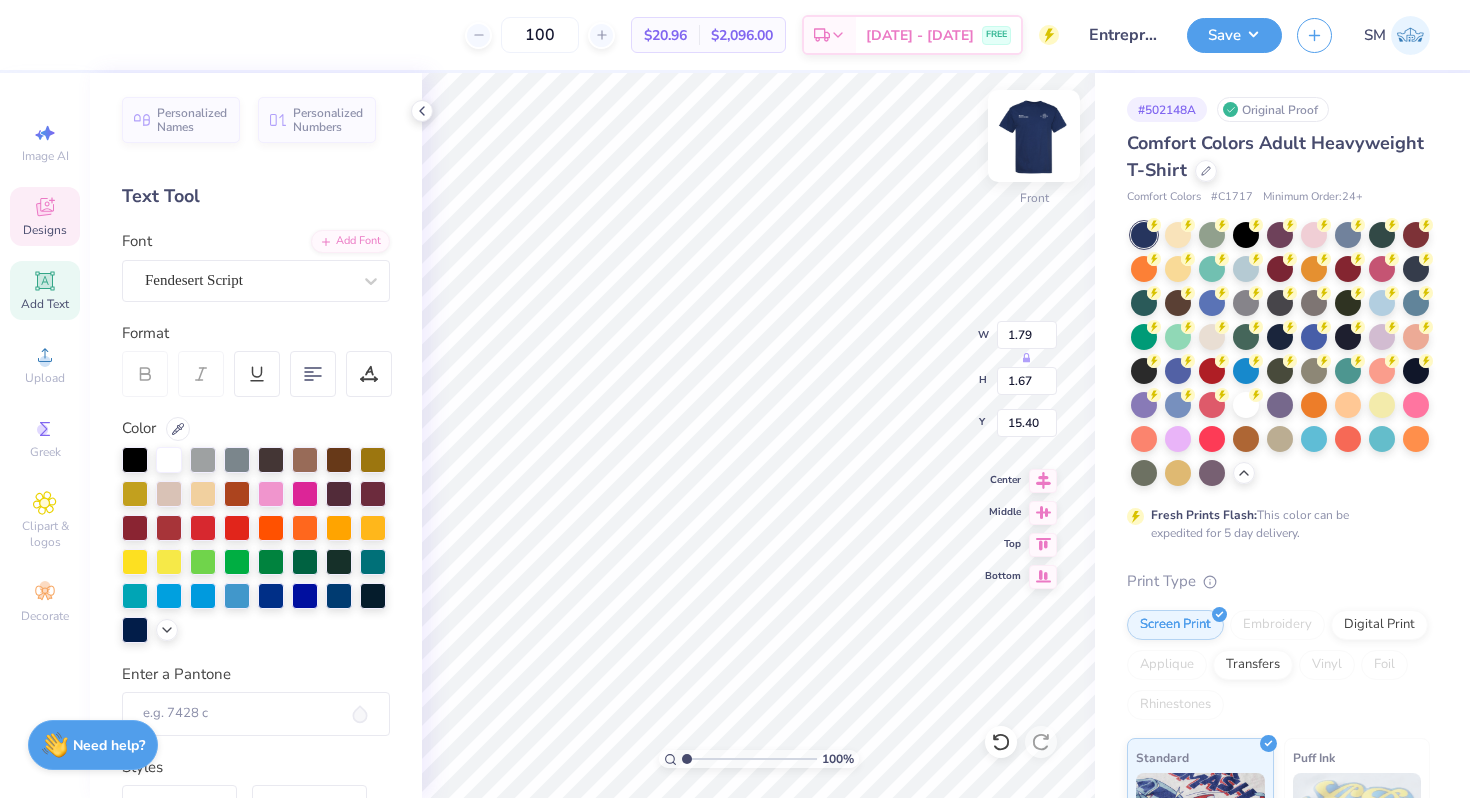 type on "of" 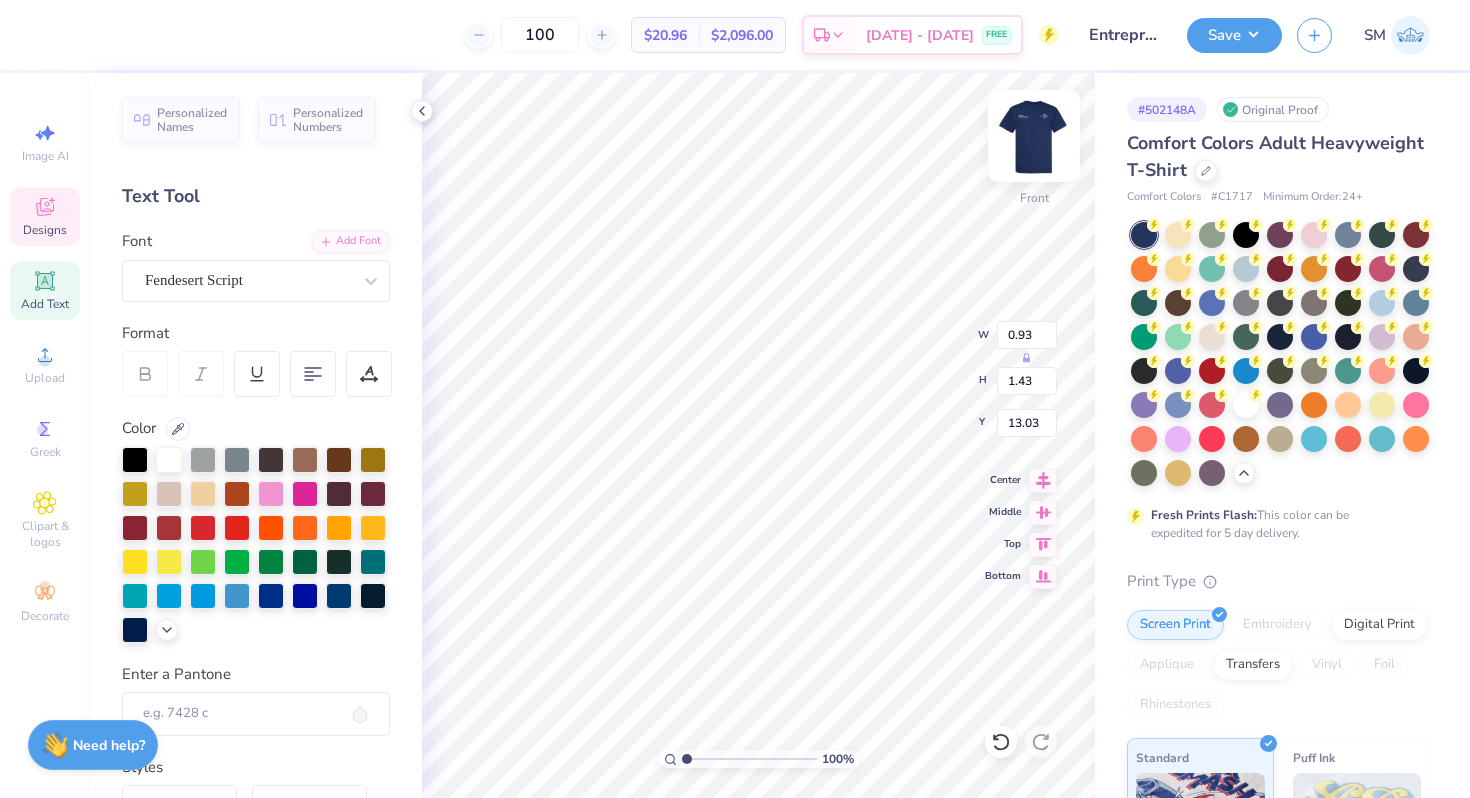 type on "13.03" 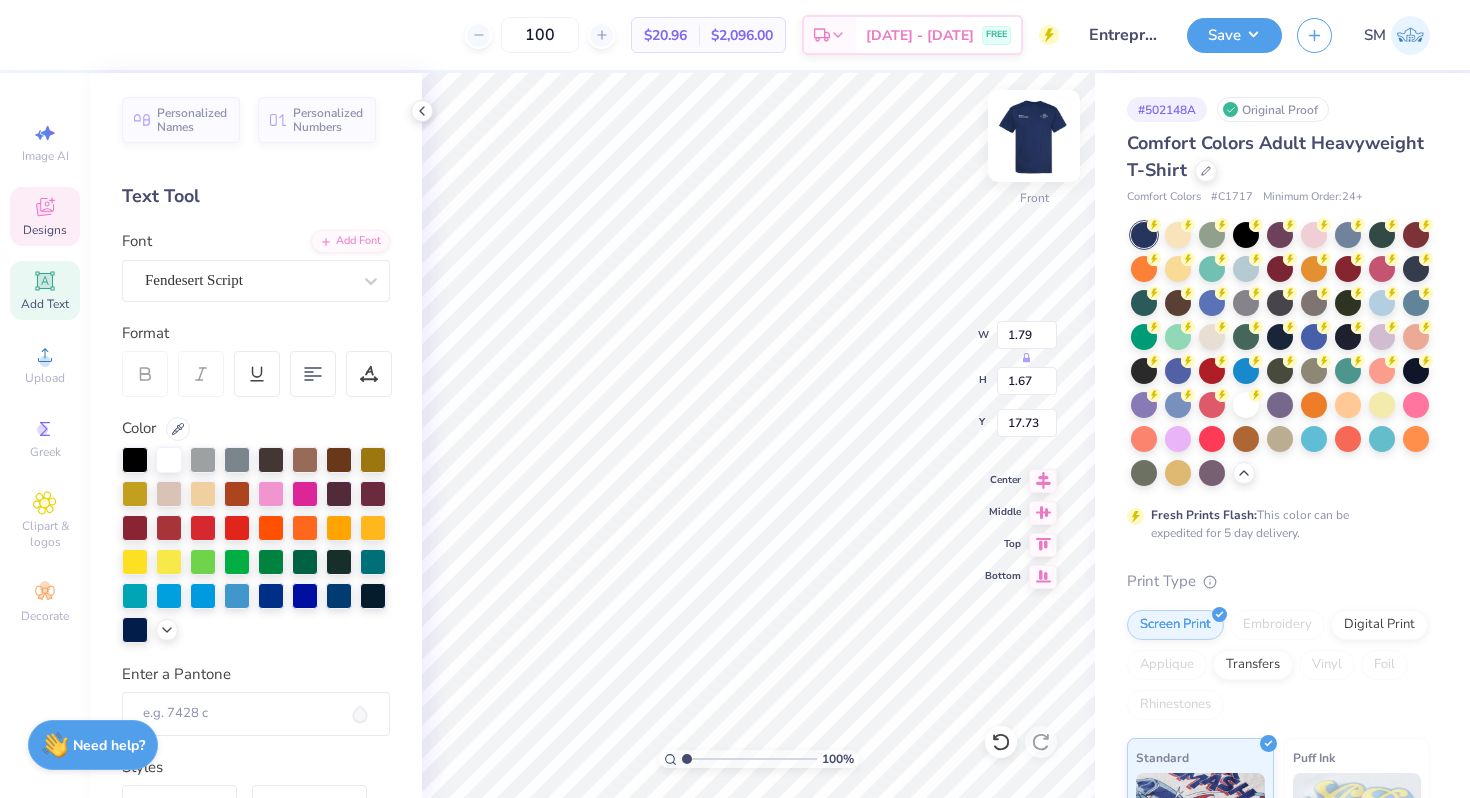 type on "Entrepreneurs" 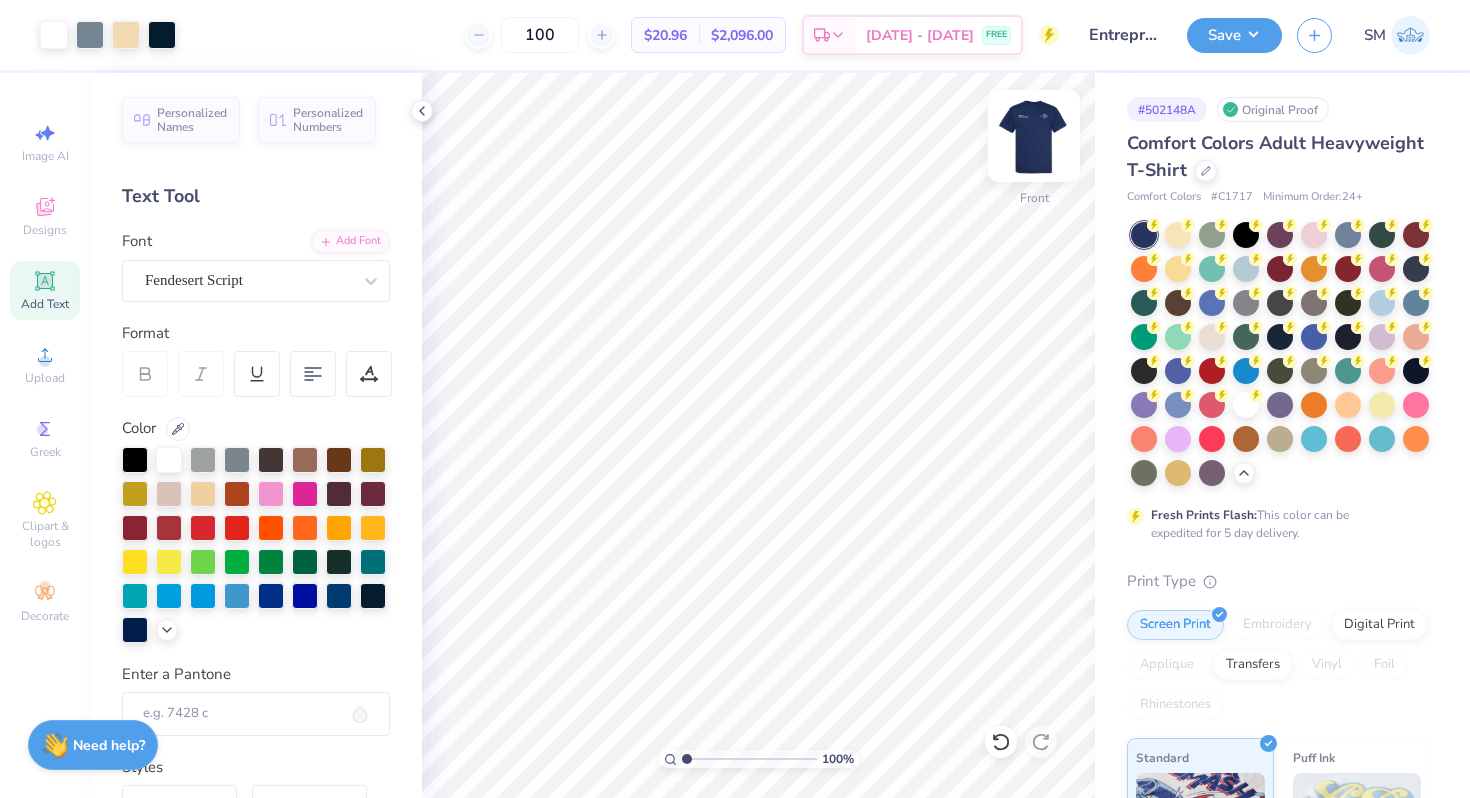 click at bounding box center [1034, 136] 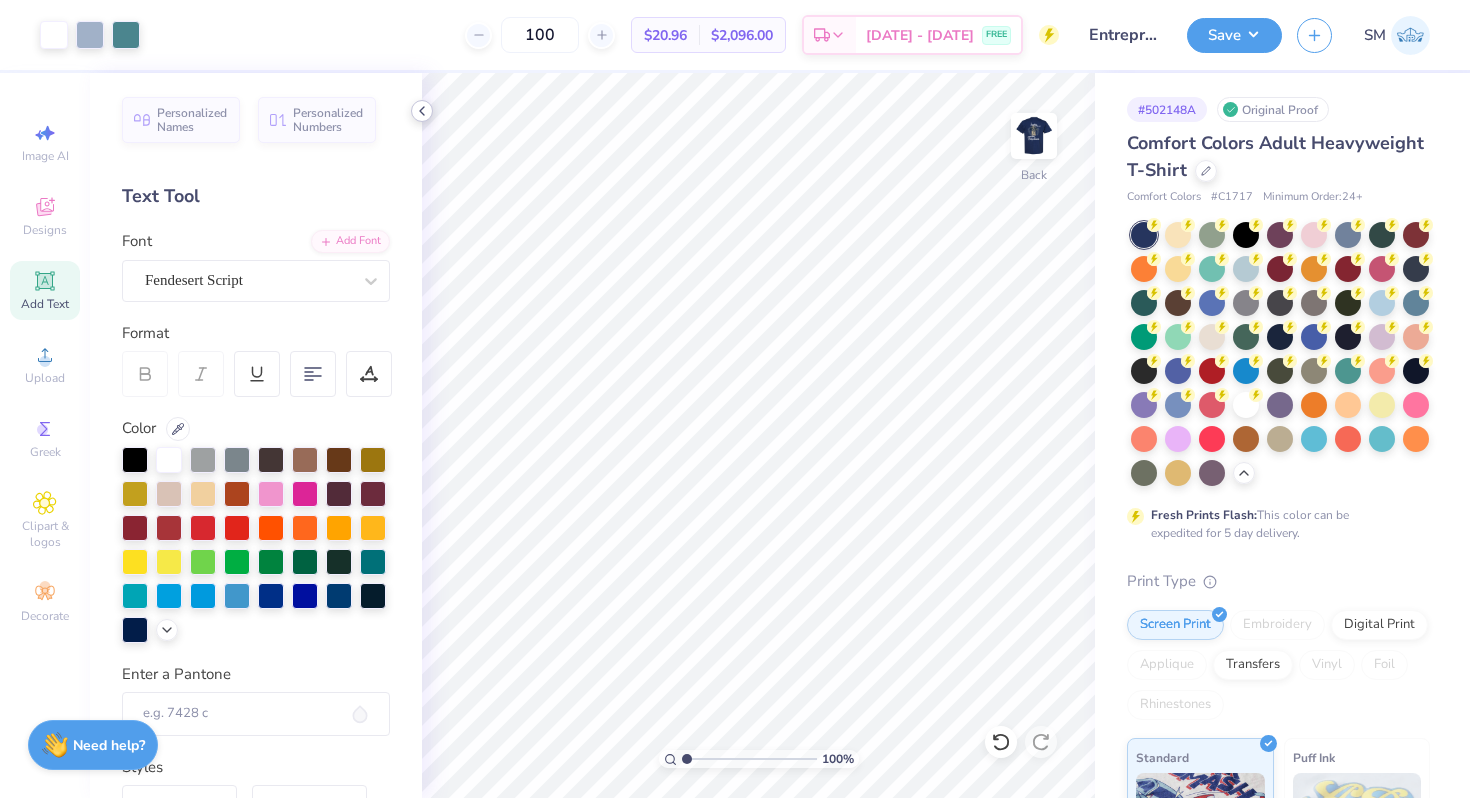 click 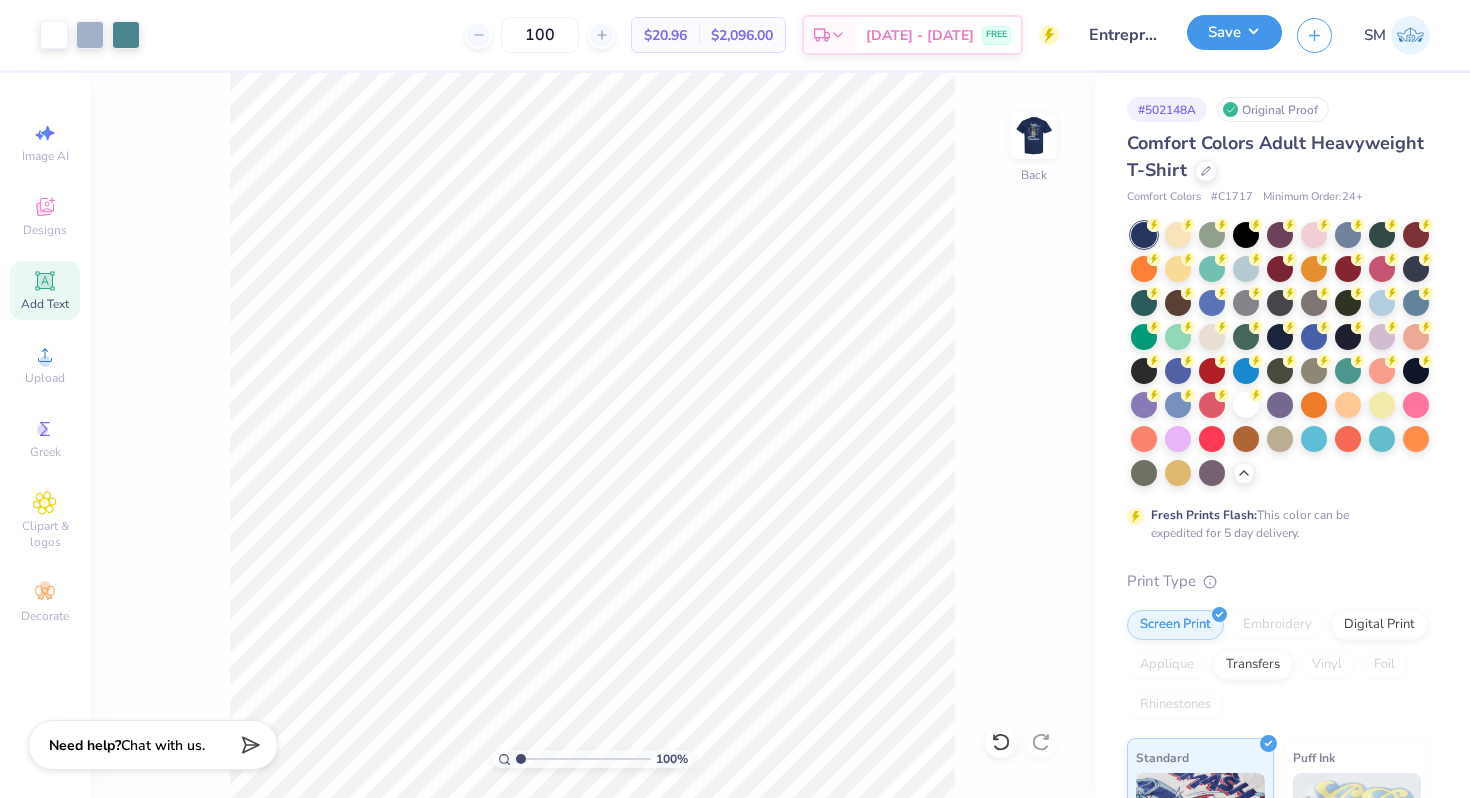 click on "Save" at bounding box center (1234, 32) 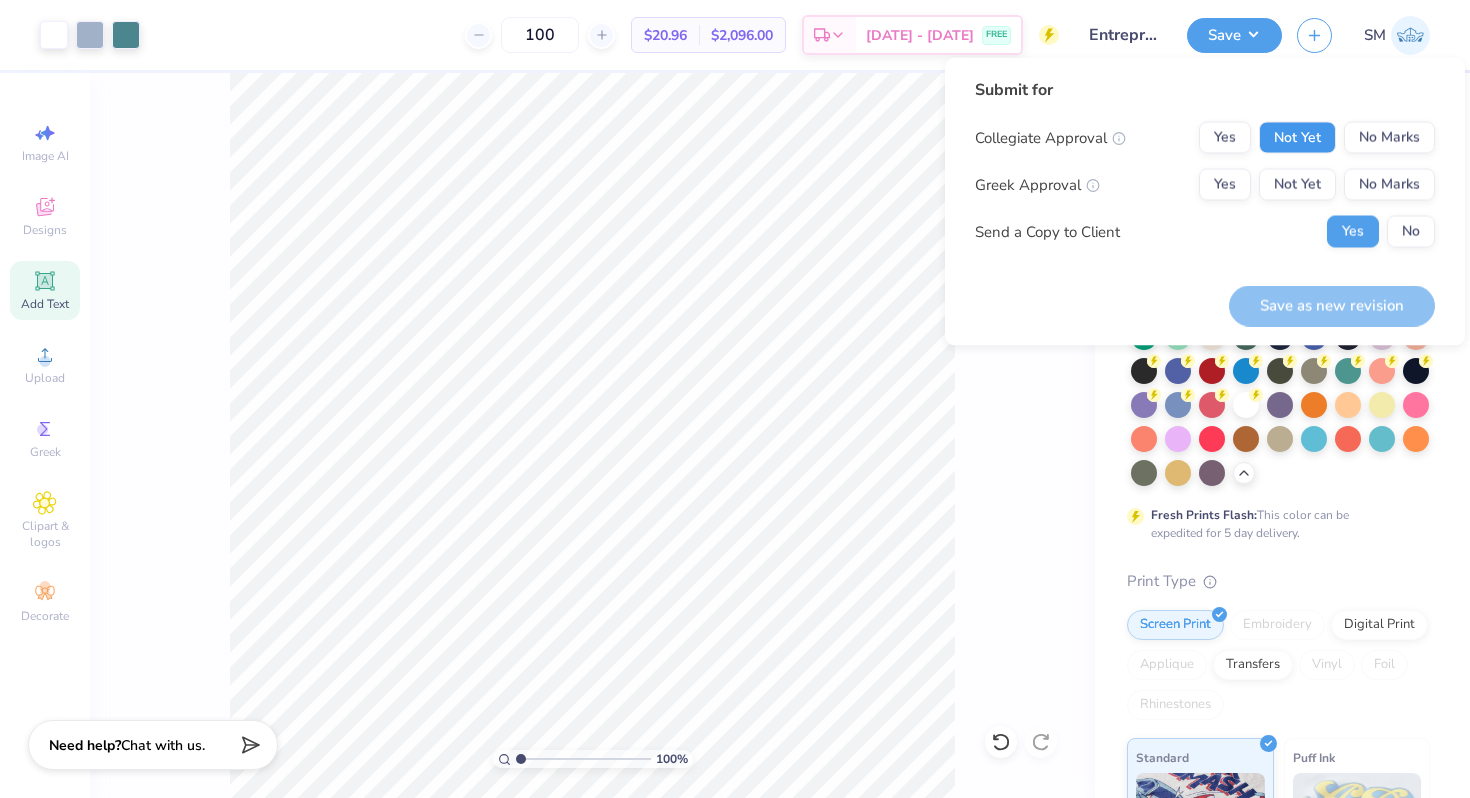 click on "Not Yet" at bounding box center [1297, 138] 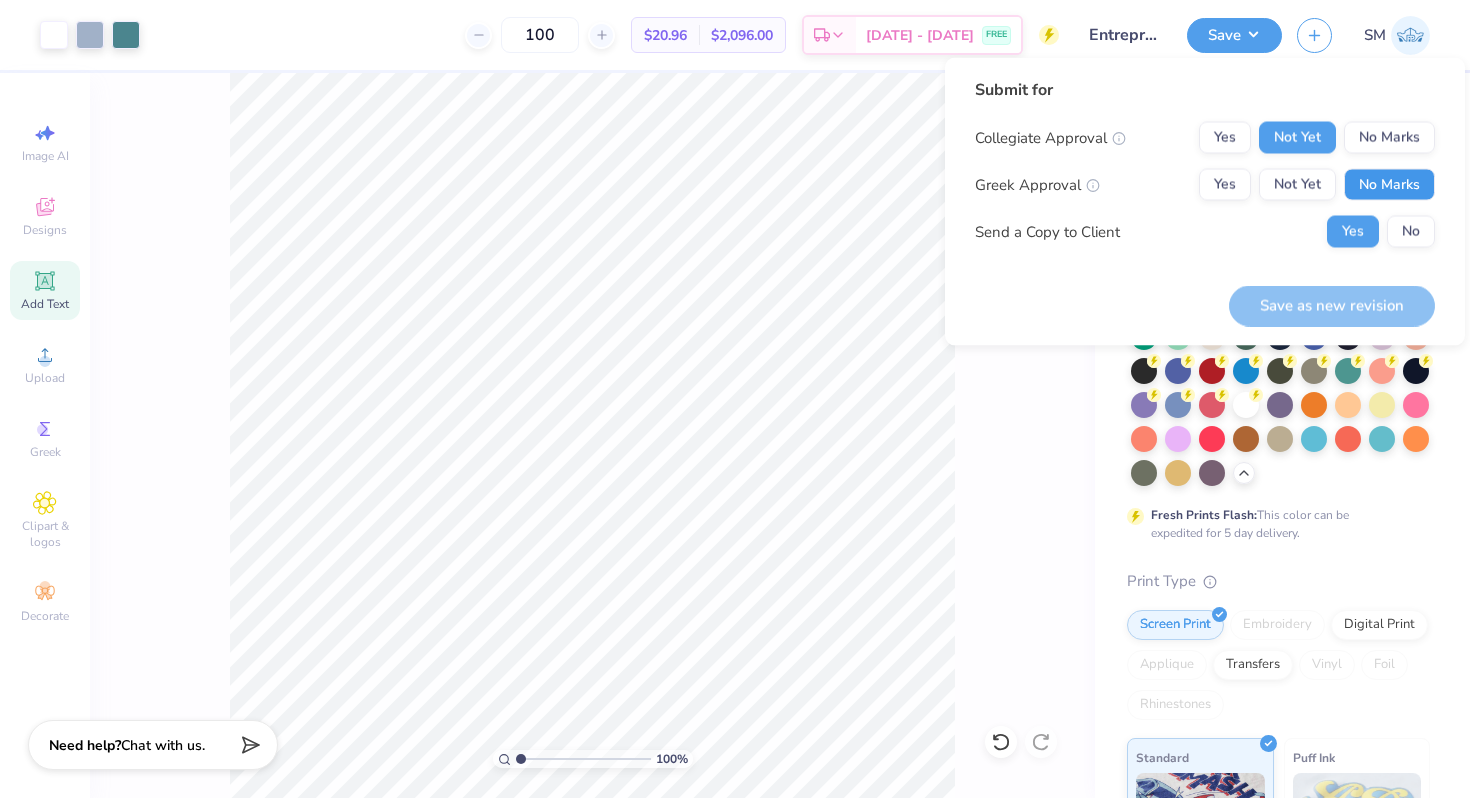 click on "No Marks" at bounding box center [1389, 185] 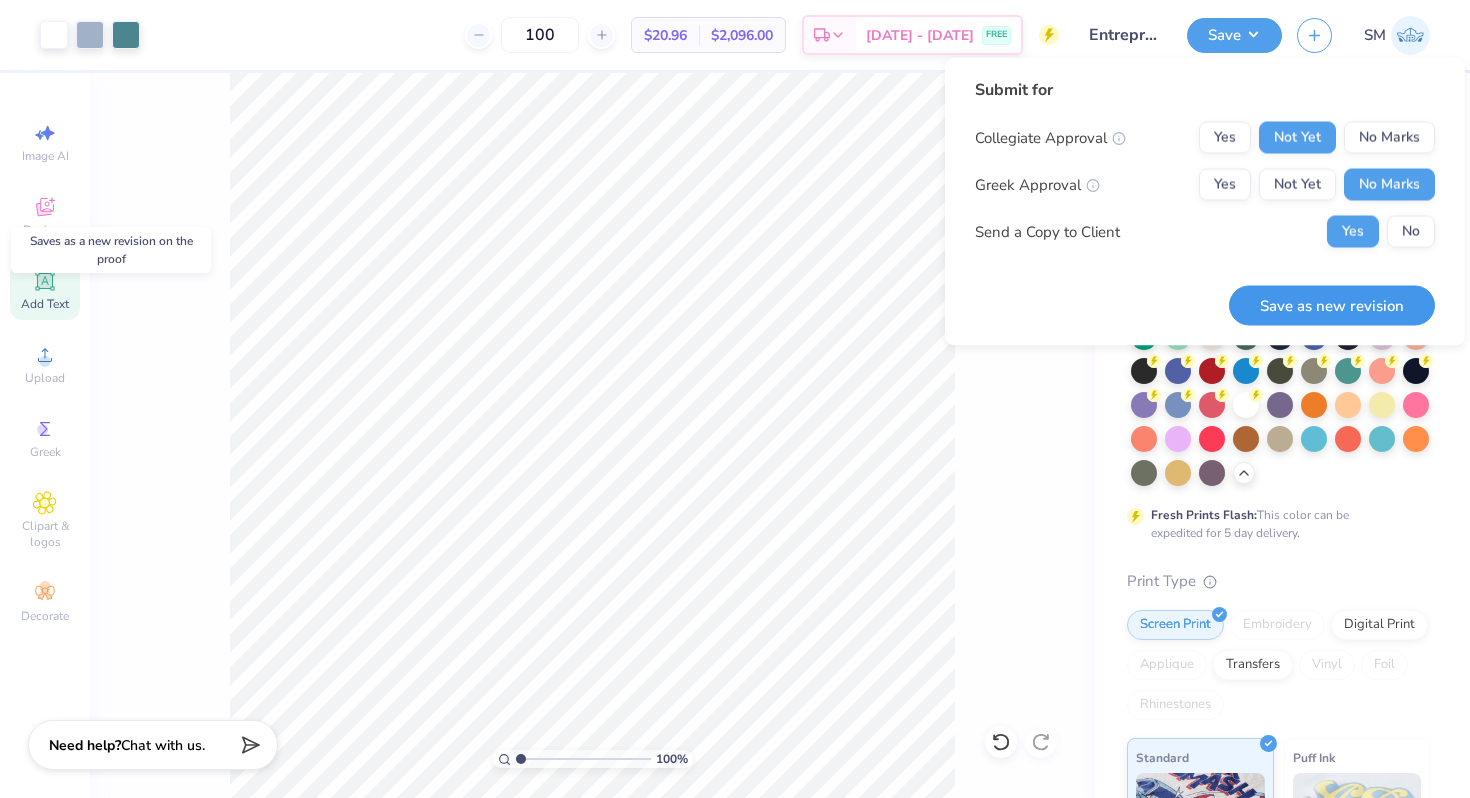 click on "Save as new revision" at bounding box center [1332, 305] 